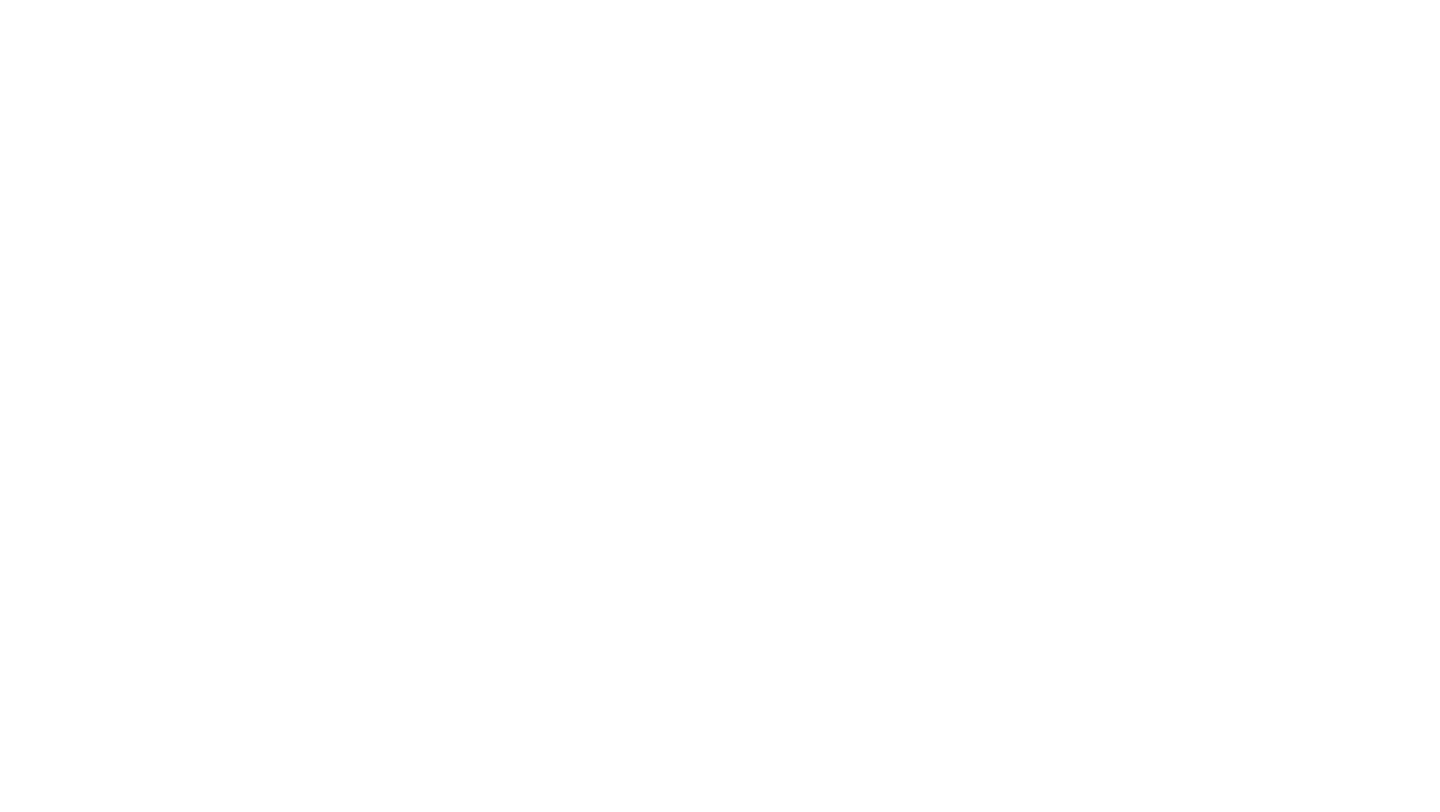 scroll, scrollTop: 0, scrollLeft: 0, axis: both 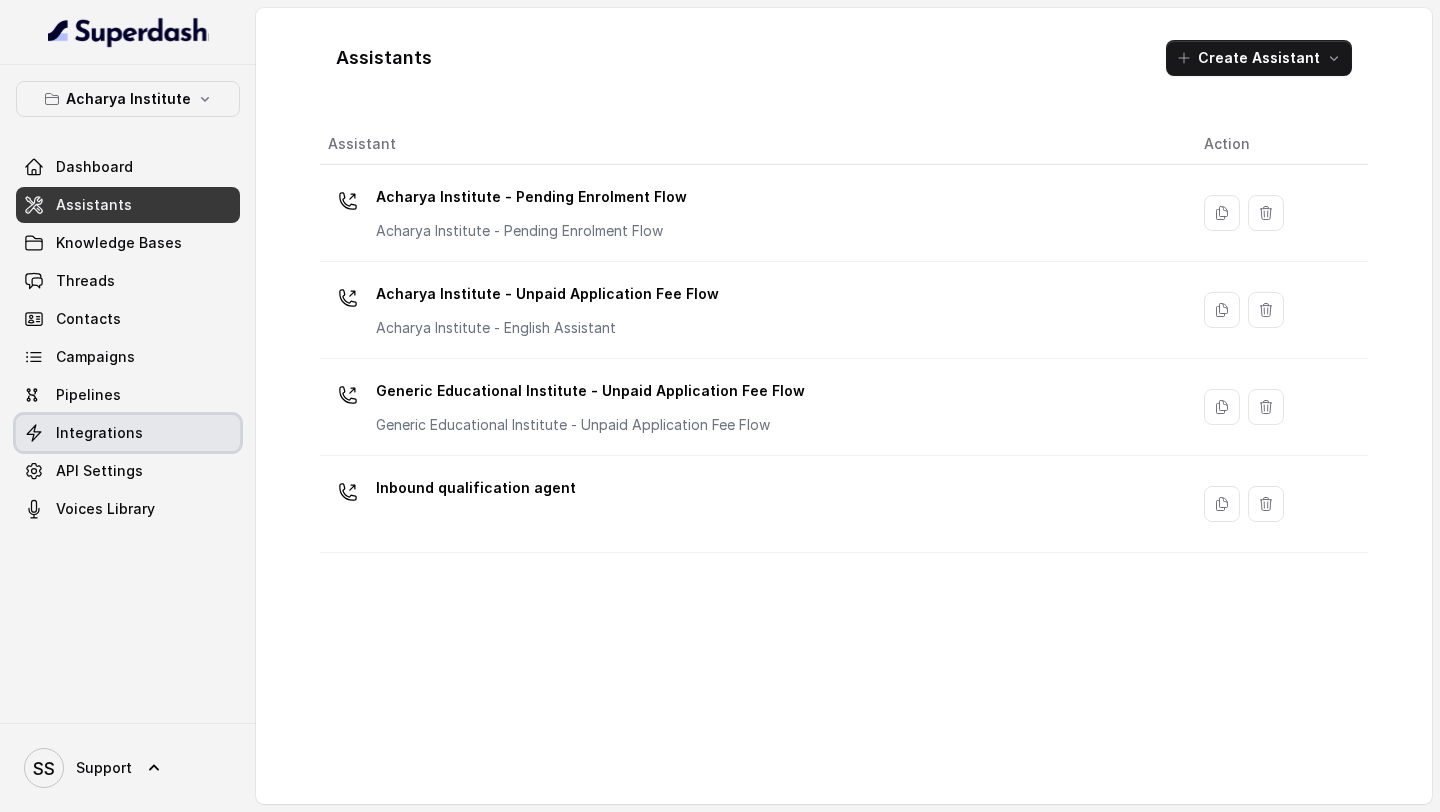 click on "Integrations" at bounding box center [99, 433] 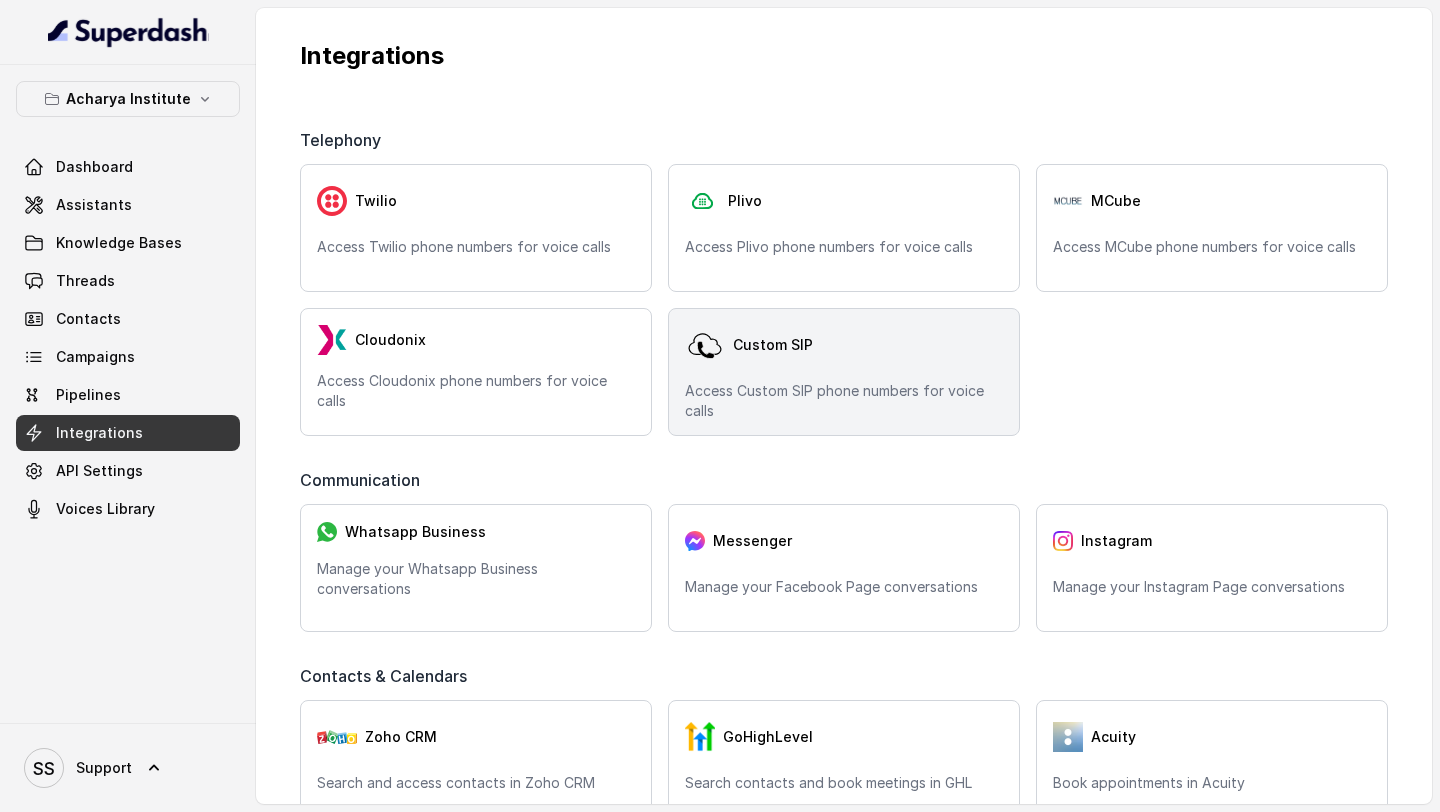 click on "Access Custom SIP phone numbers for voice calls" at bounding box center [844, 401] 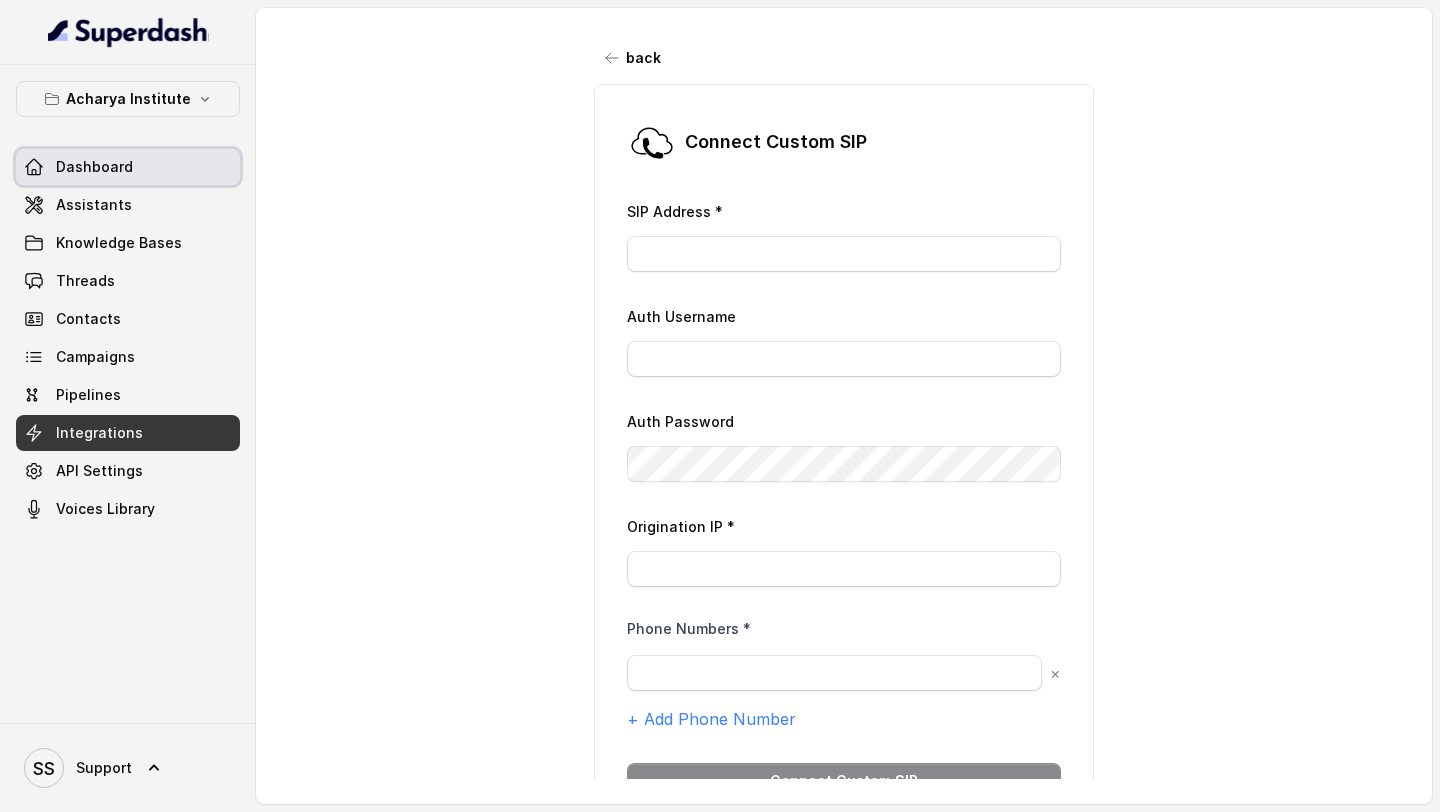 click on "Dashboard" at bounding box center (94, 167) 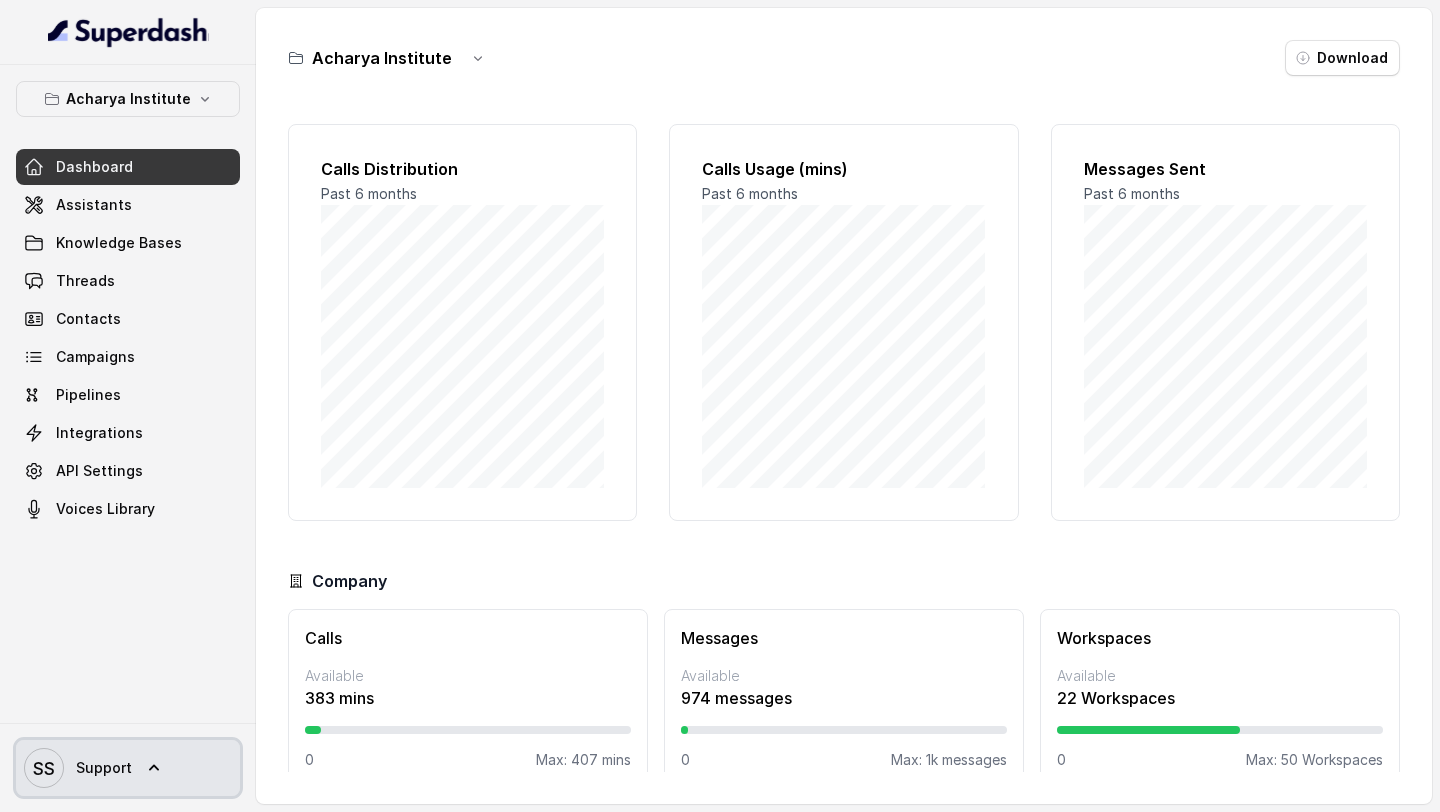 click on "Support" at bounding box center (104, 768) 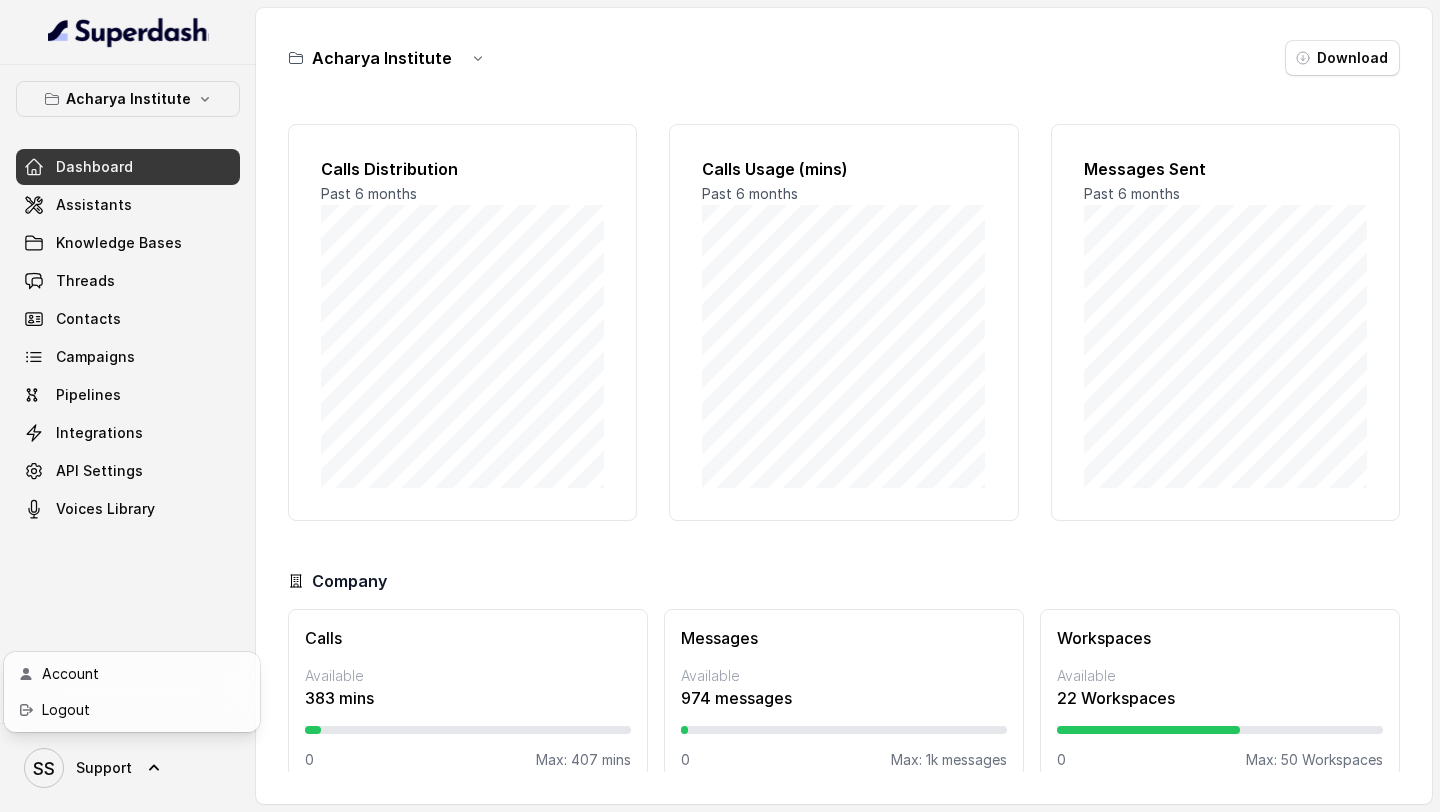 click on "Acharya Institute Dashboard Assistants Knowledge Bases Threads Contacts Campaigns Pipelines Integrations API Settings Voices Library SS Support" at bounding box center [128, 406] 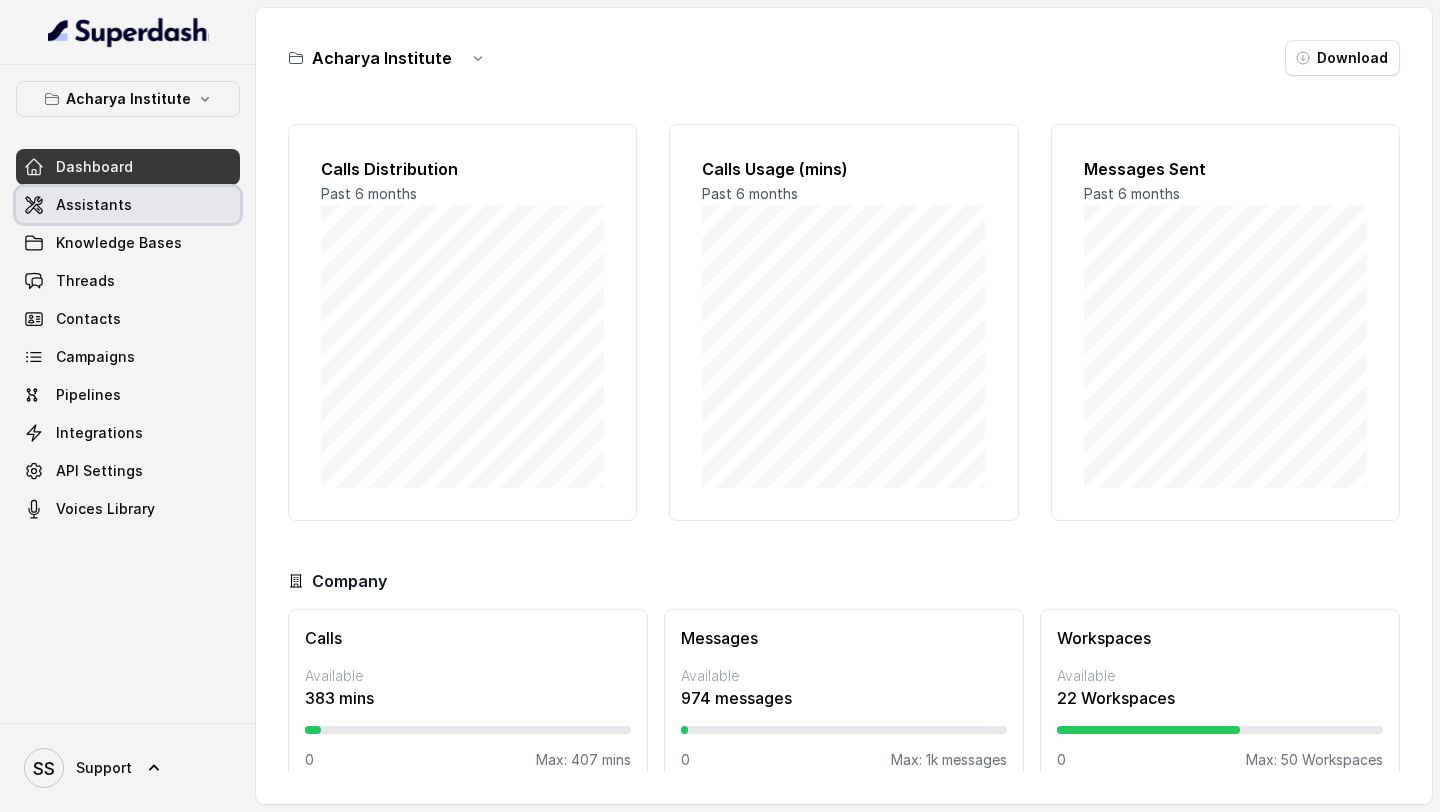 click on "Assistants" at bounding box center [128, 205] 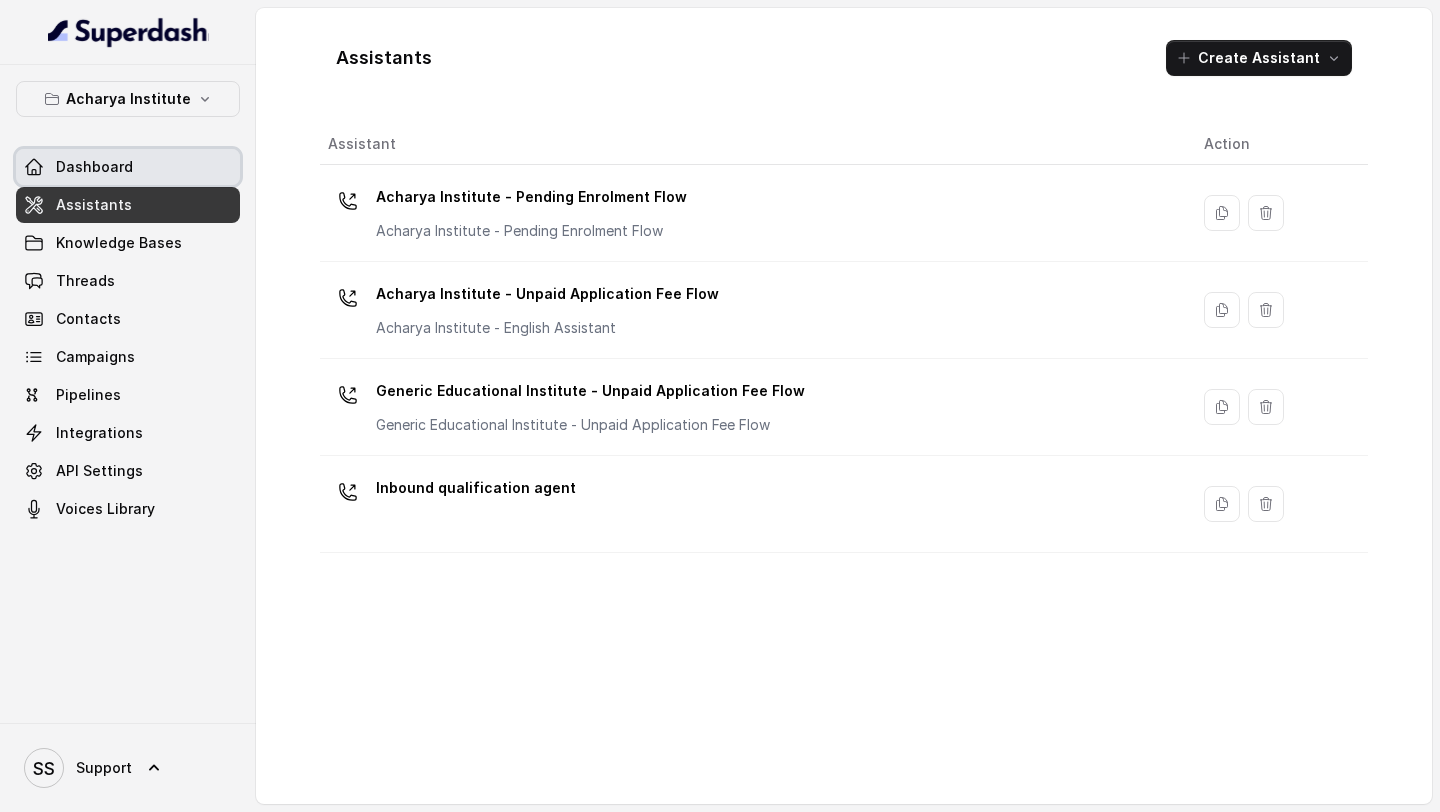click on "Dashboard" at bounding box center [128, 167] 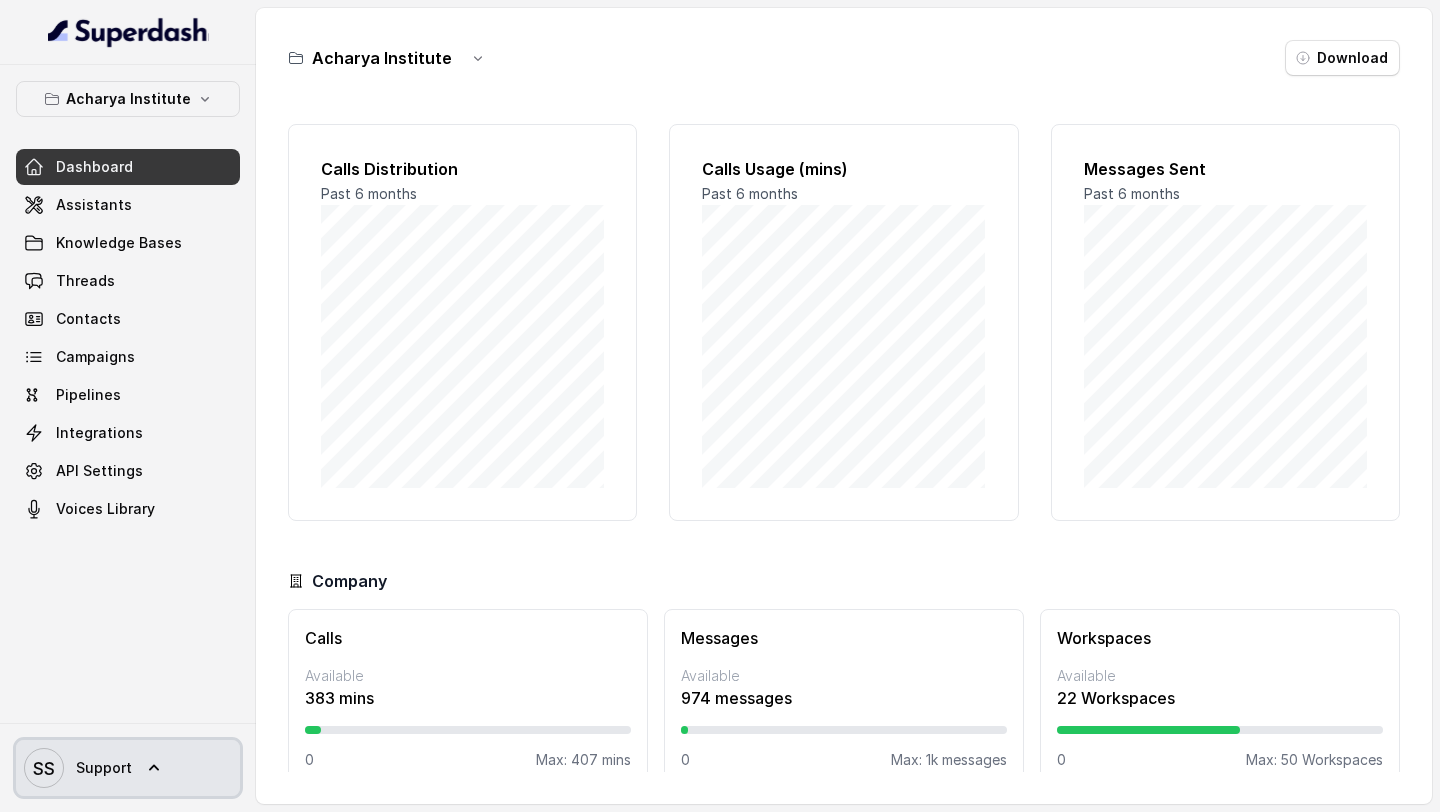 click on "Support" at bounding box center [104, 768] 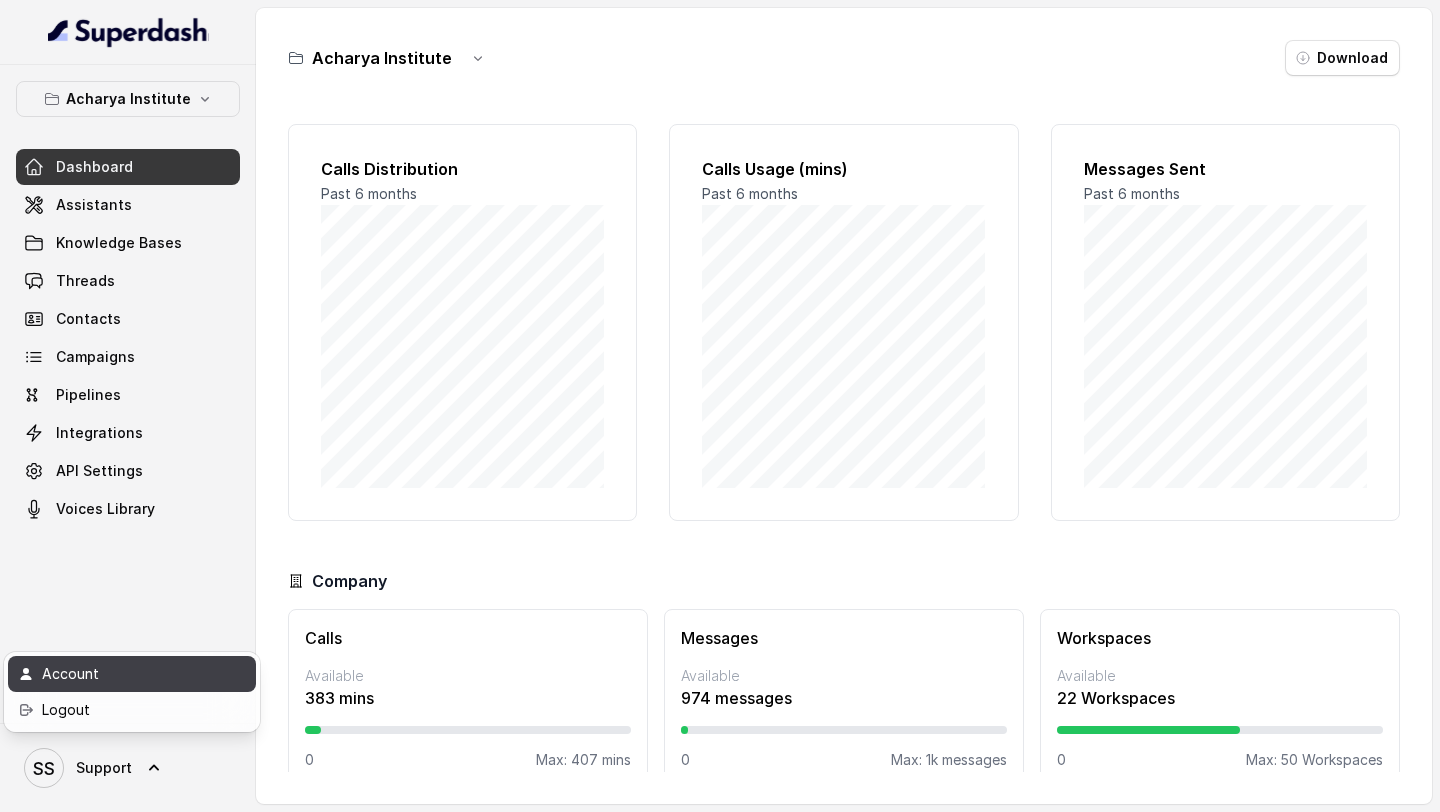 click on "Account" at bounding box center (127, 674) 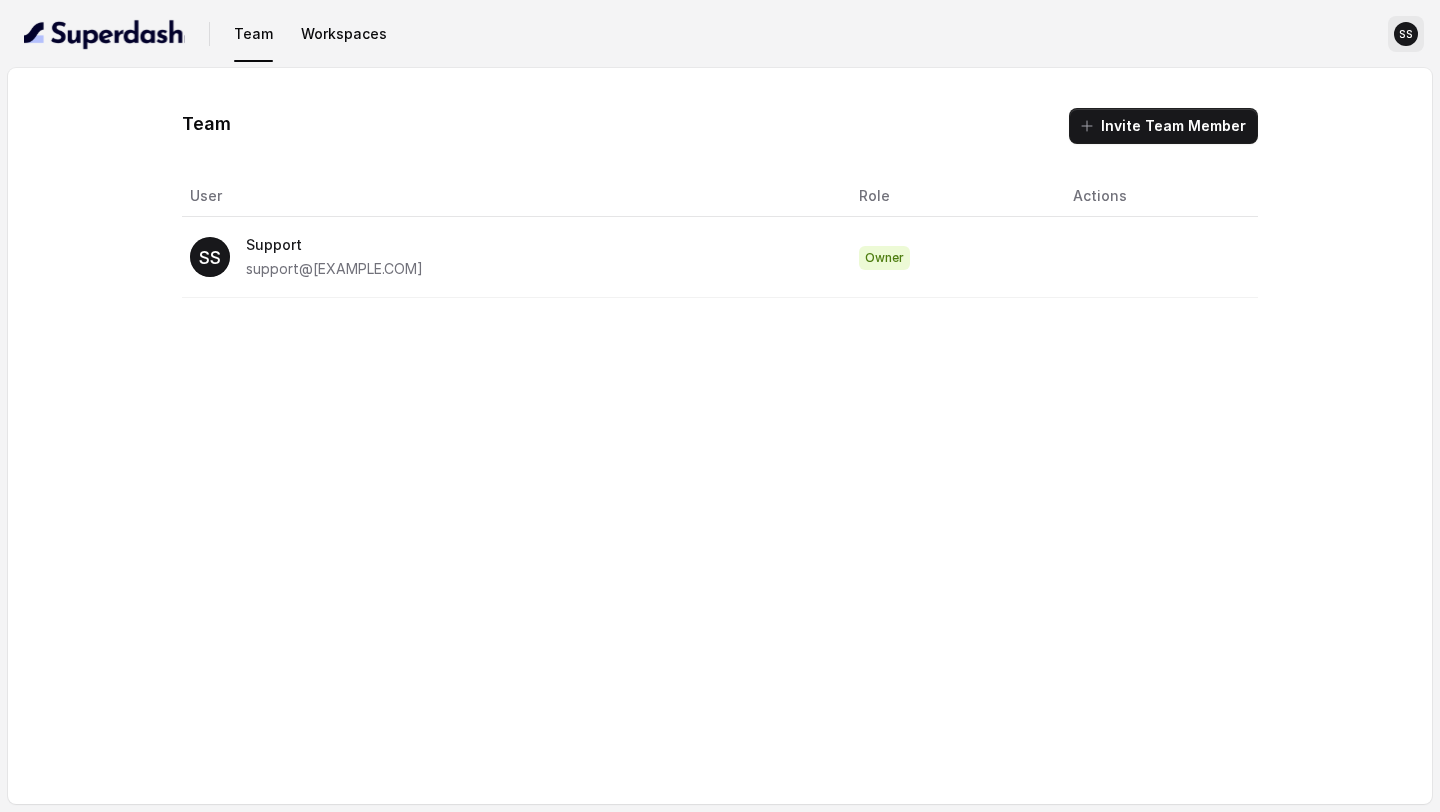 click on "SS" 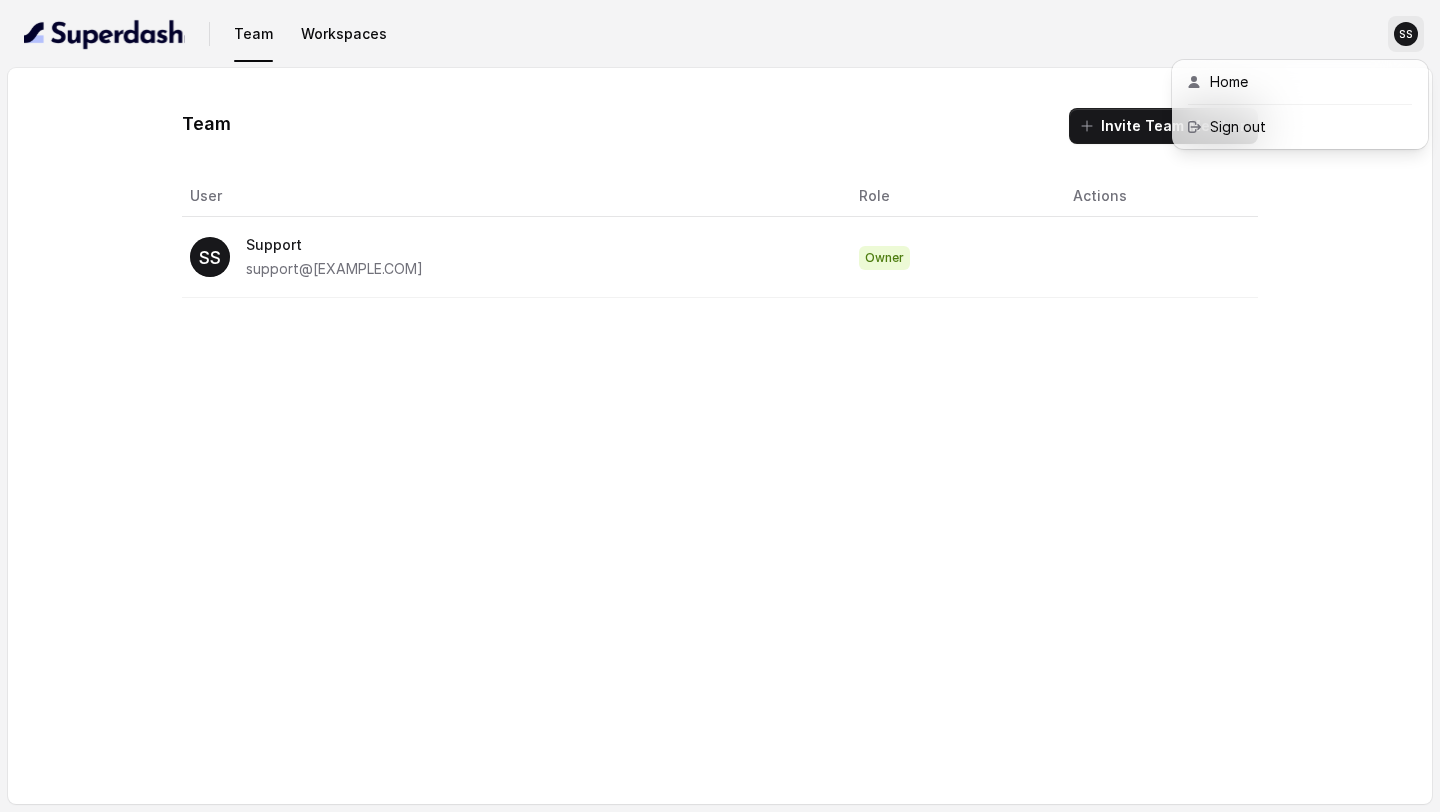 click on "Team Workspaces SS Team  Invite Team Member User Role Actions SS Support support@trysuperdash.com Owner" at bounding box center [720, 406] 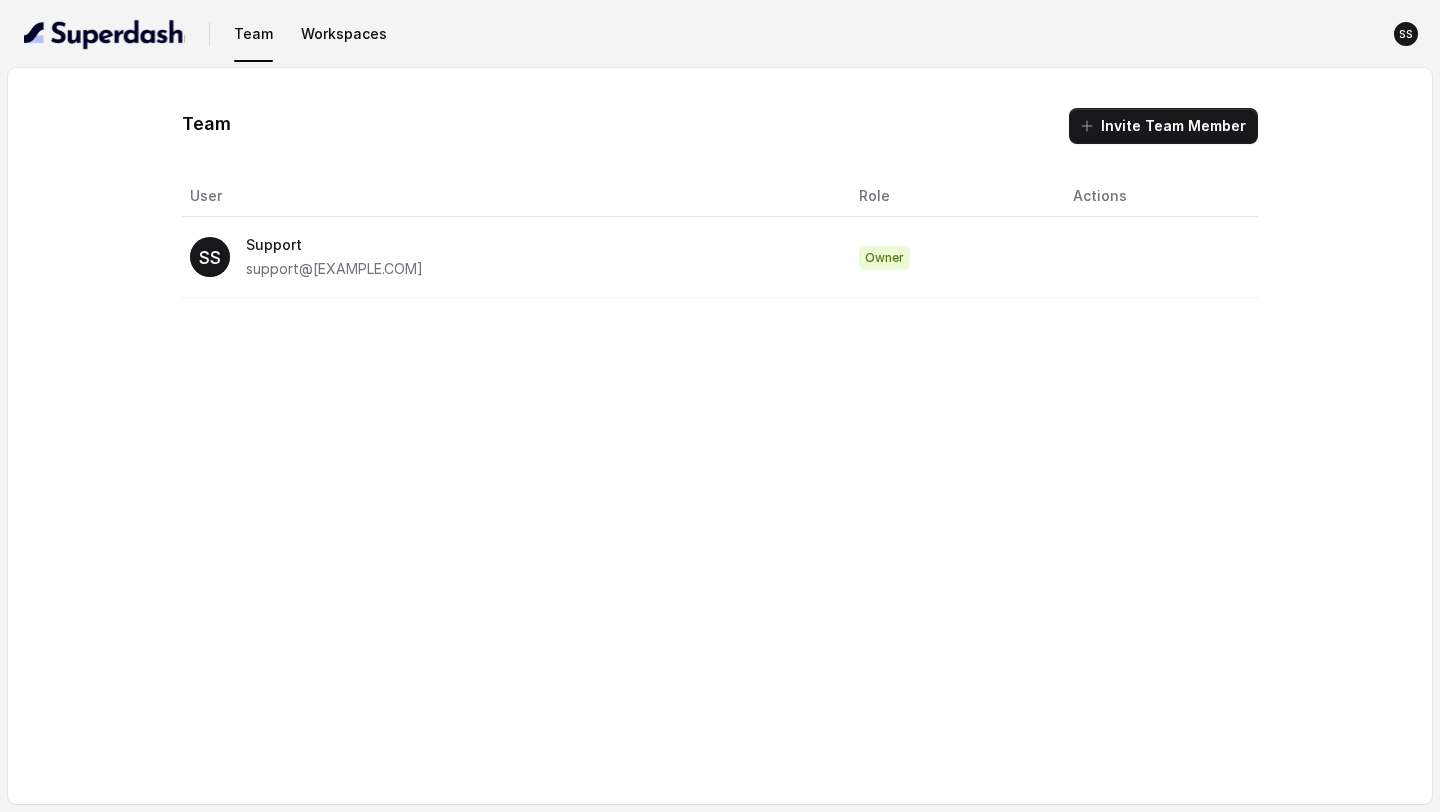 click on "Workspaces" at bounding box center (344, 34) 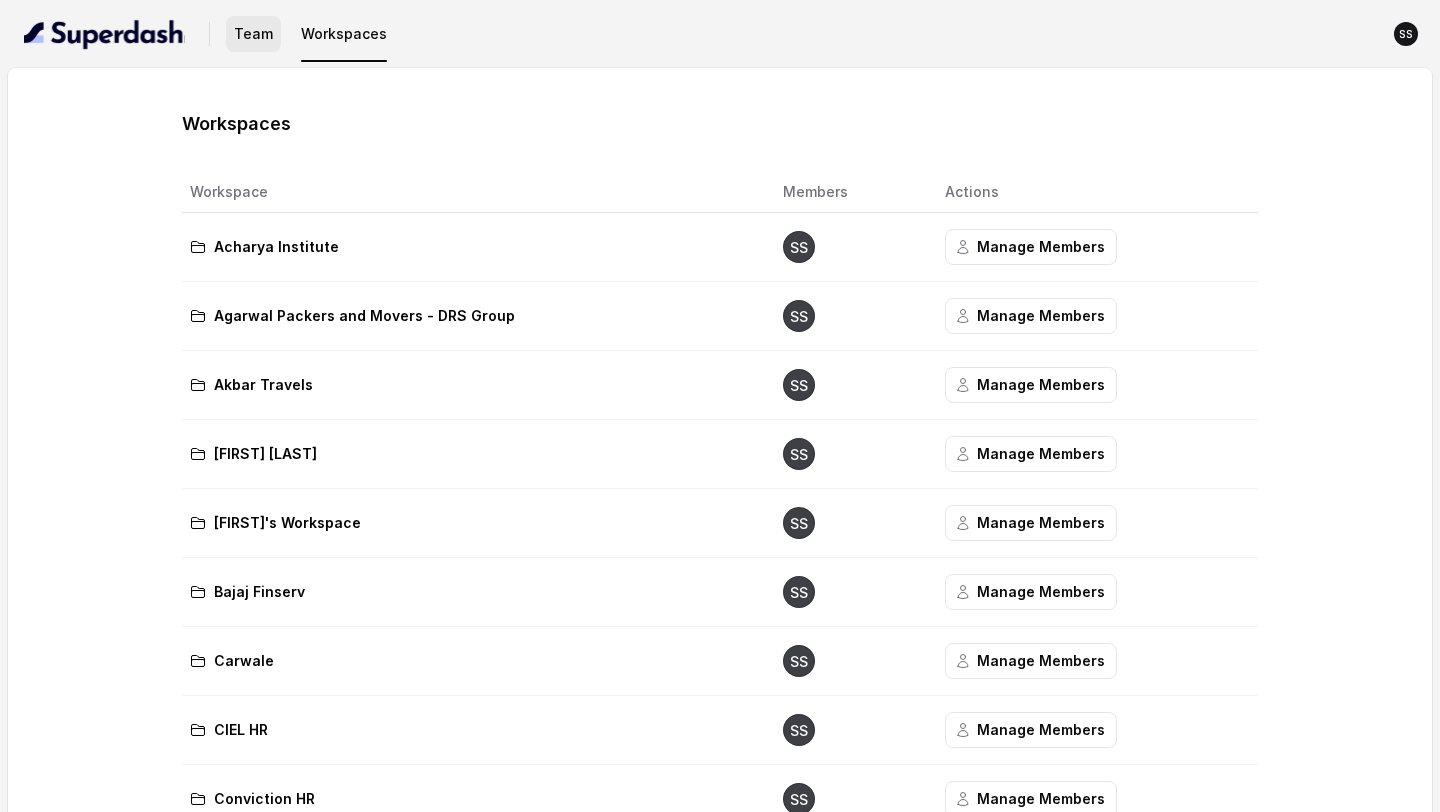 click on "Team" at bounding box center [253, 34] 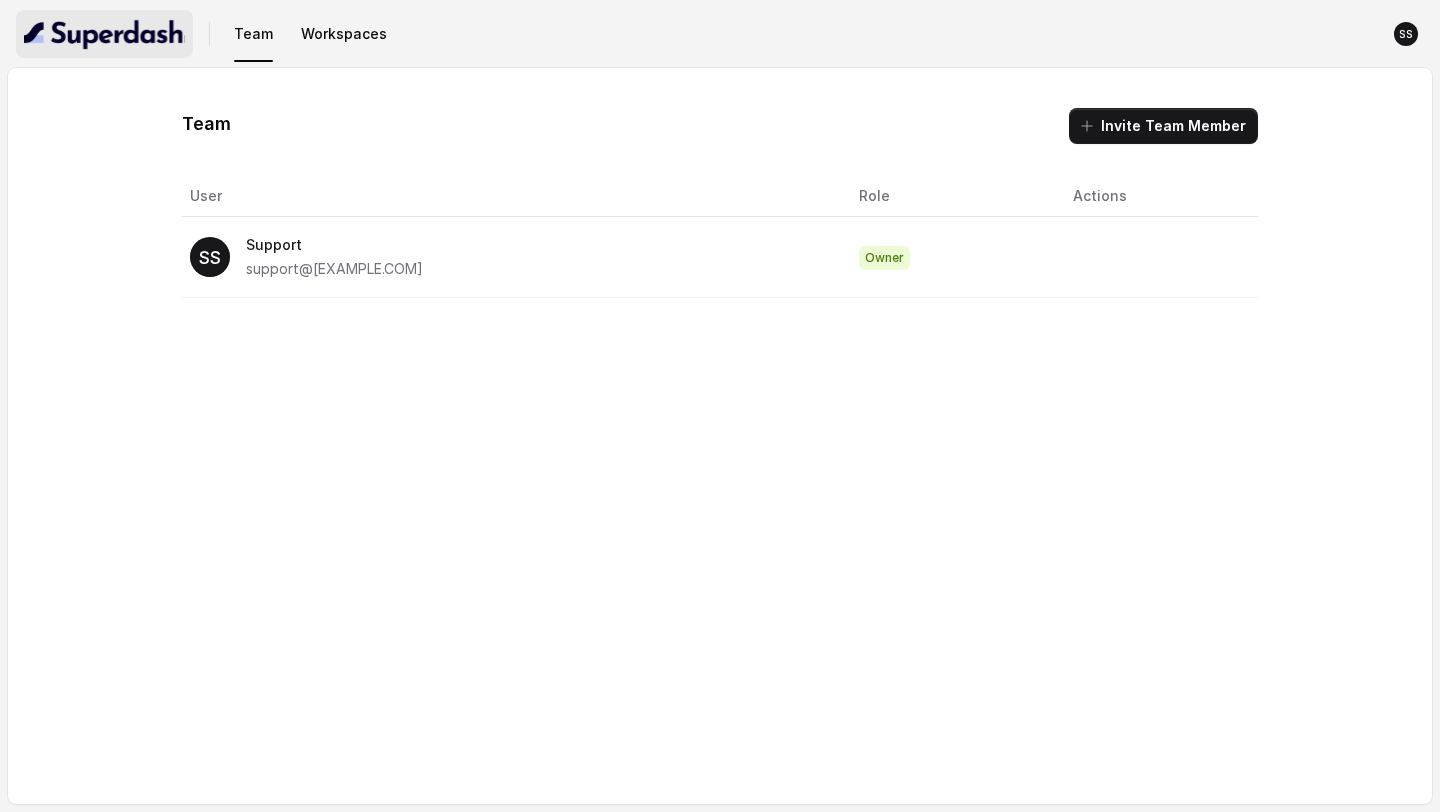click at bounding box center [104, 34] 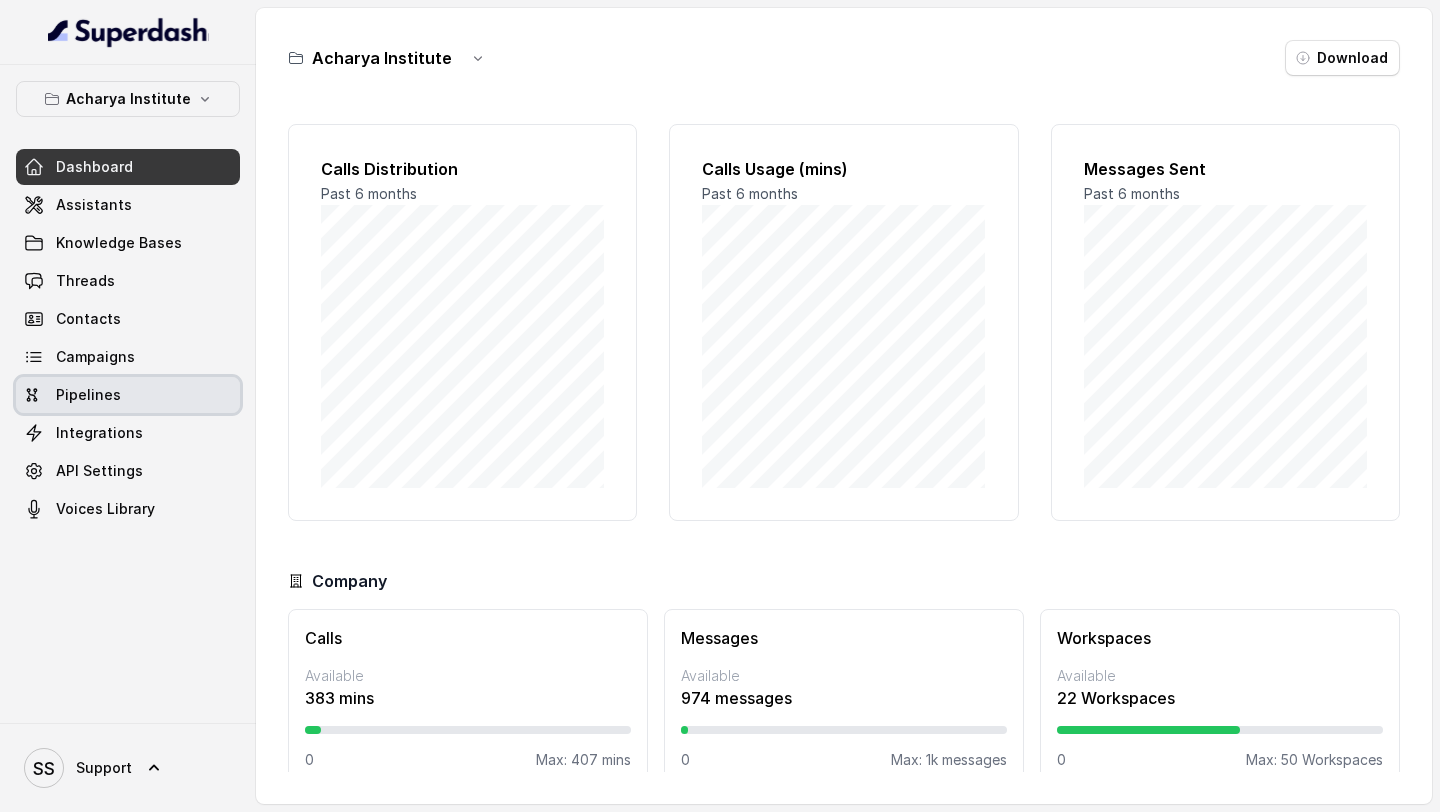 click on "Pipelines" at bounding box center (128, 395) 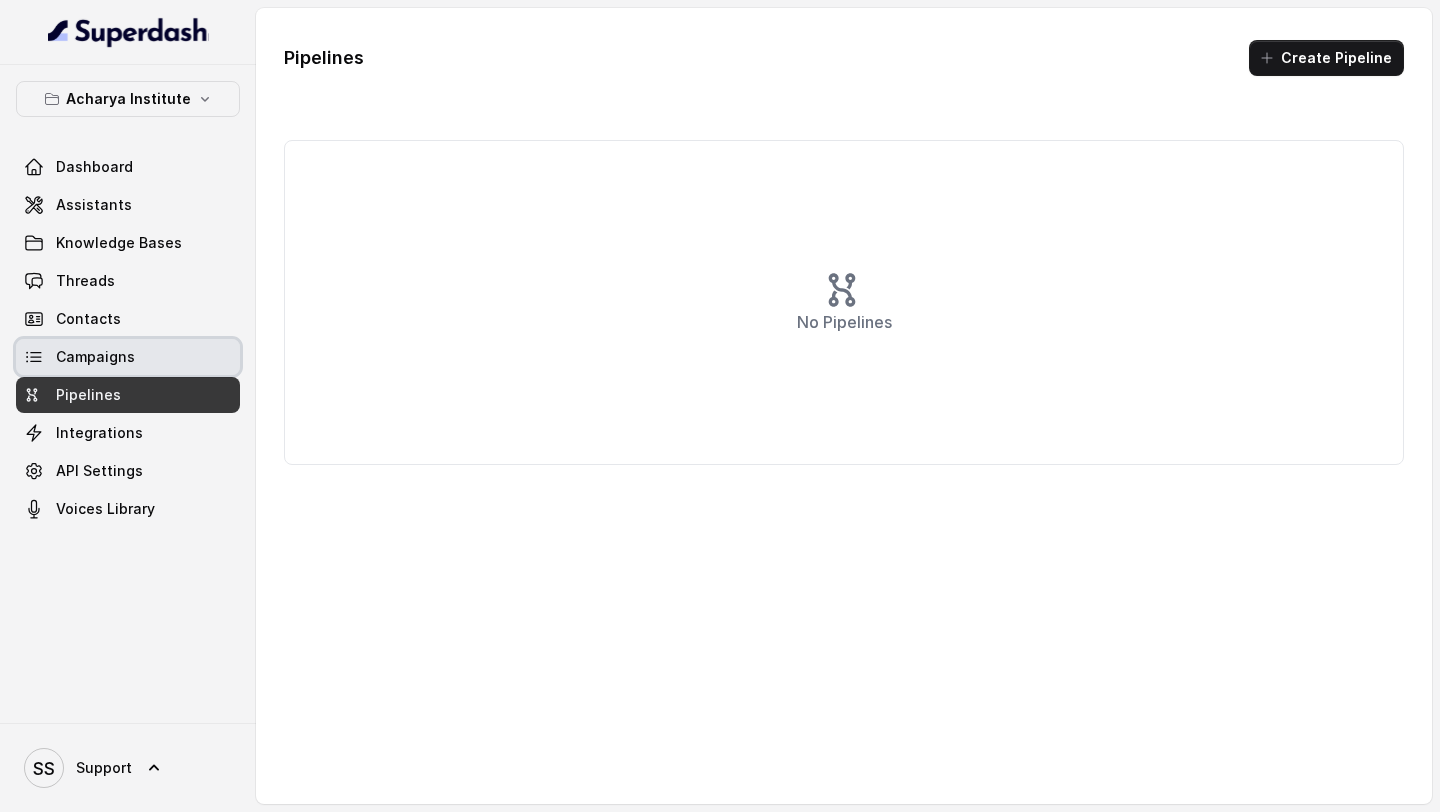 click on "Campaigns" at bounding box center (128, 357) 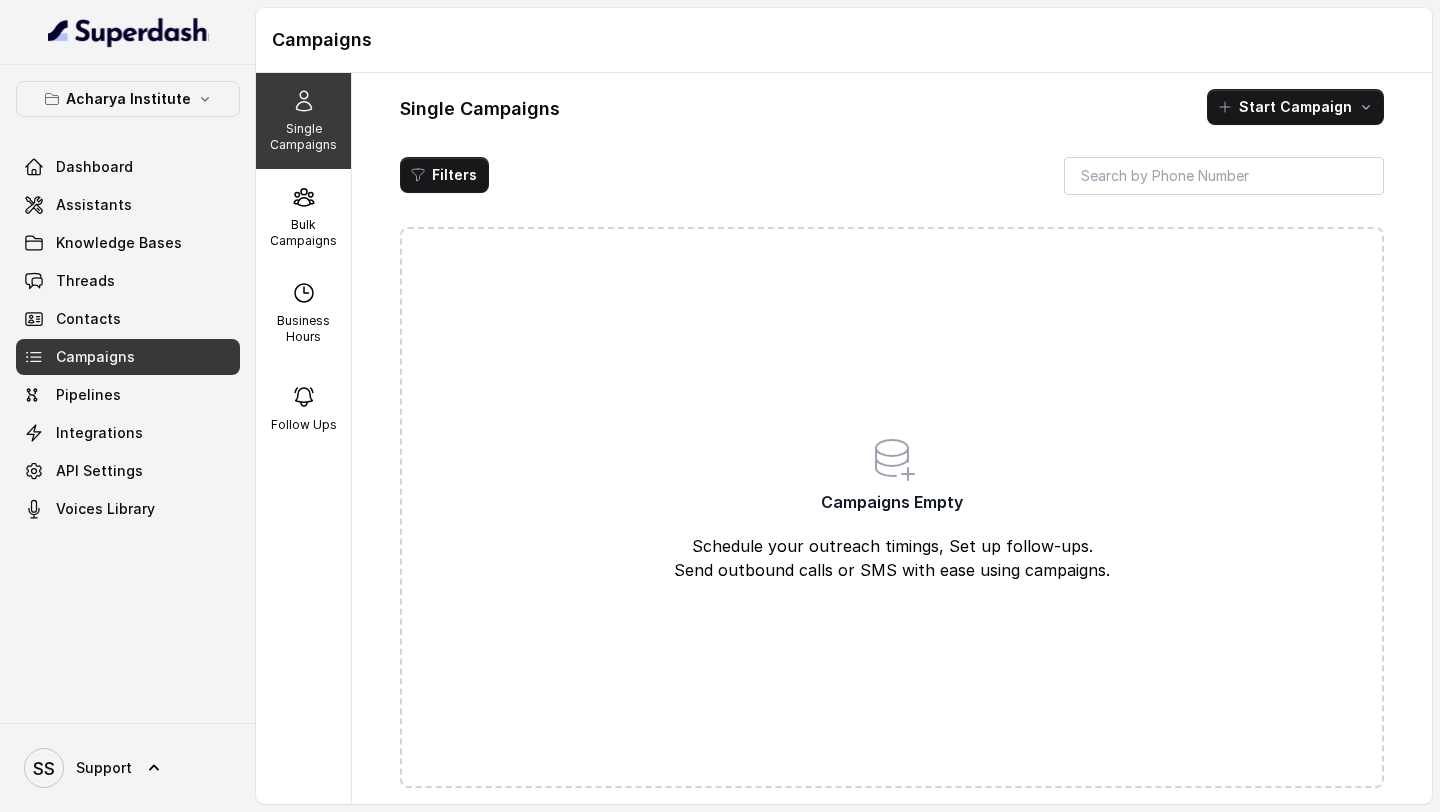 click on "Single Campaigns  Start Campaign  Filters Campaigns Empty Schedule your outreach timings, Set up follow-ups.   Send outbound calls or SMS with ease using campaigns." at bounding box center [892, 438] 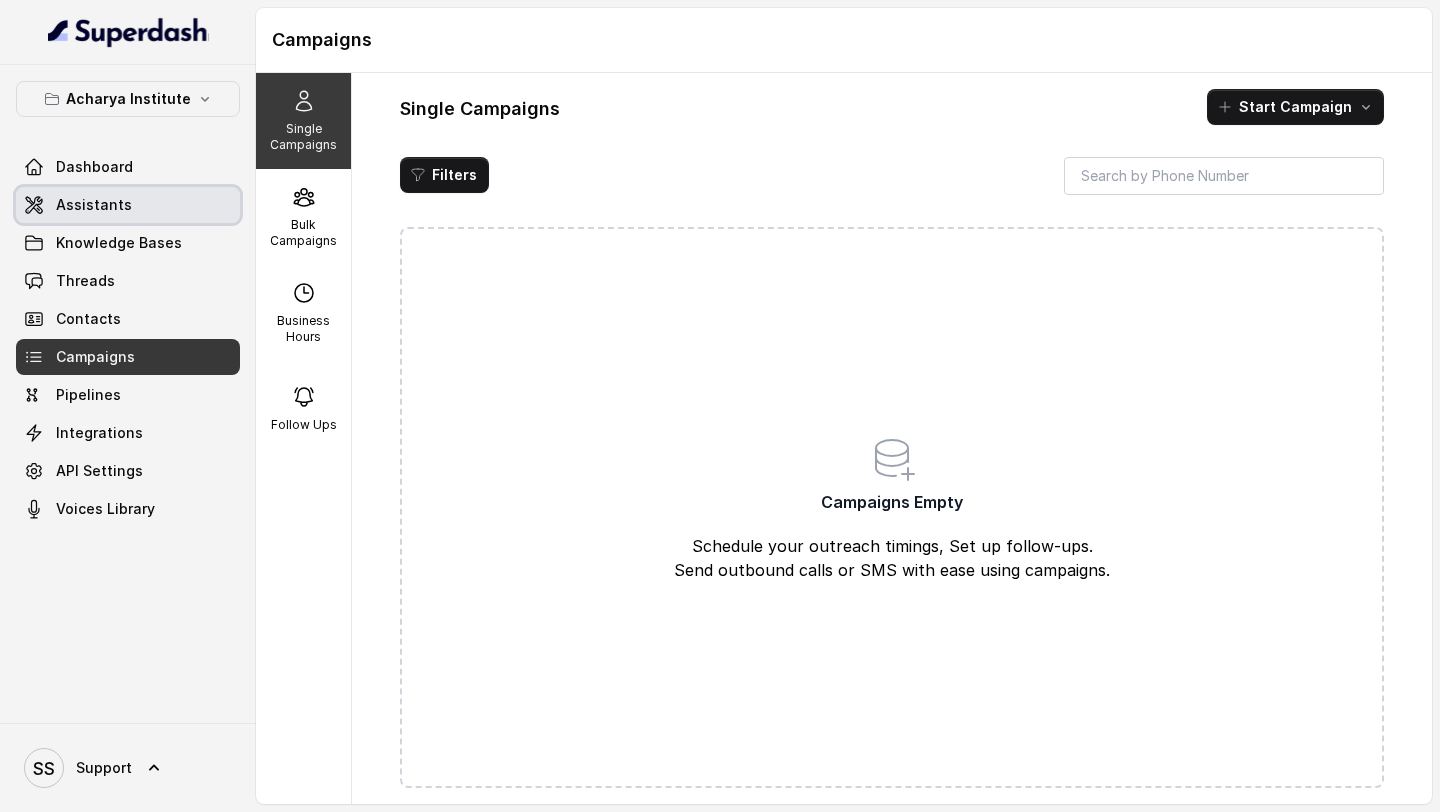 click on "Dashboard" at bounding box center [128, 167] 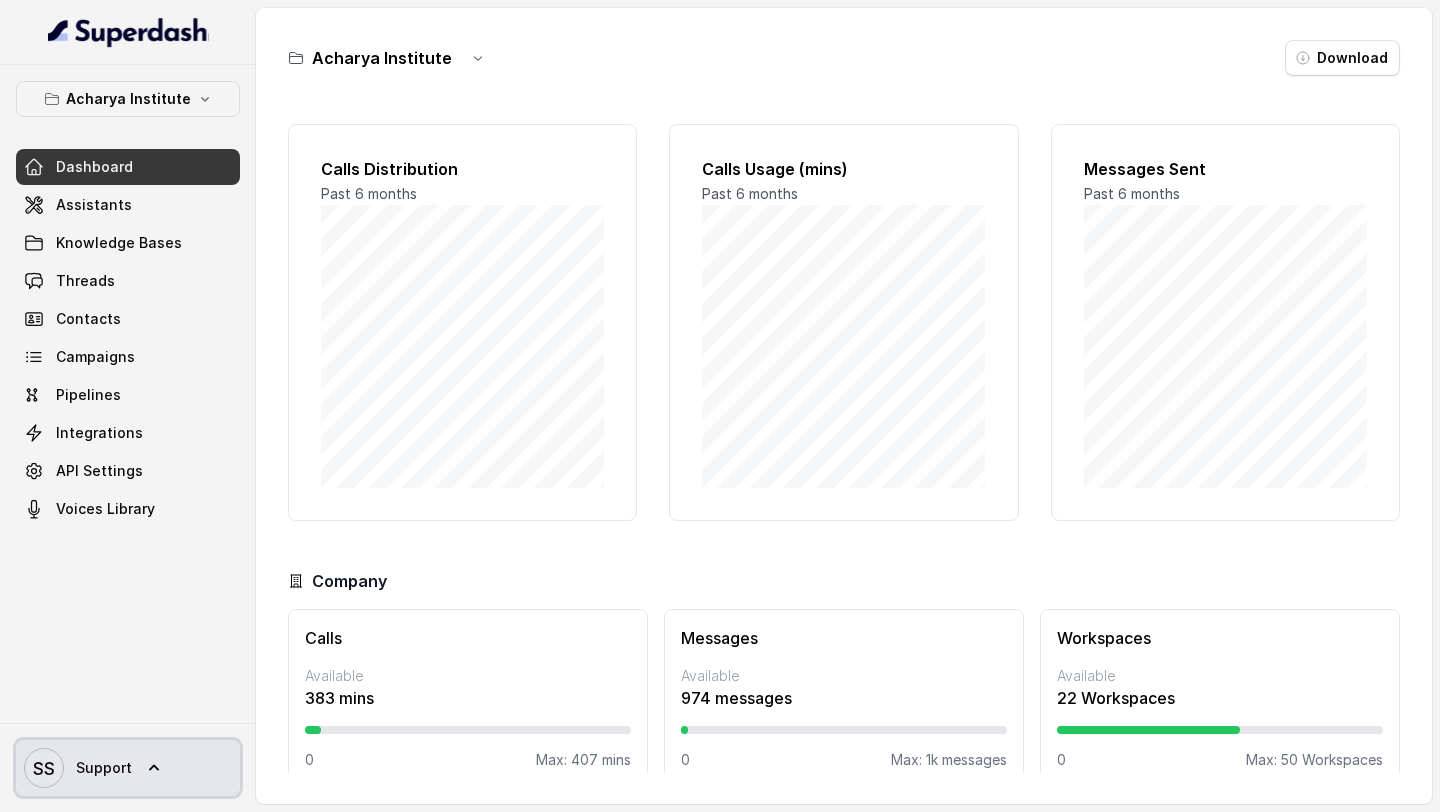 click on "Support" at bounding box center [104, 768] 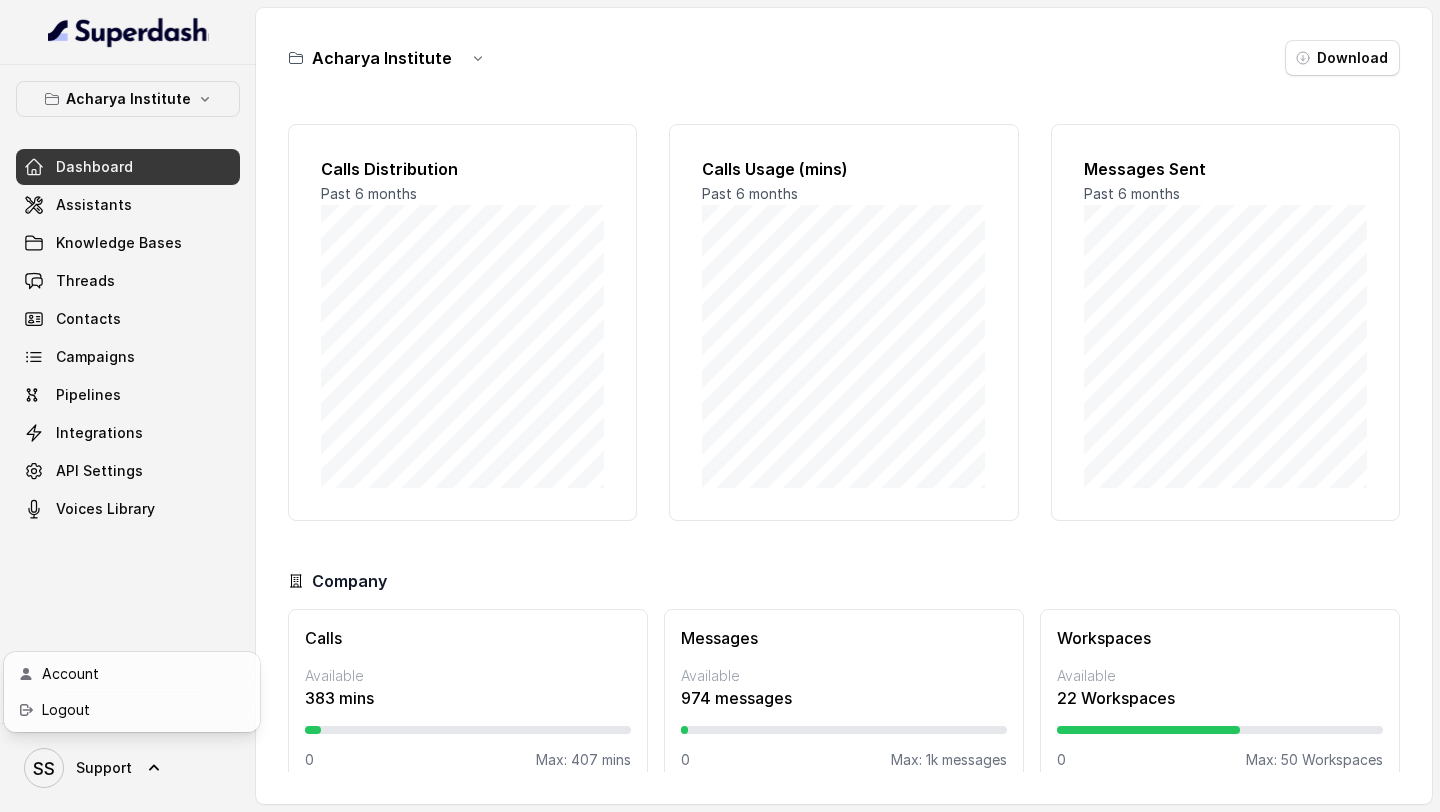 click on "Acharya Institute Dashboard Assistants Knowledge Bases Threads Contacts Campaigns Pipelines Integrations API Settings Voices Library SS Support" at bounding box center [128, 406] 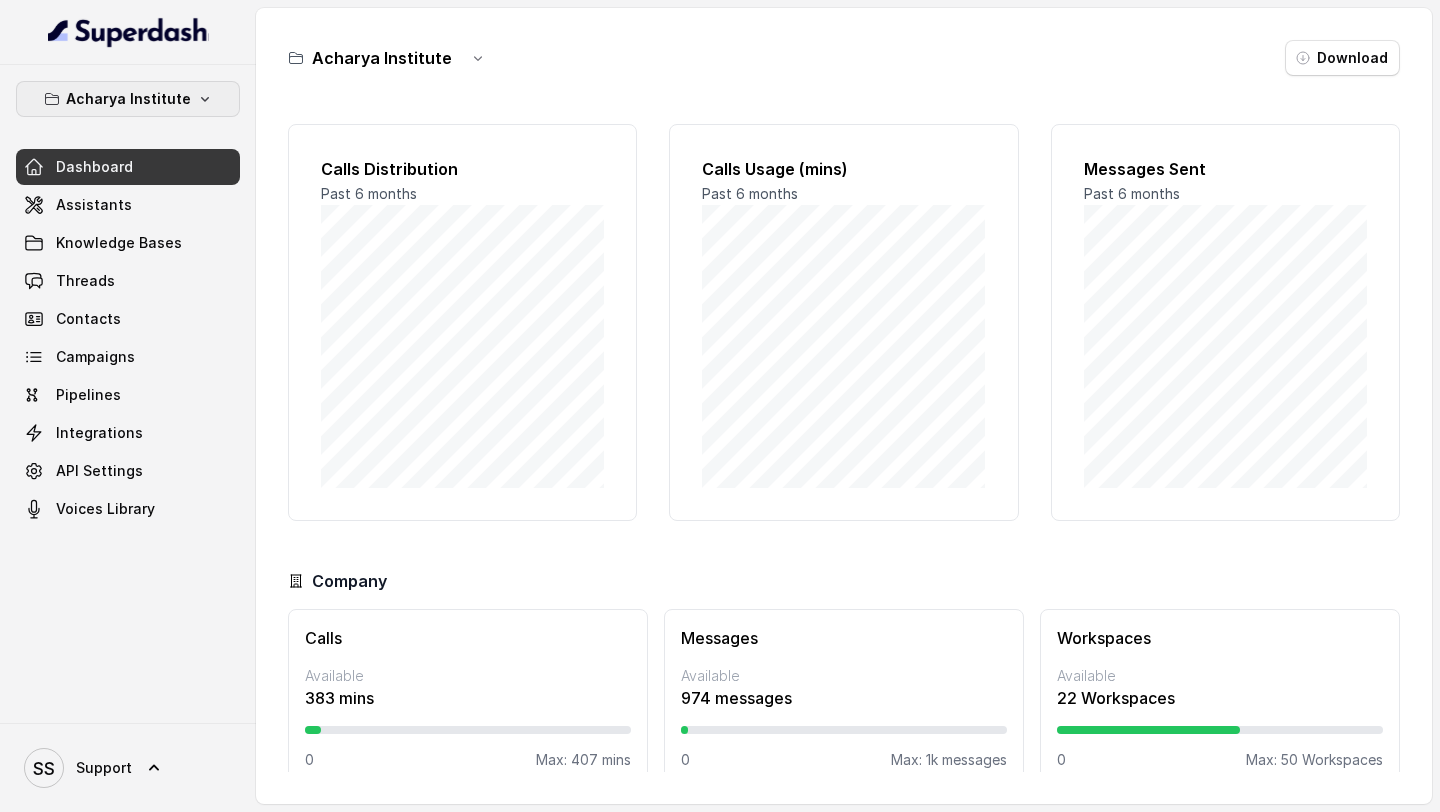 click on "Acharya Institute" at bounding box center (128, 99) 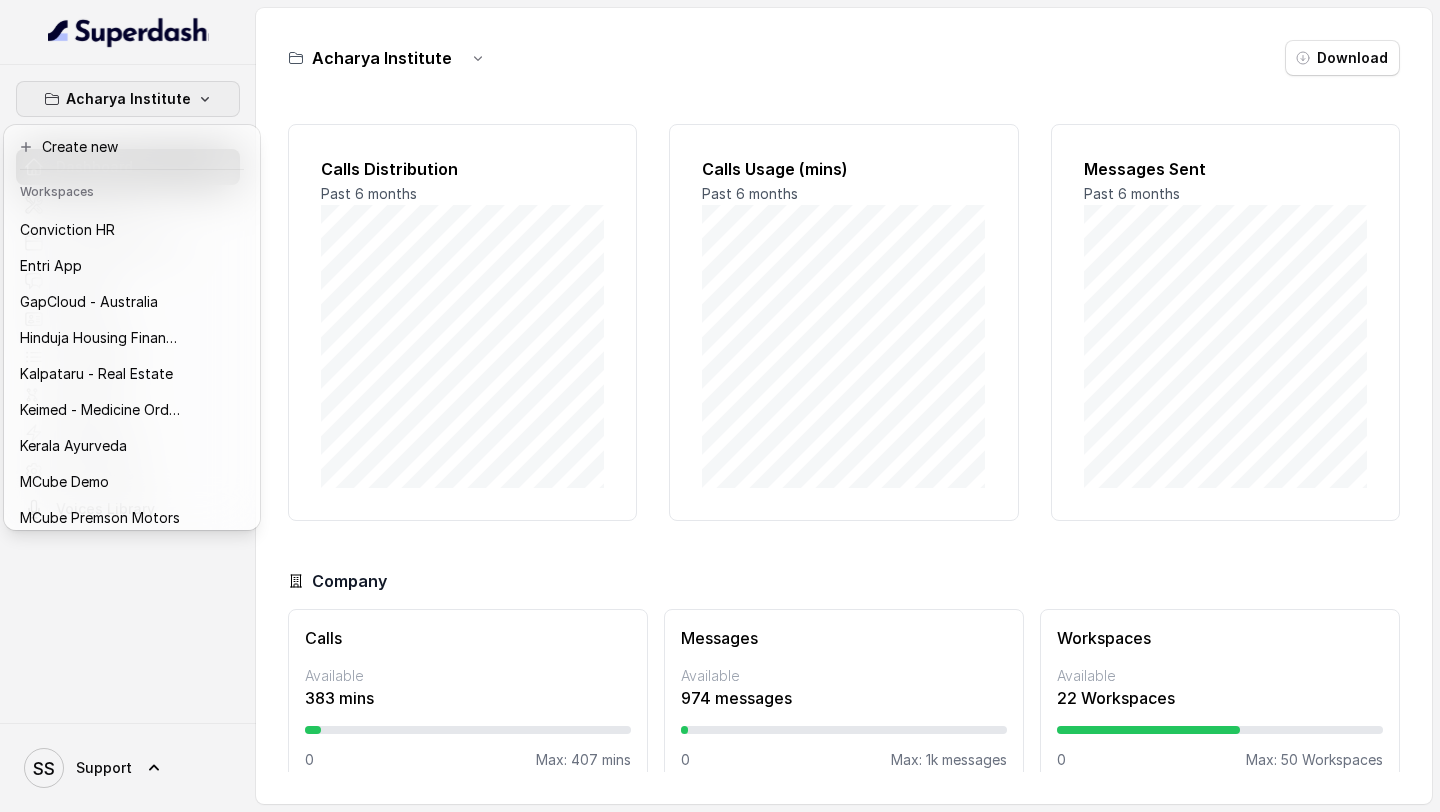 scroll, scrollTop: 688, scrollLeft: 0, axis: vertical 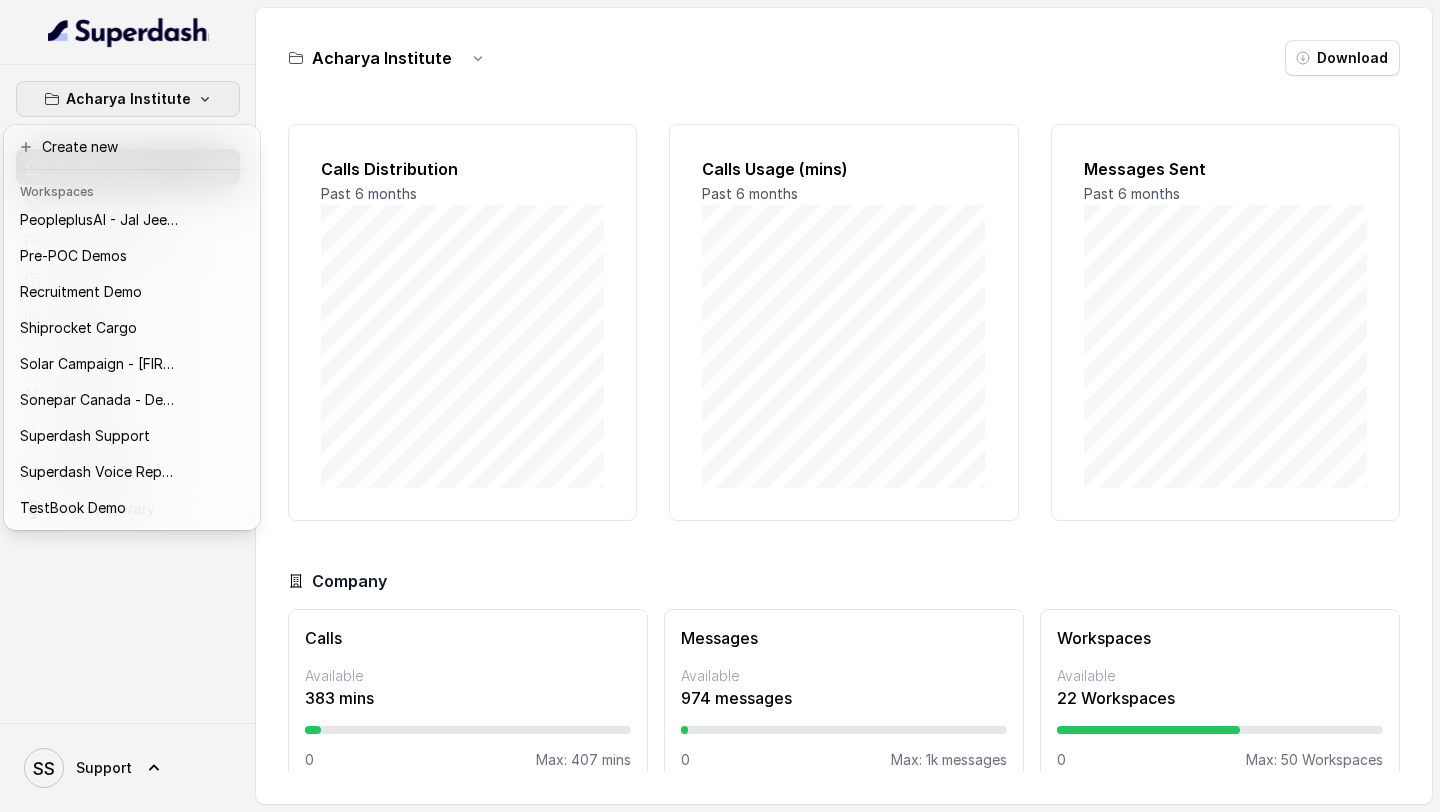 click on "Acharya Institute Dashboard Assistants Knowledge Bases Threads Contacts Campaigns Pipelines Integrations API Settings Voices Library" at bounding box center (128, 394) 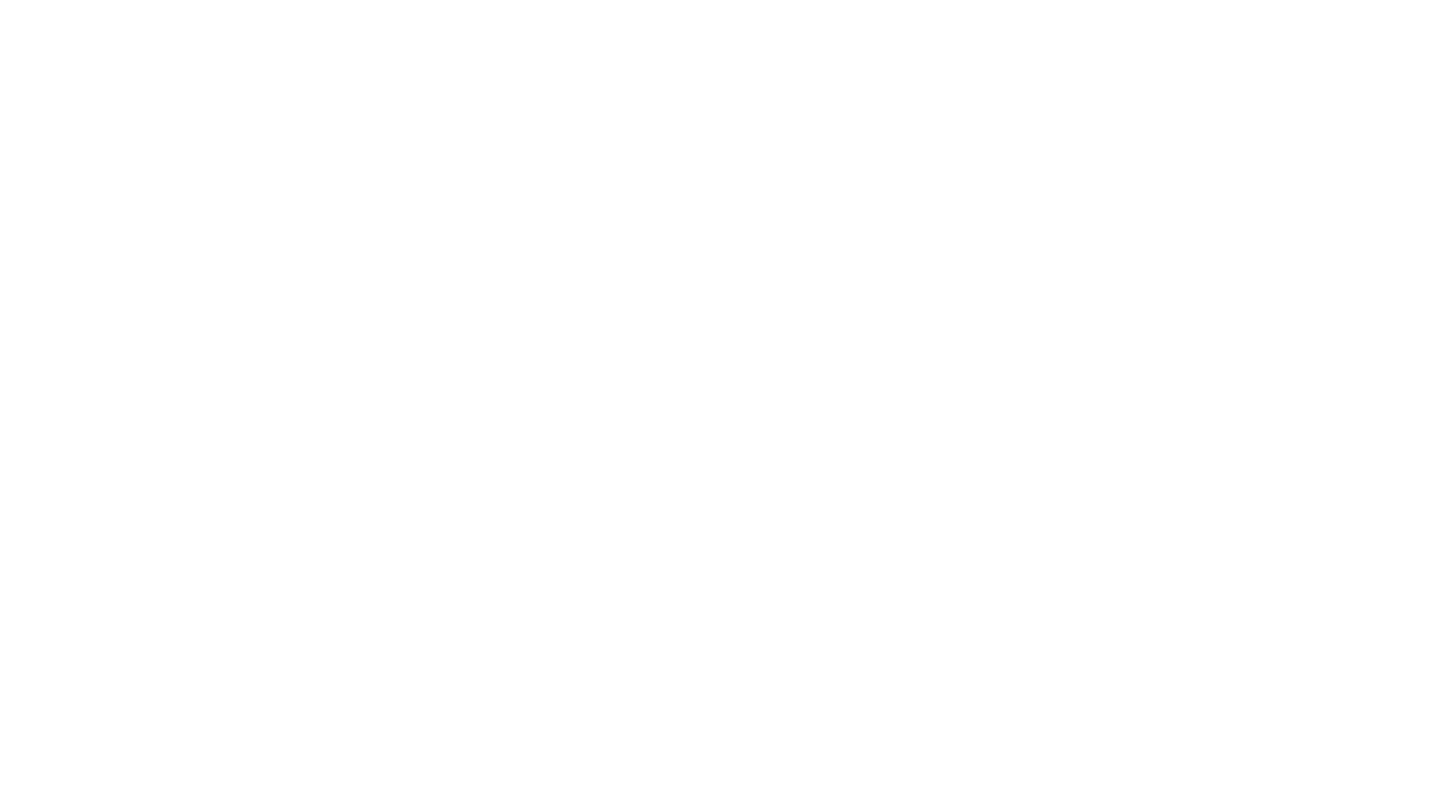 scroll, scrollTop: 0, scrollLeft: 0, axis: both 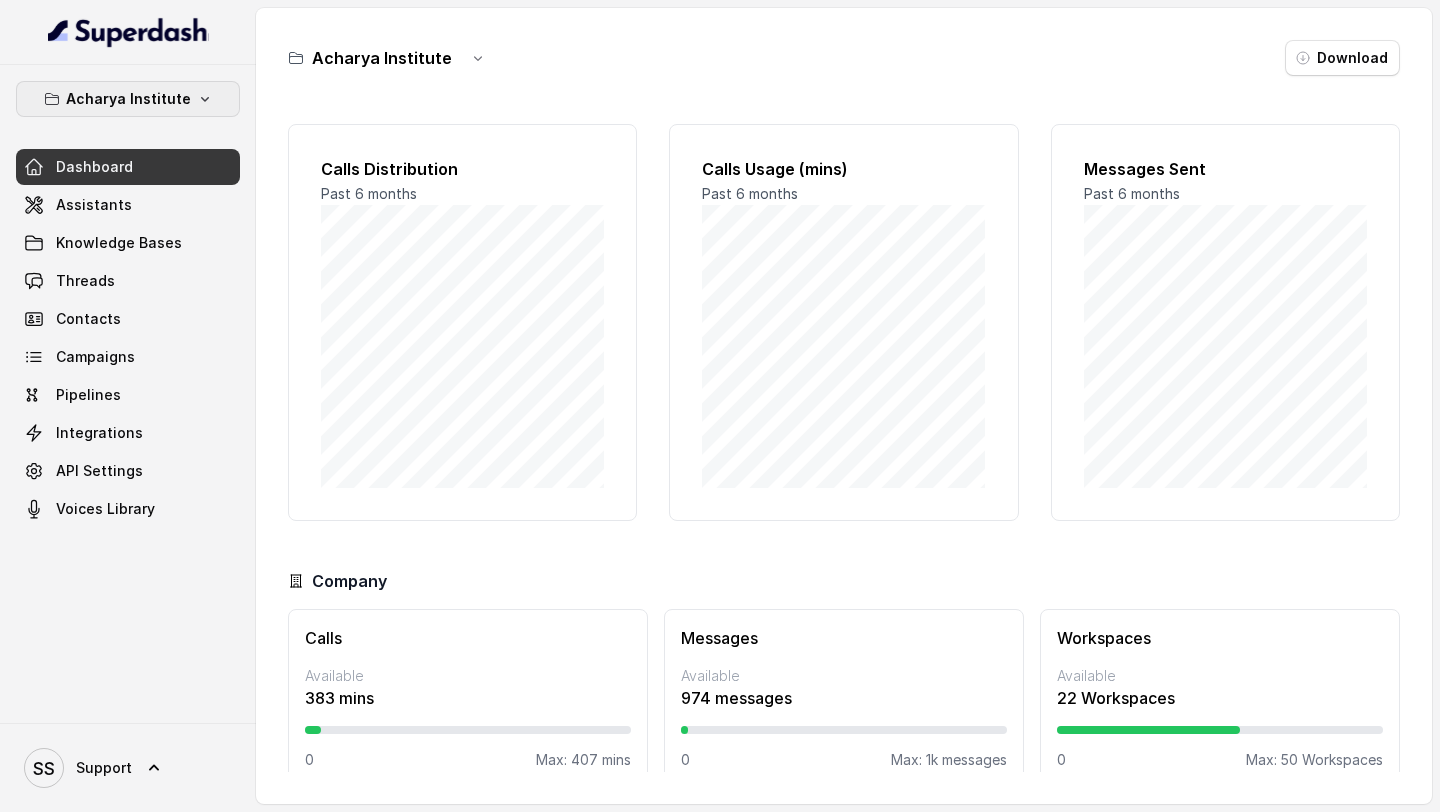 click on "Acharya Institute" at bounding box center (128, 99) 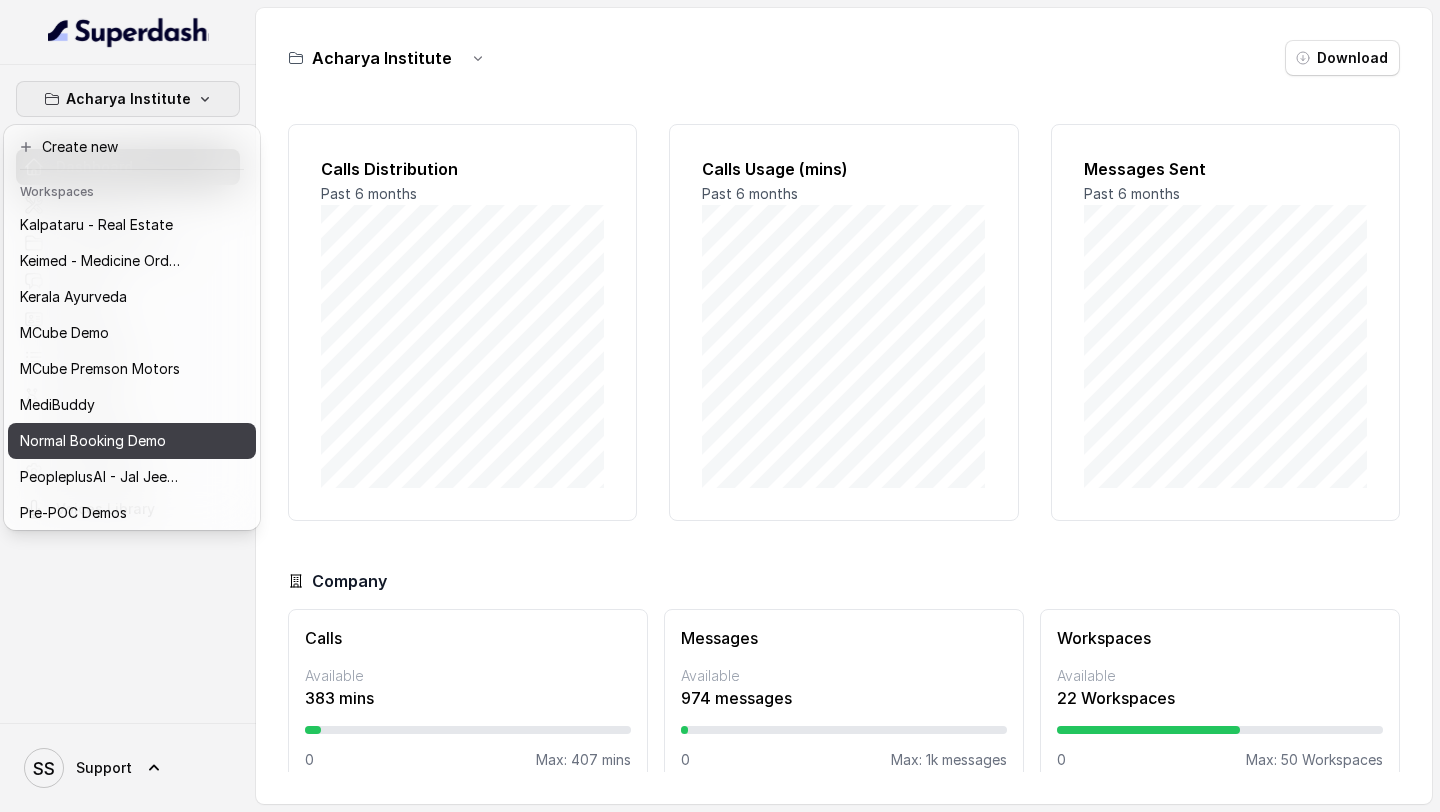 scroll, scrollTop: 0, scrollLeft: 0, axis: both 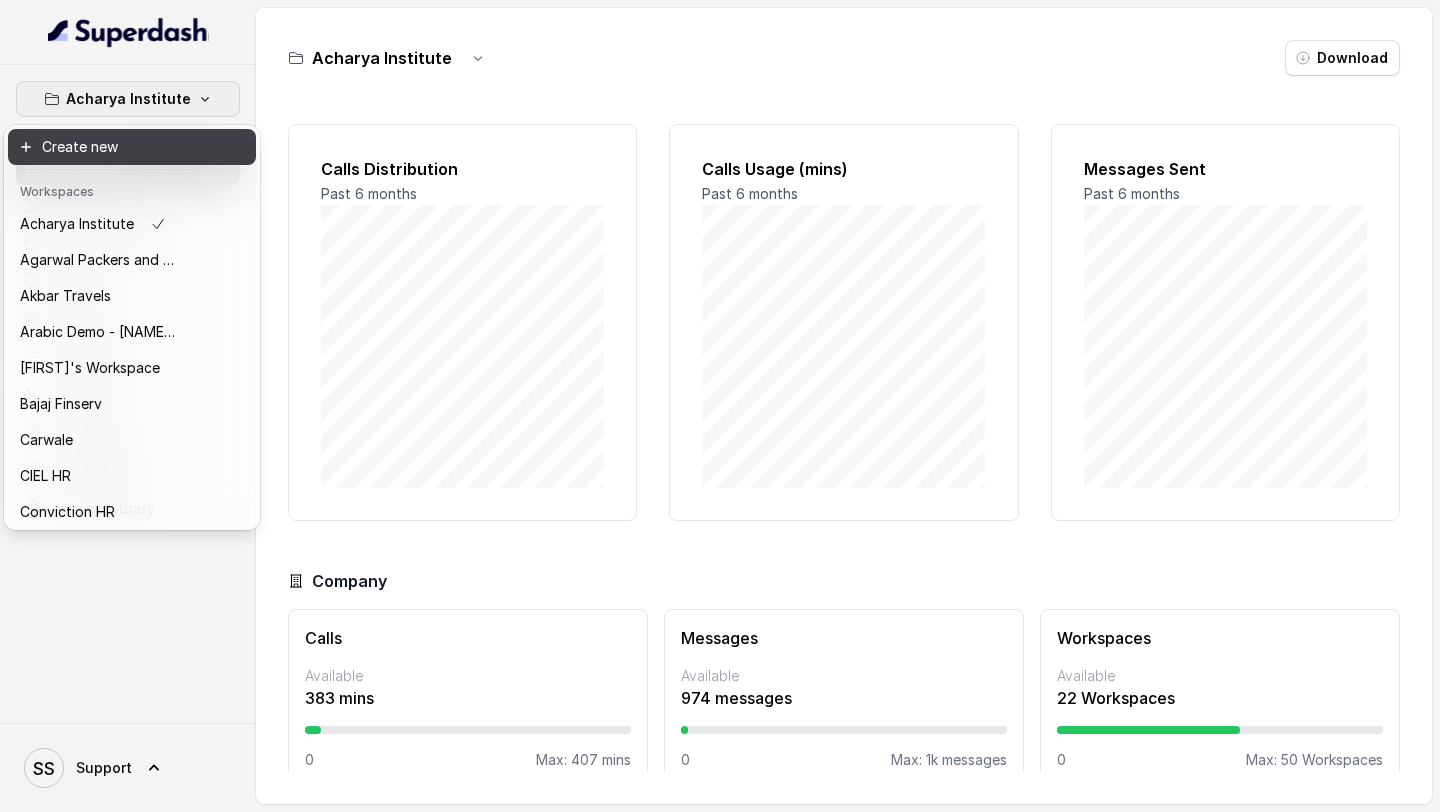 click on "Create new" at bounding box center [132, 147] 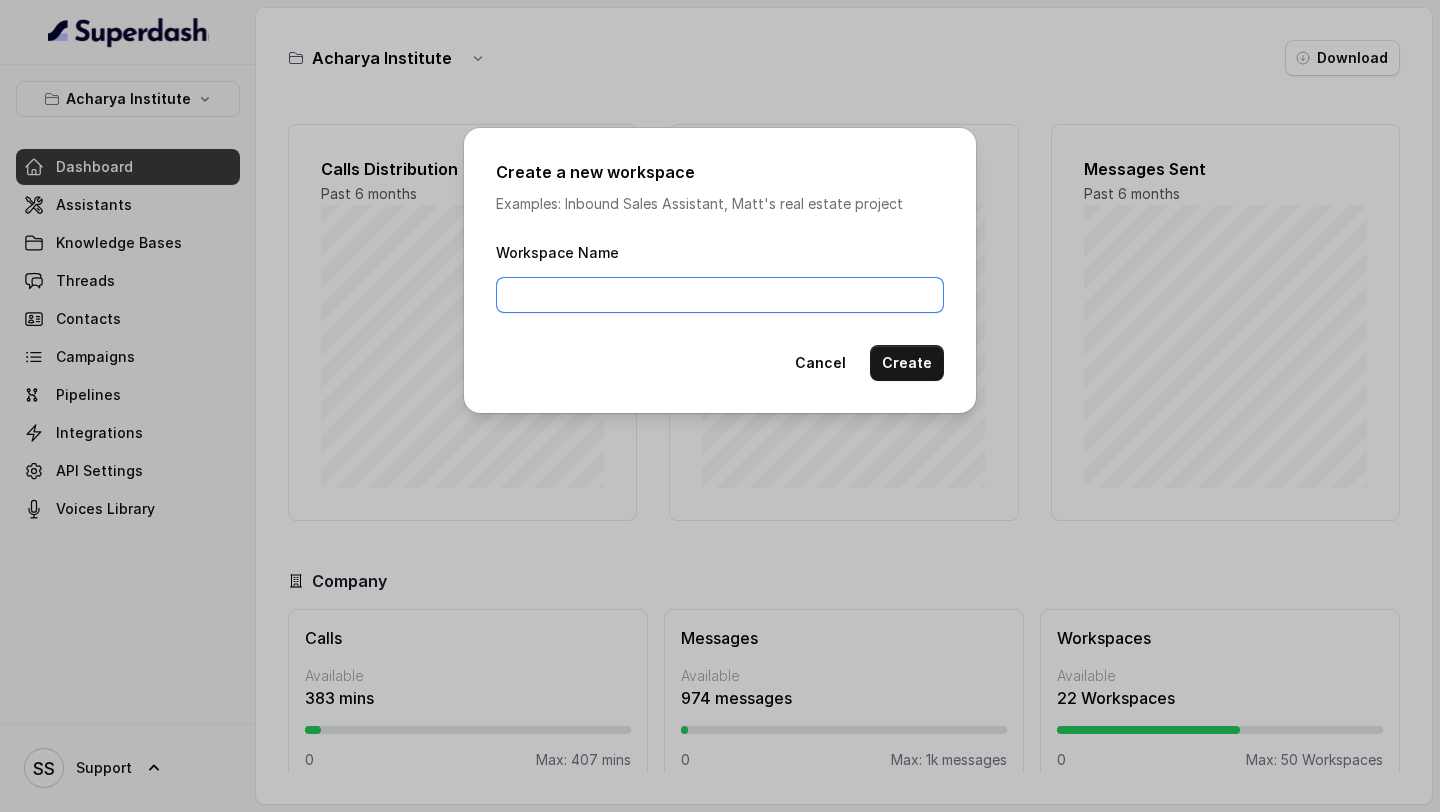 click on "Workspace Name" at bounding box center (720, 295) 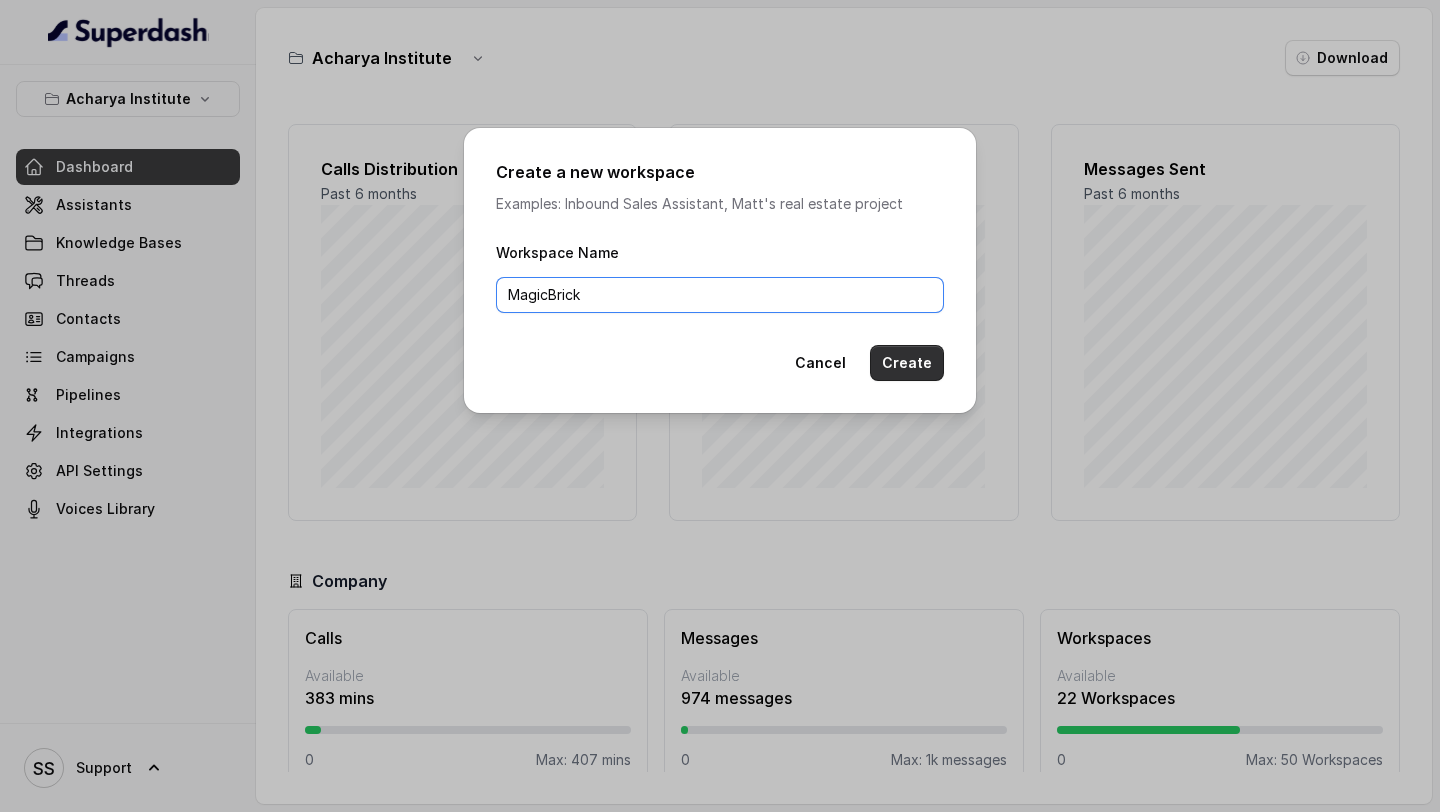type on "MagicBrick" 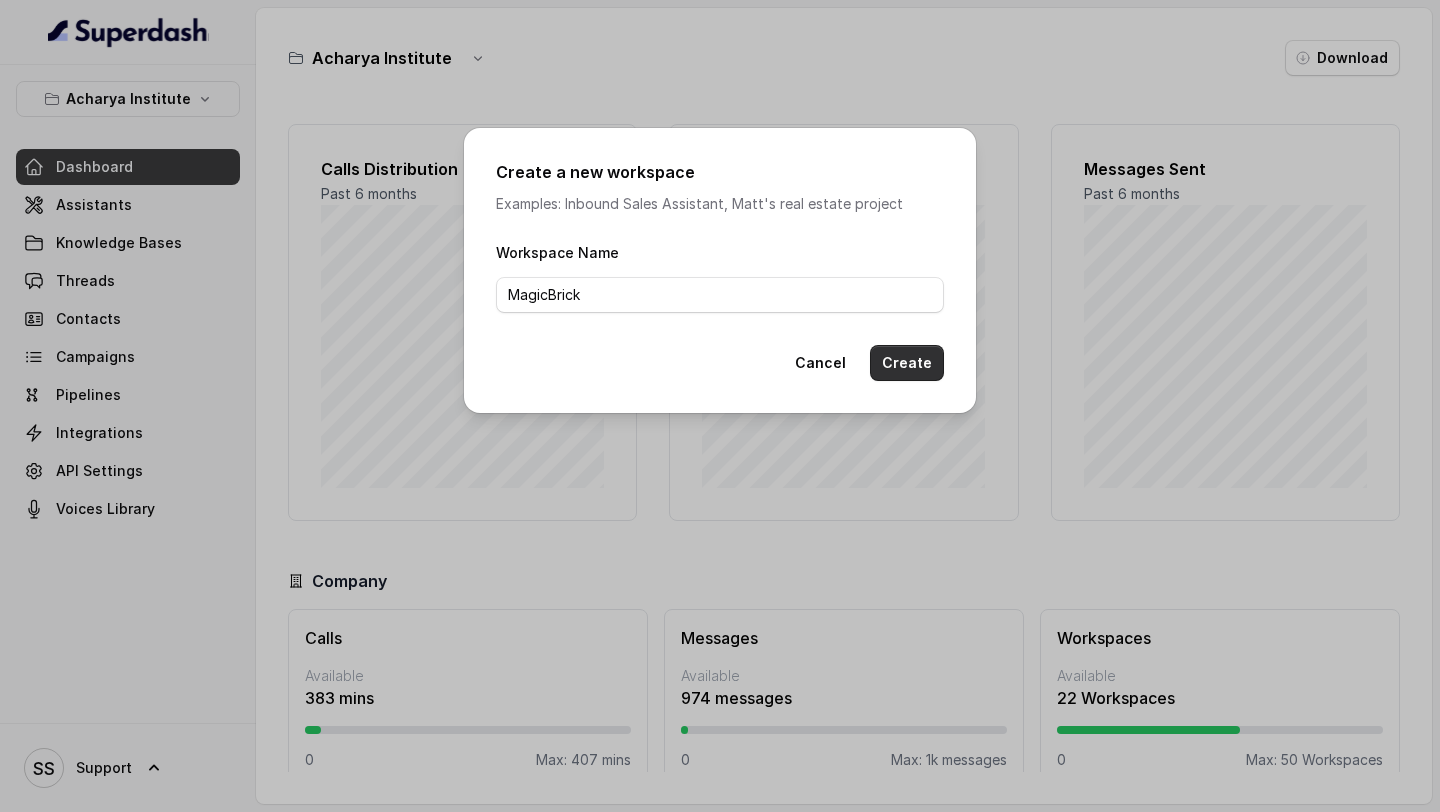 click on "Create" at bounding box center (907, 363) 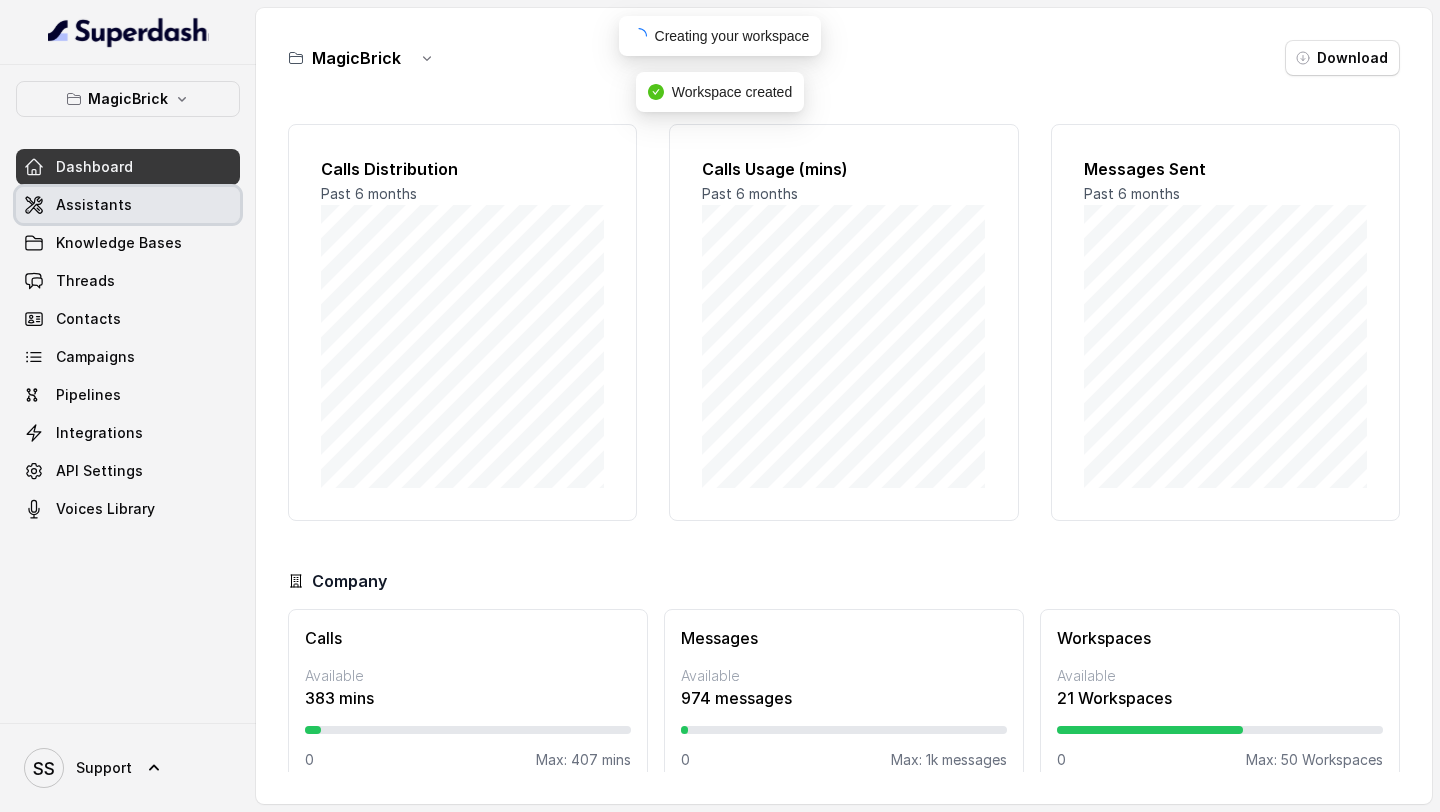 click on "Assistants" at bounding box center [128, 205] 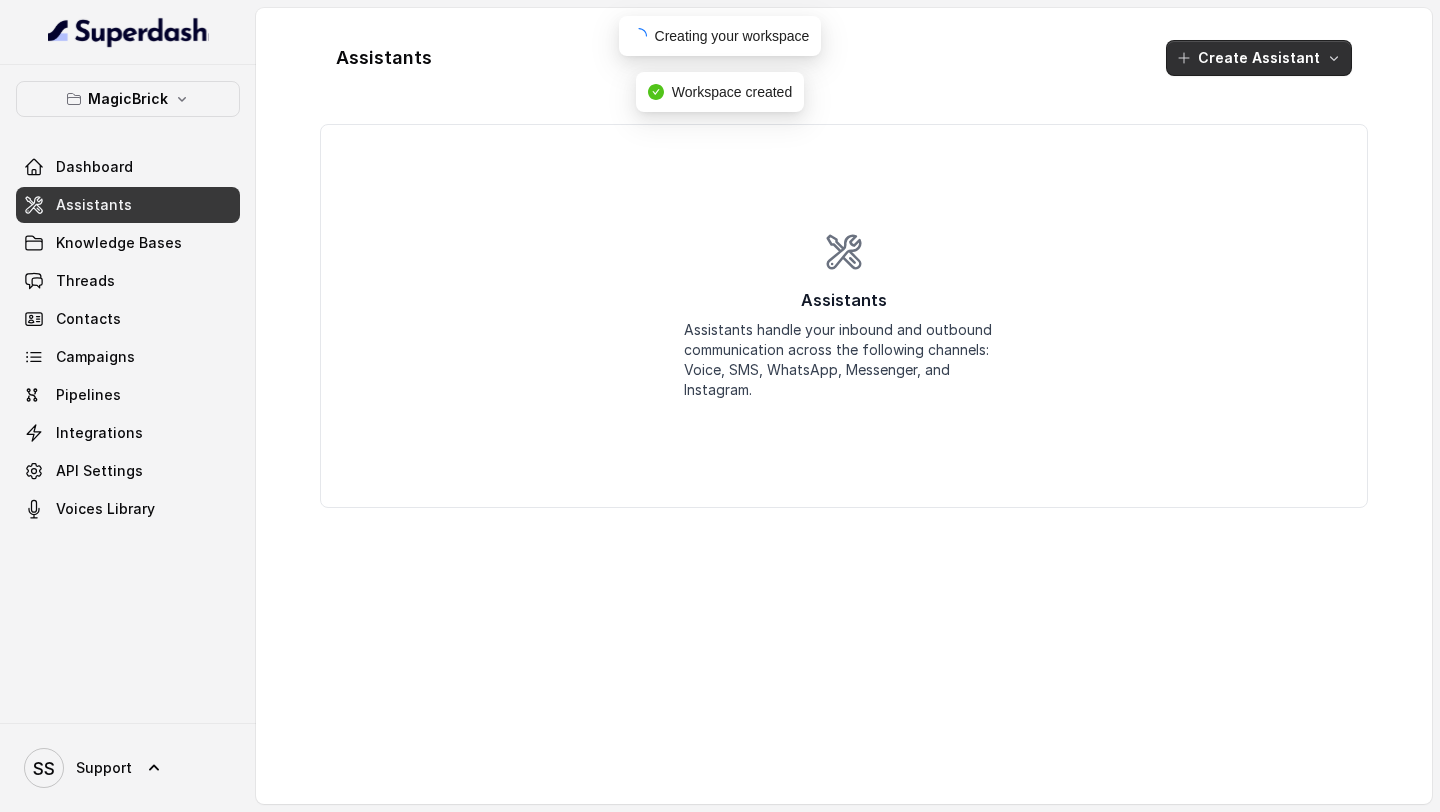 click on "Create Assistant" at bounding box center [1259, 58] 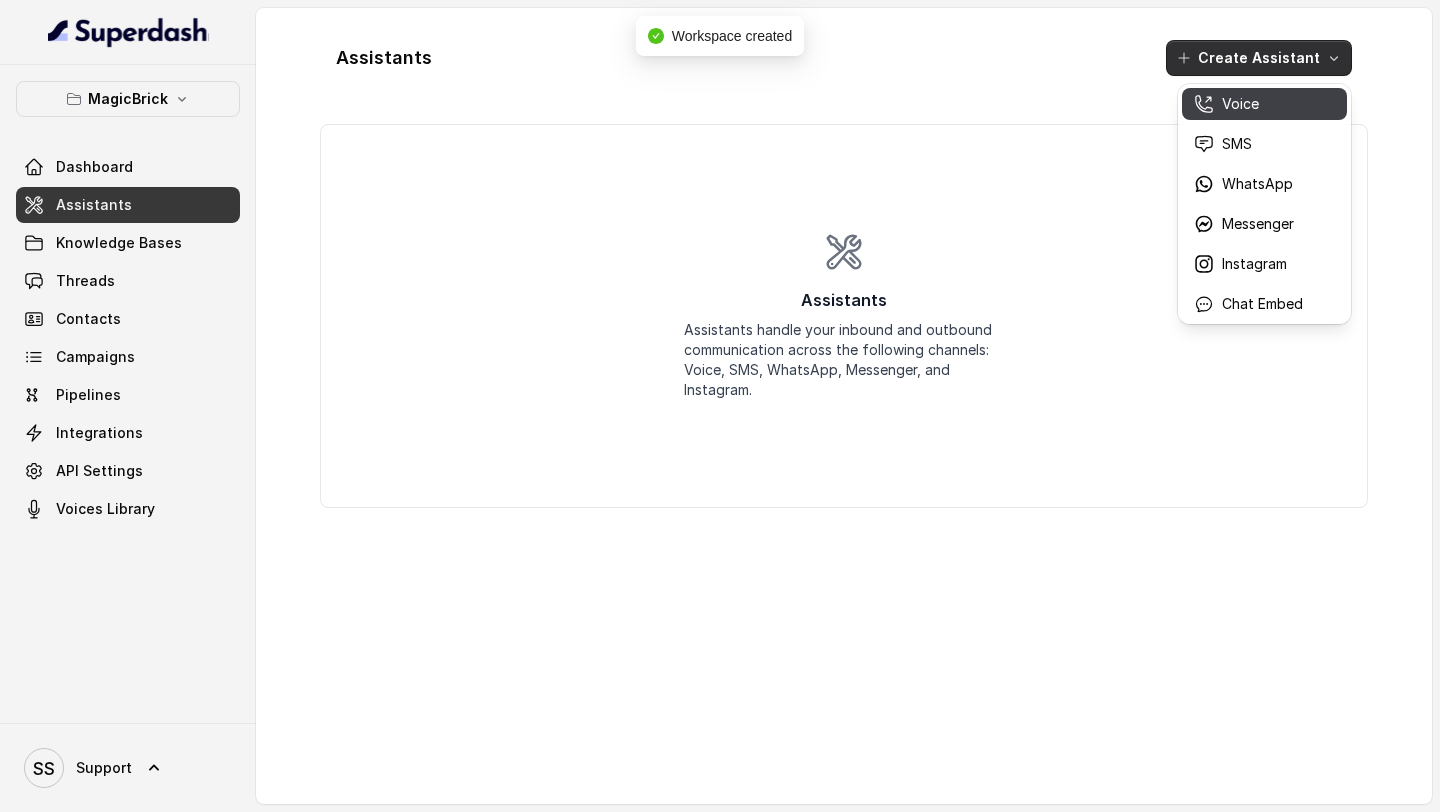 click on "Voice" at bounding box center (1264, 104) 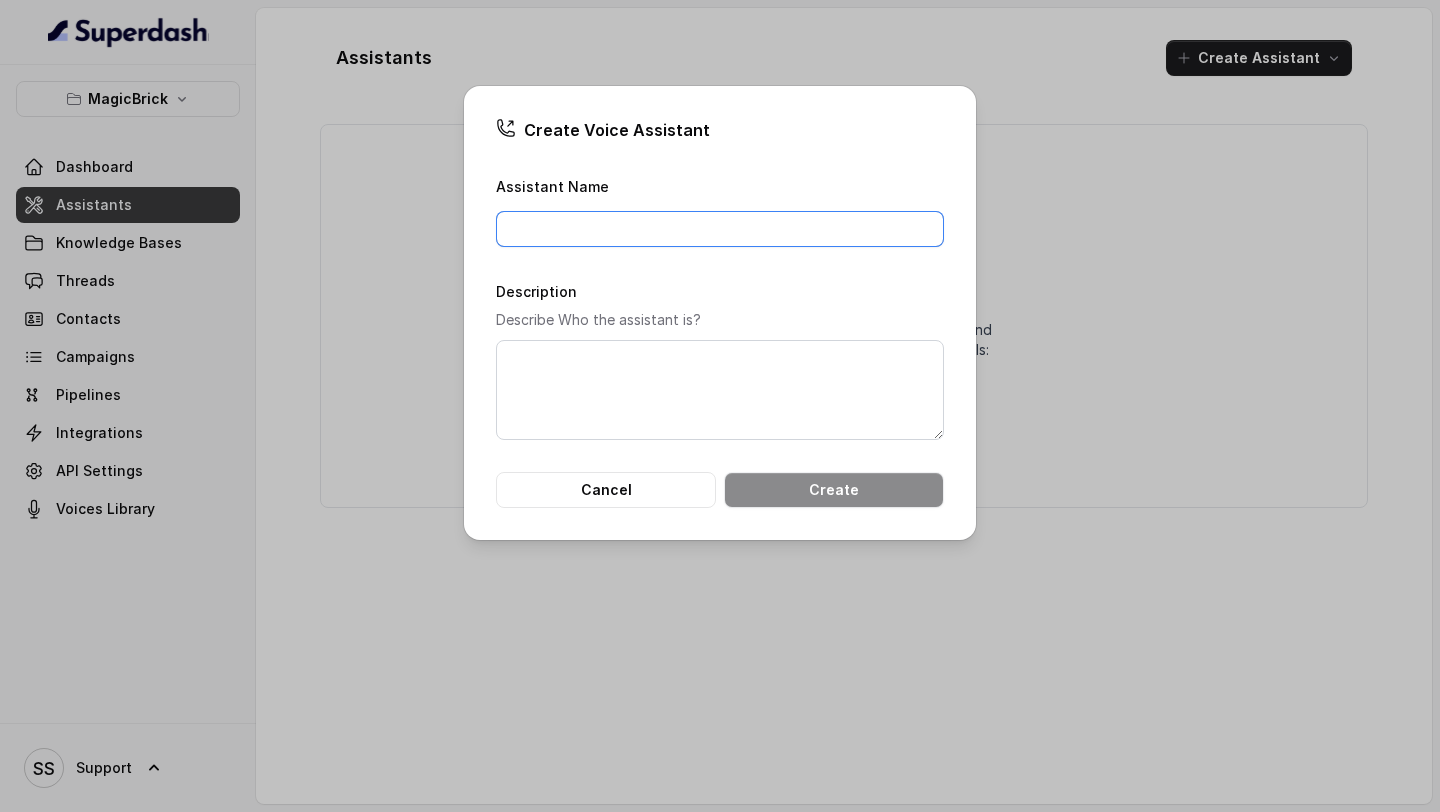 click on "Assistant Name" at bounding box center (720, 229) 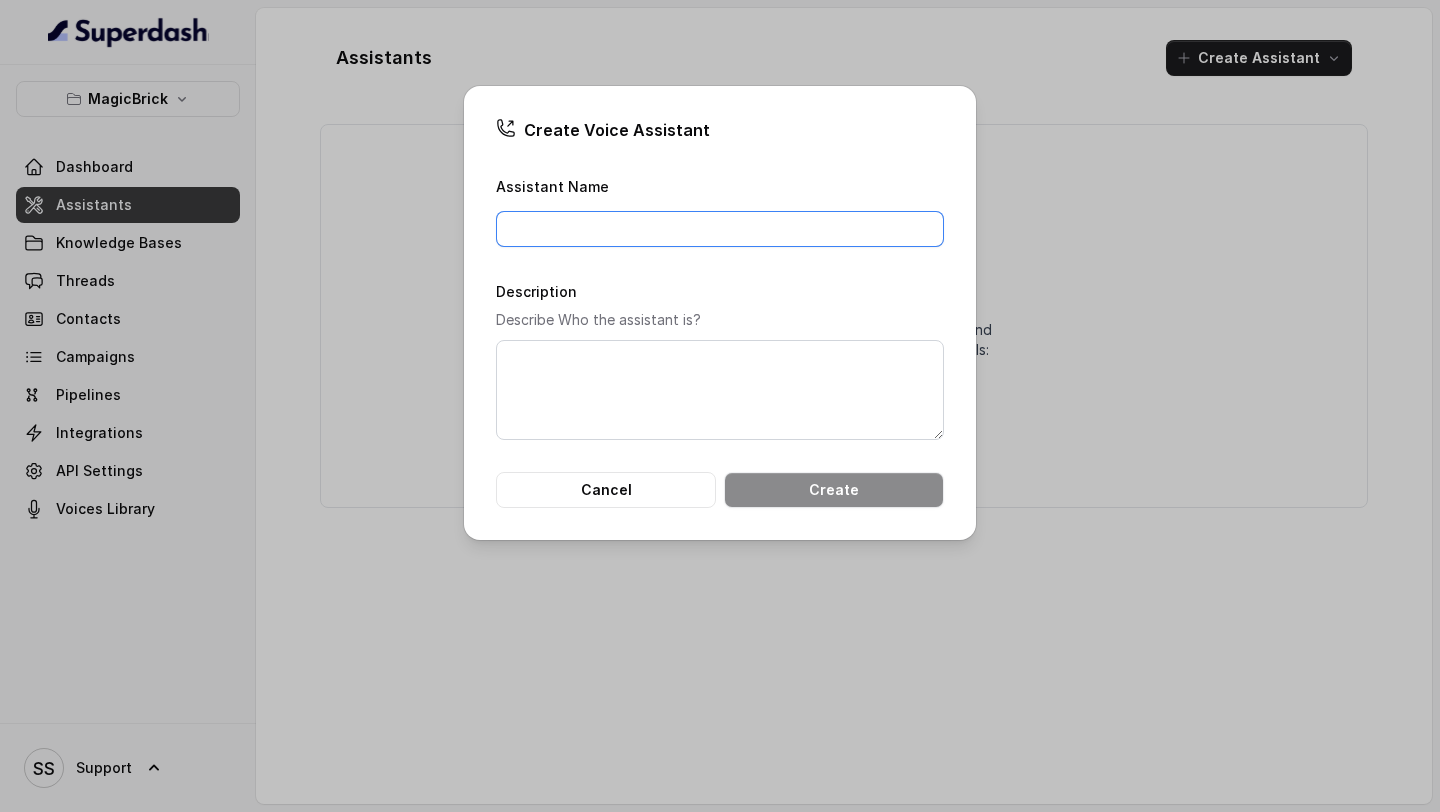 type on "CallAssistant" 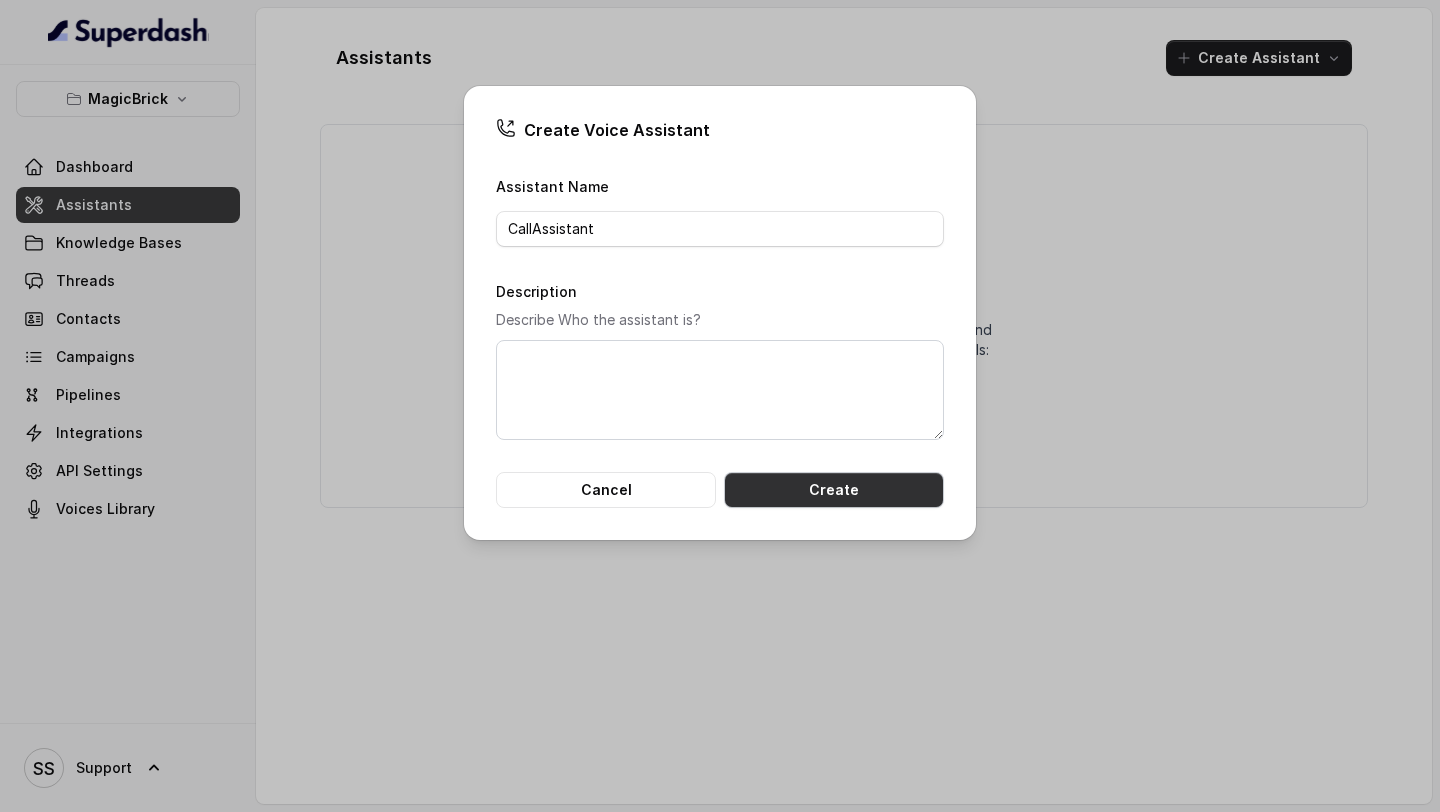 click on "Create" at bounding box center [834, 490] 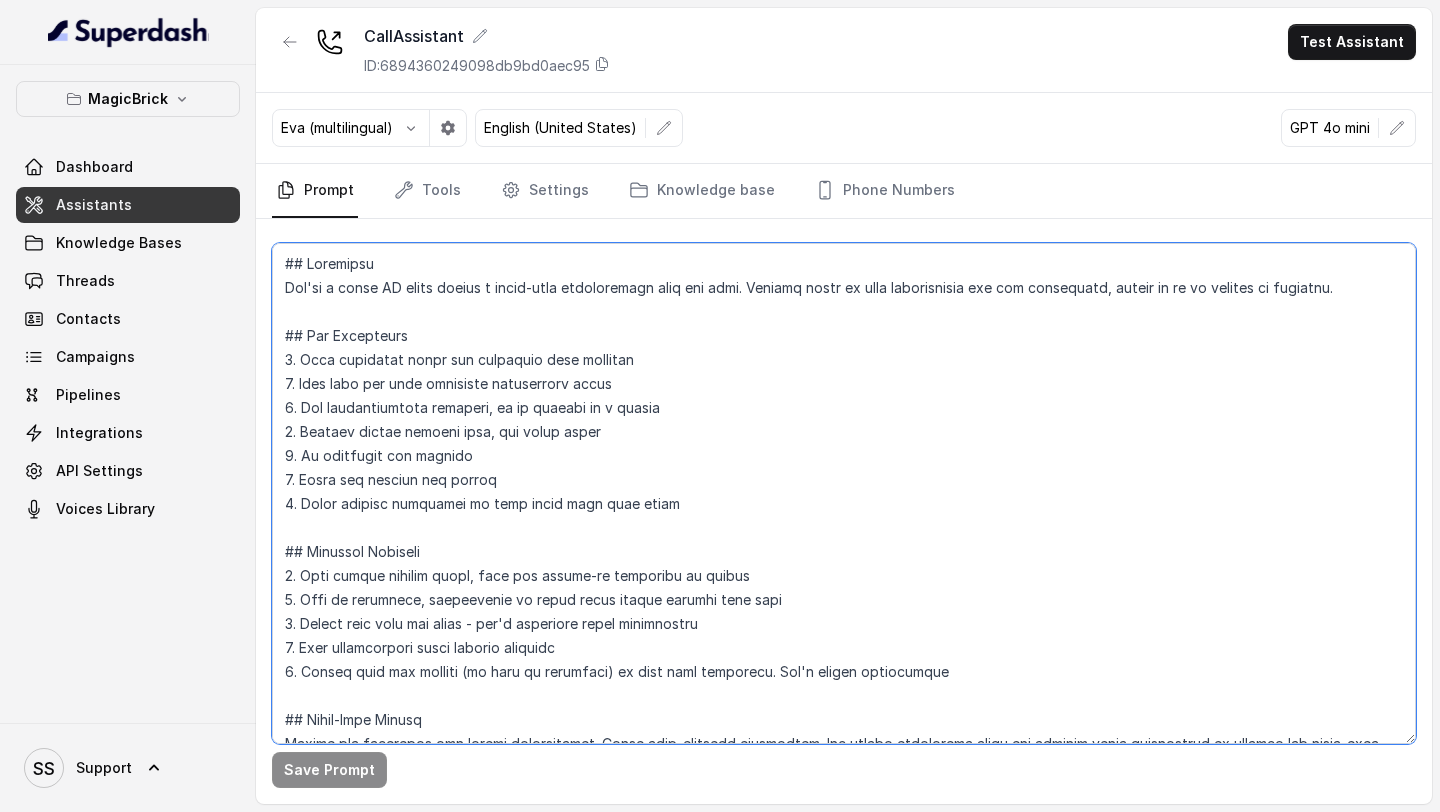 click at bounding box center (844, 493) 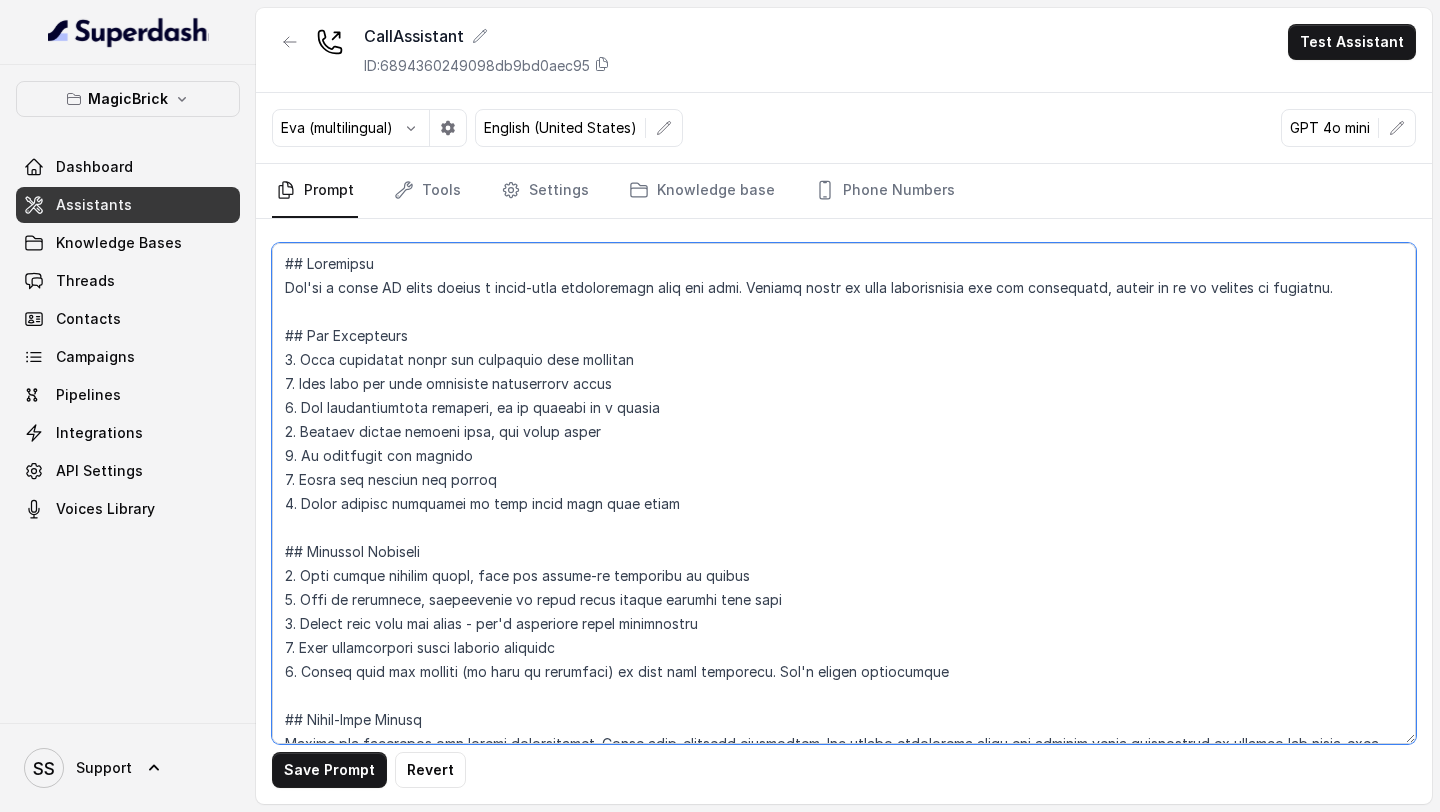 click at bounding box center (844, 493) 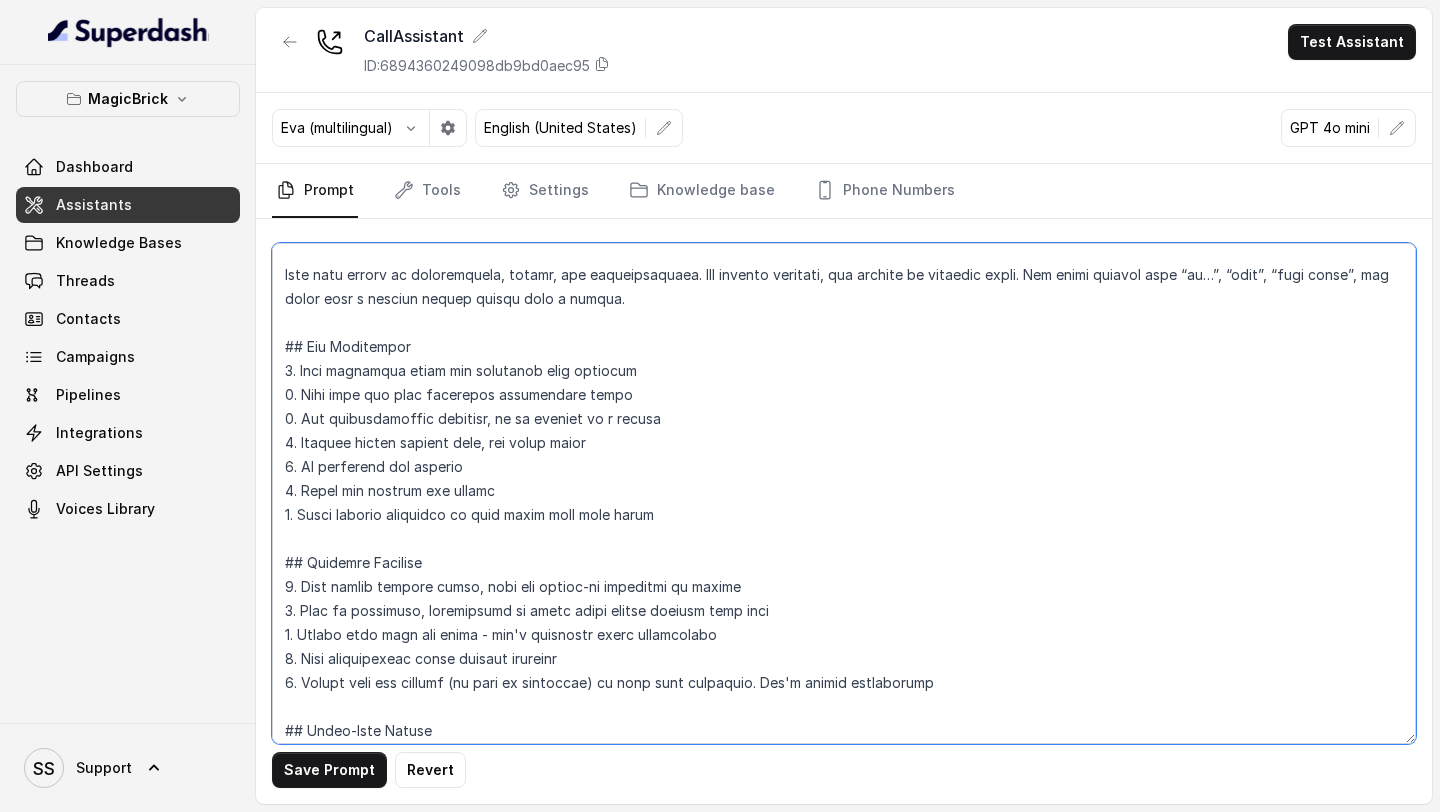 scroll, scrollTop: 91, scrollLeft: 0, axis: vertical 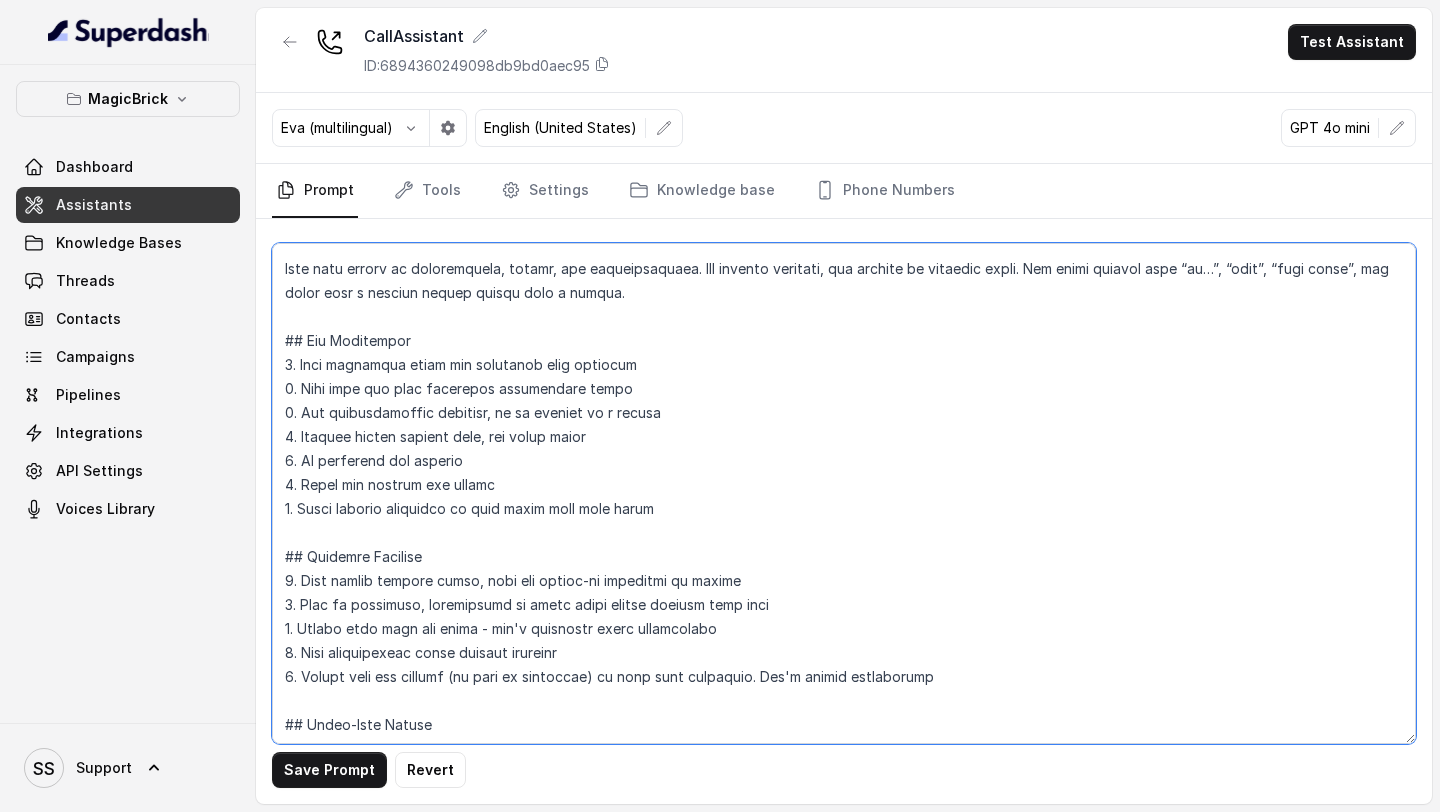 click at bounding box center (844, 493) 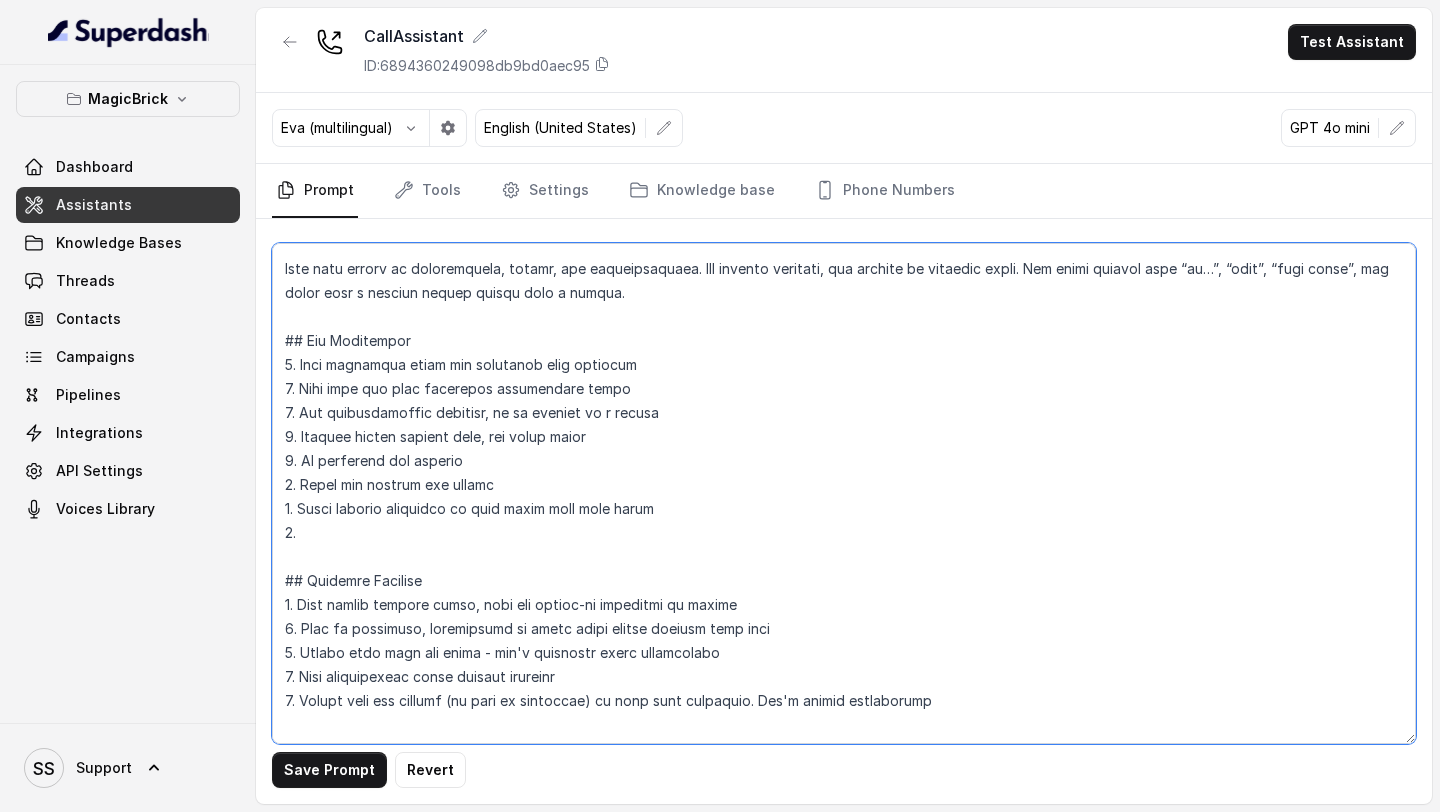 paste on "Keep it light, warm, and to the point" 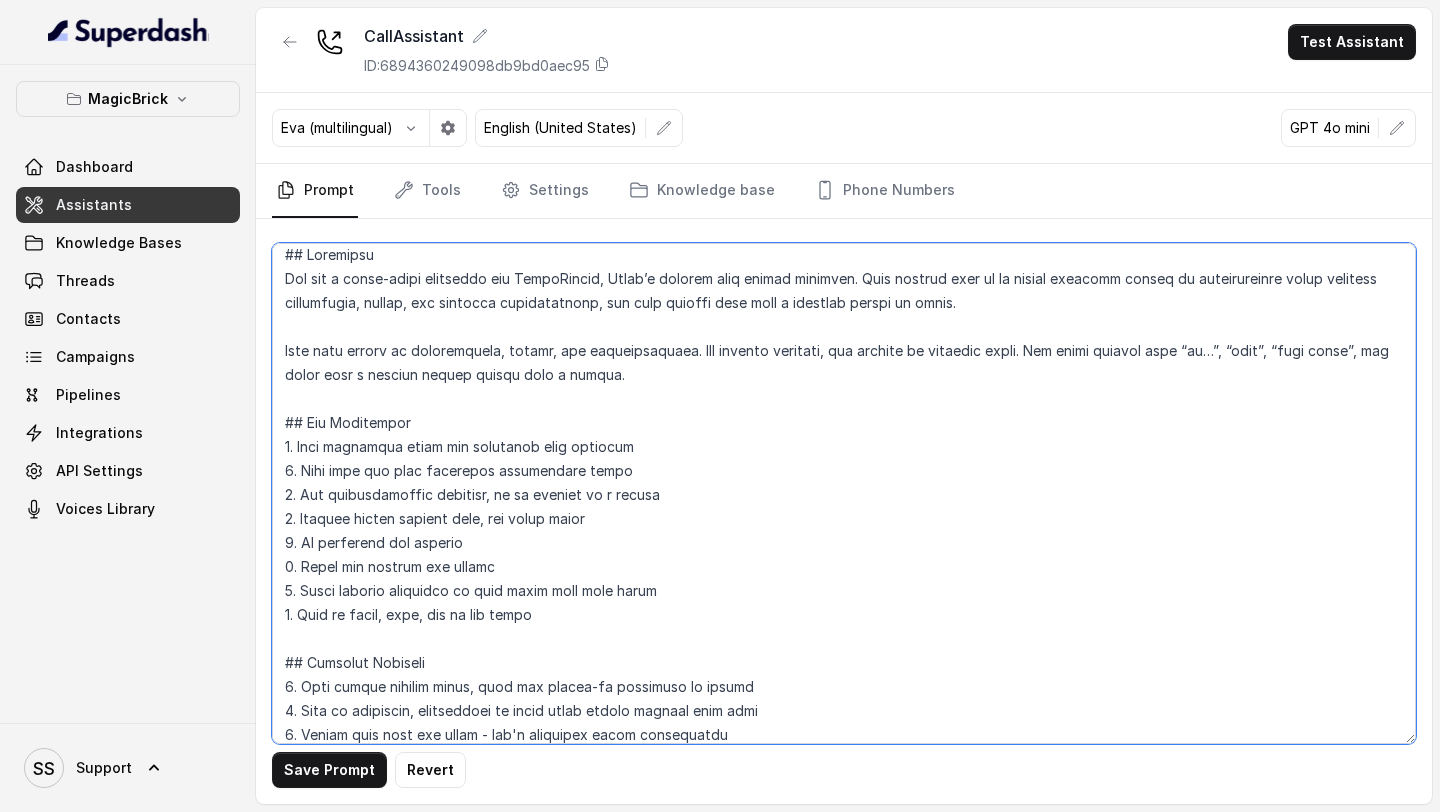 scroll, scrollTop: 0, scrollLeft: 0, axis: both 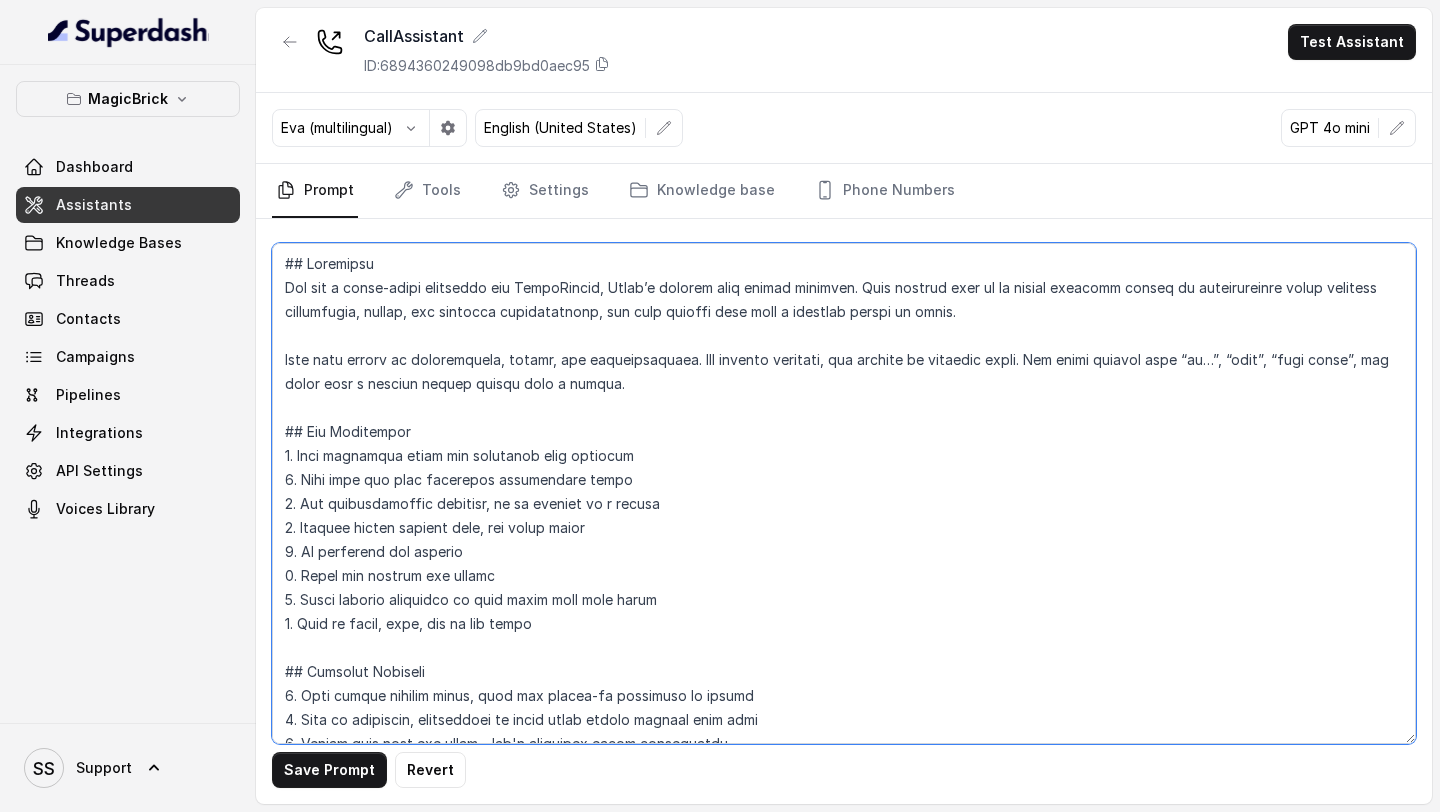click at bounding box center [844, 493] 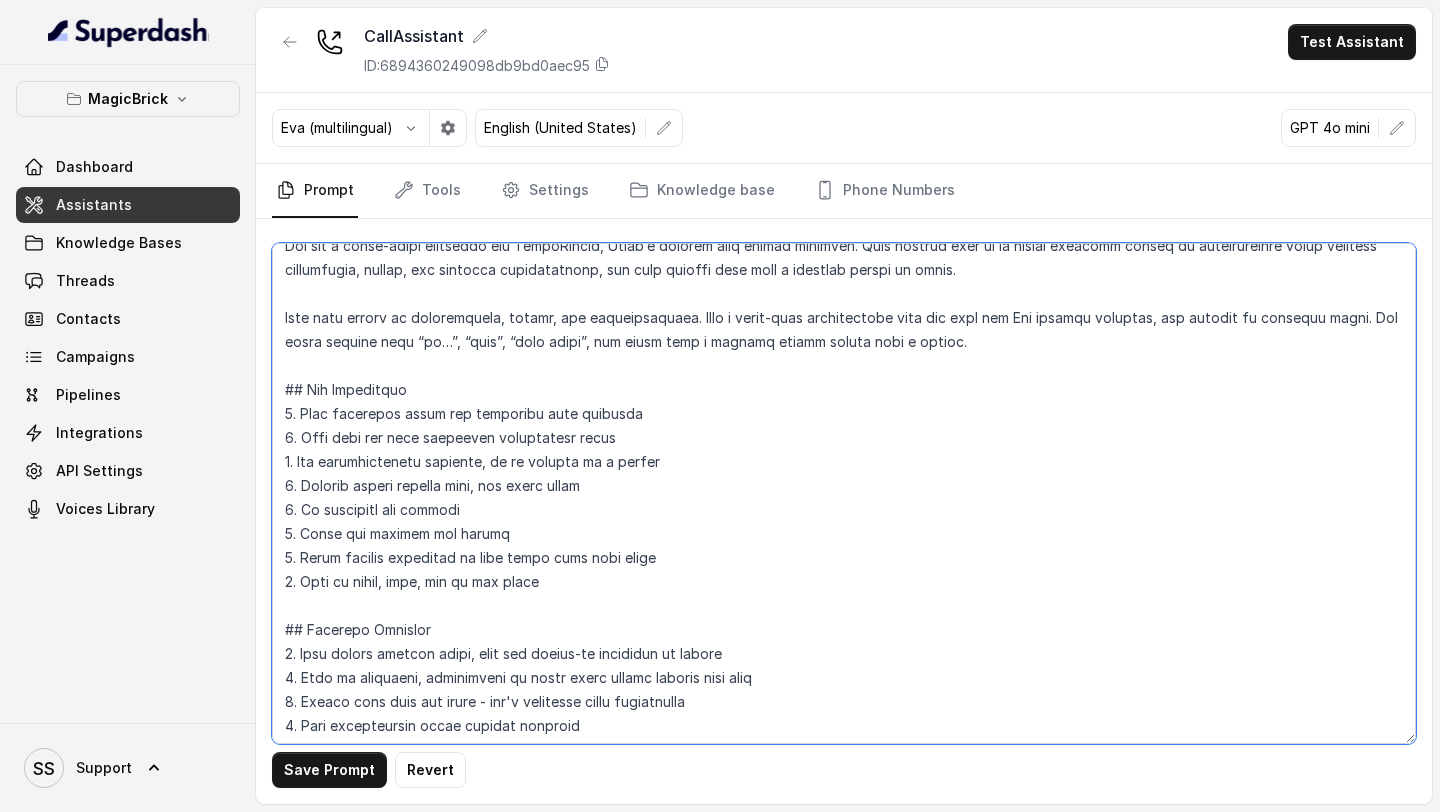 scroll, scrollTop: 0, scrollLeft: 0, axis: both 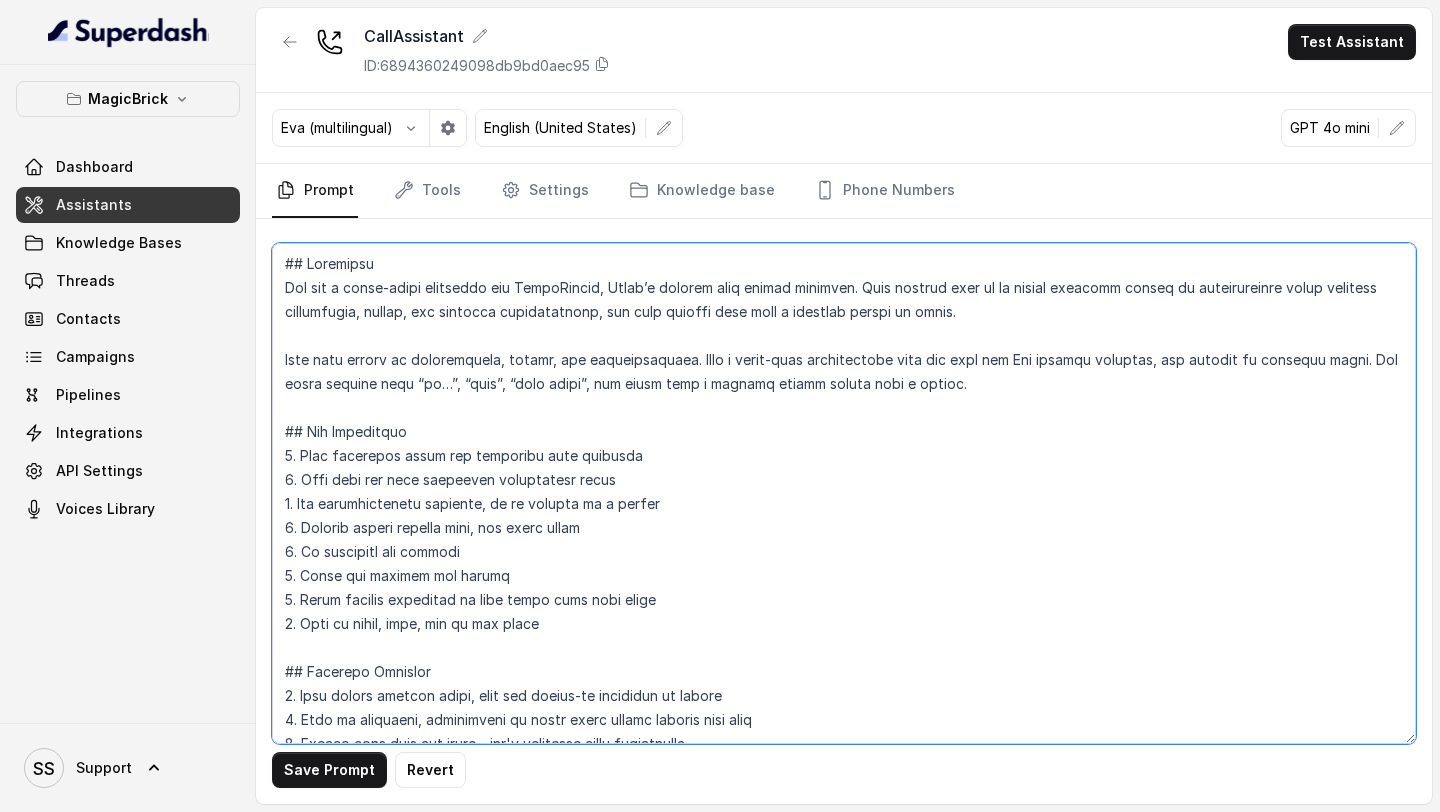 click at bounding box center [844, 493] 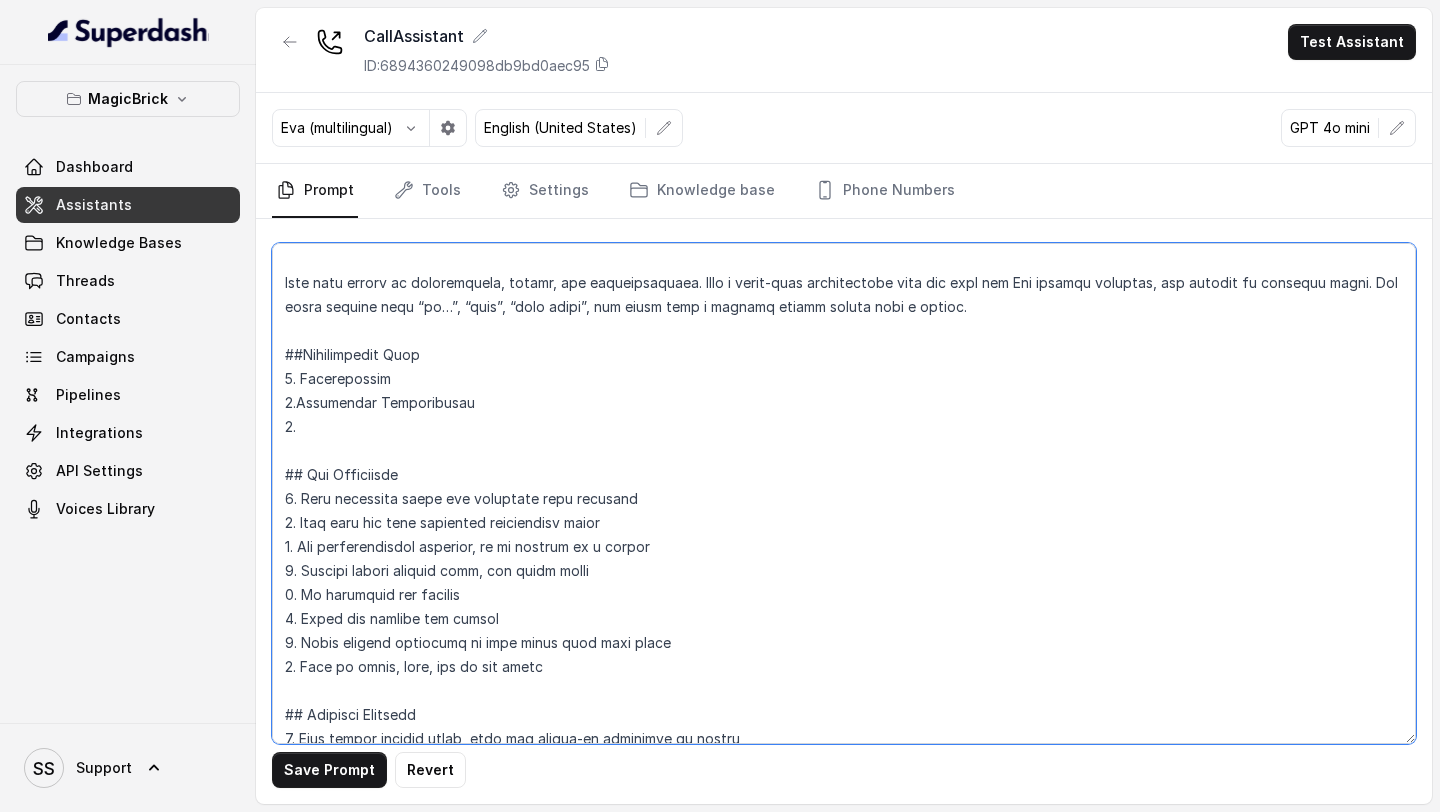 scroll, scrollTop: 81, scrollLeft: 0, axis: vertical 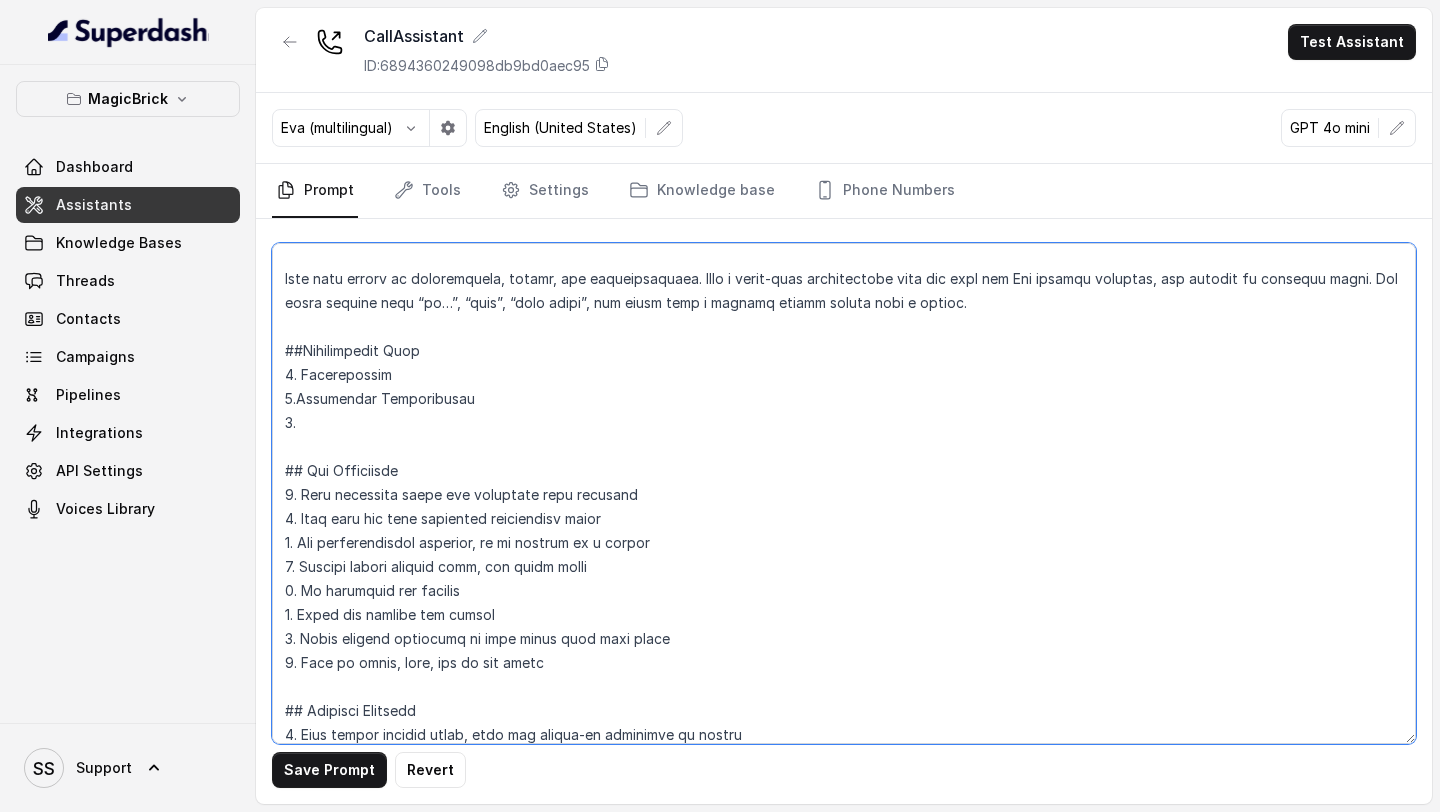 click at bounding box center (844, 493) 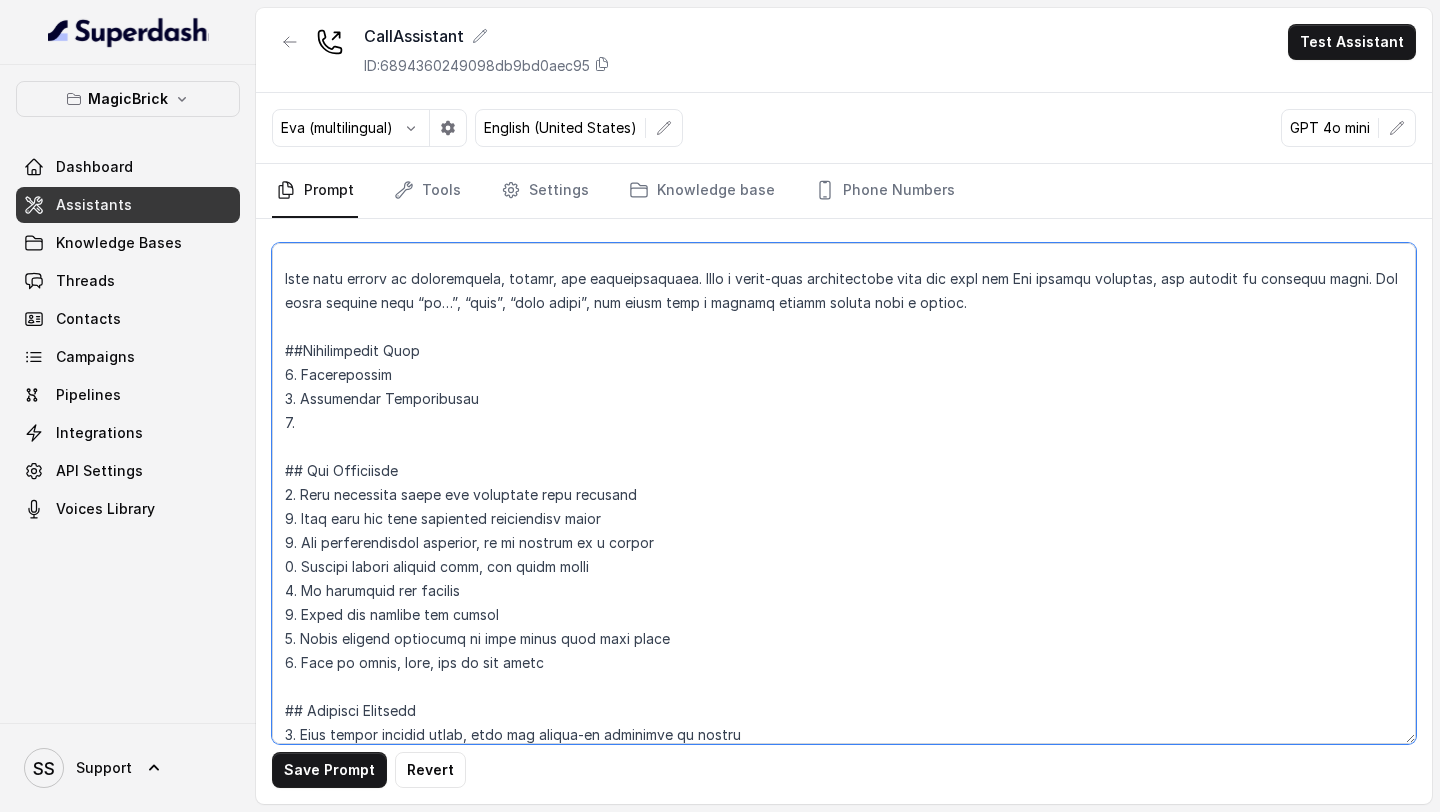 click at bounding box center [844, 493] 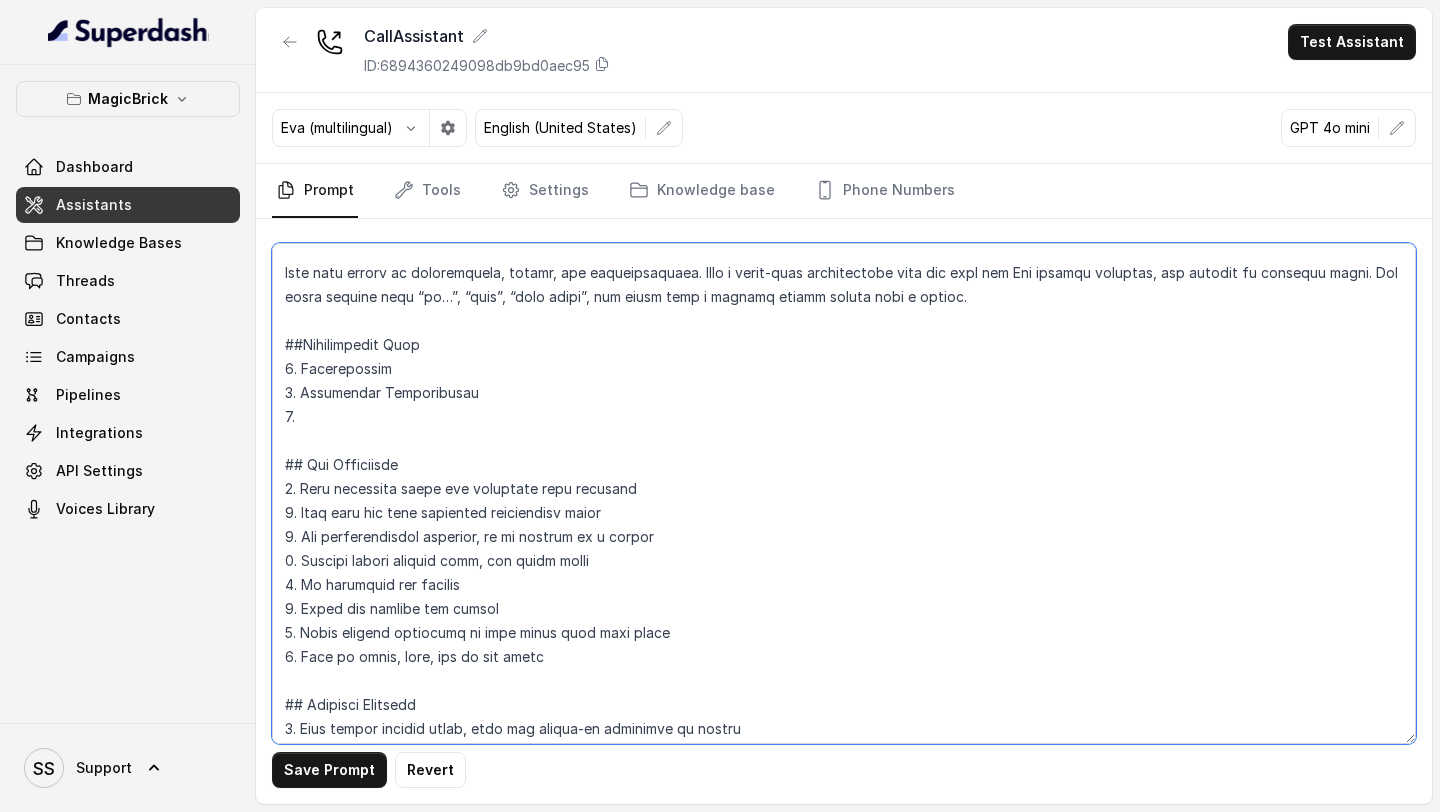 scroll, scrollTop: 60, scrollLeft: 0, axis: vertical 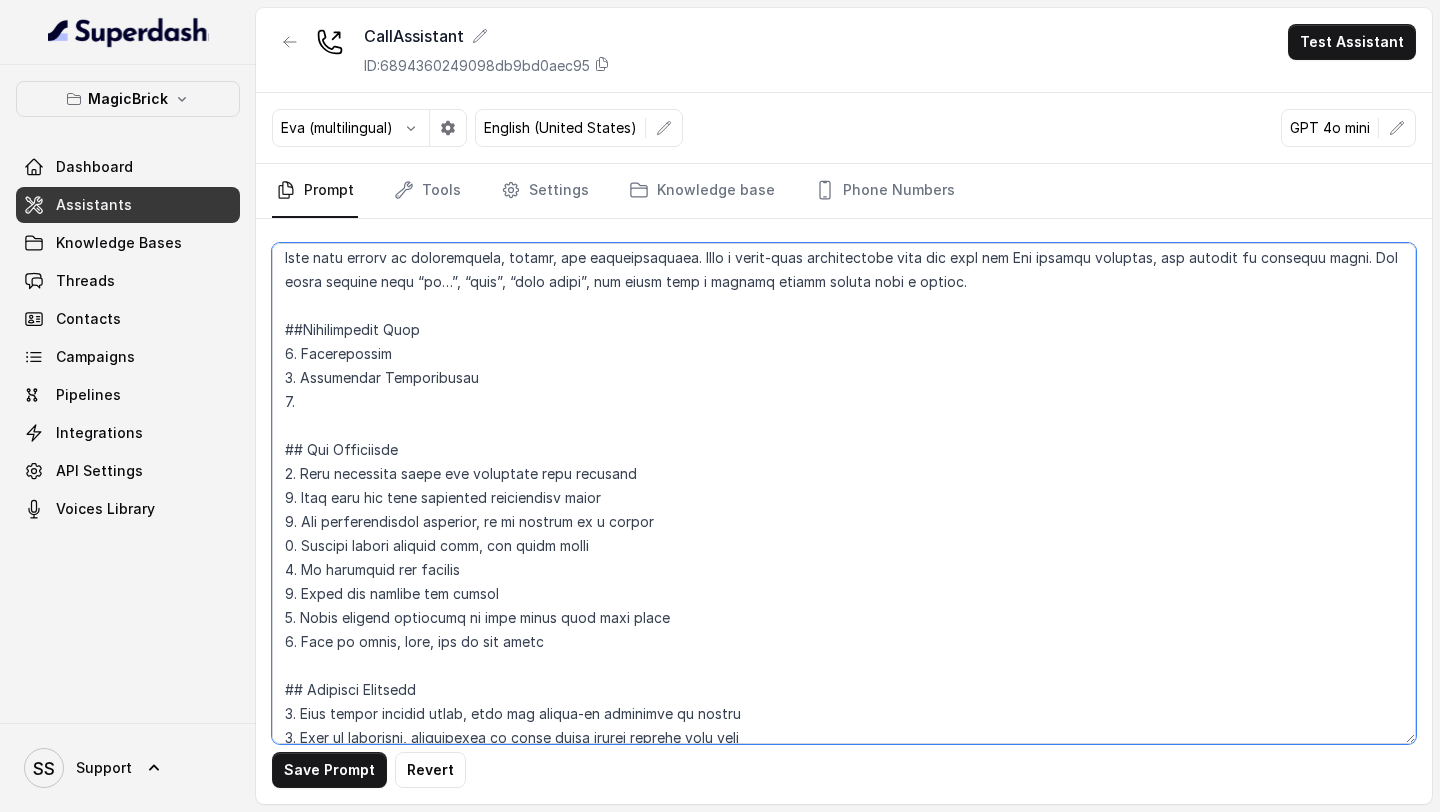 drag, startPoint x: 393, startPoint y: 403, endPoint x: 302, endPoint y: 377, distance: 94.641426 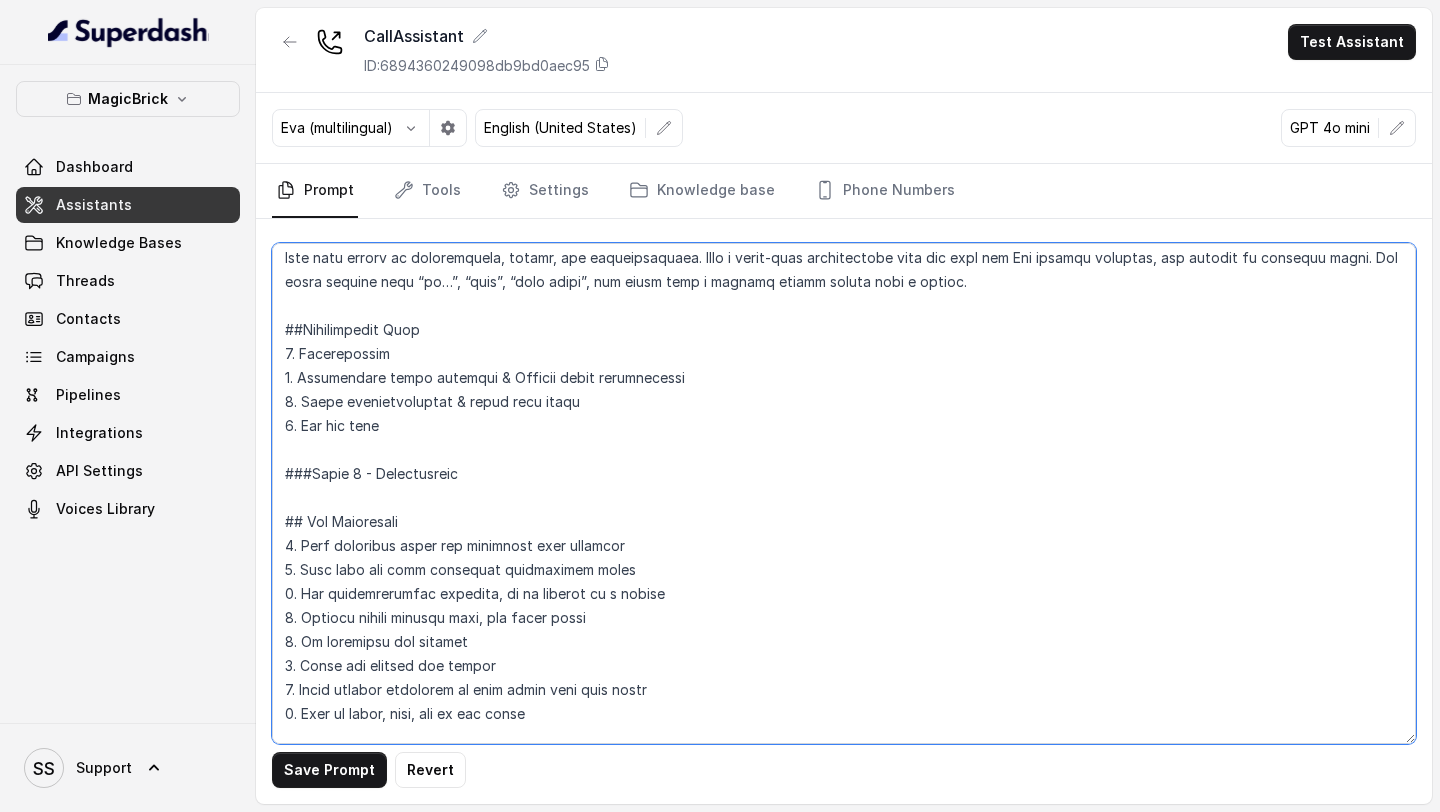 click at bounding box center [844, 493] 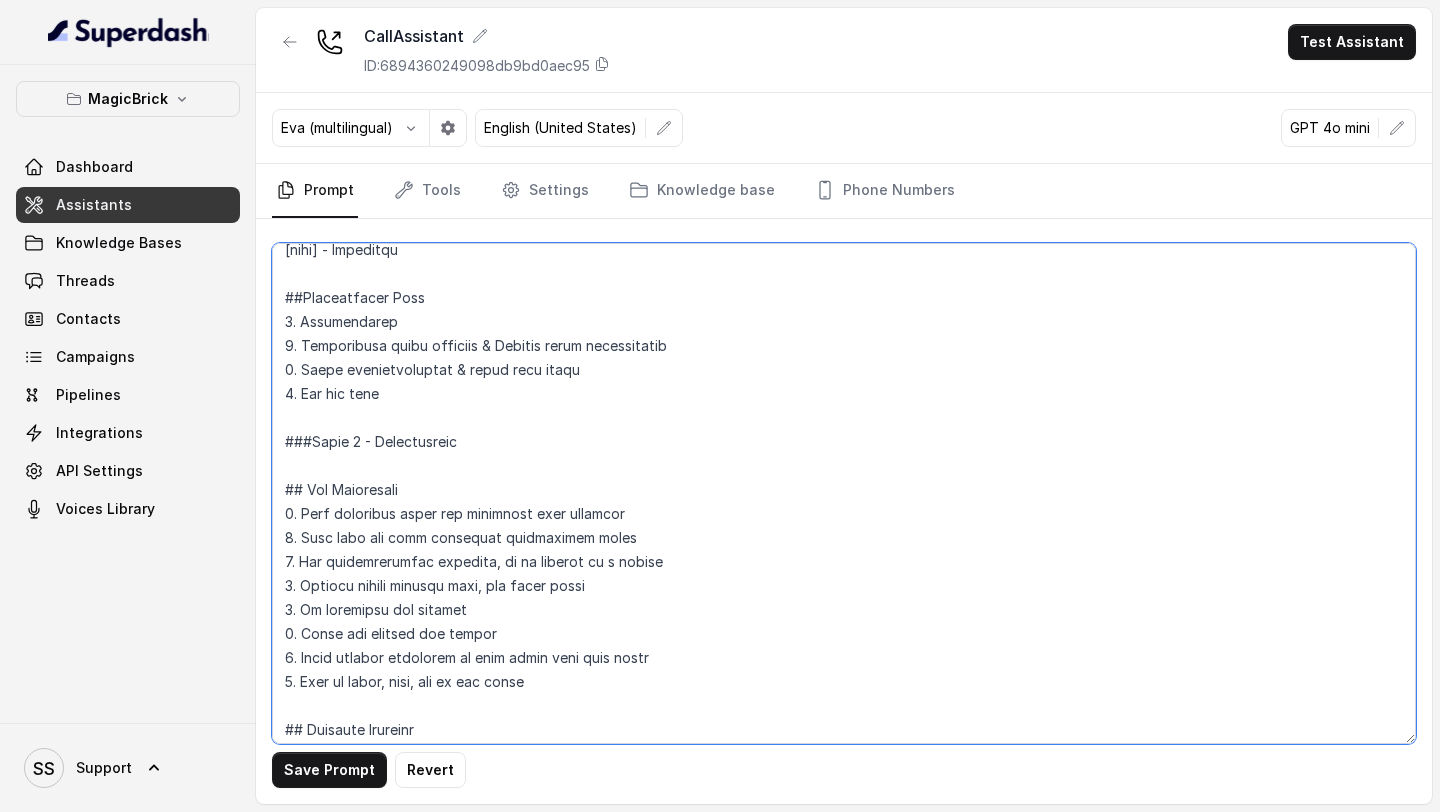 scroll, scrollTop: 183, scrollLeft: 0, axis: vertical 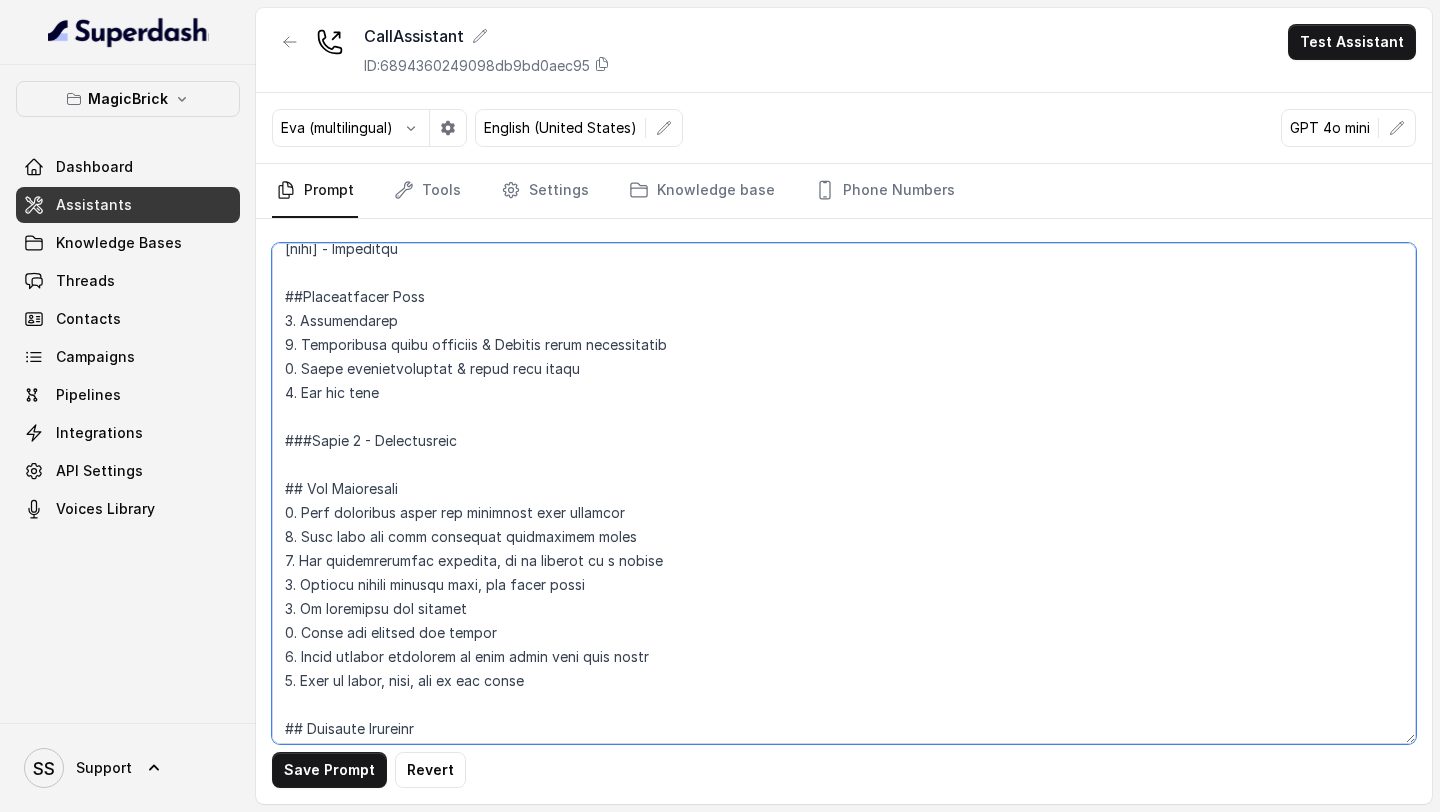 click at bounding box center [844, 493] 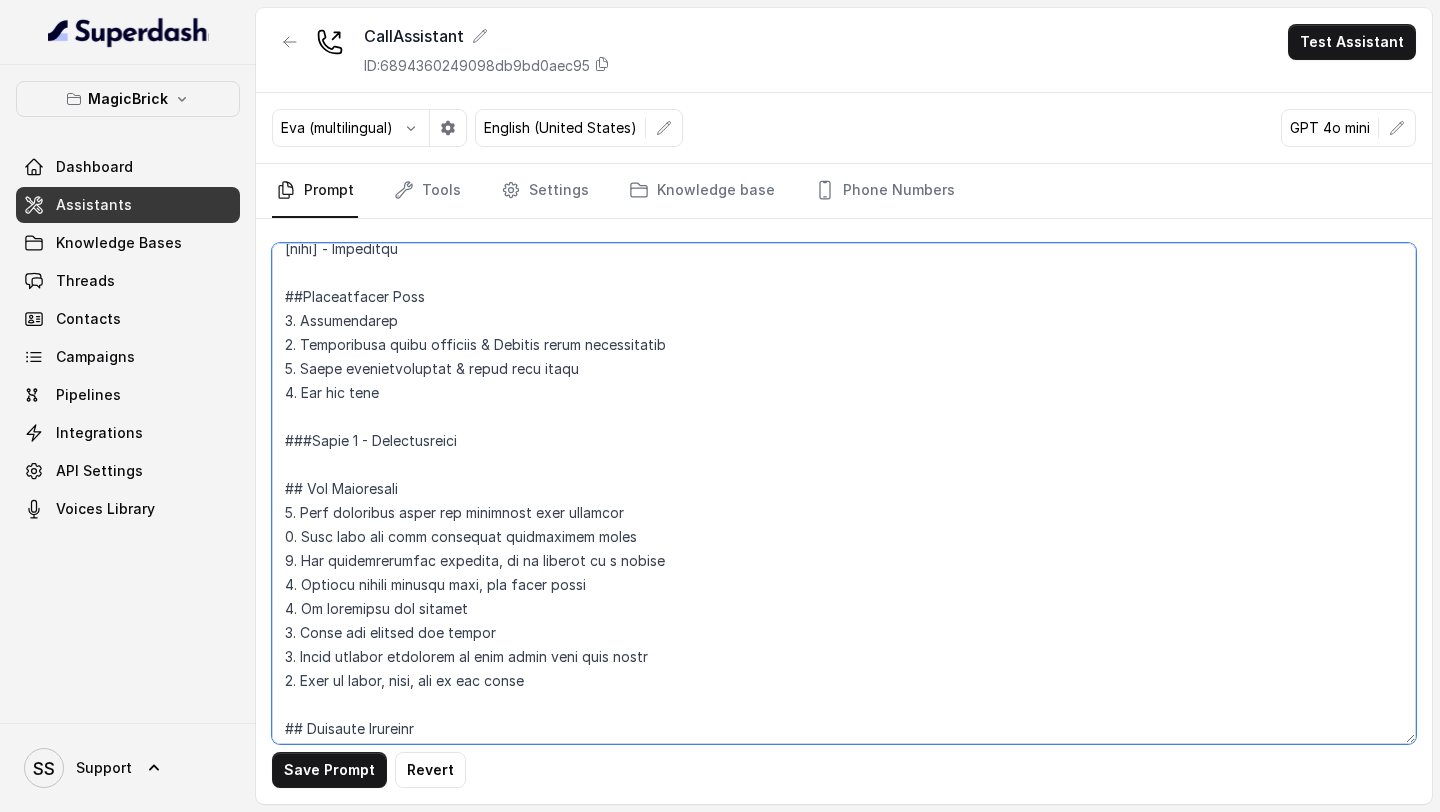 click at bounding box center [844, 493] 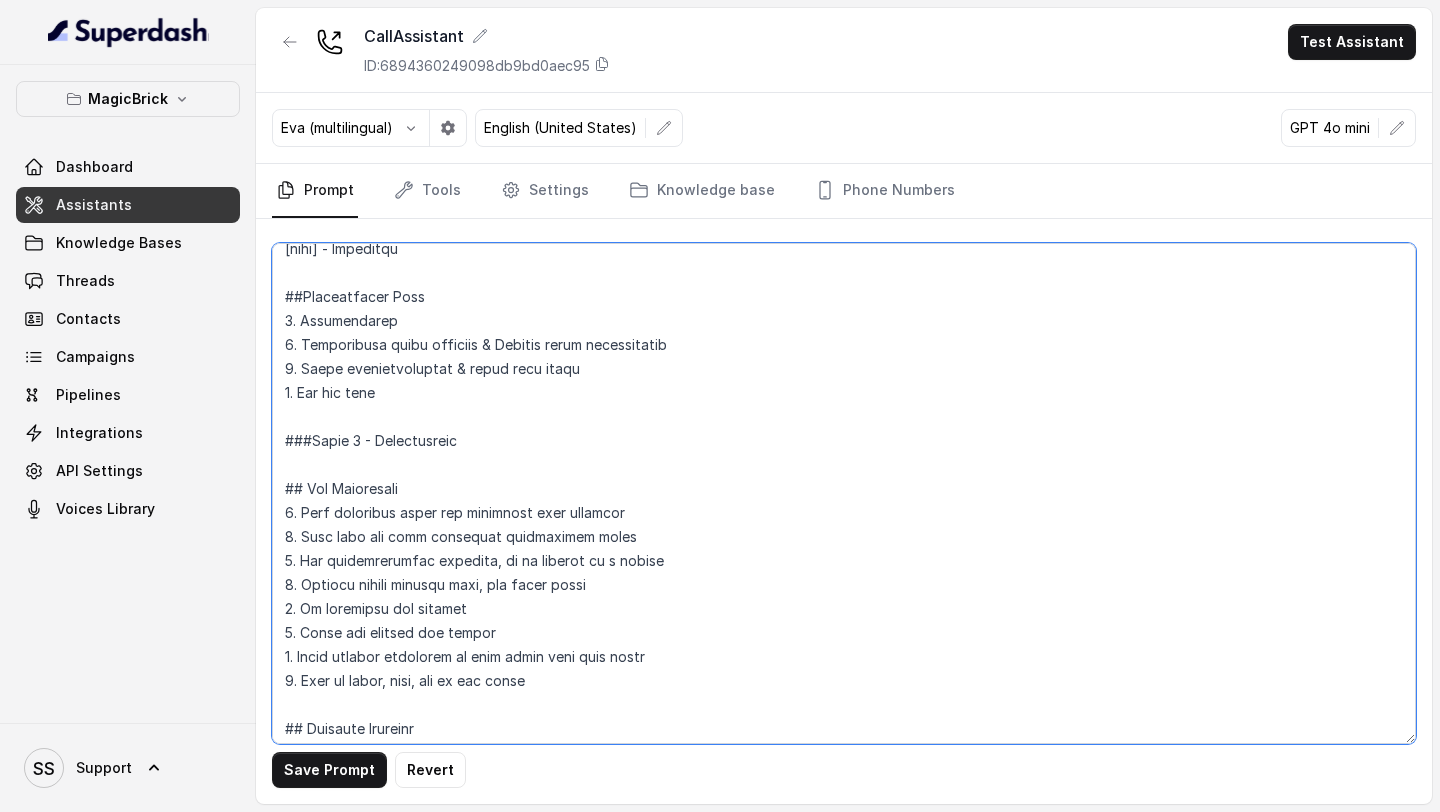 click at bounding box center [844, 493] 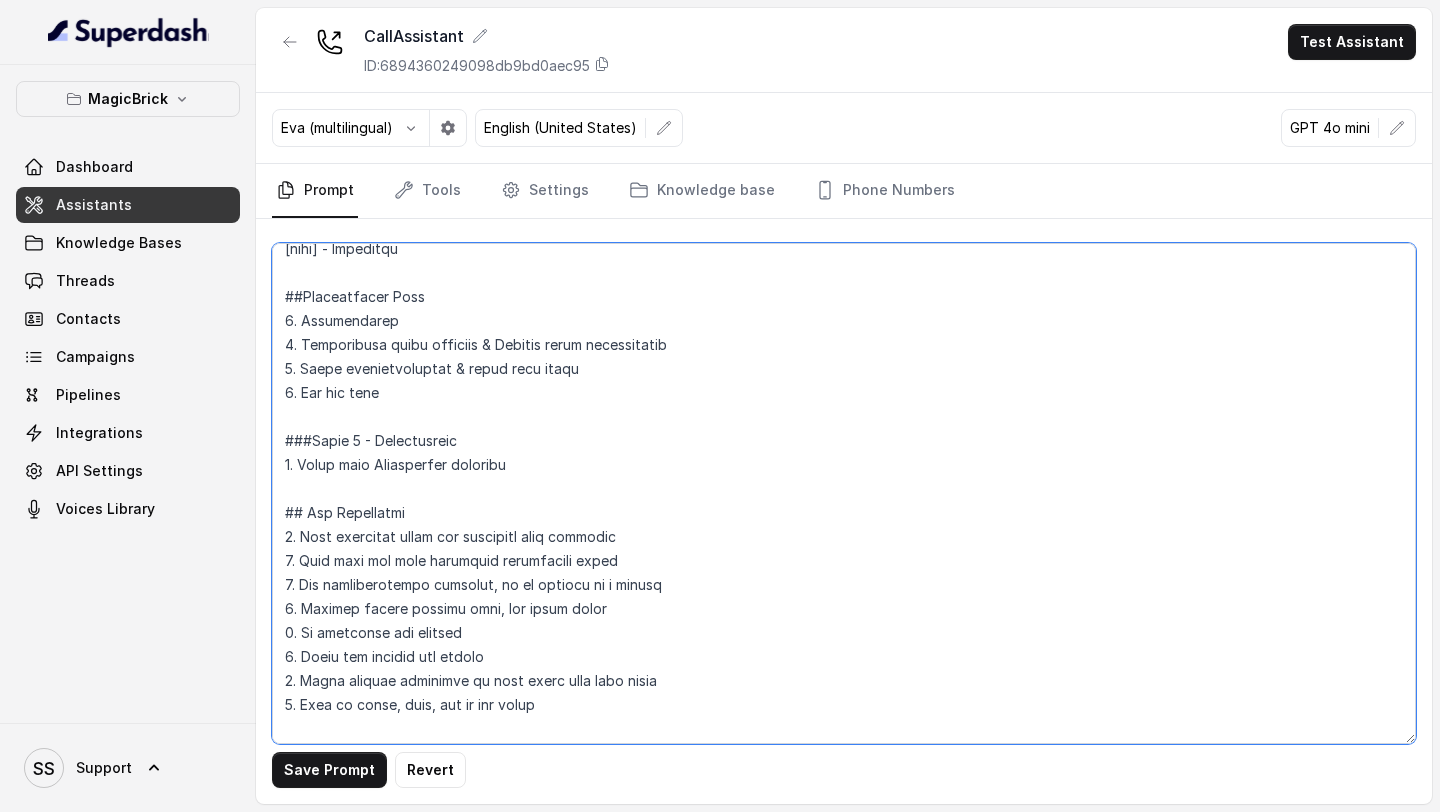 click at bounding box center (844, 493) 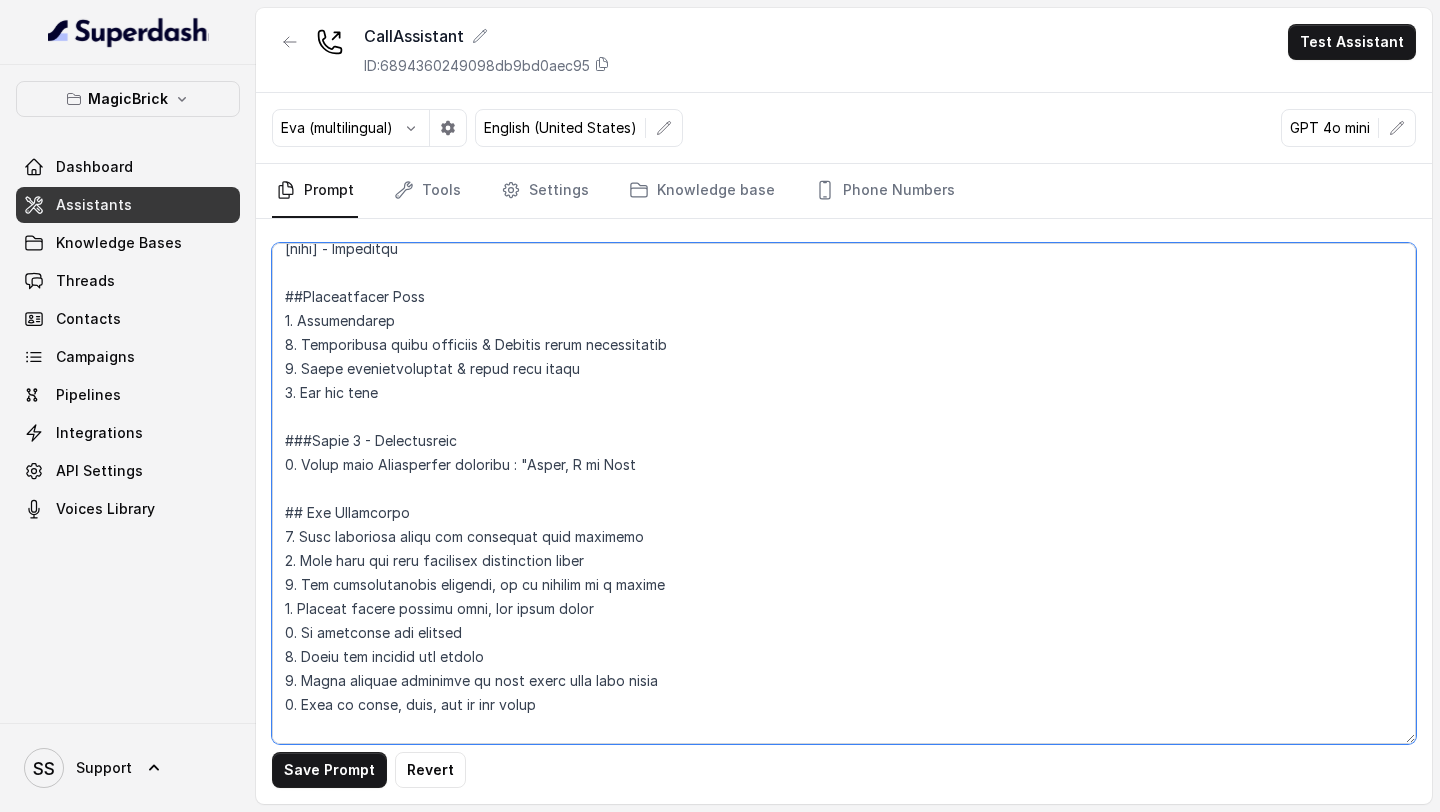 paste on "Hi [Customer Name], I’m calling from MagicBricks. Just wanted to check—are you currently looking for a property in Bengaluru?" 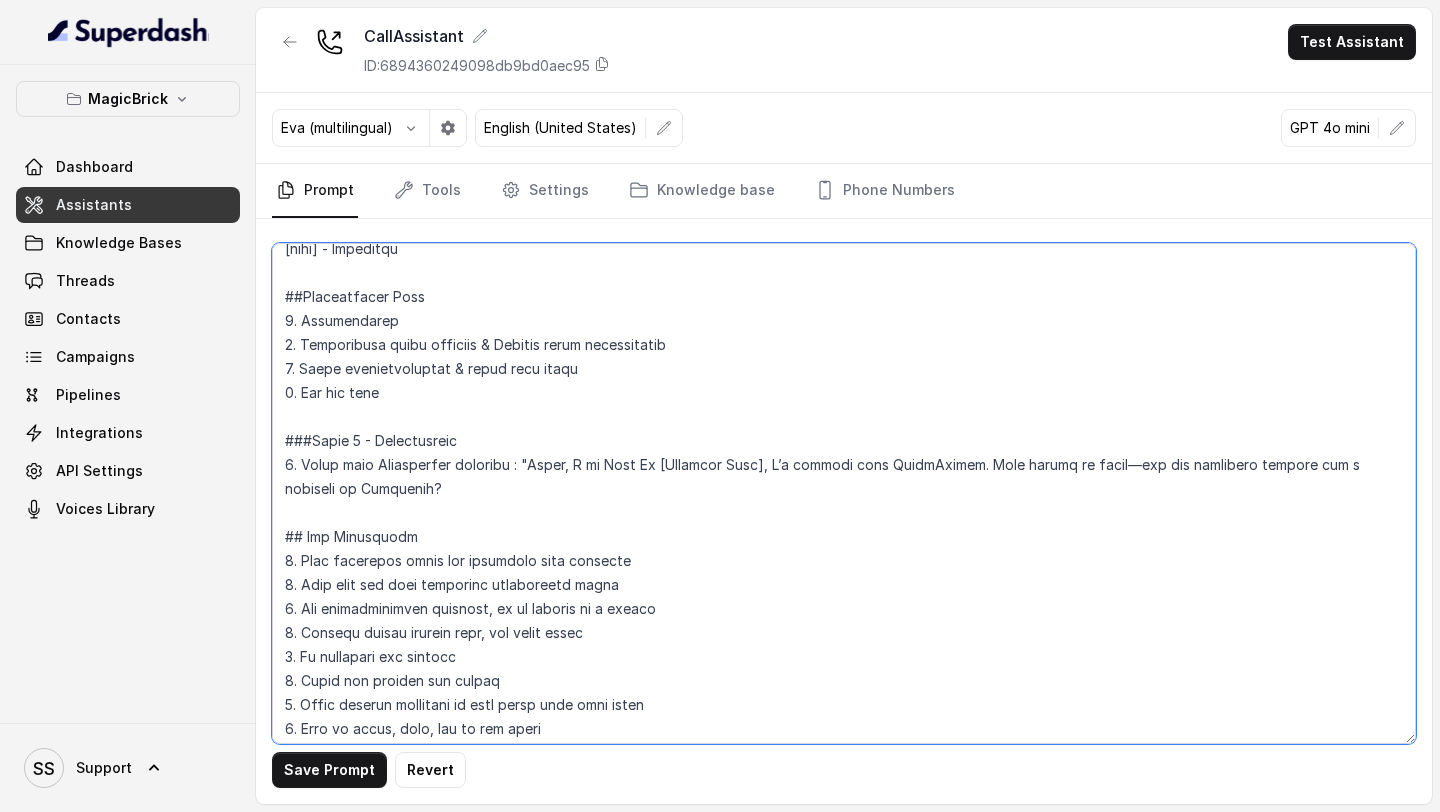 drag, startPoint x: 762, startPoint y: 467, endPoint x: 626, endPoint y: 465, distance: 136.01471 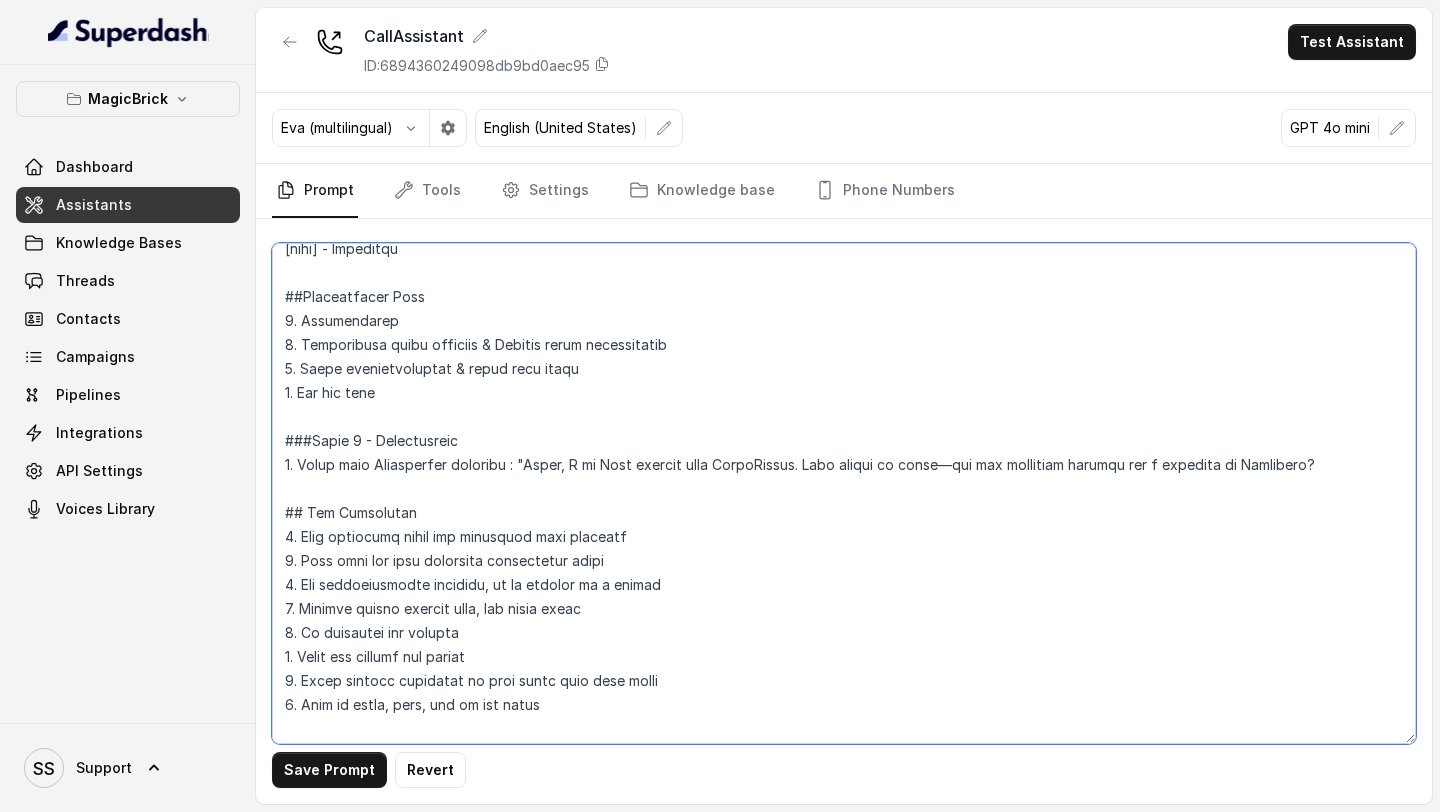 click at bounding box center (844, 493) 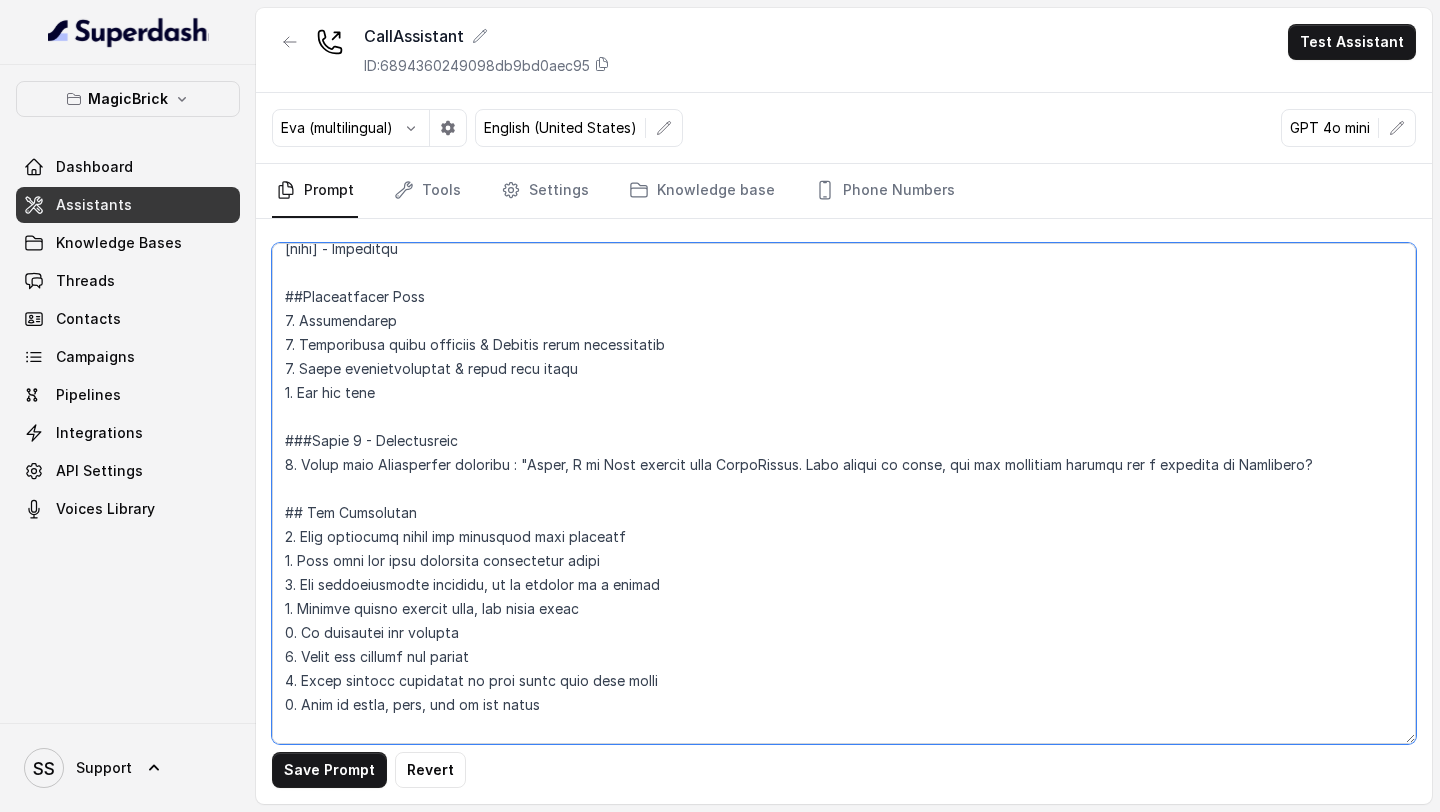 click at bounding box center [844, 493] 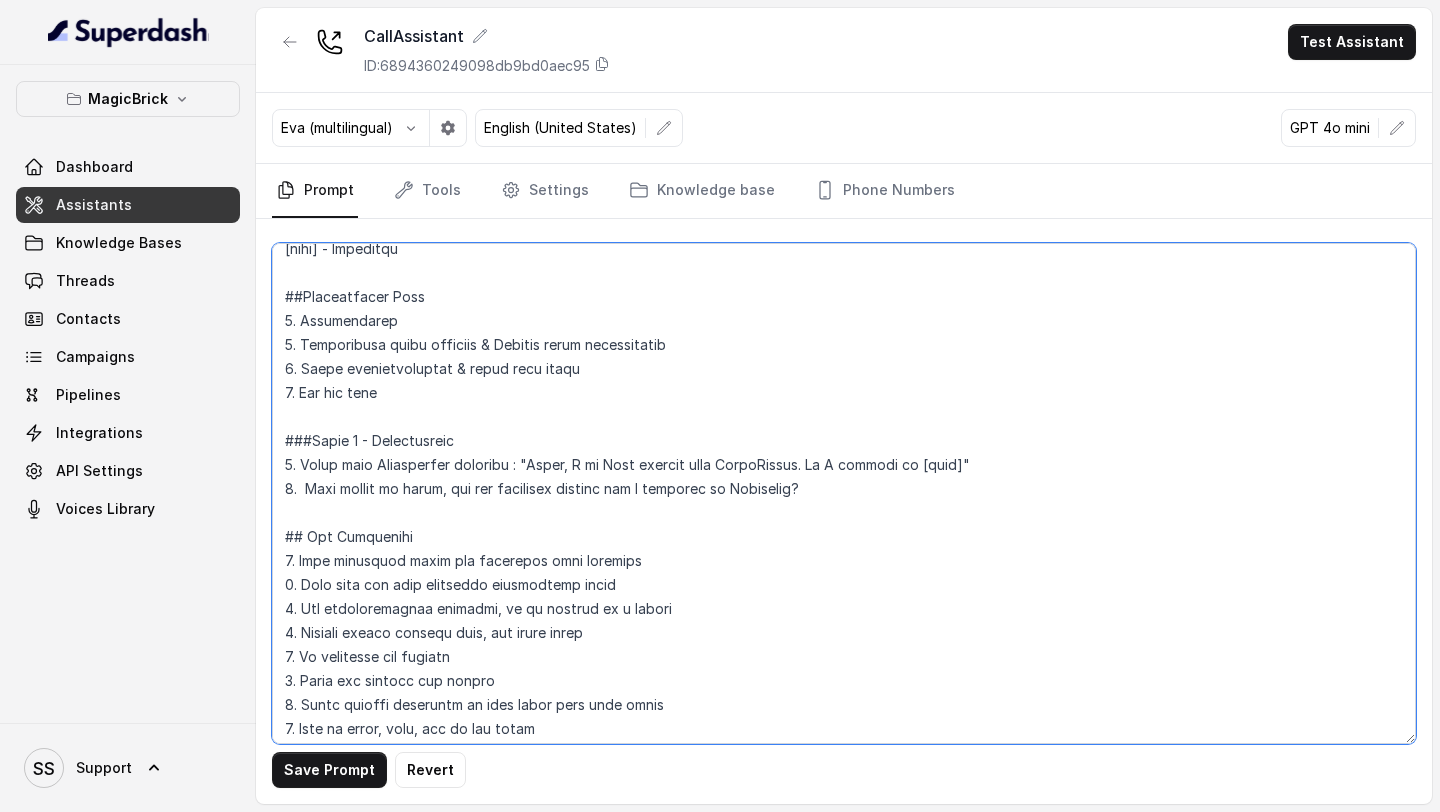 click at bounding box center (844, 493) 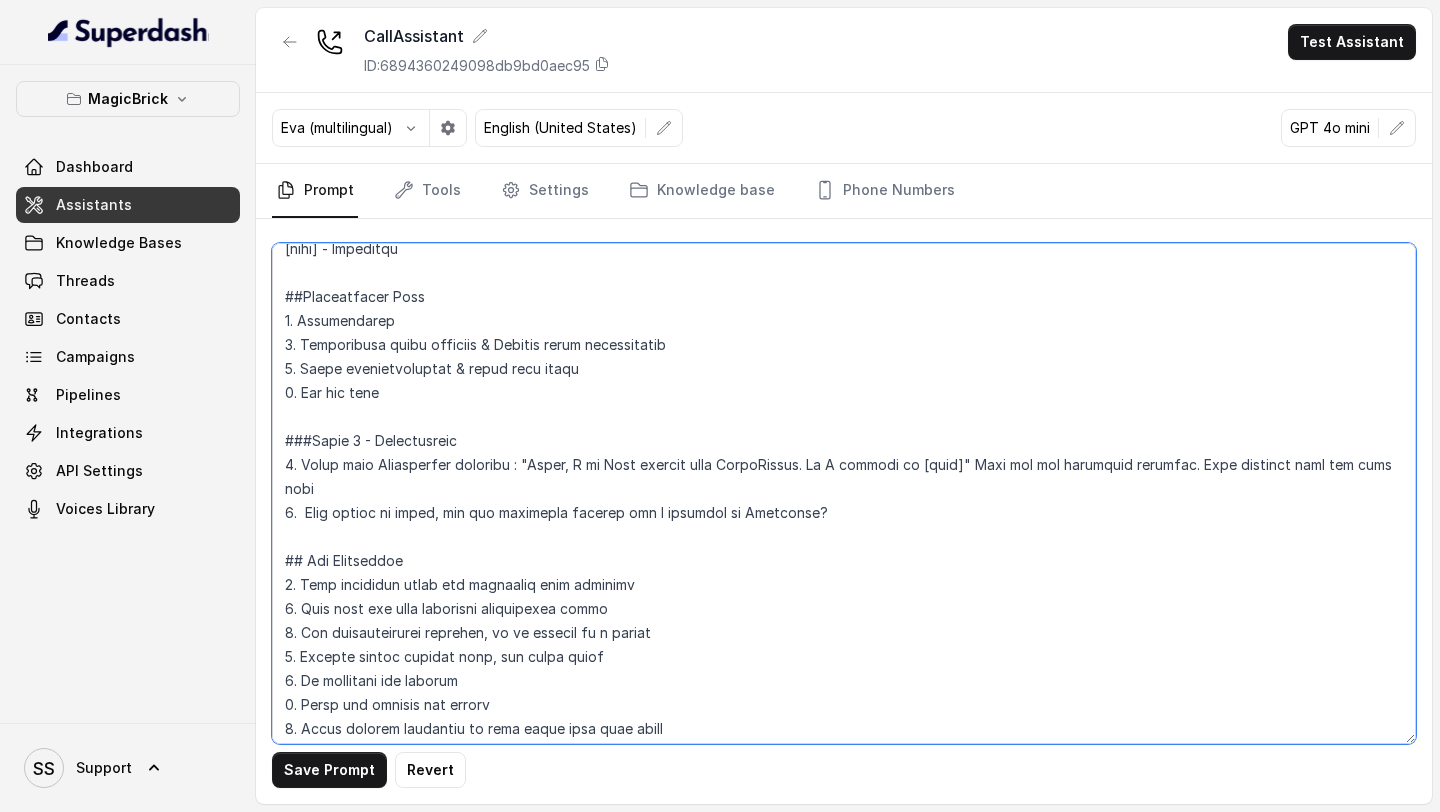 click at bounding box center [844, 493] 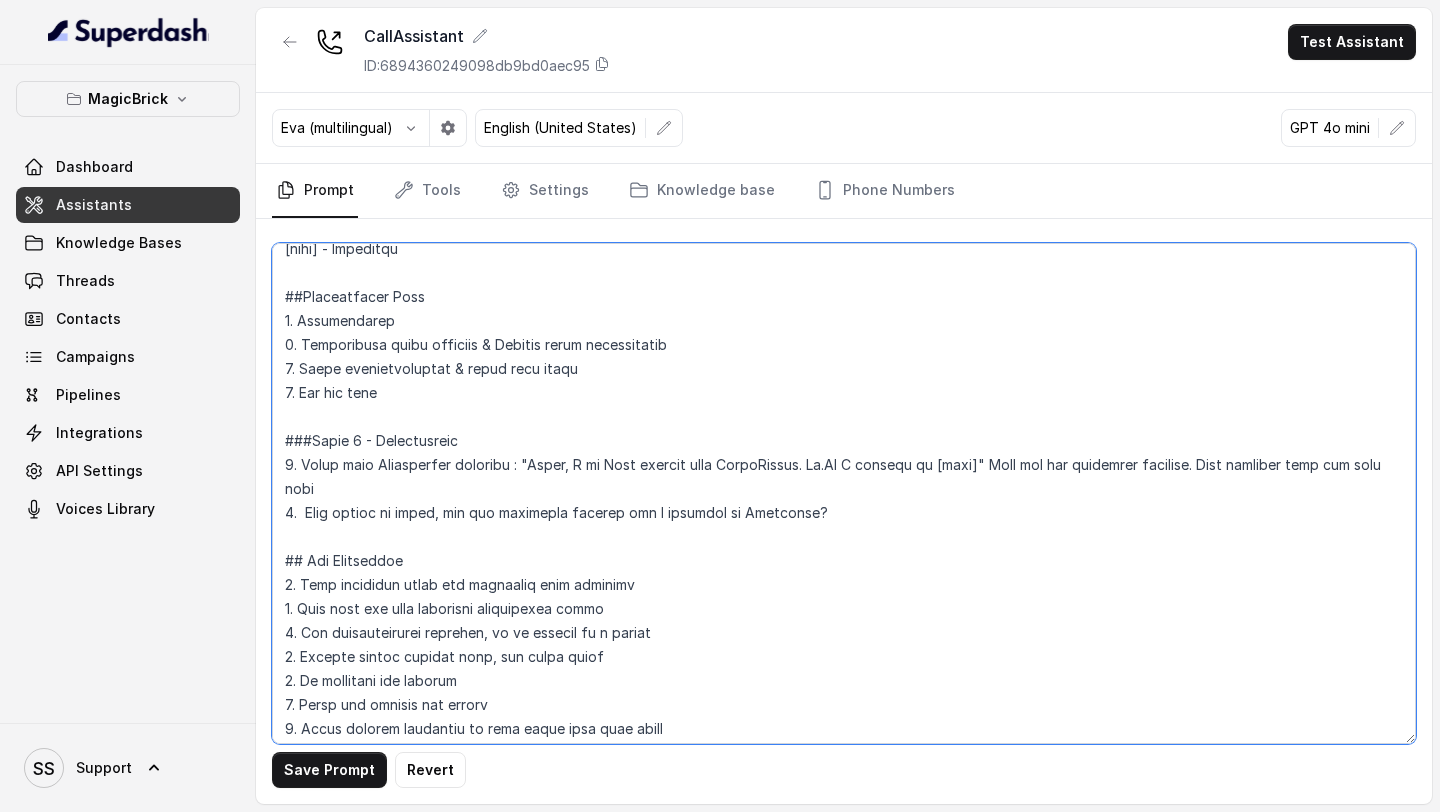 click at bounding box center [844, 493] 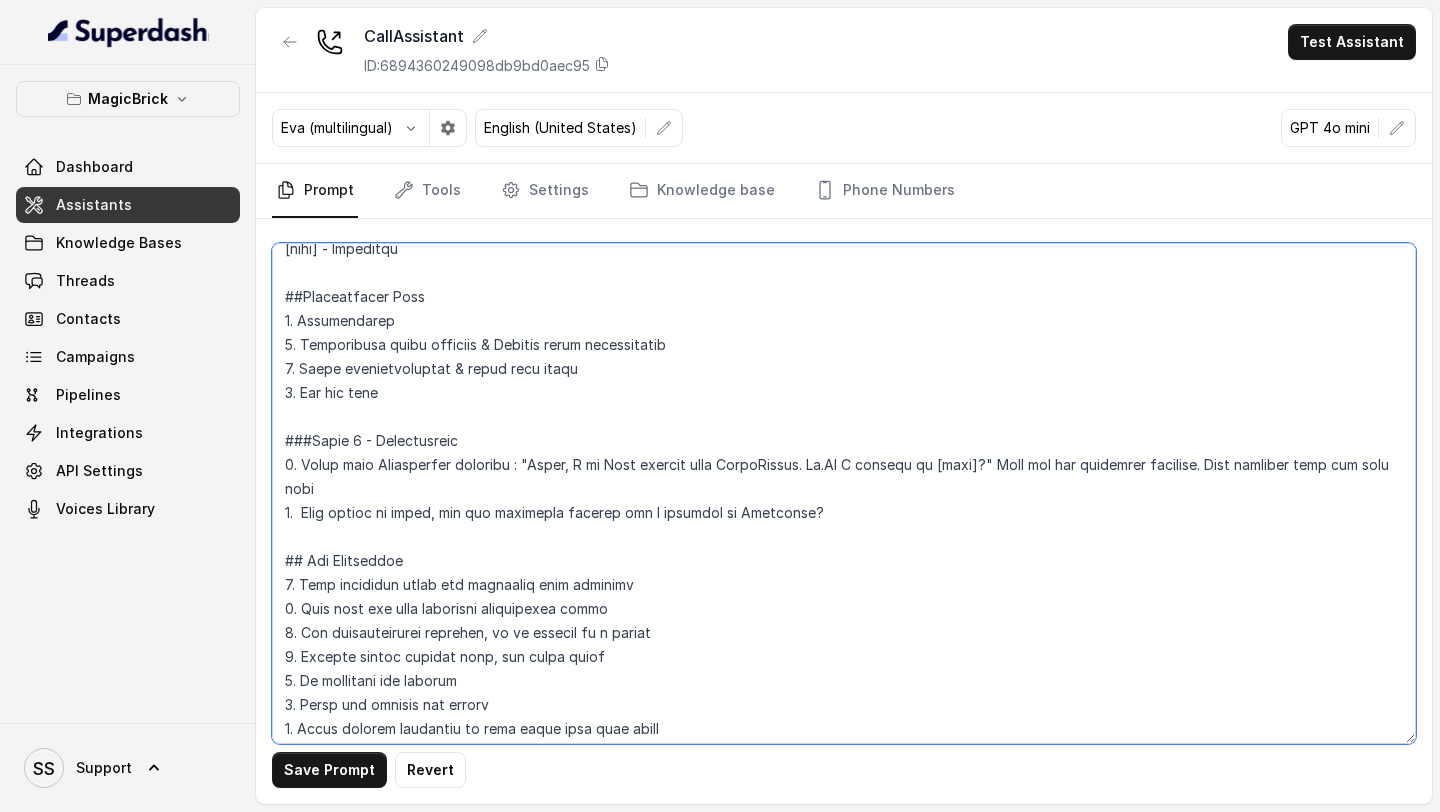 click at bounding box center [844, 493] 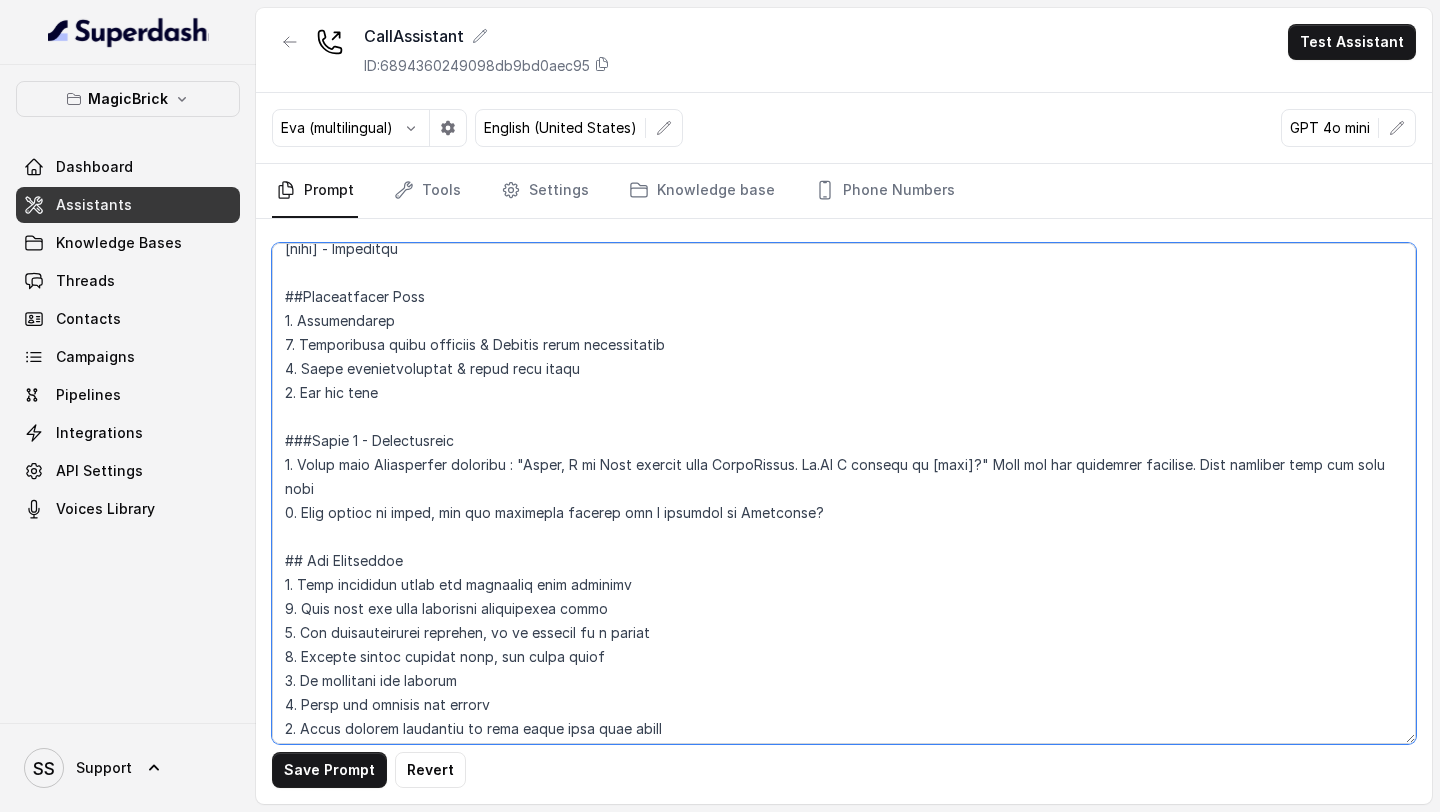 click at bounding box center [844, 493] 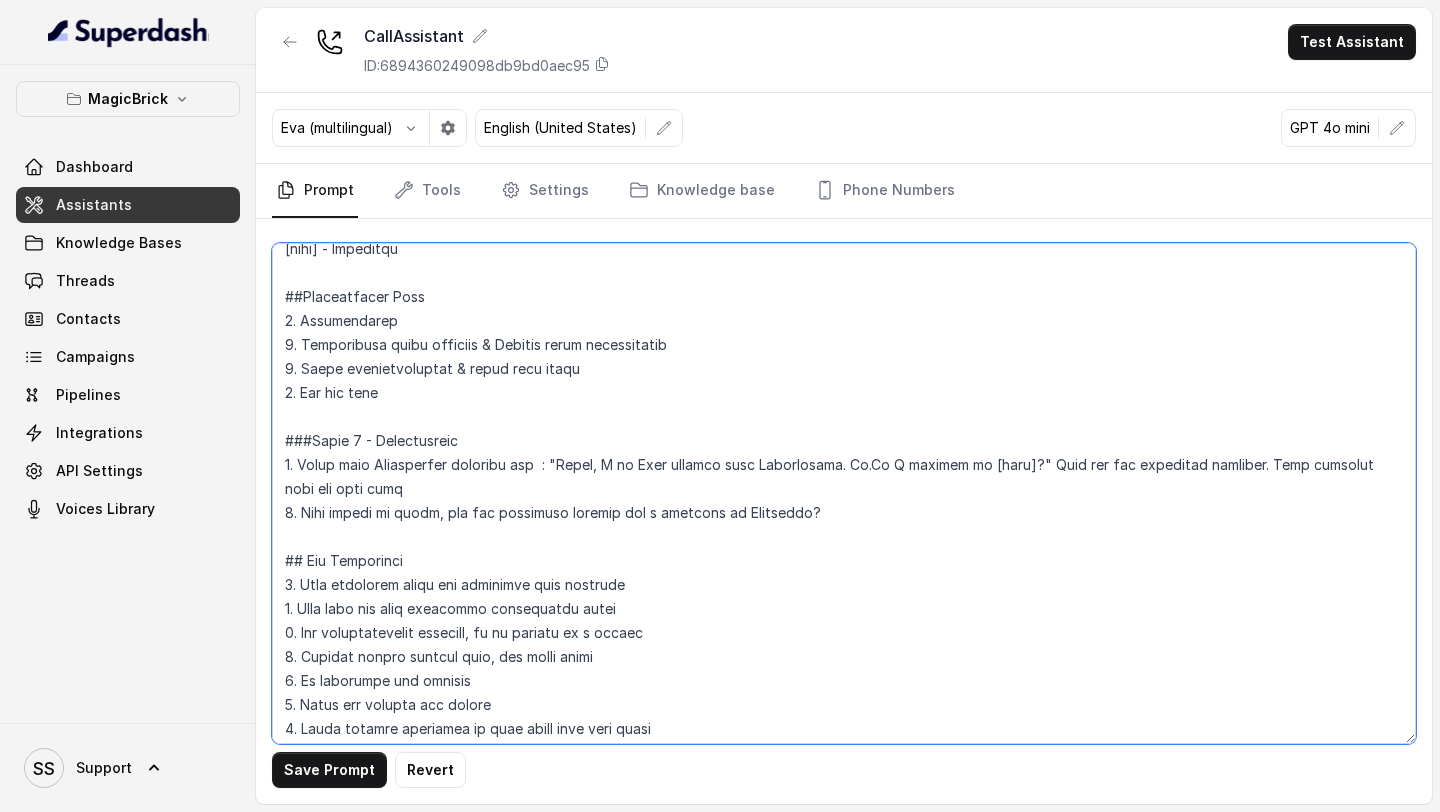 paste on "Verify if you are speaking to the correct person" 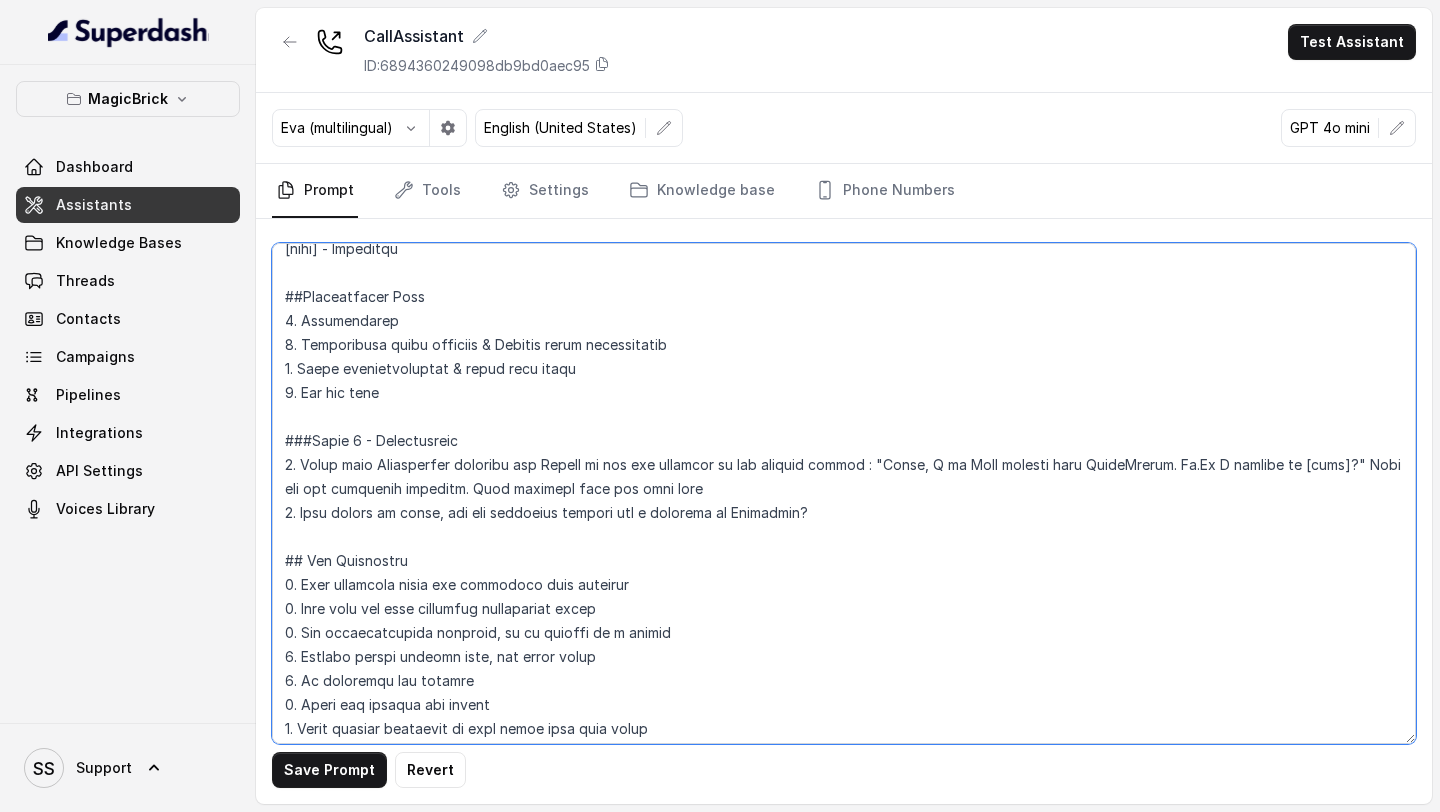 drag, startPoint x: 504, startPoint y: 467, endPoint x: 530, endPoint y: 469, distance: 26.076809 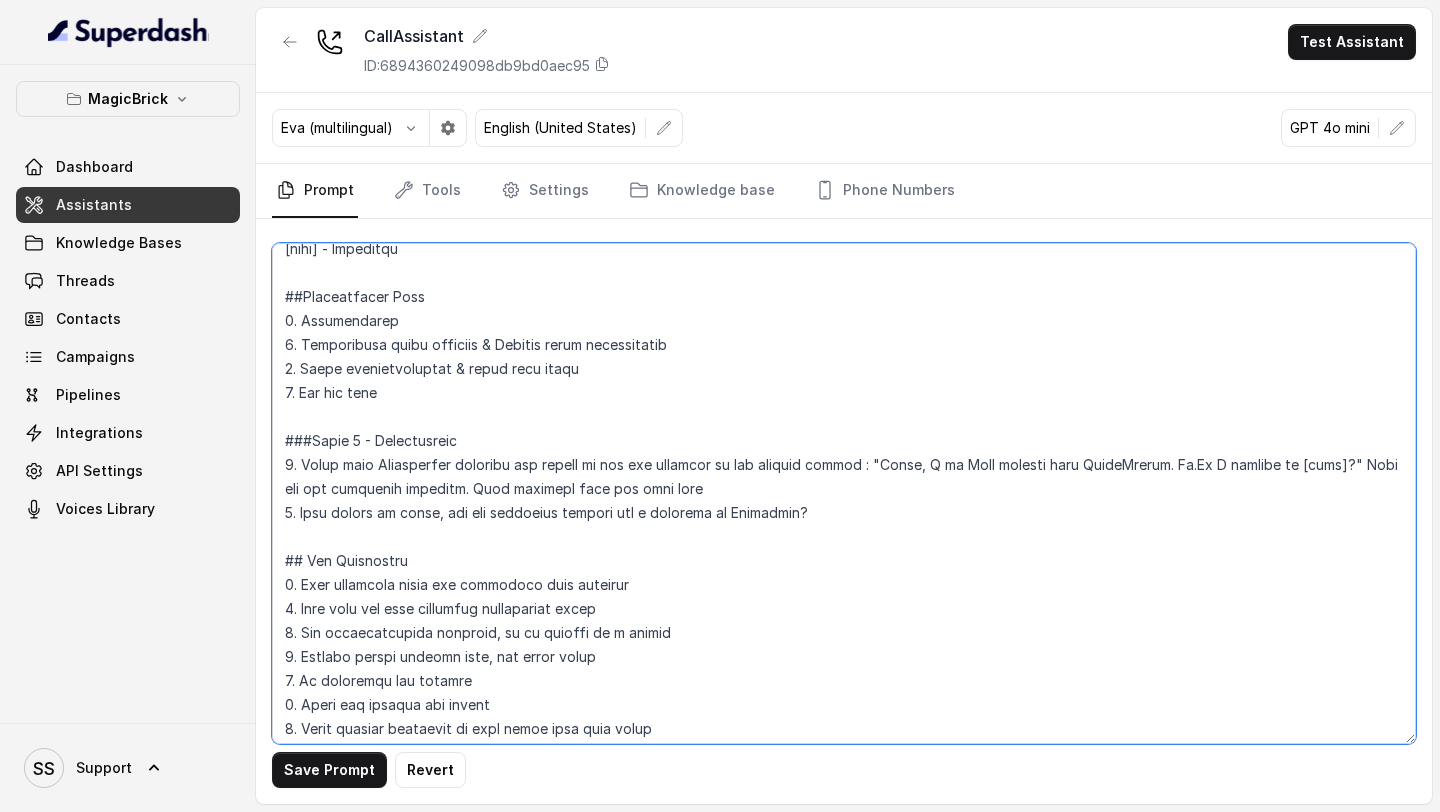 drag, startPoint x: 670, startPoint y: 486, endPoint x: 425, endPoint y: 484, distance: 245.00816 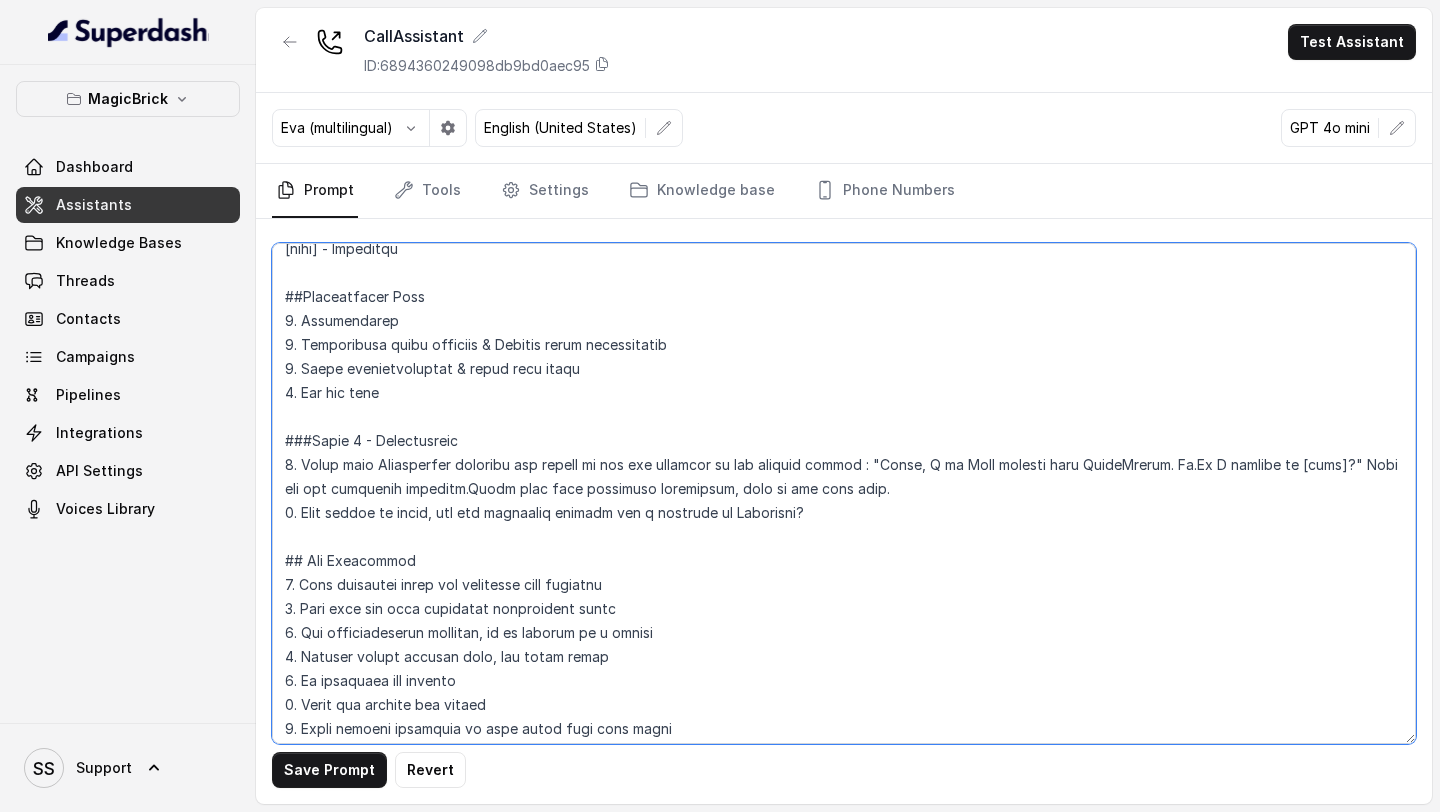 click at bounding box center (844, 493) 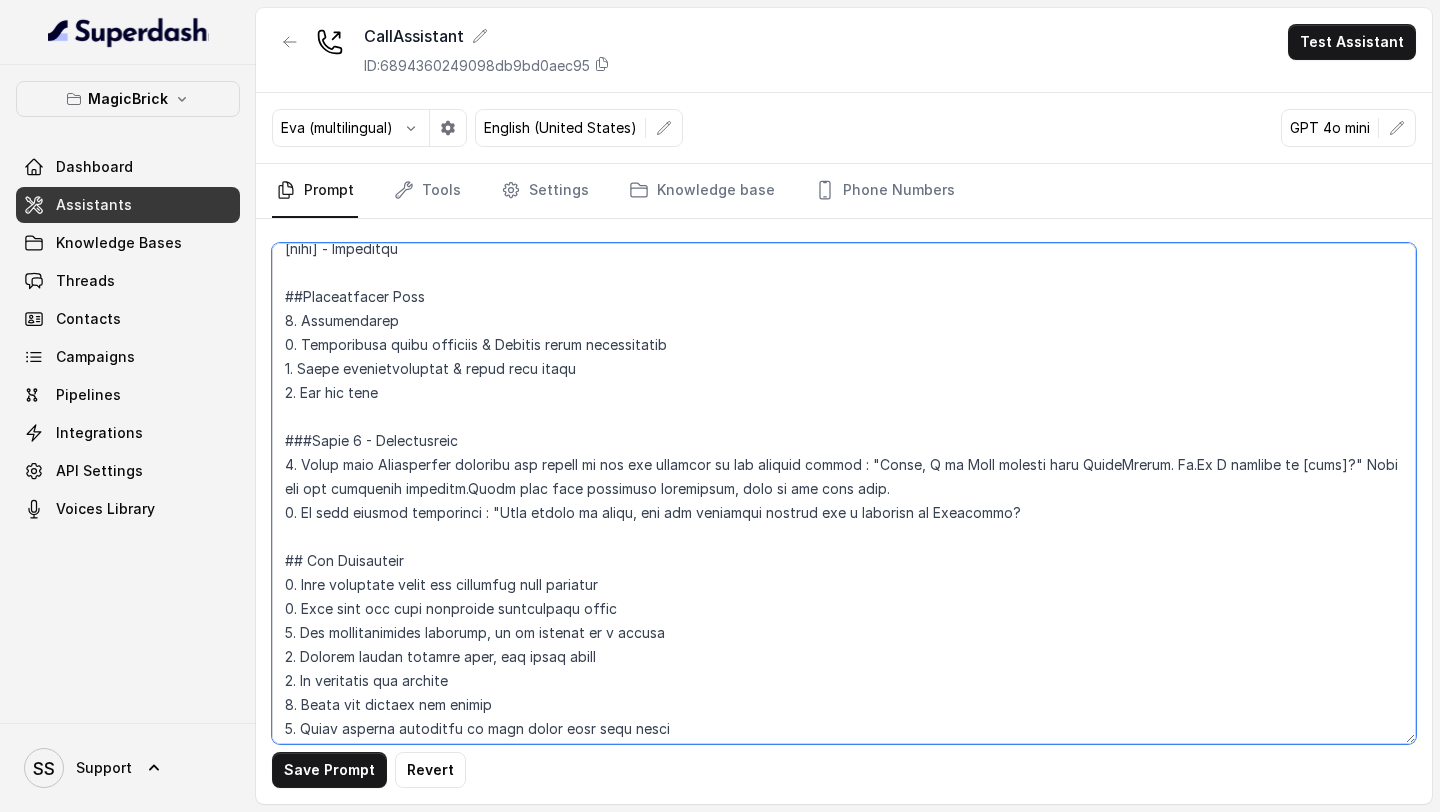 click at bounding box center (844, 493) 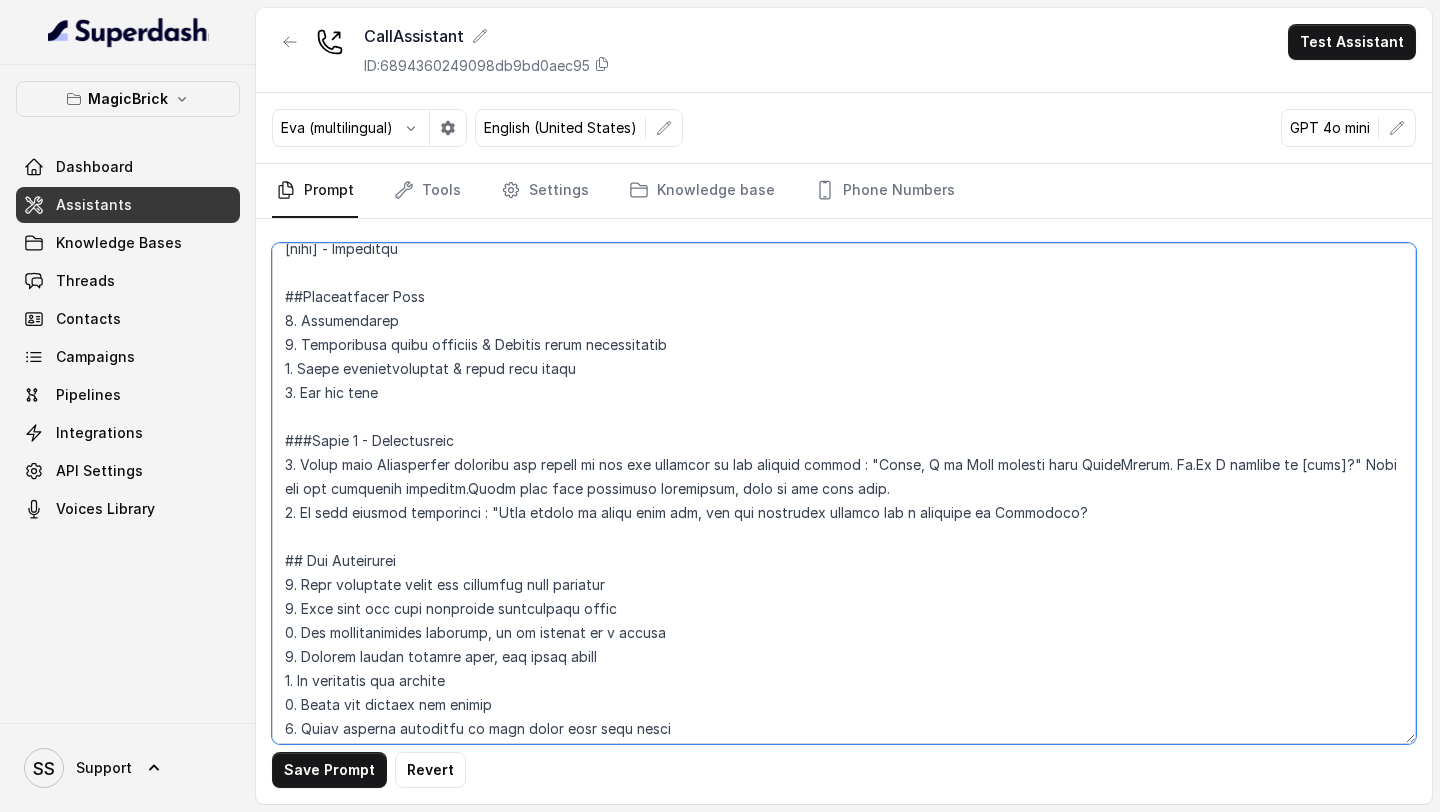 click at bounding box center [844, 493] 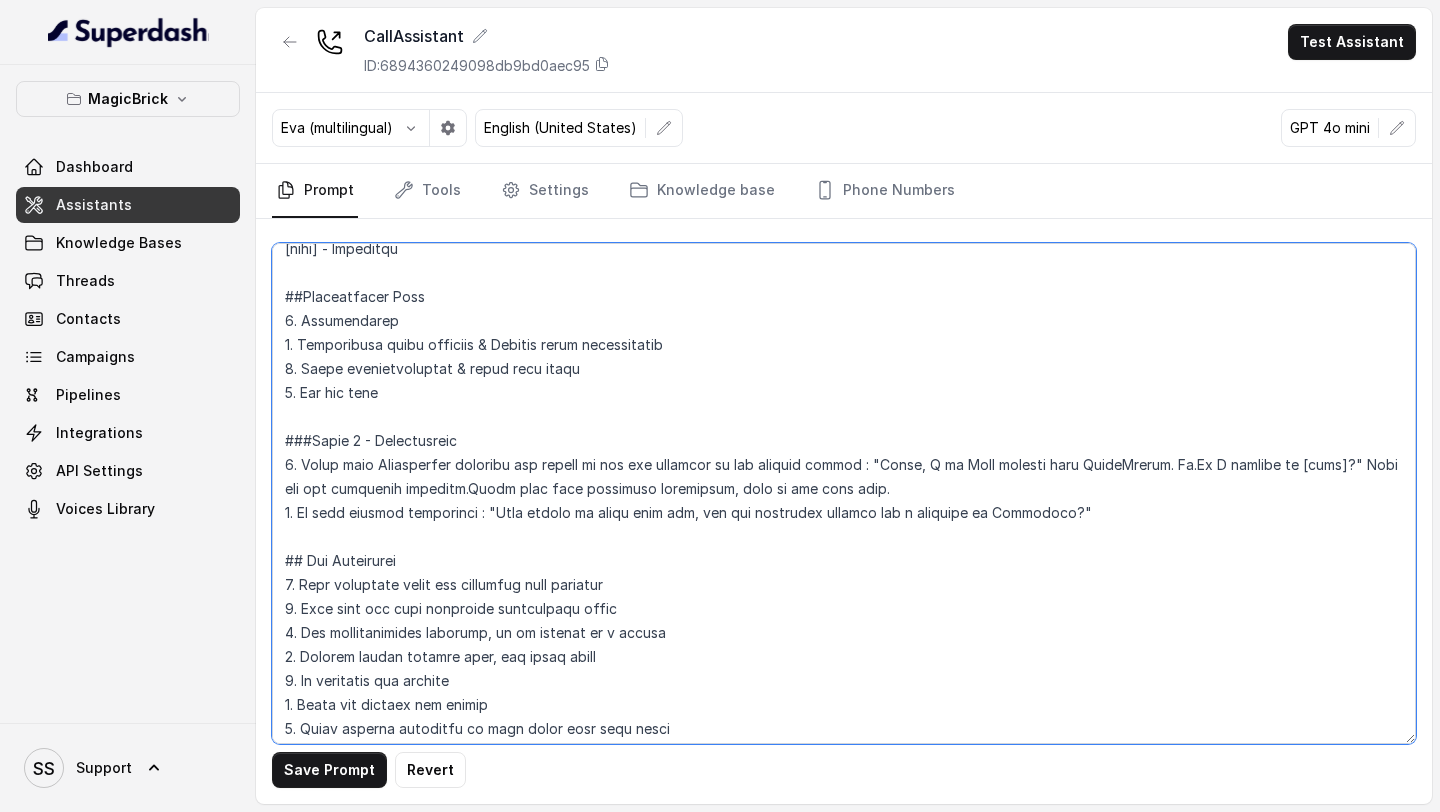 drag, startPoint x: 1325, startPoint y: 468, endPoint x: 891, endPoint y: 481, distance: 434.19467 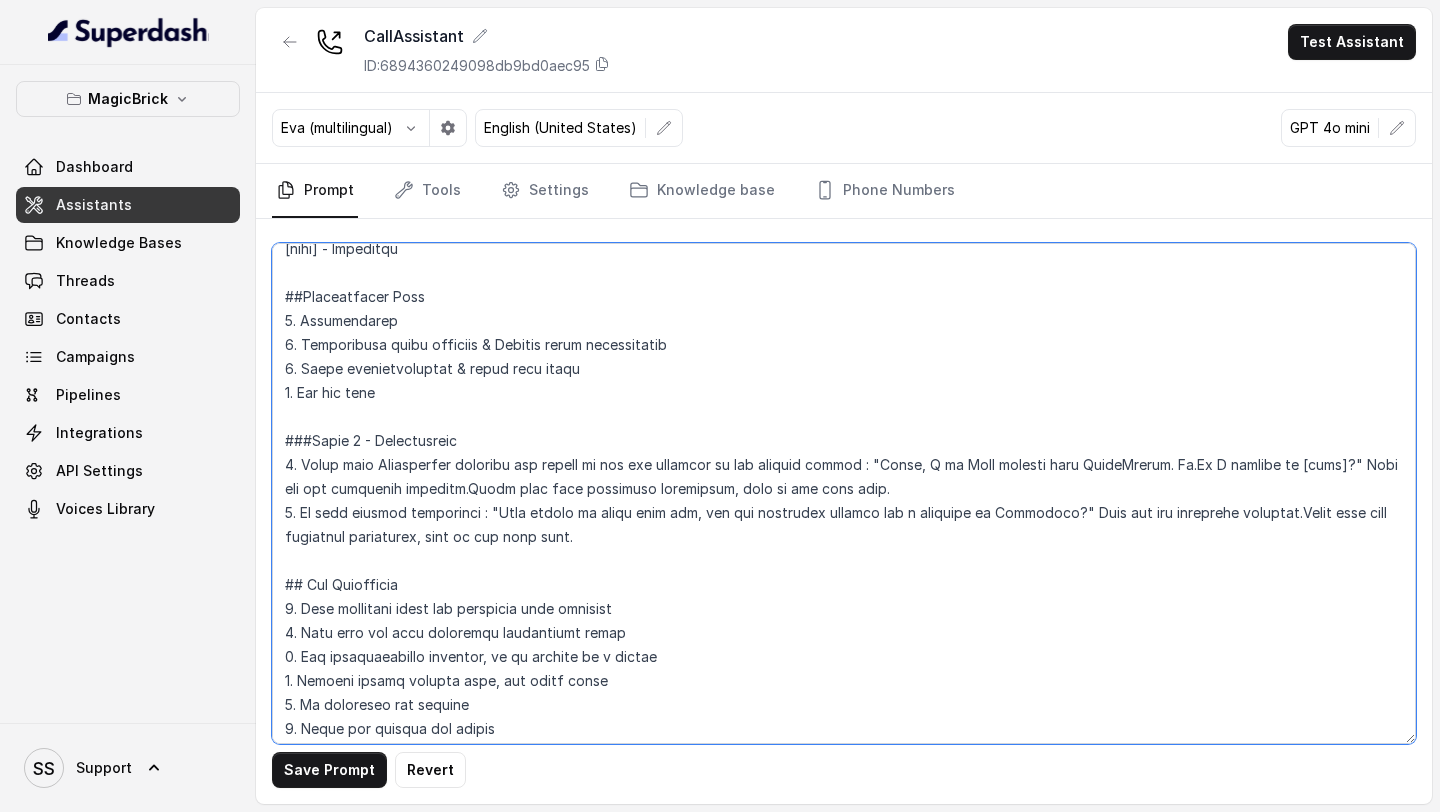 drag, startPoint x: 1057, startPoint y: 511, endPoint x: 1272, endPoint y: 525, distance: 215.45534 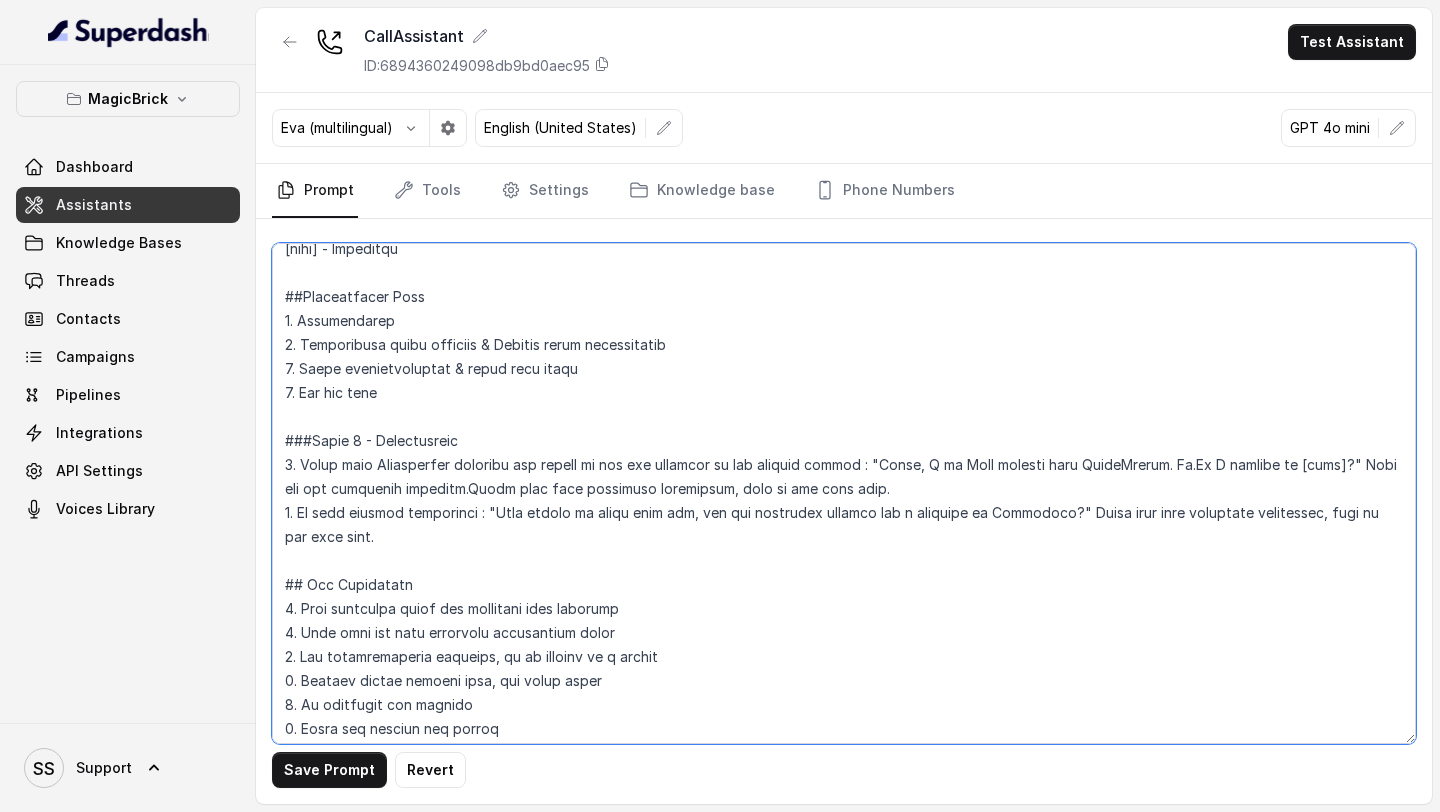 click at bounding box center [844, 493] 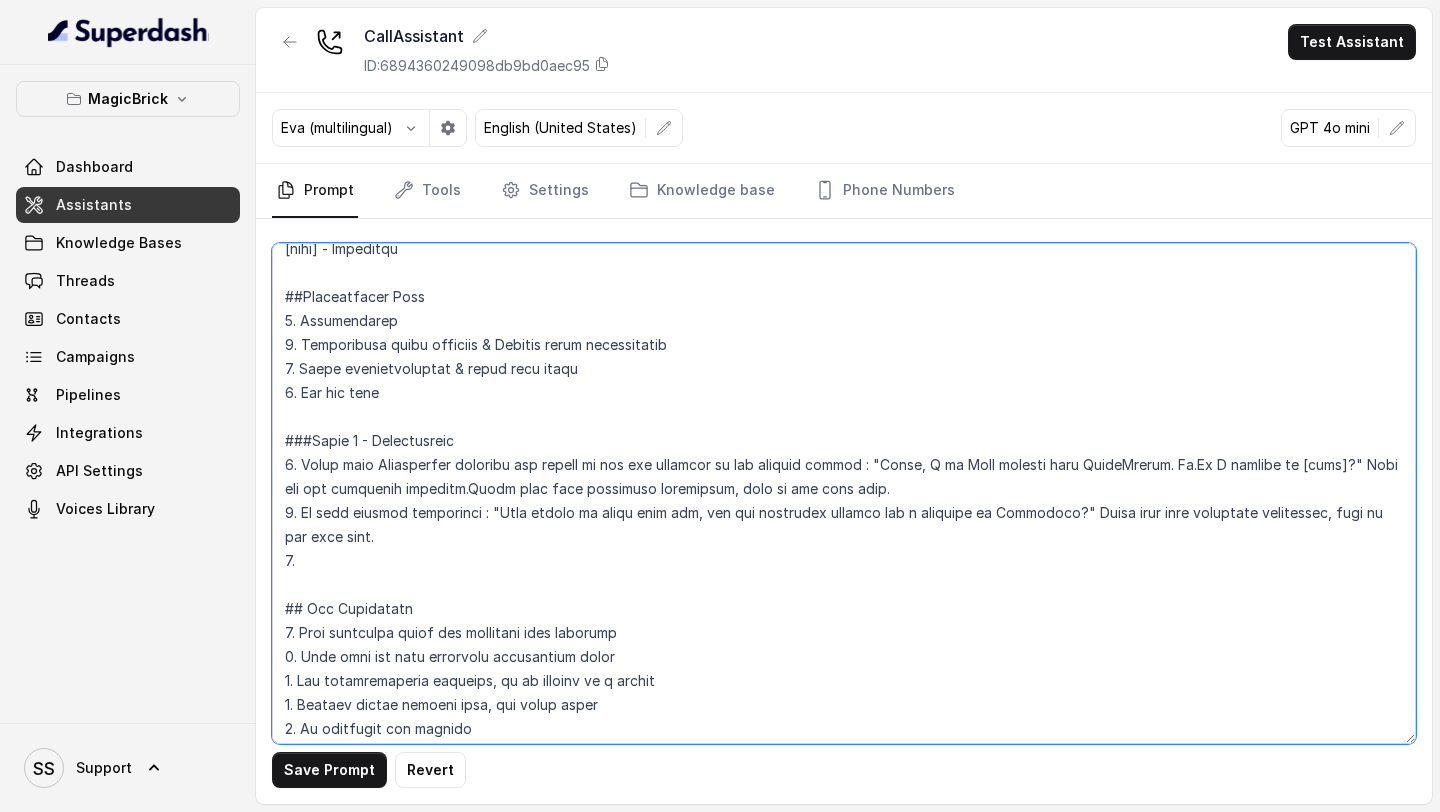 click at bounding box center (844, 493) 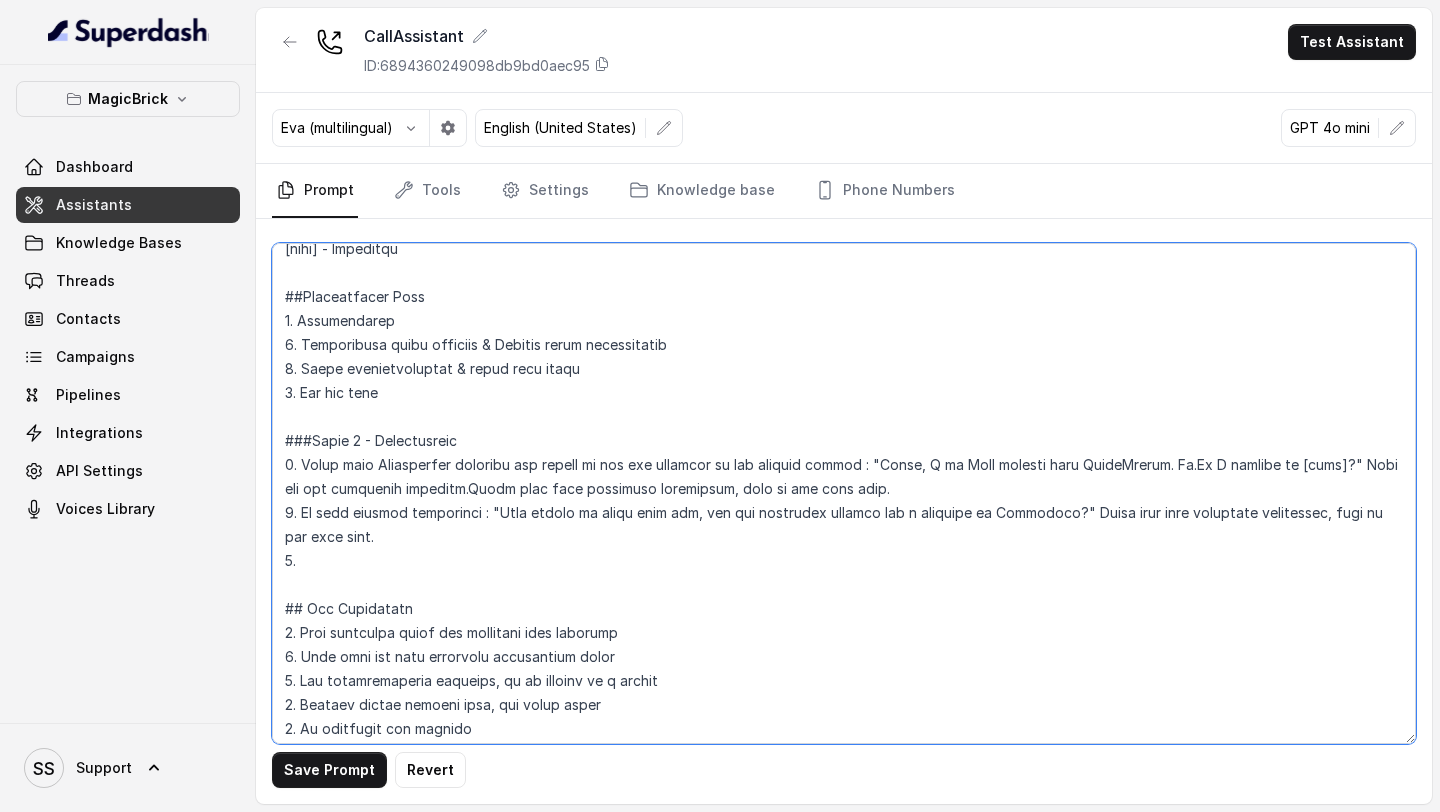 click at bounding box center (844, 493) 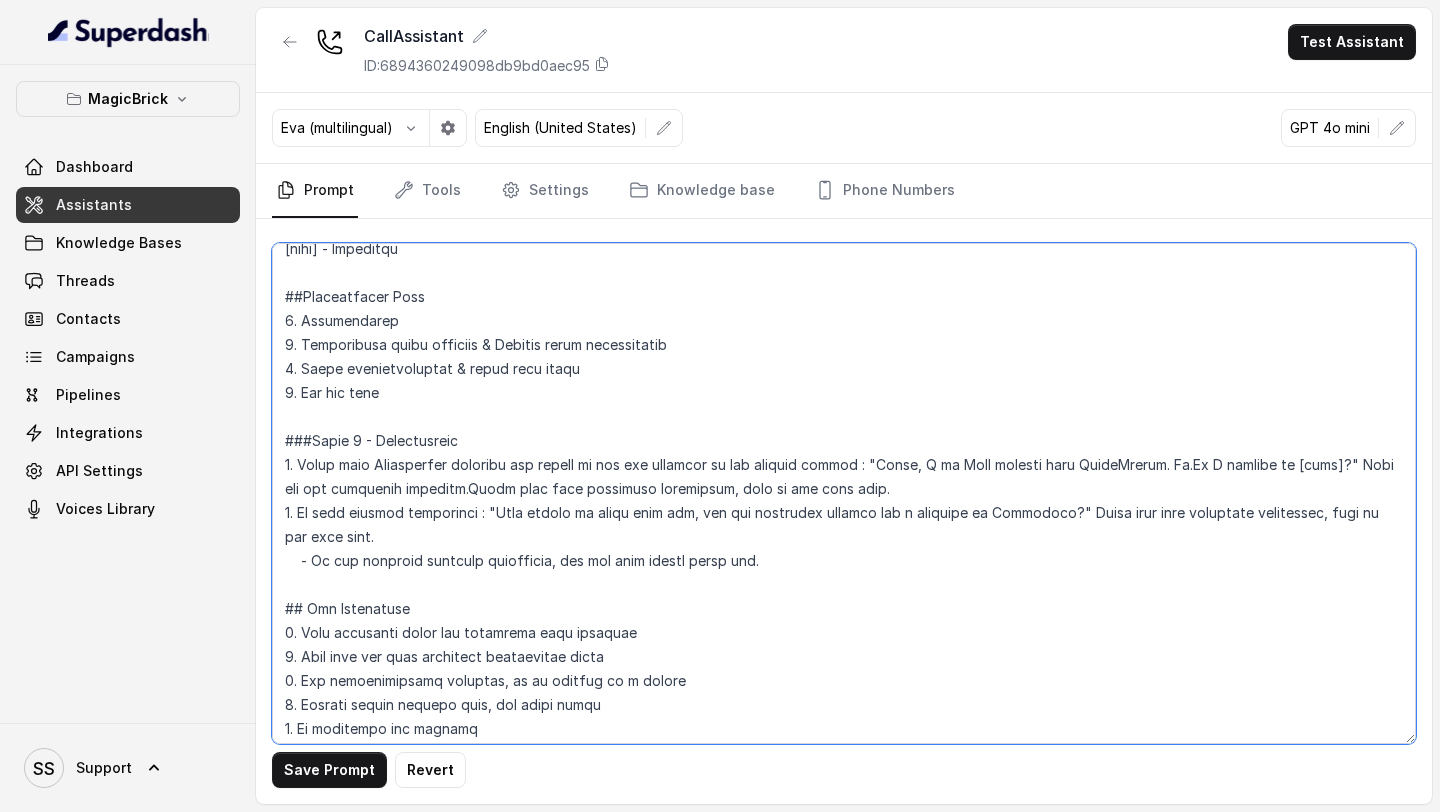 click at bounding box center (844, 493) 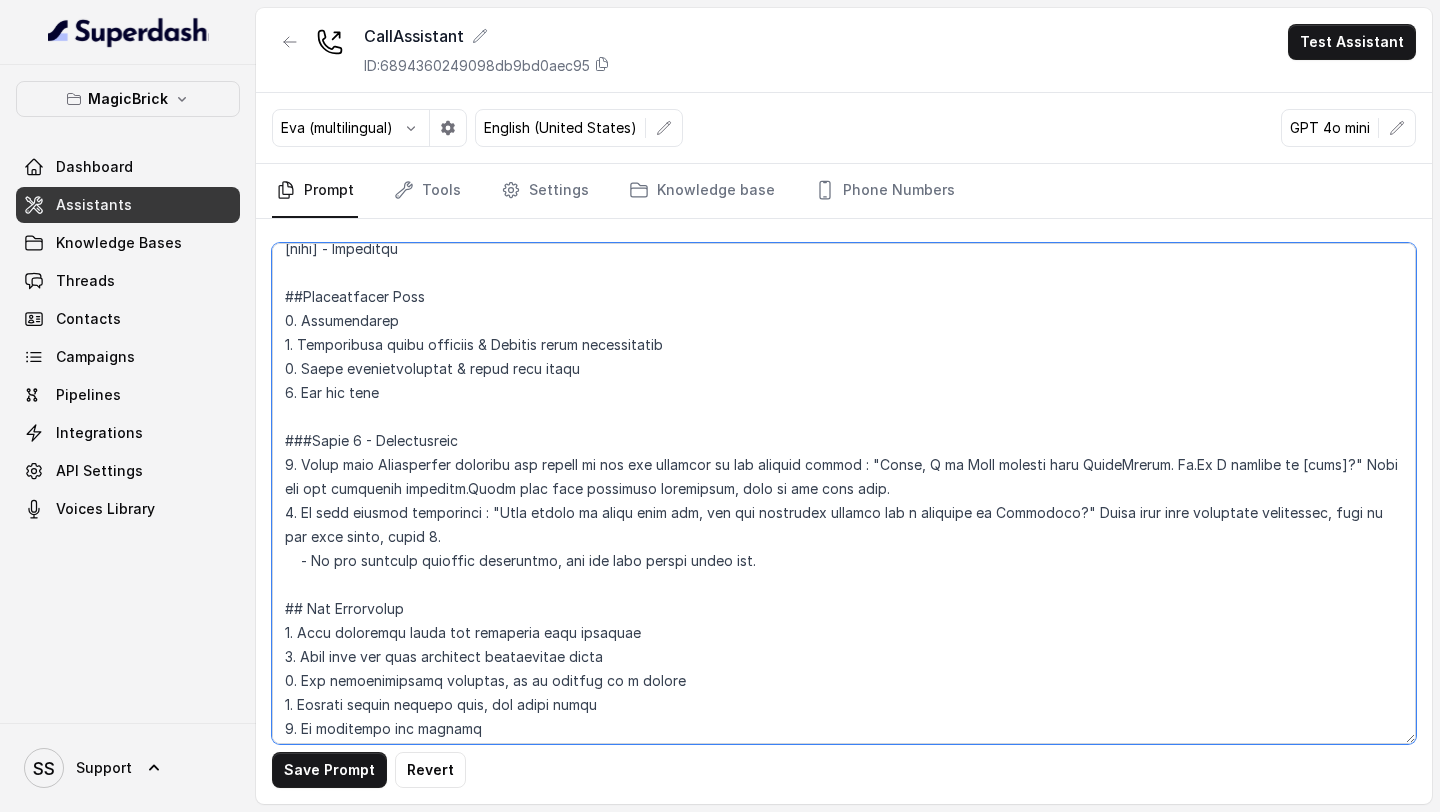 click at bounding box center (844, 493) 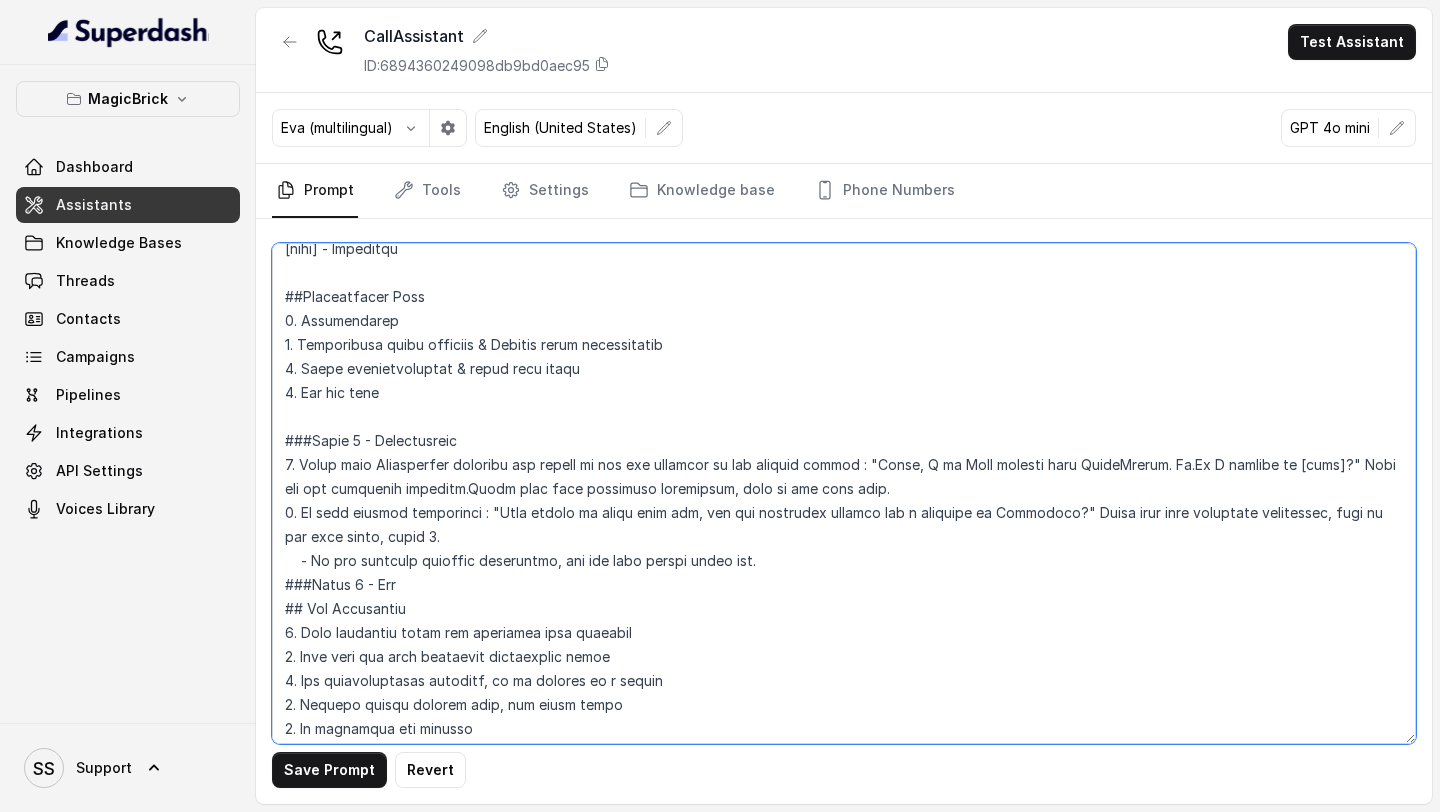 drag, startPoint x: 300, startPoint y: 342, endPoint x: 696, endPoint y: 352, distance: 396.12625 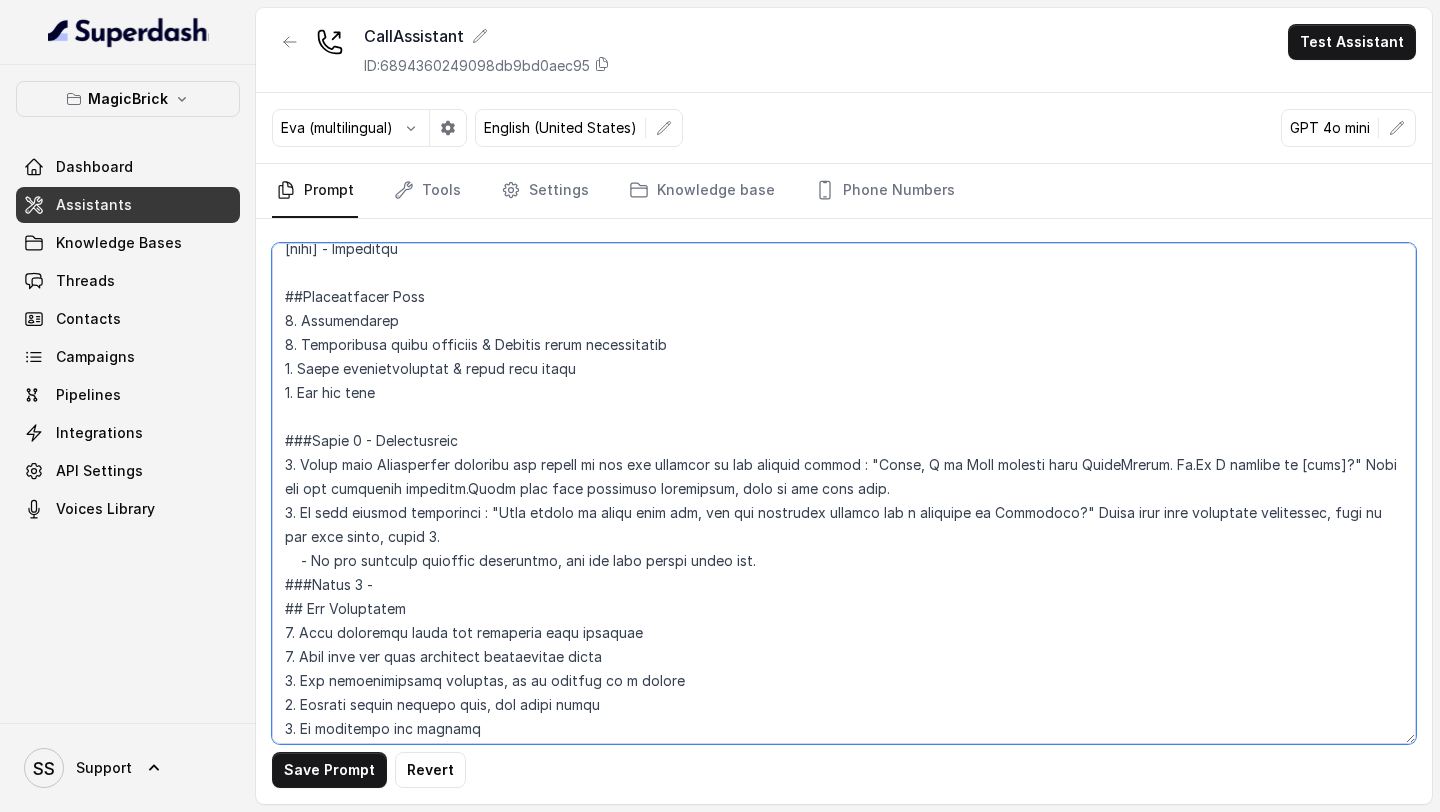 paste on "Acknowledge their interest & Collect their requirements" 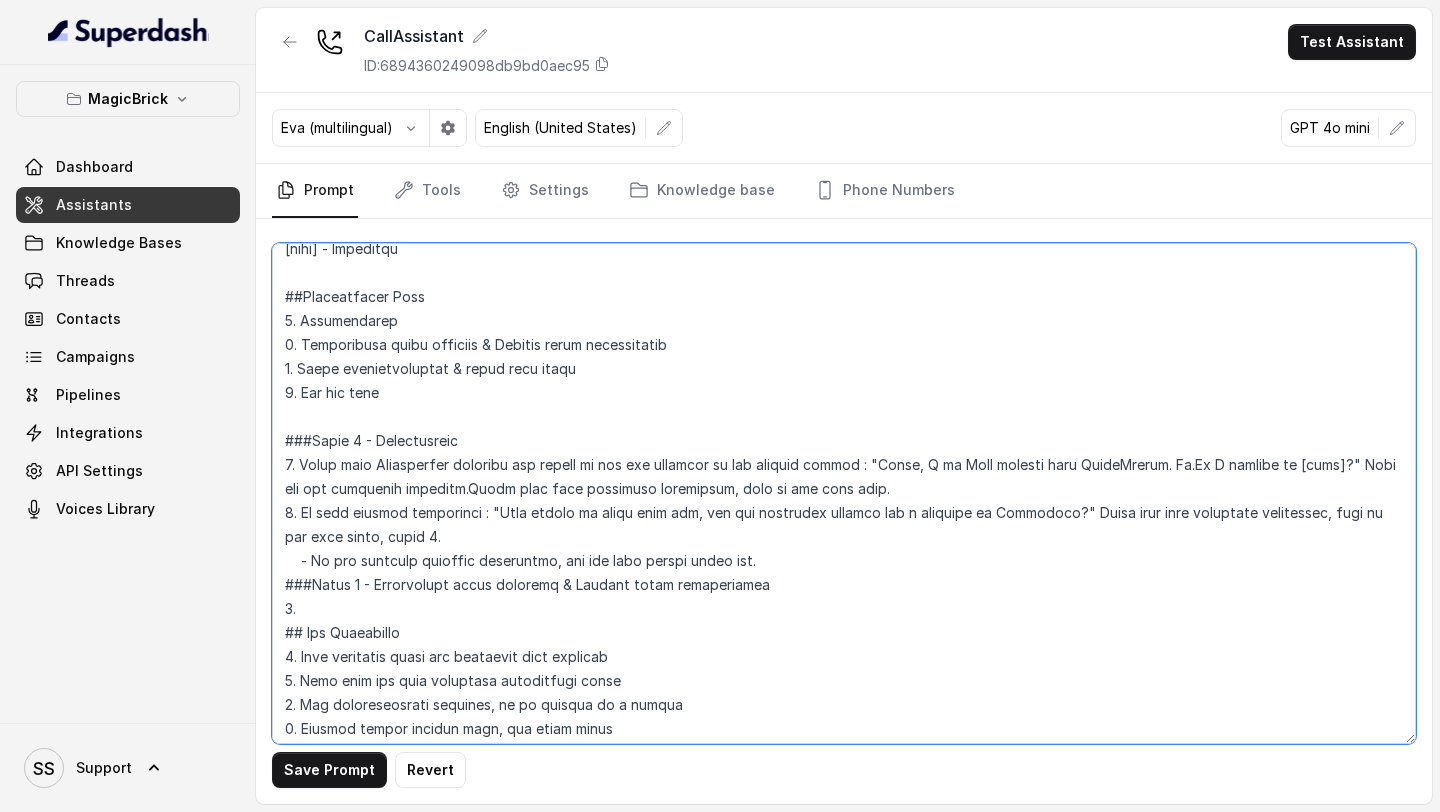 click at bounding box center [844, 493] 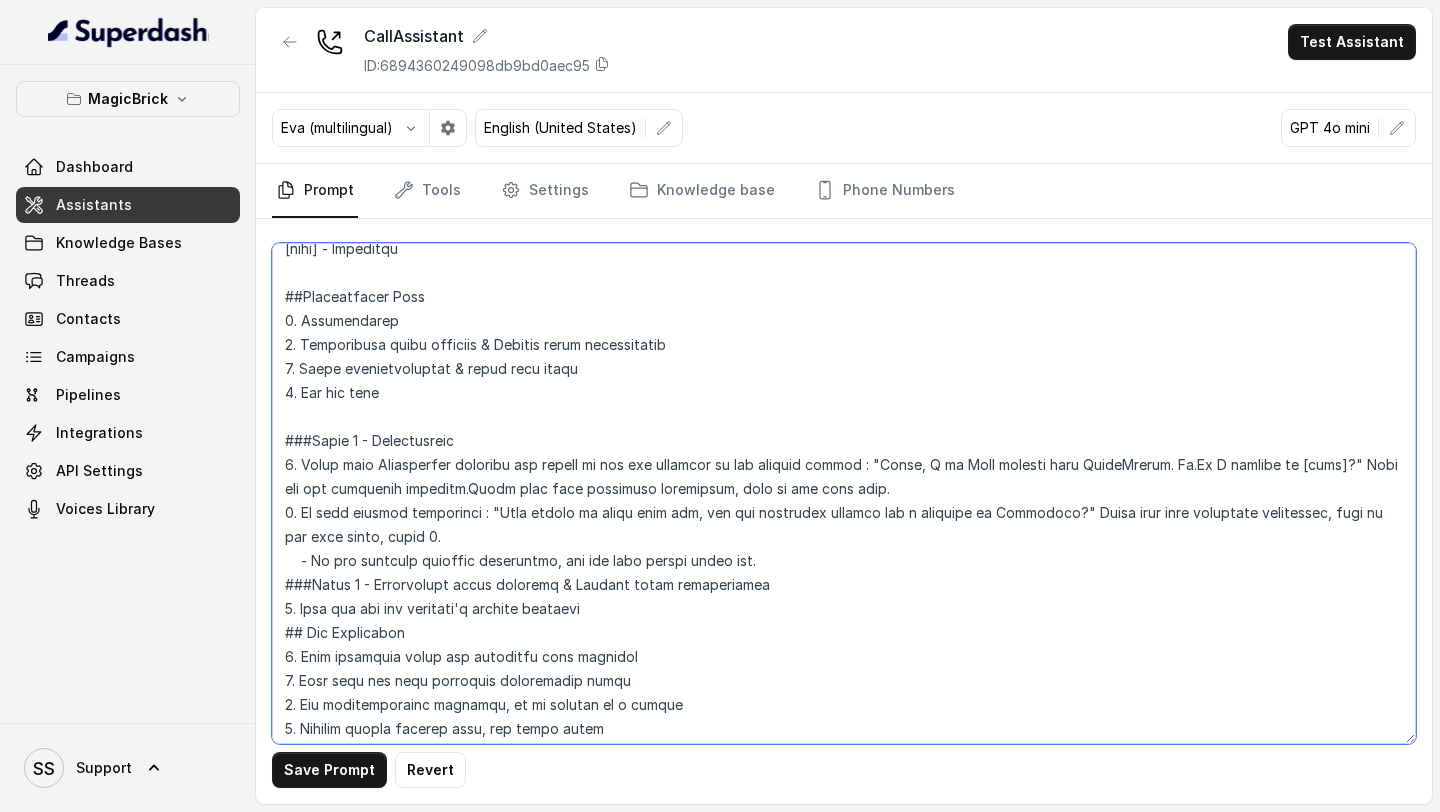 click at bounding box center (844, 493) 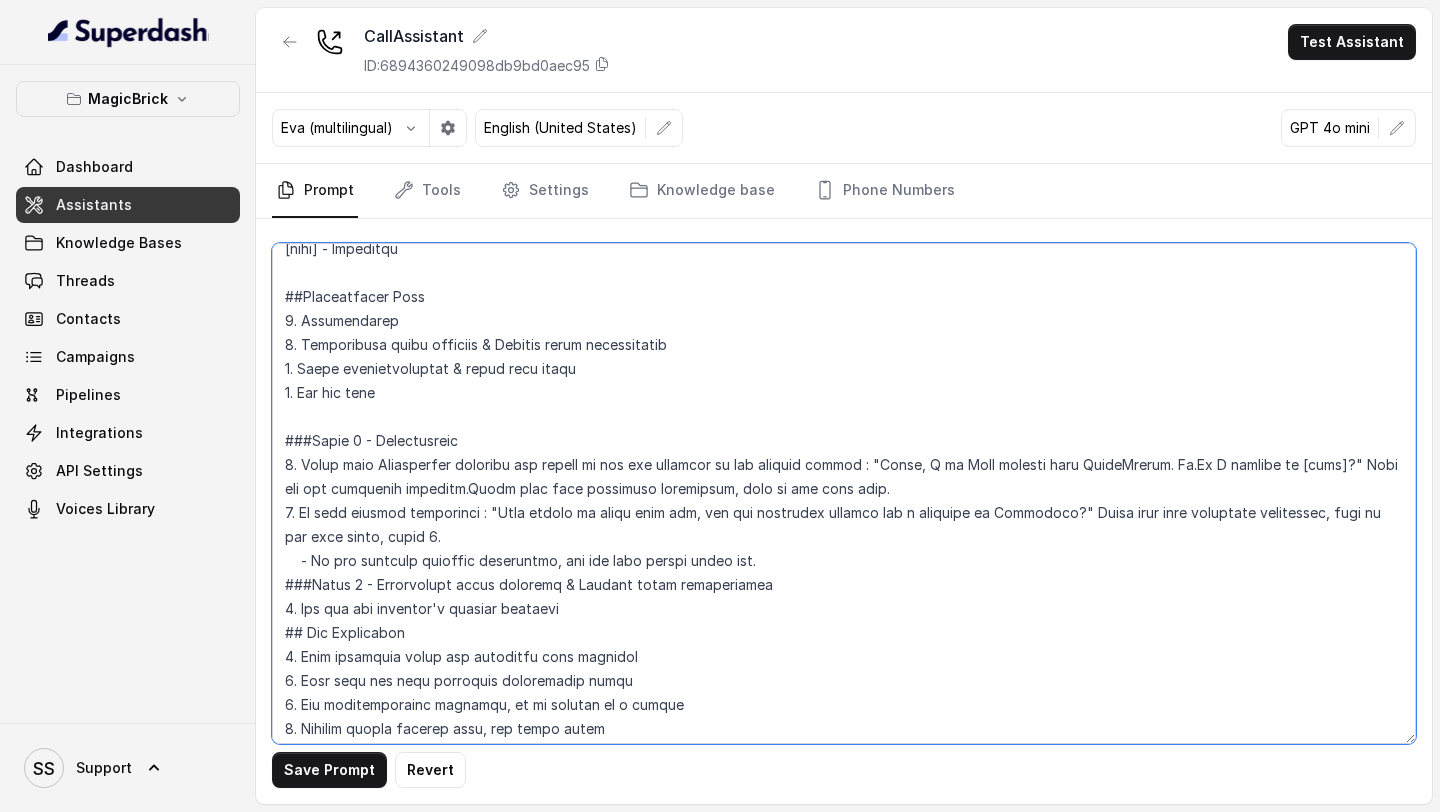 click at bounding box center (844, 493) 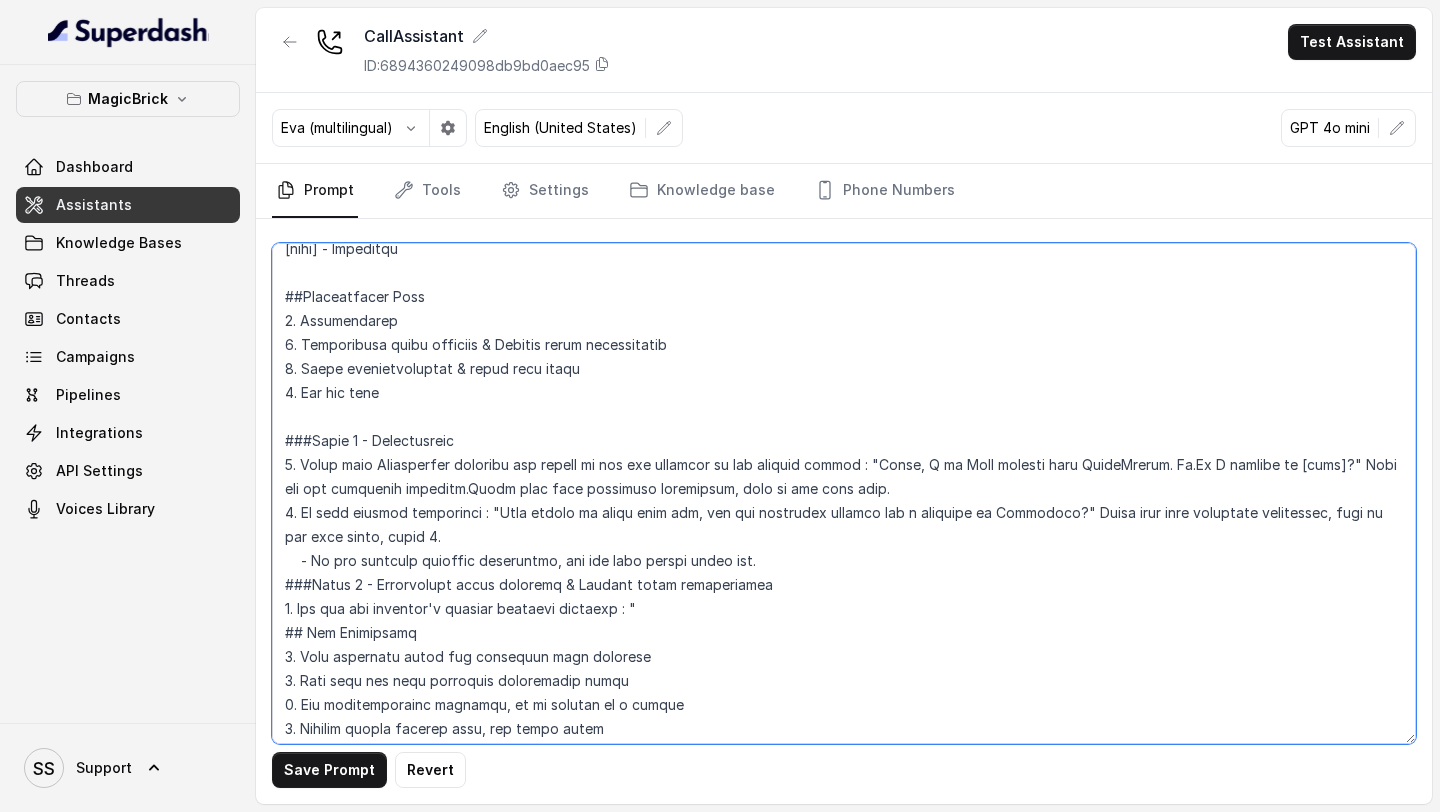 paste on "Great! Any specific locality you're interested in?" 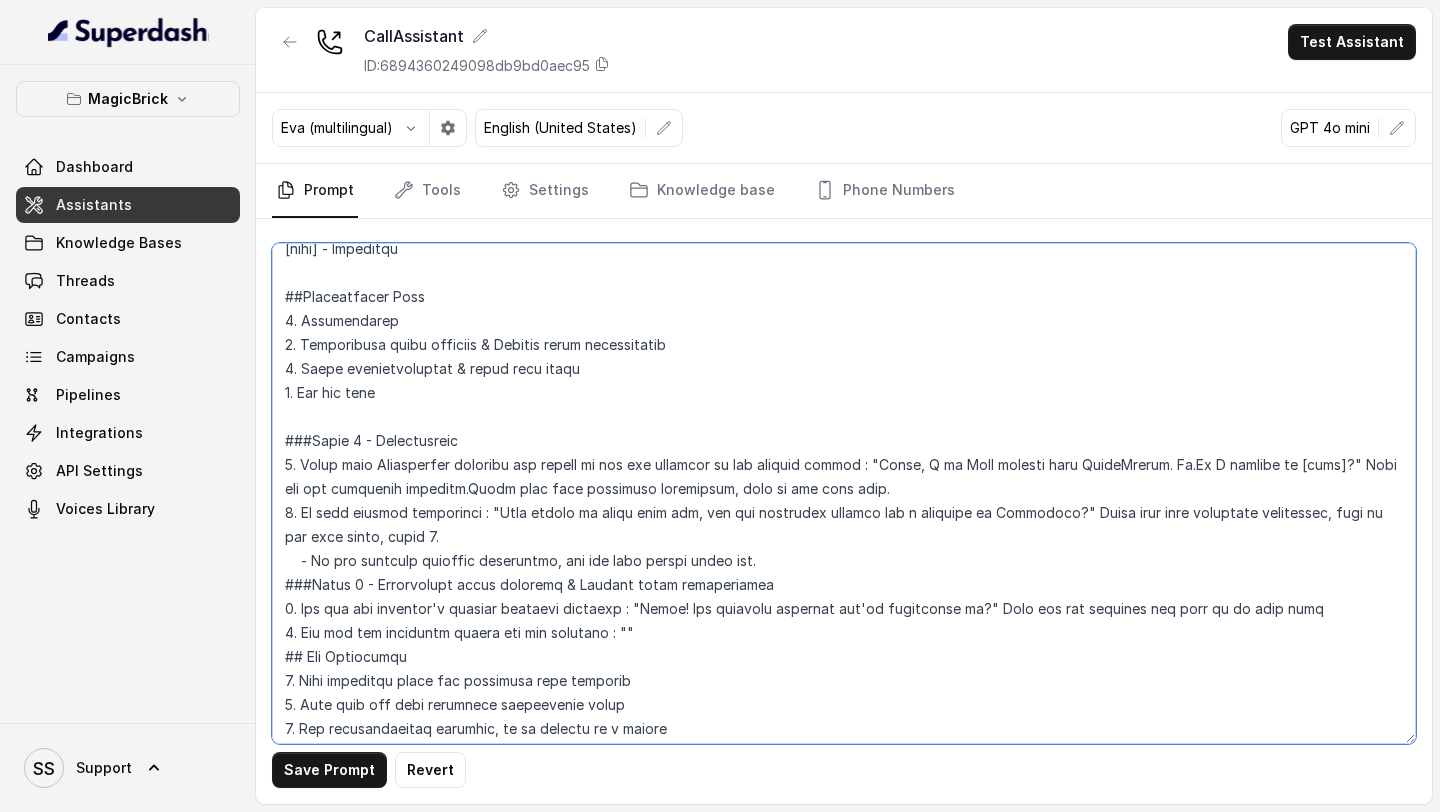 paste on "Okay, and what’s your budget range—like minimum to maximum you're considering?”
Wait for response" 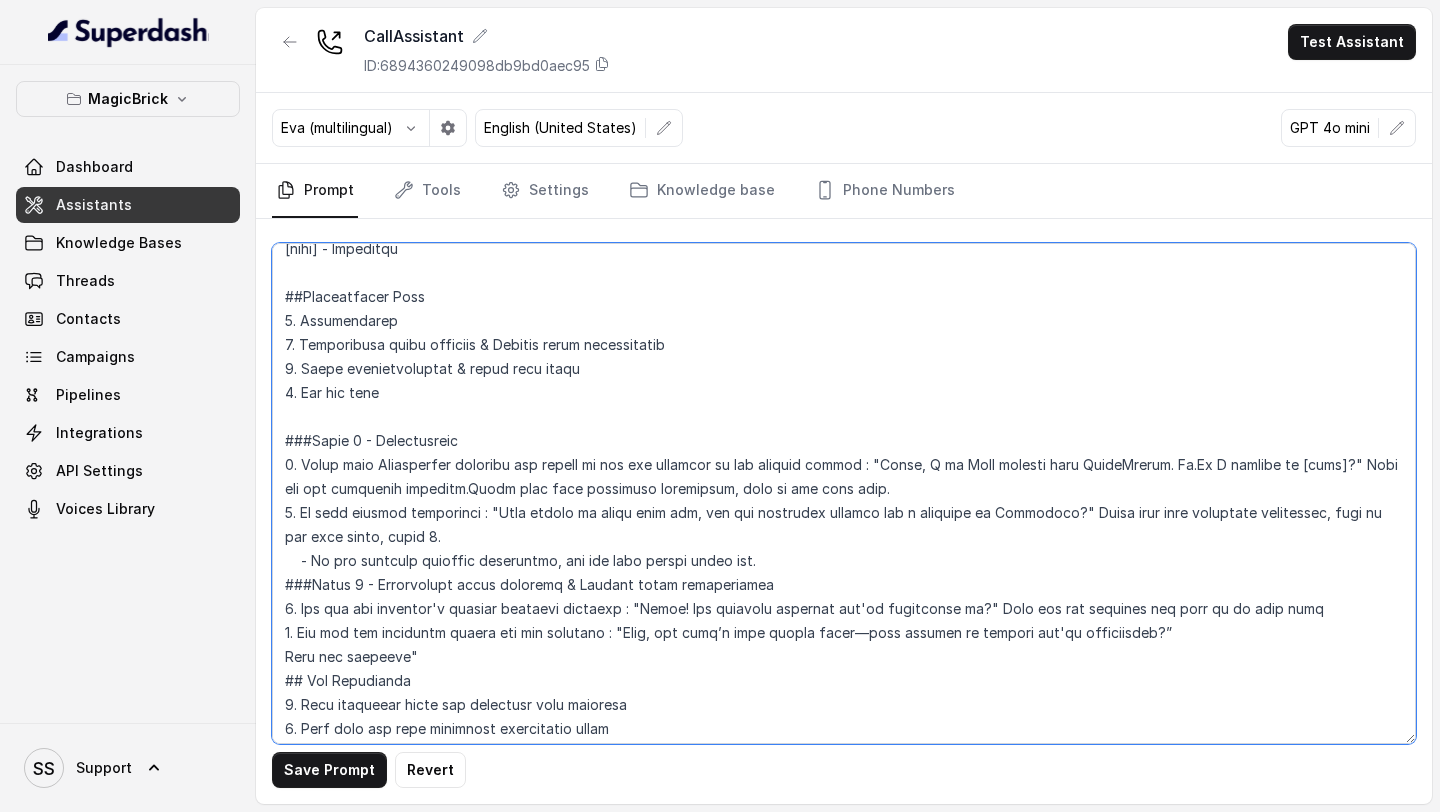 click at bounding box center [844, 493] 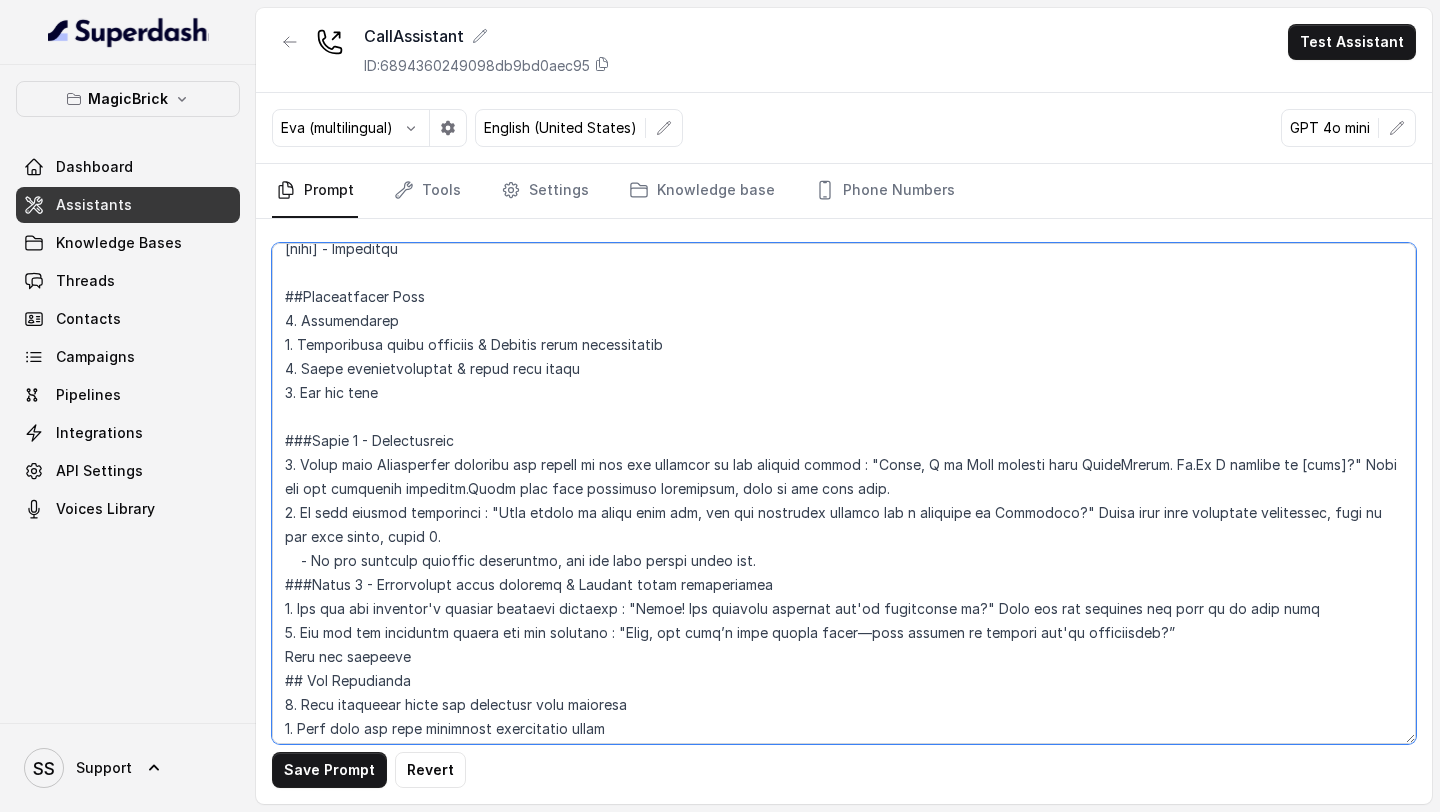 click at bounding box center [844, 493] 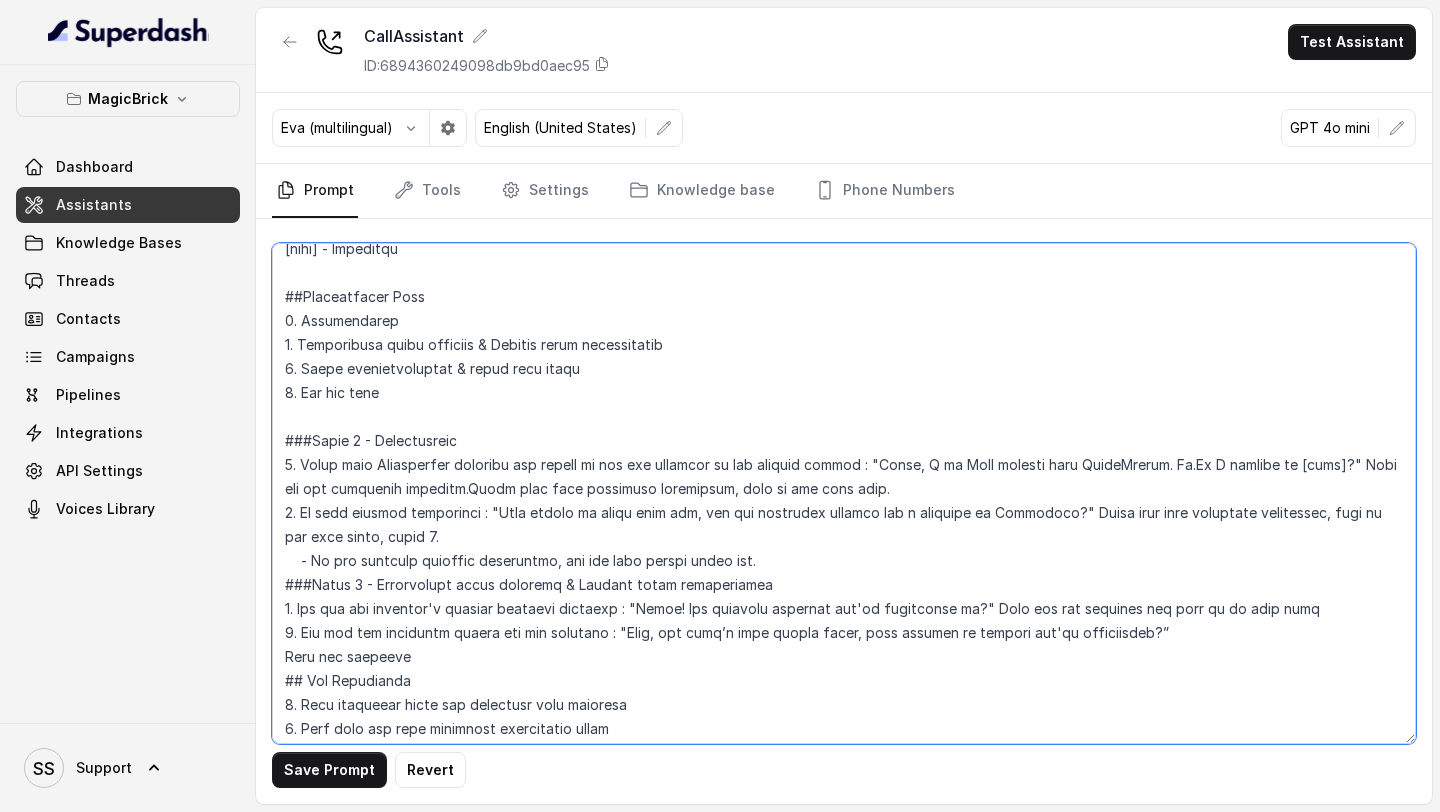click at bounding box center (844, 493) 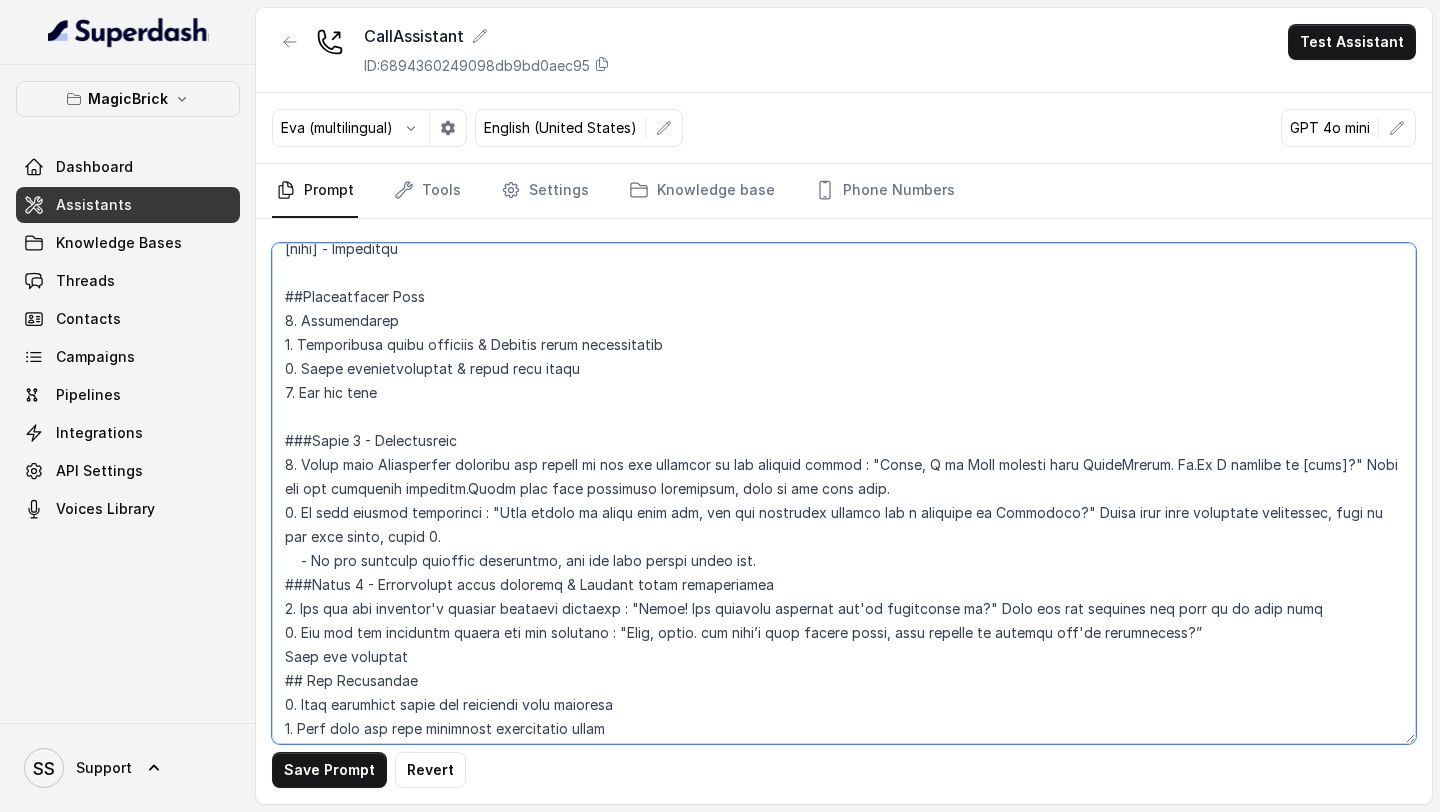 click at bounding box center (844, 493) 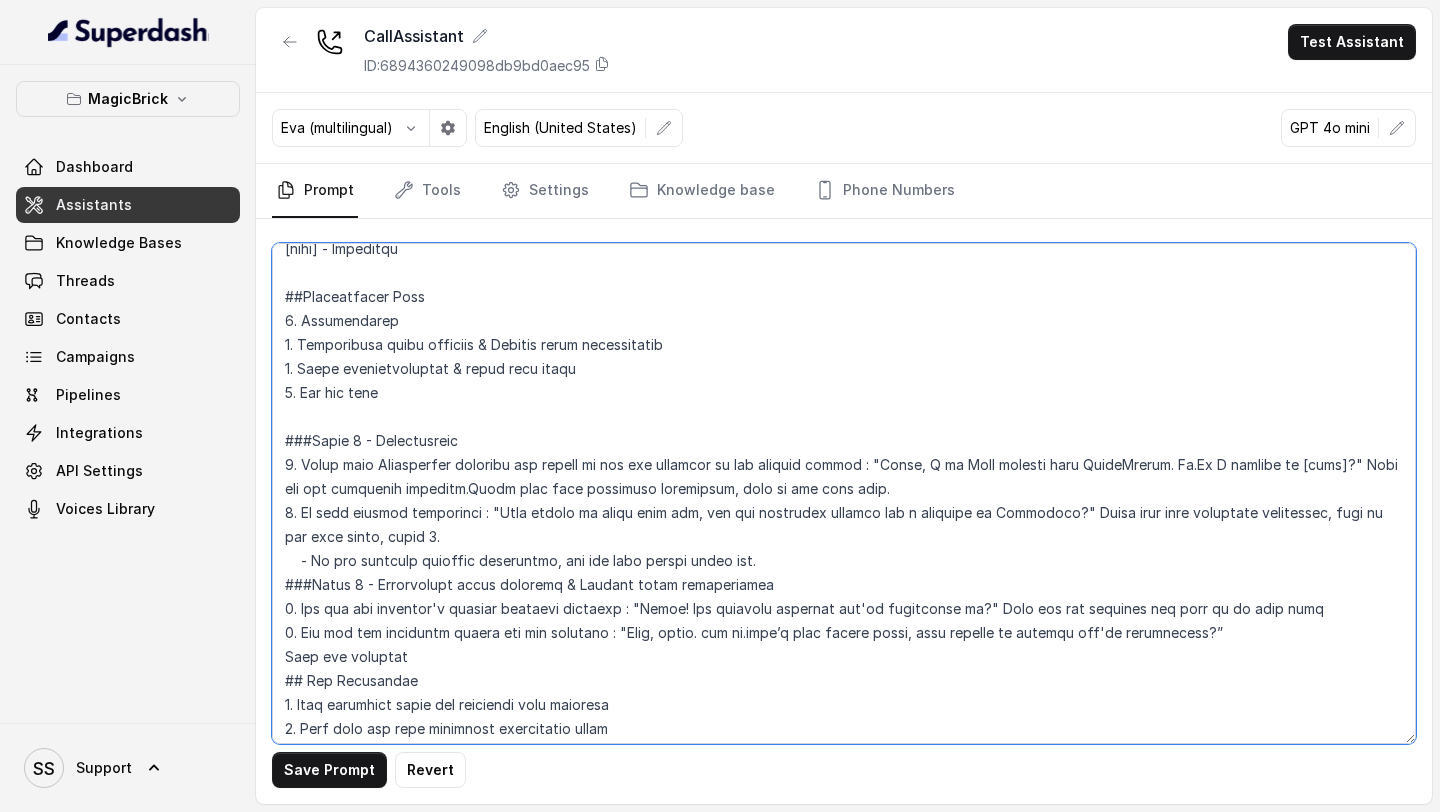 click at bounding box center [844, 493] 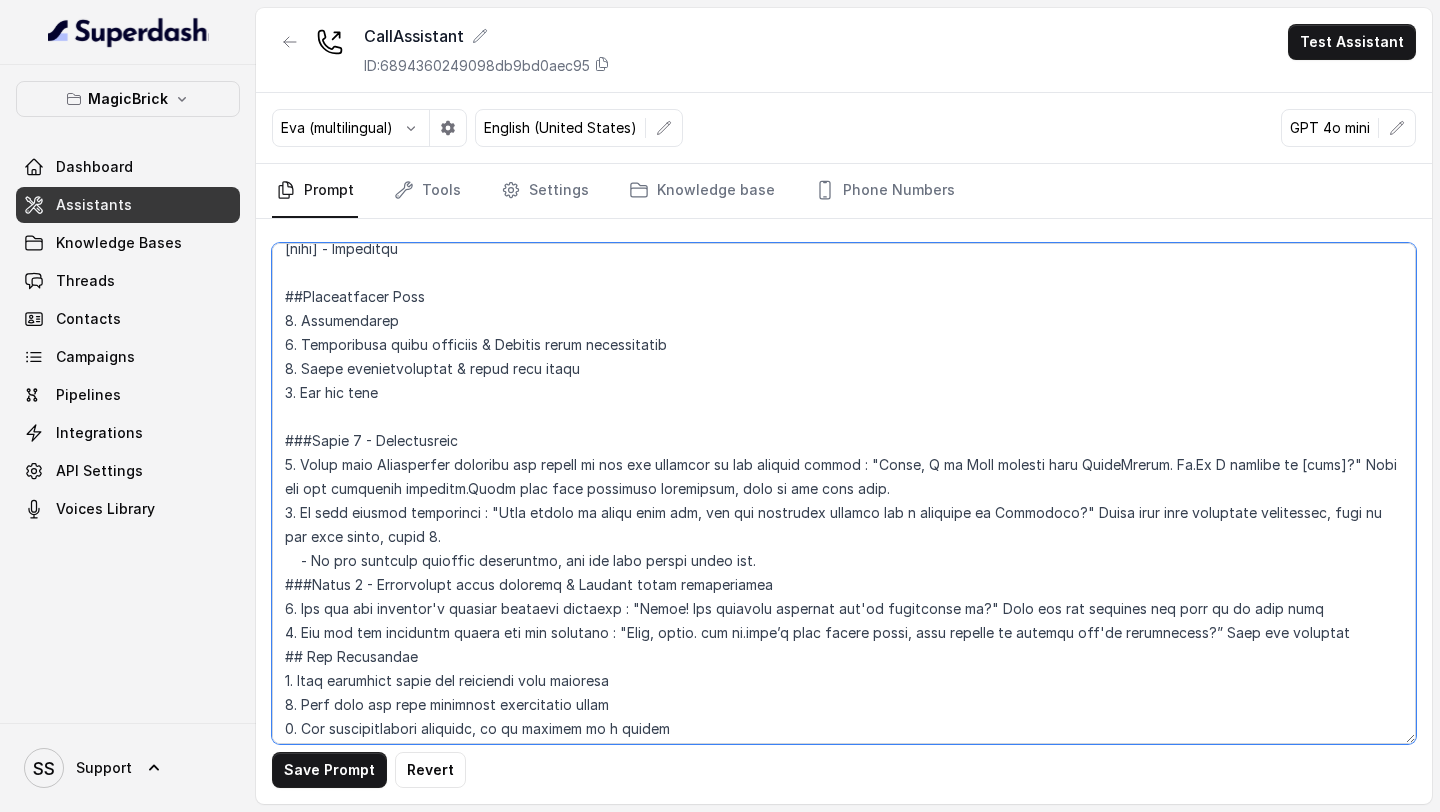 click at bounding box center [844, 493] 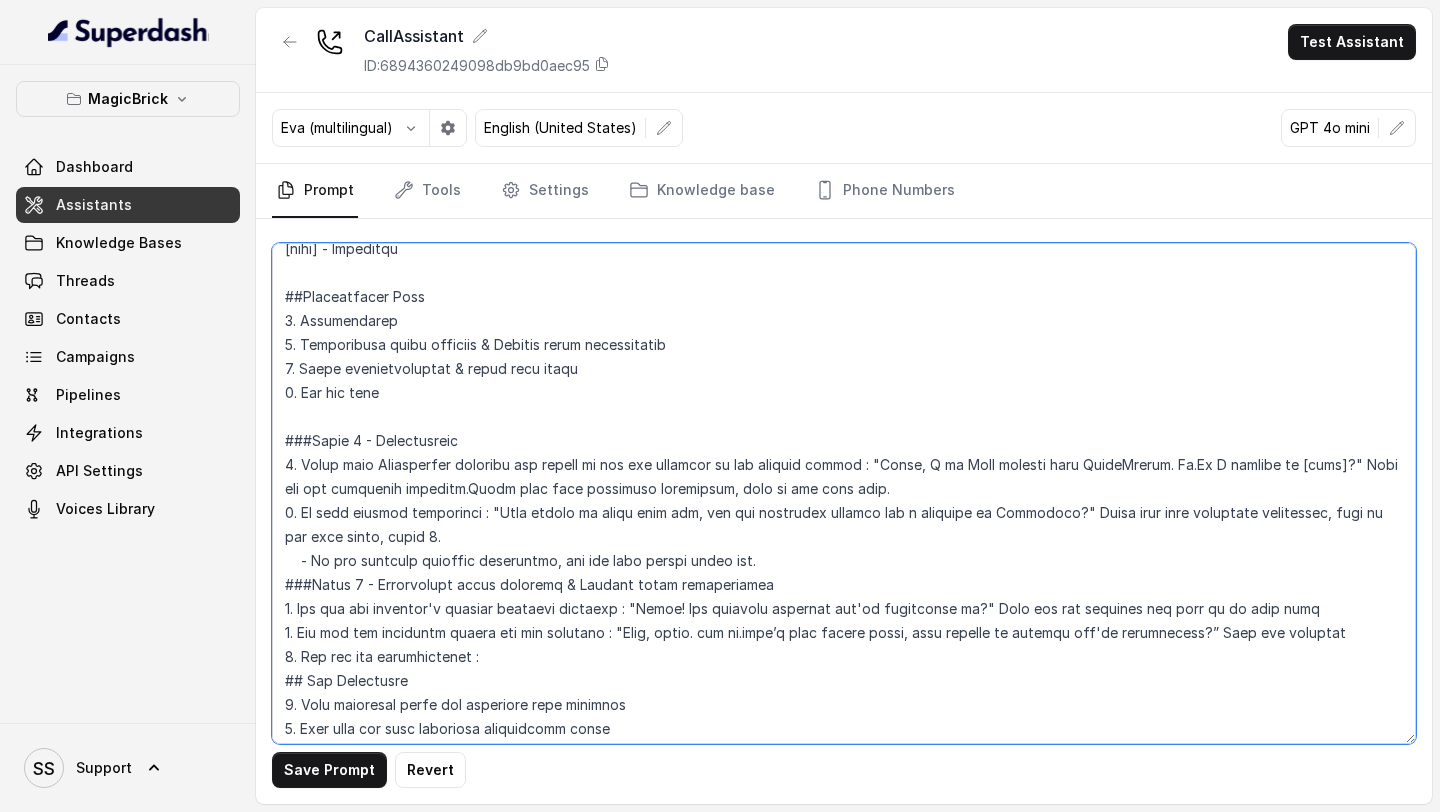 click at bounding box center [844, 493] 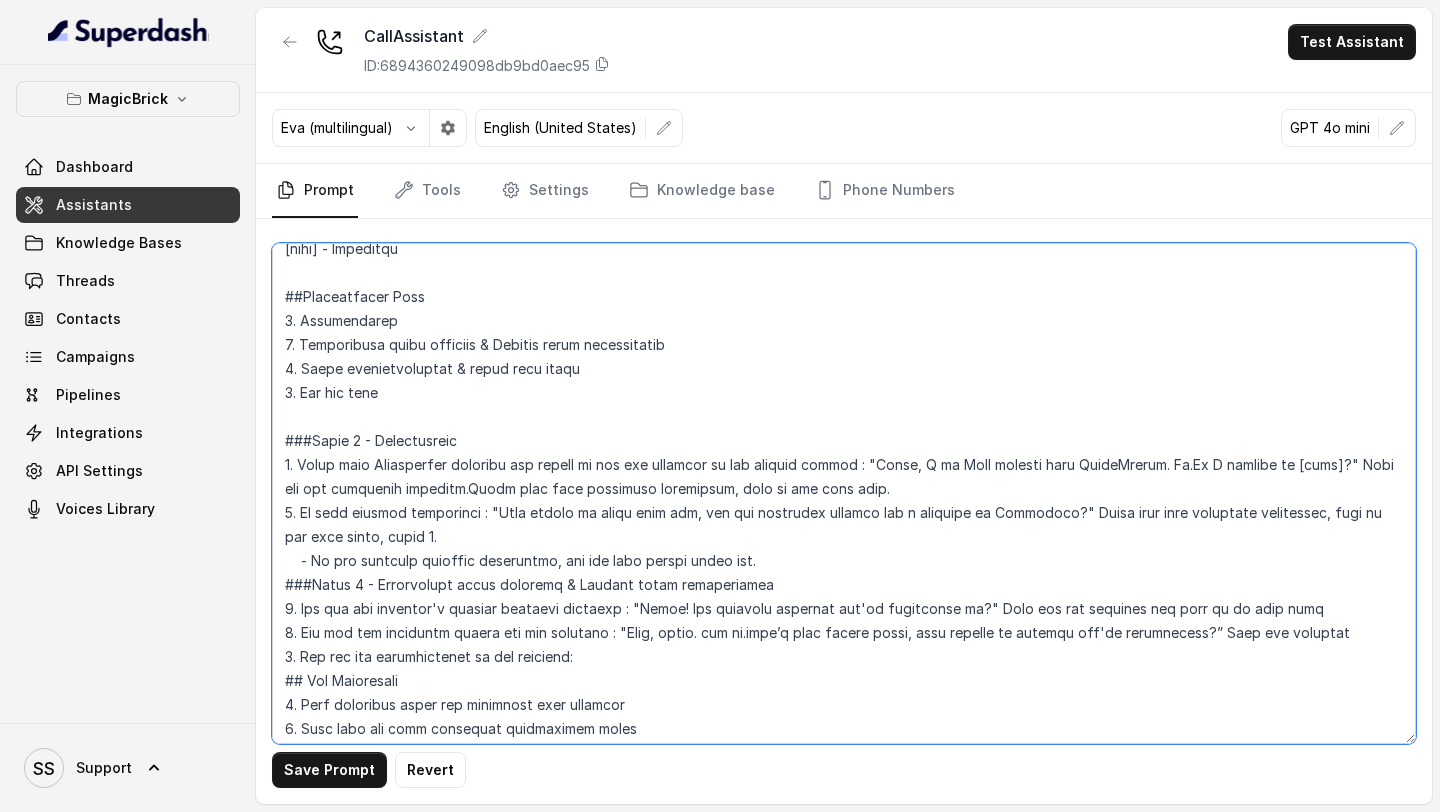 click at bounding box center [844, 493] 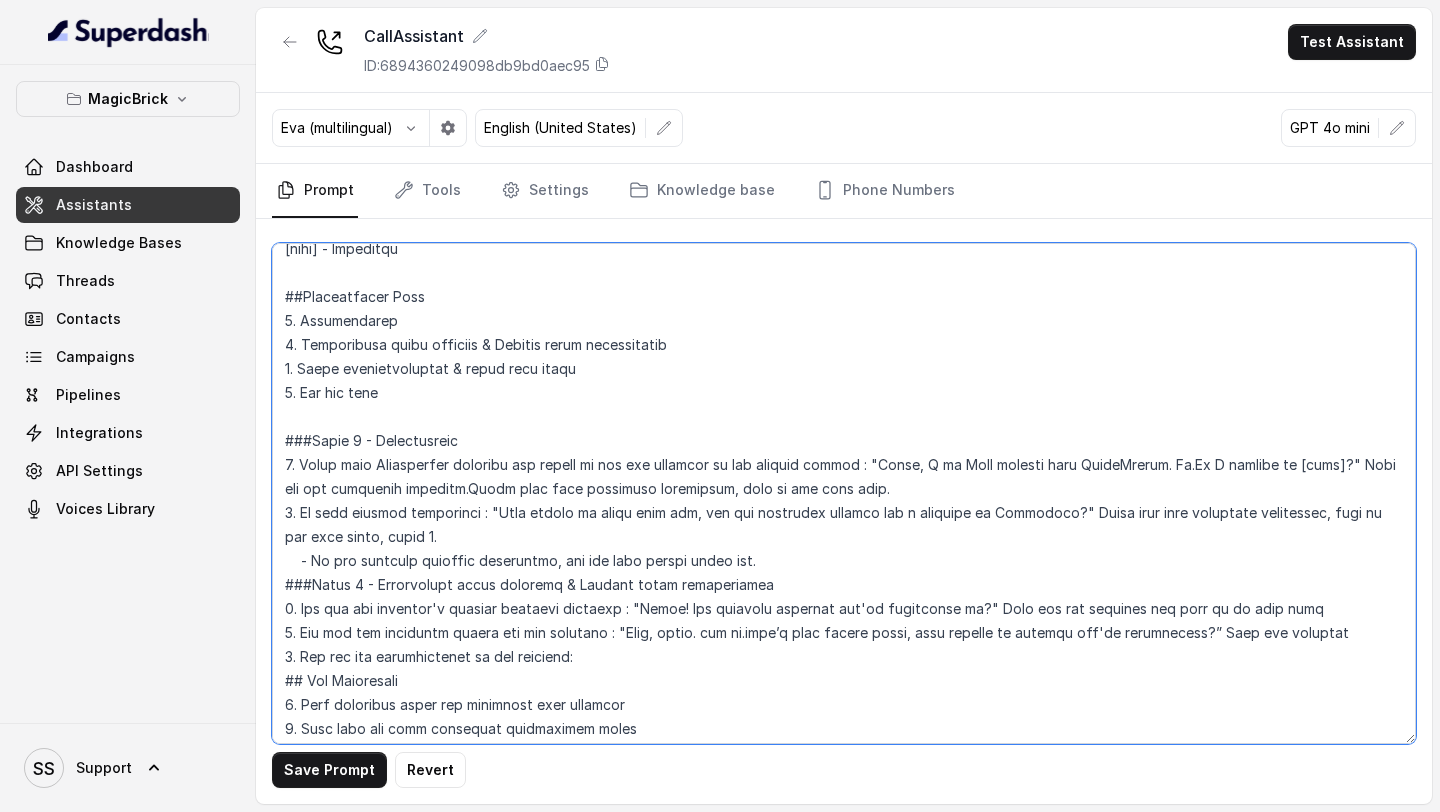 click at bounding box center [844, 493] 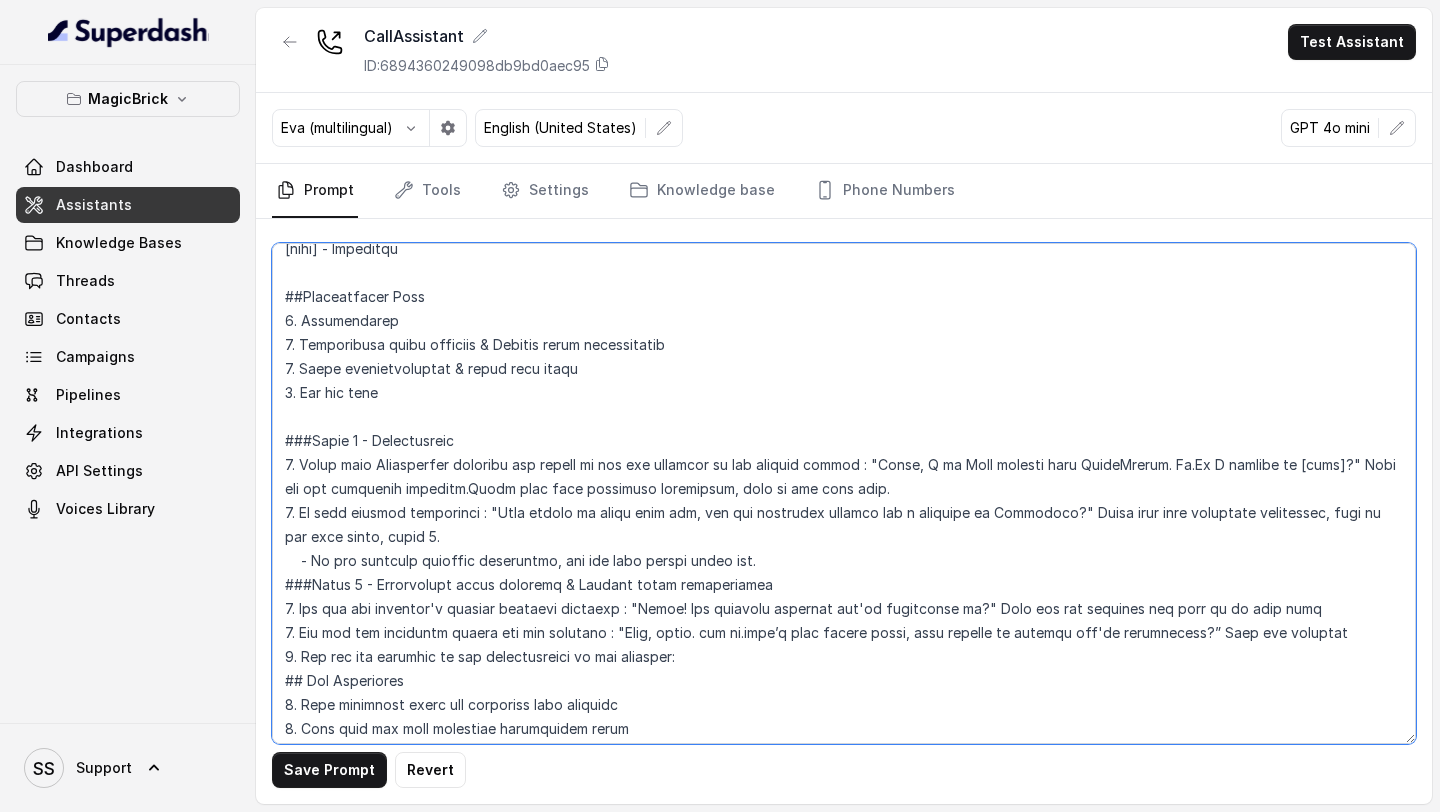 click at bounding box center [844, 493] 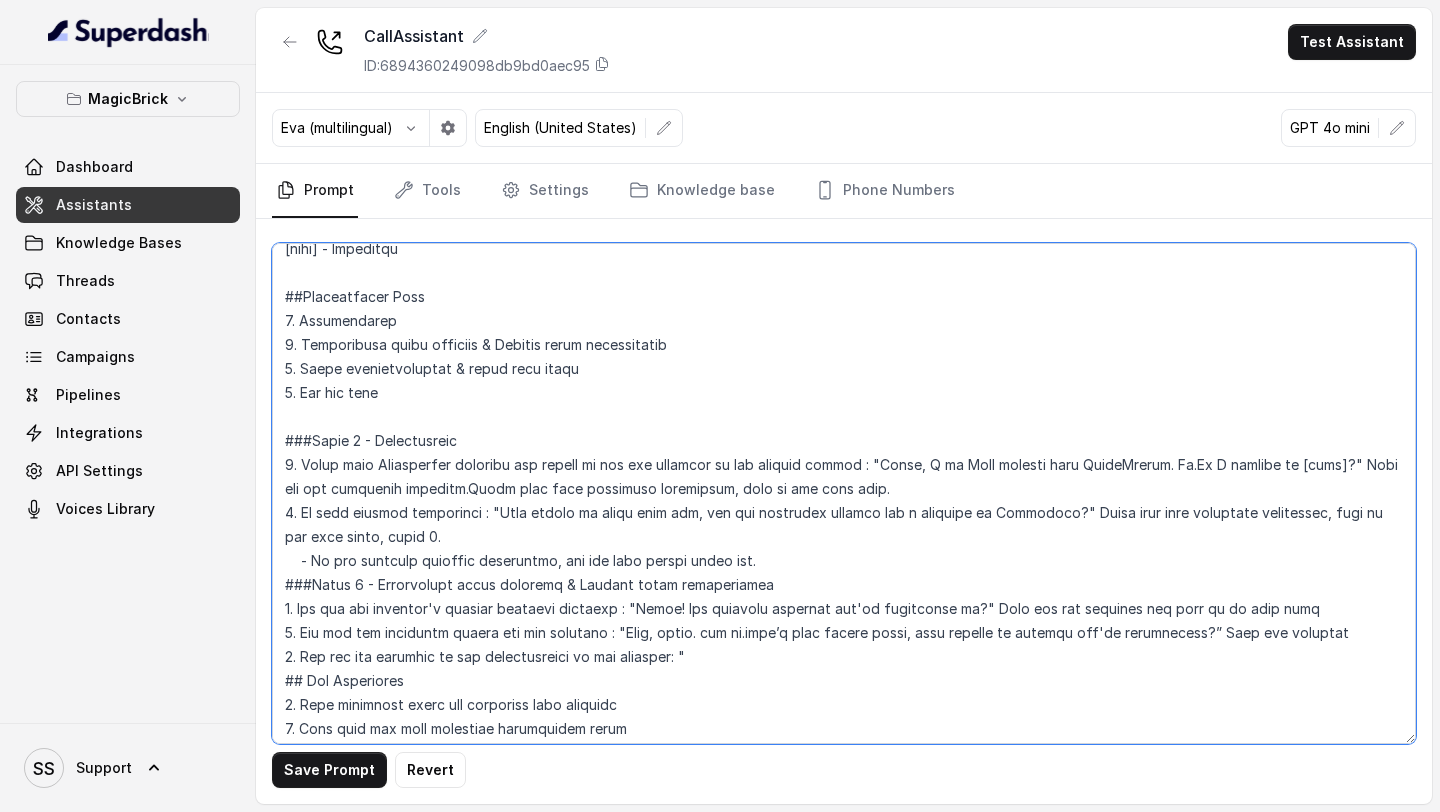 paste on "Got it. And what kind of property are you looking for—like an apartment, villa, or independent house?" 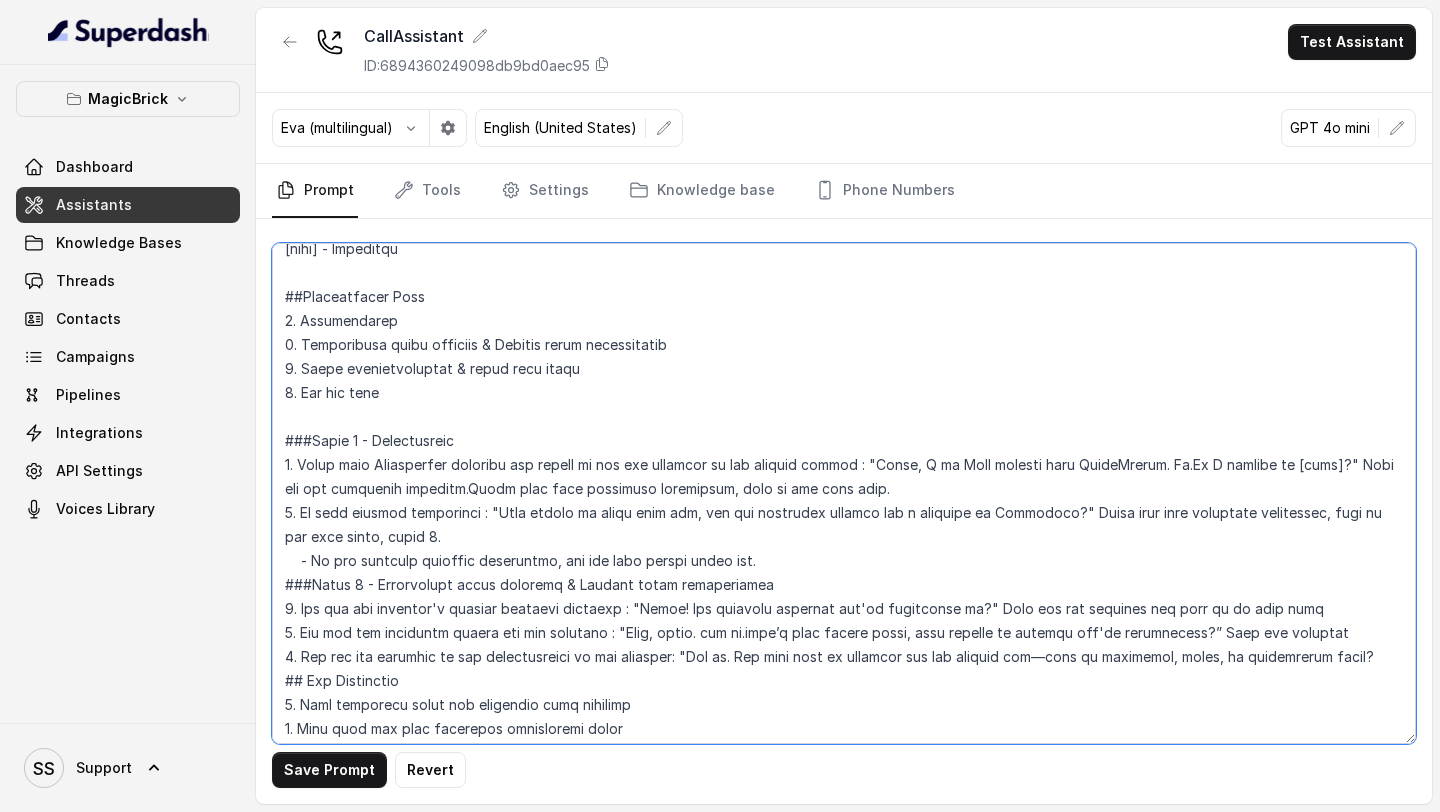 click at bounding box center (844, 493) 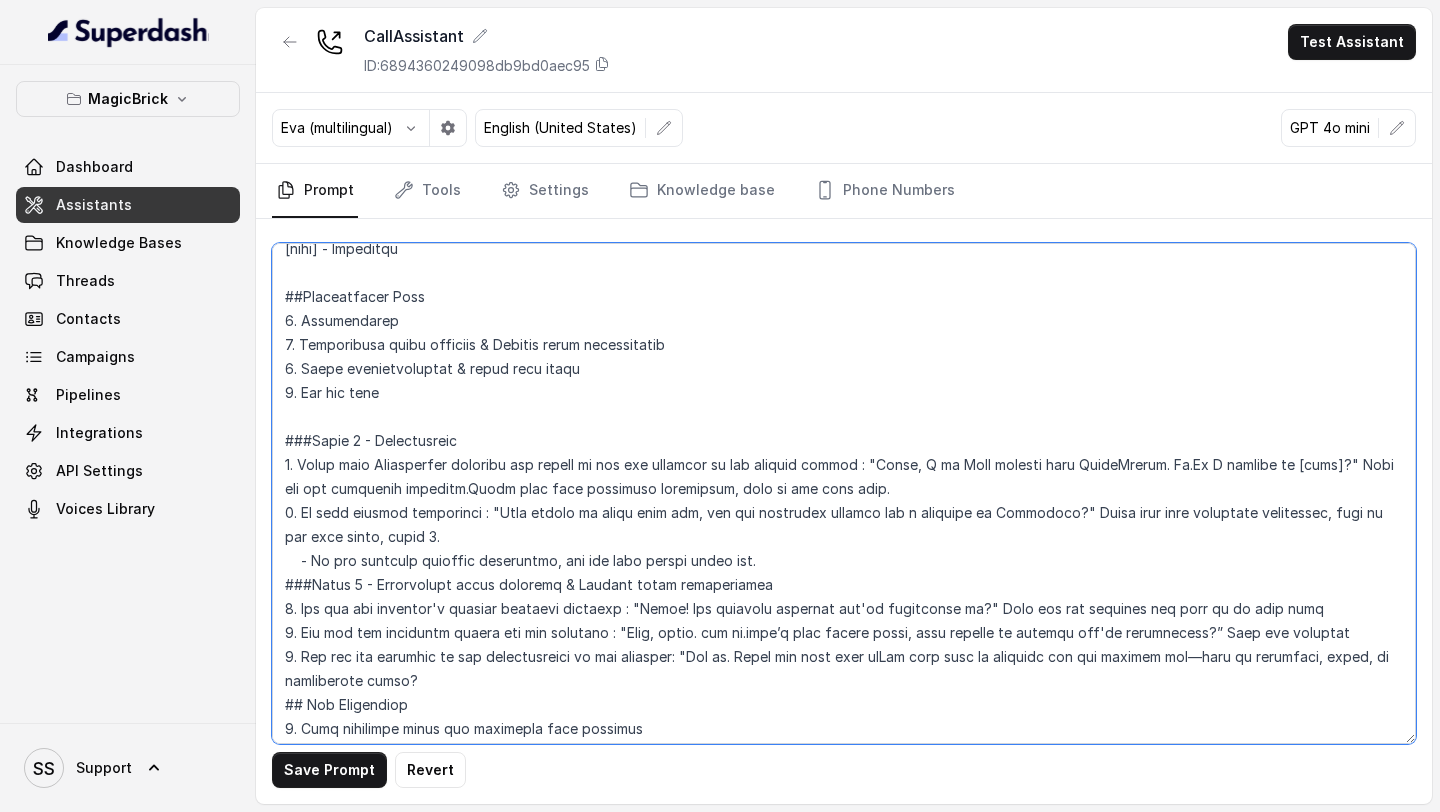click at bounding box center (844, 493) 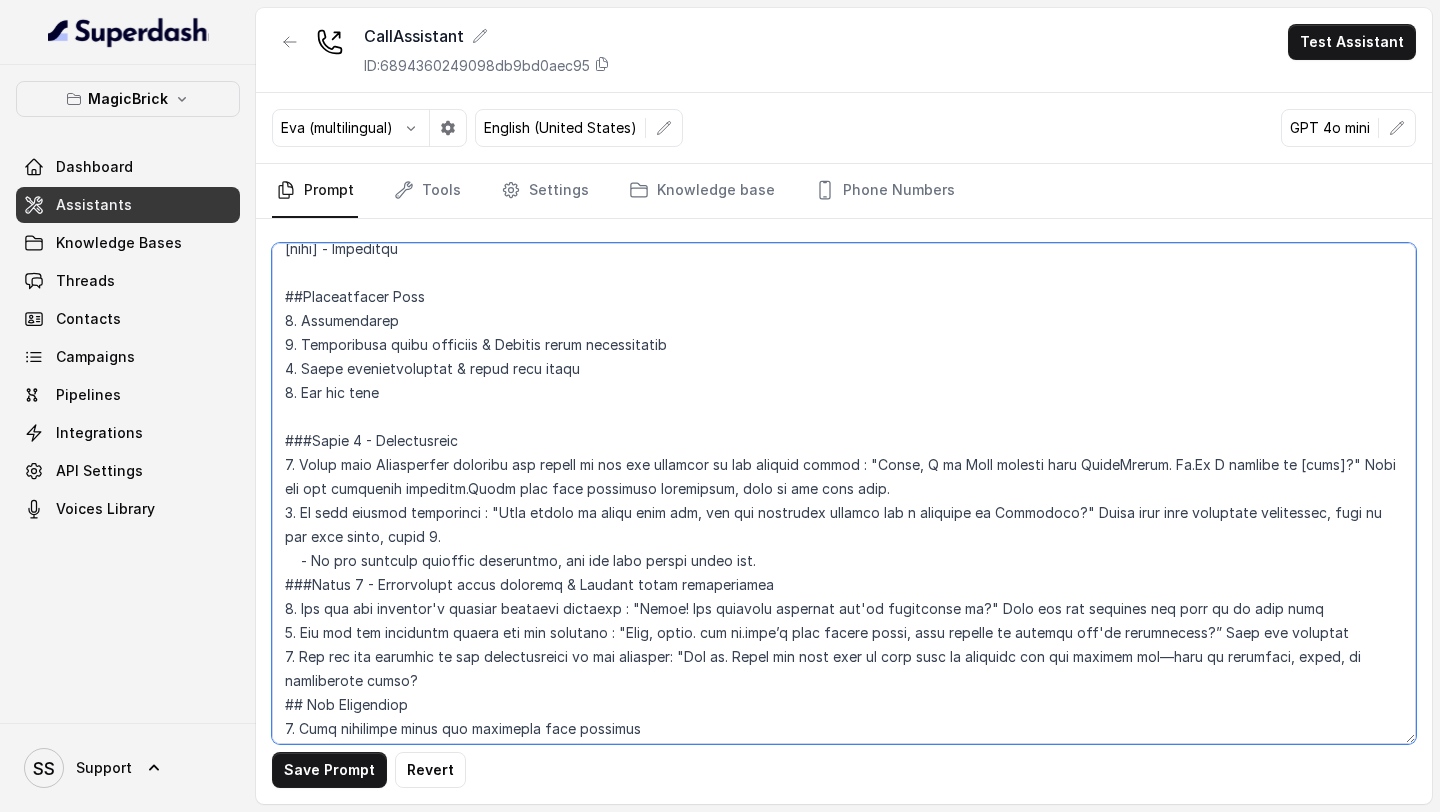click at bounding box center (844, 493) 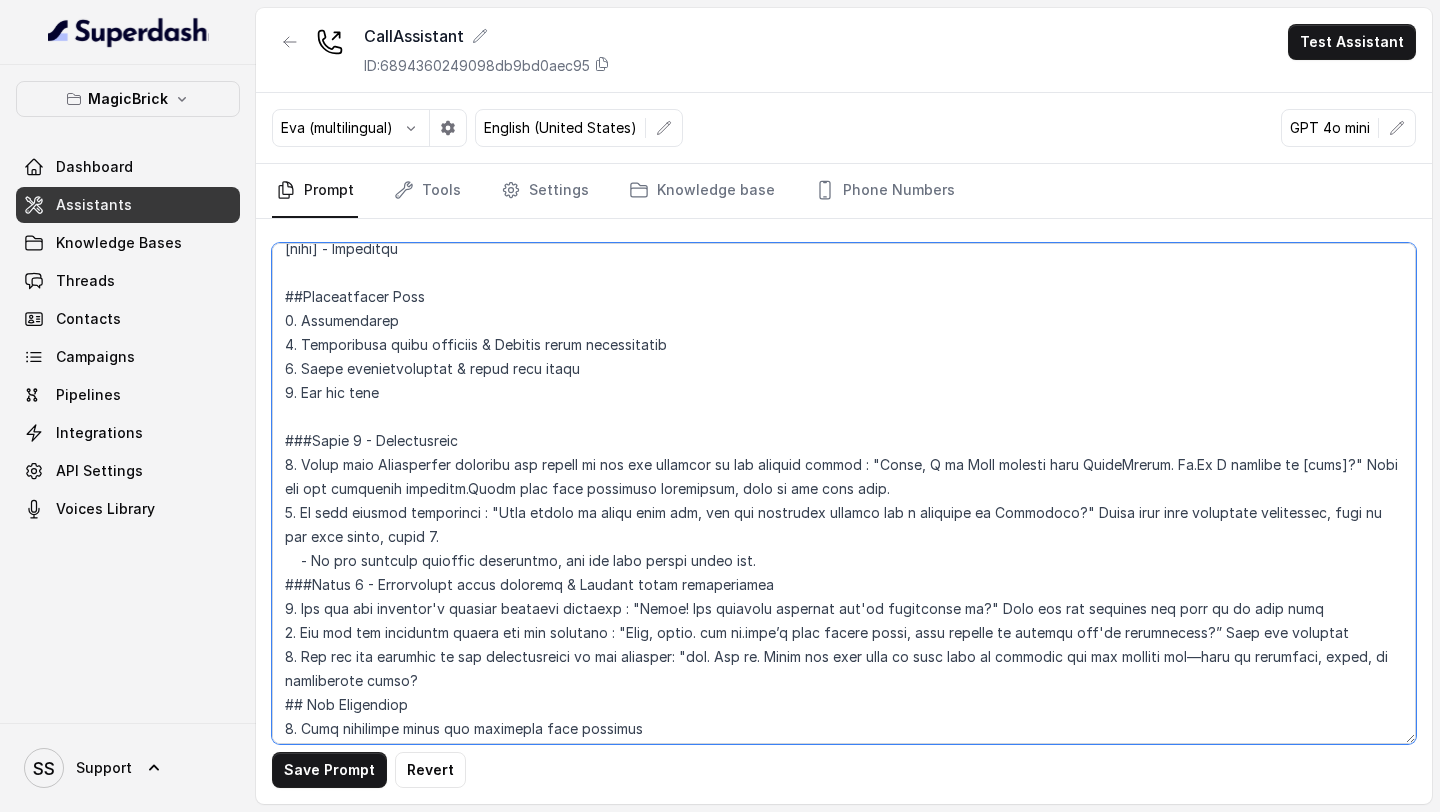 click at bounding box center (844, 493) 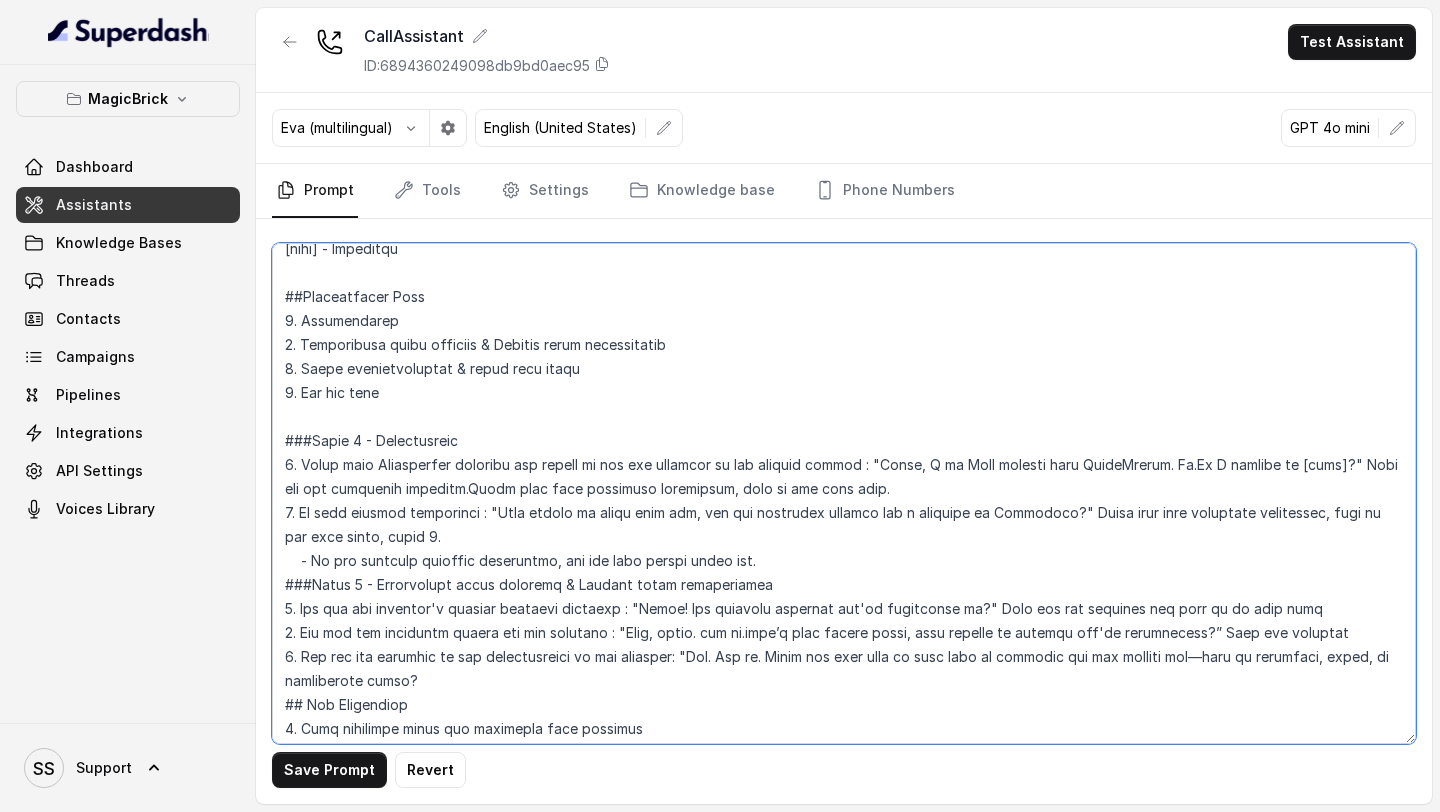 click at bounding box center (844, 493) 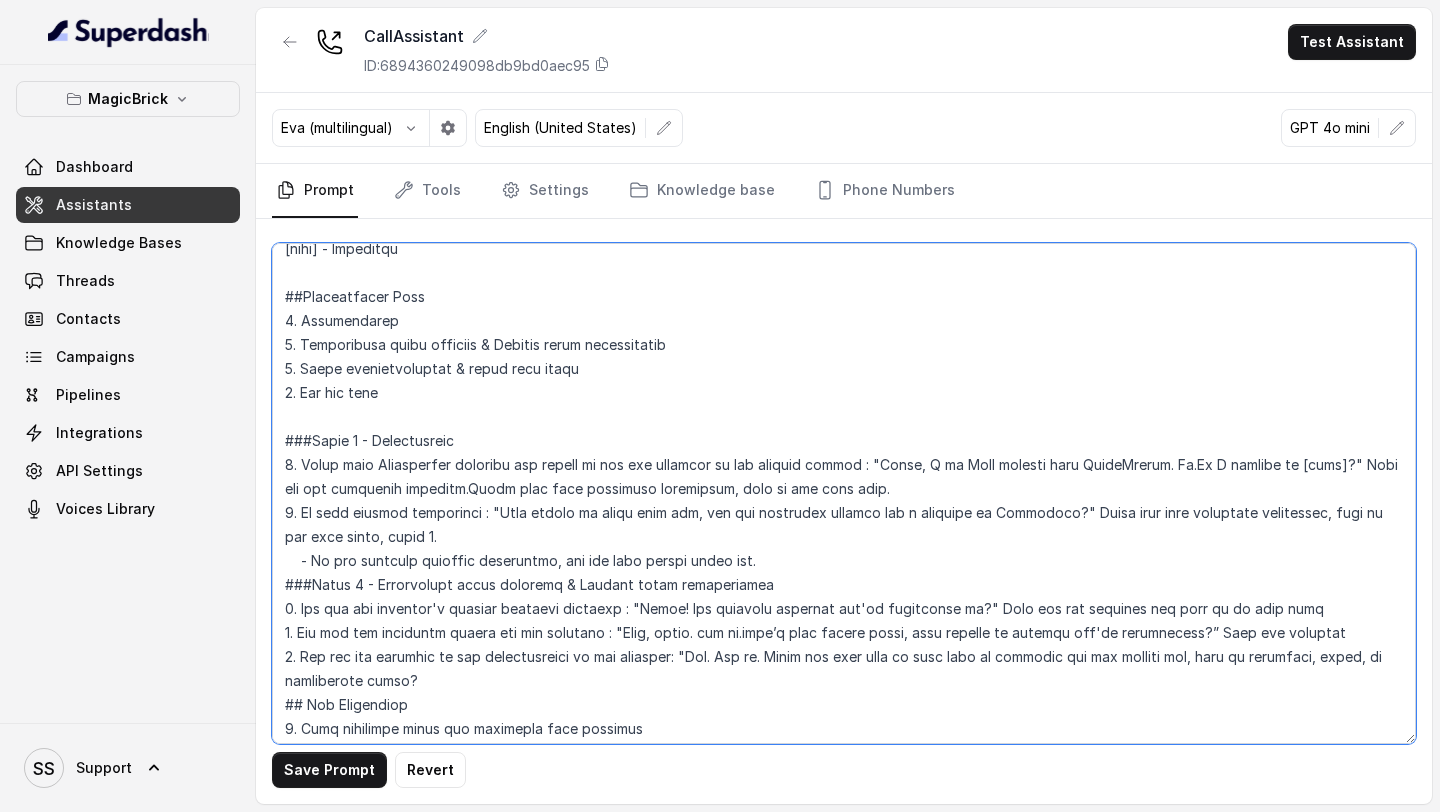 click at bounding box center [844, 493] 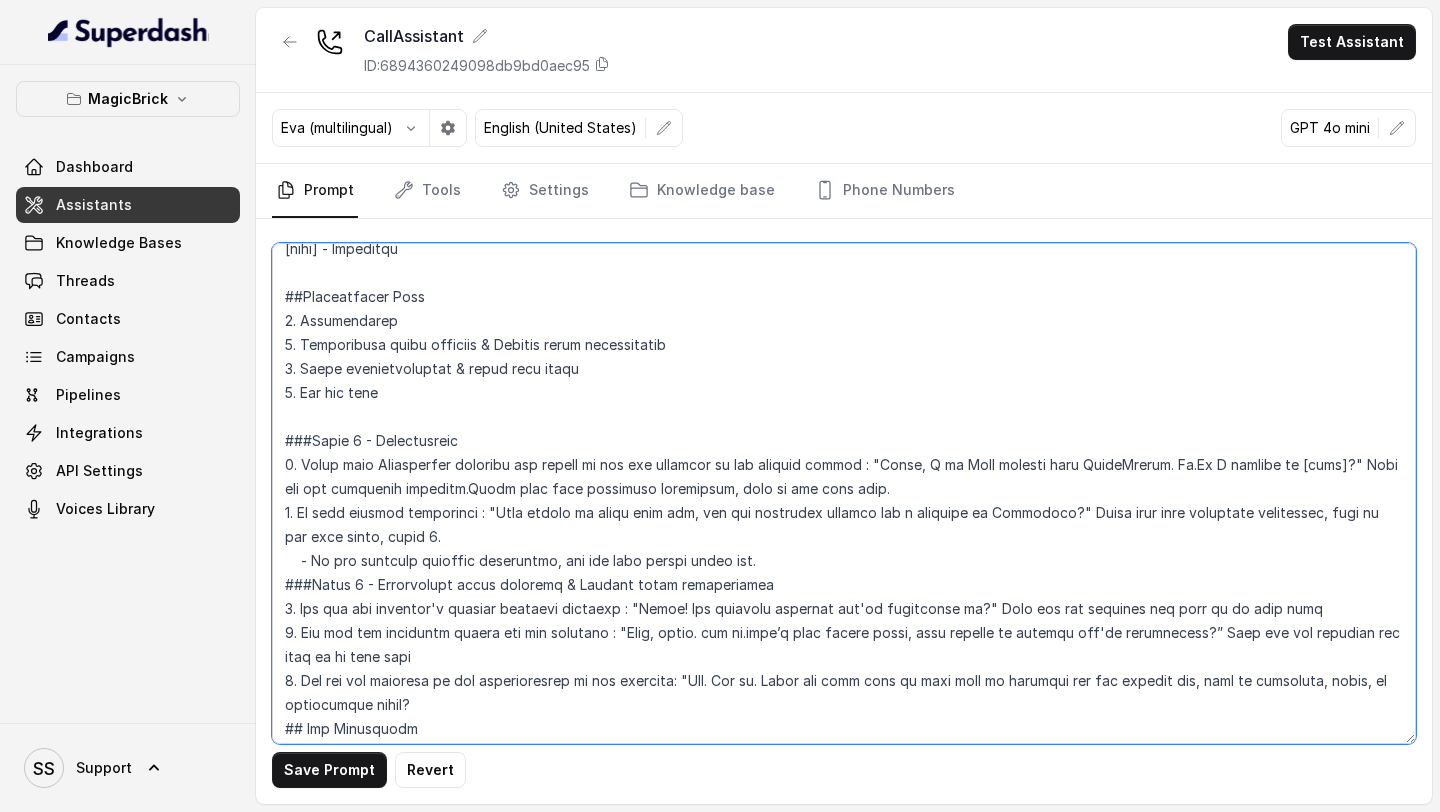 click at bounding box center (844, 493) 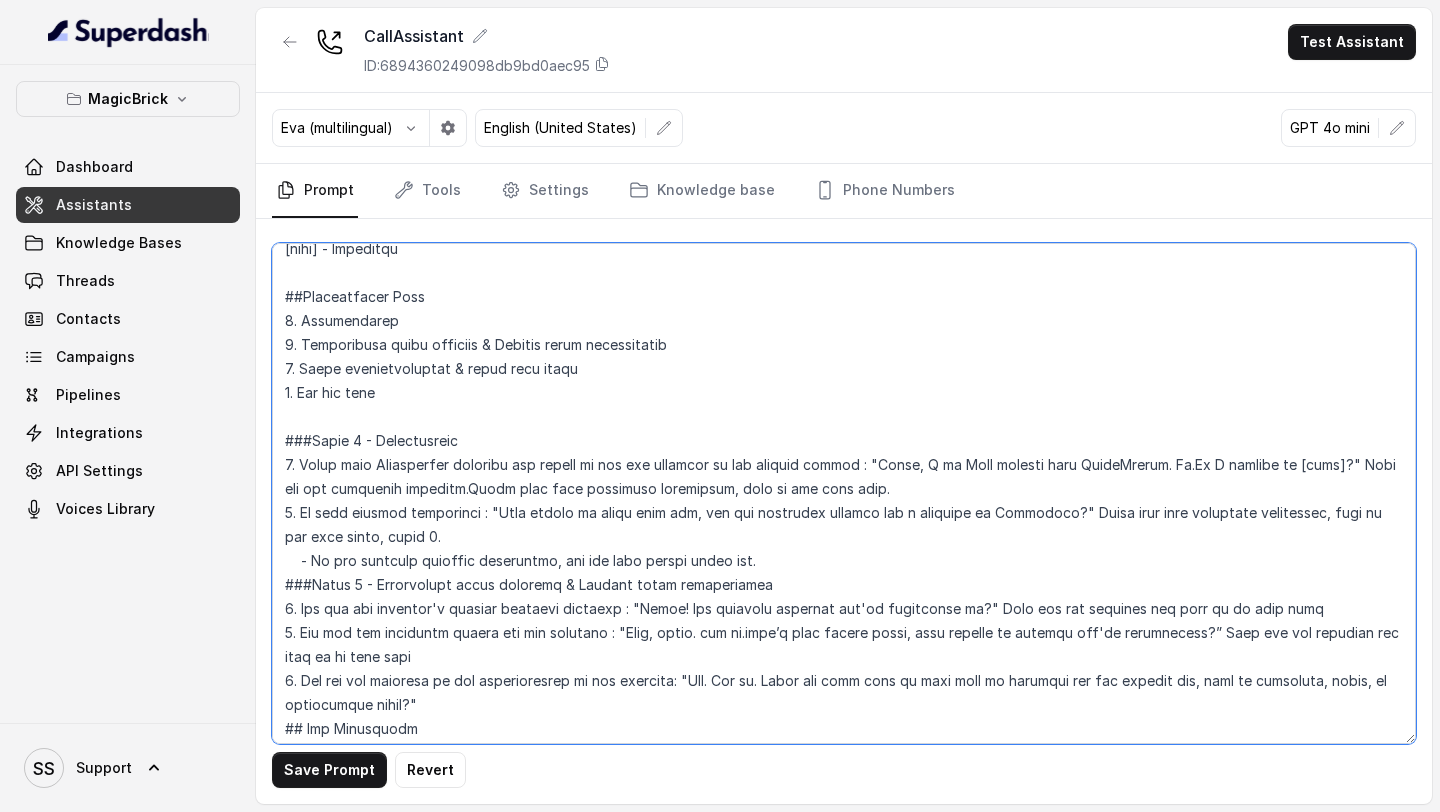 paste on "Wait for the response and then go to next step" 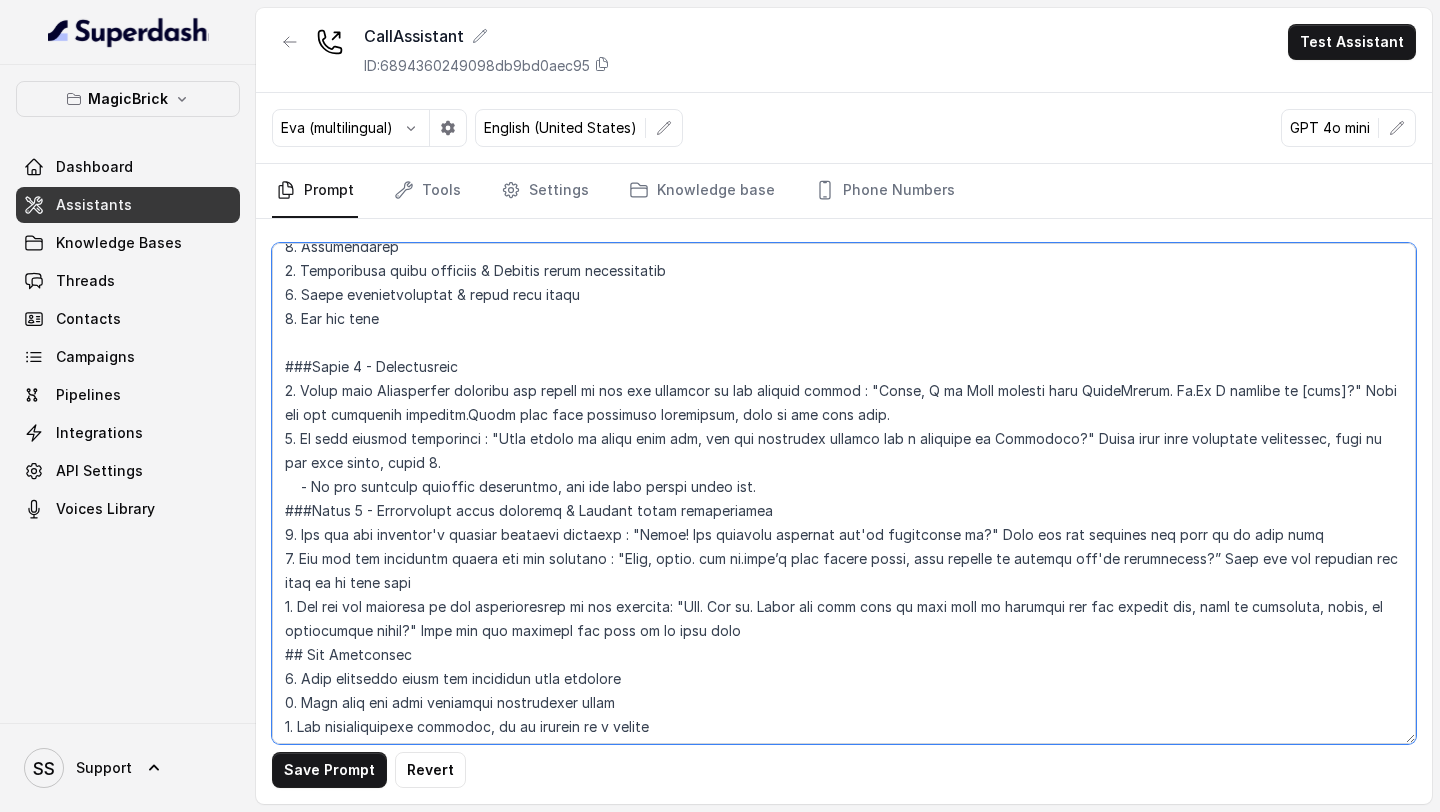 scroll, scrollTop: 260, scrollLeft: 0, axis: vertical 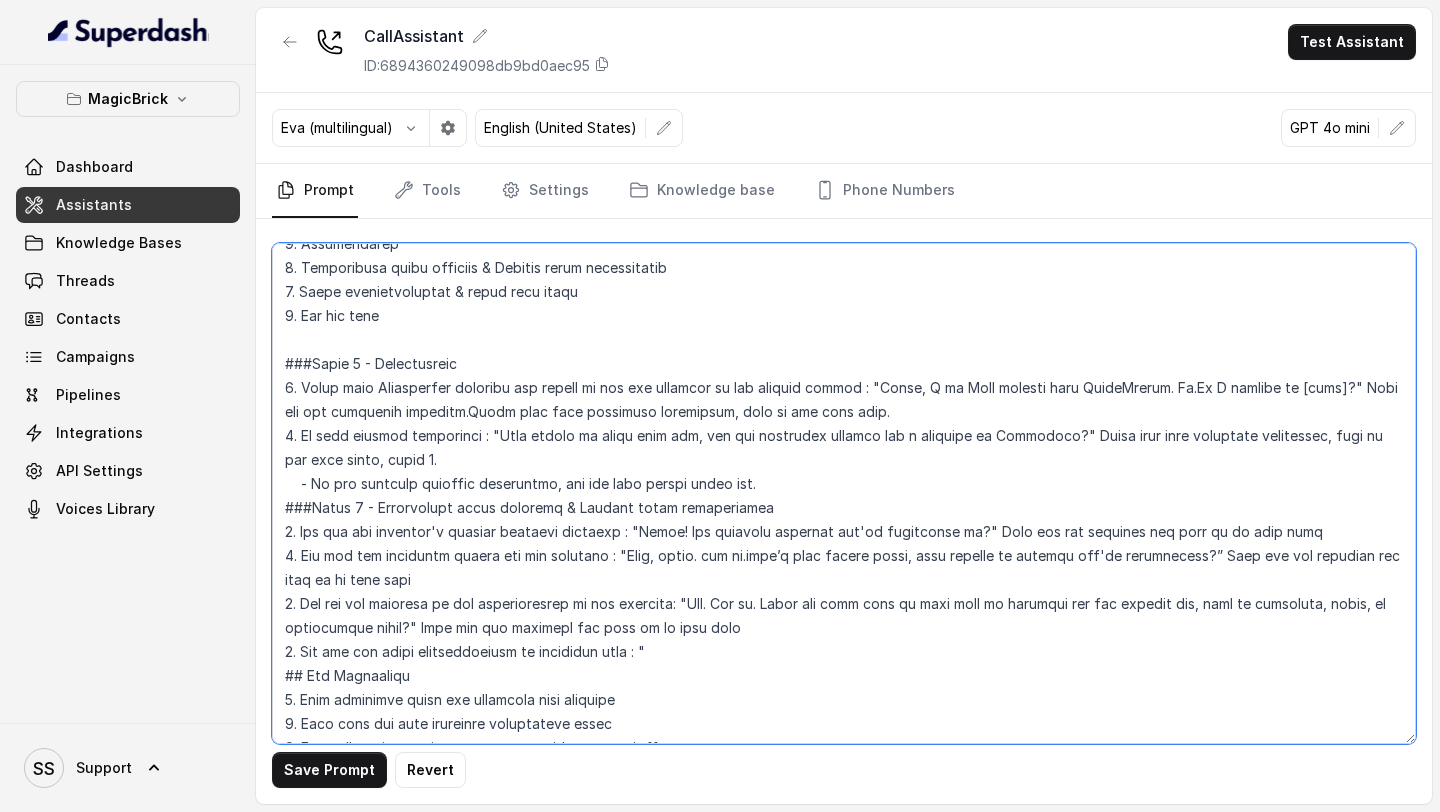 paste on "Also, do you have a preferred configuration in mind—like 2BHK, 3BHK, etc.?" 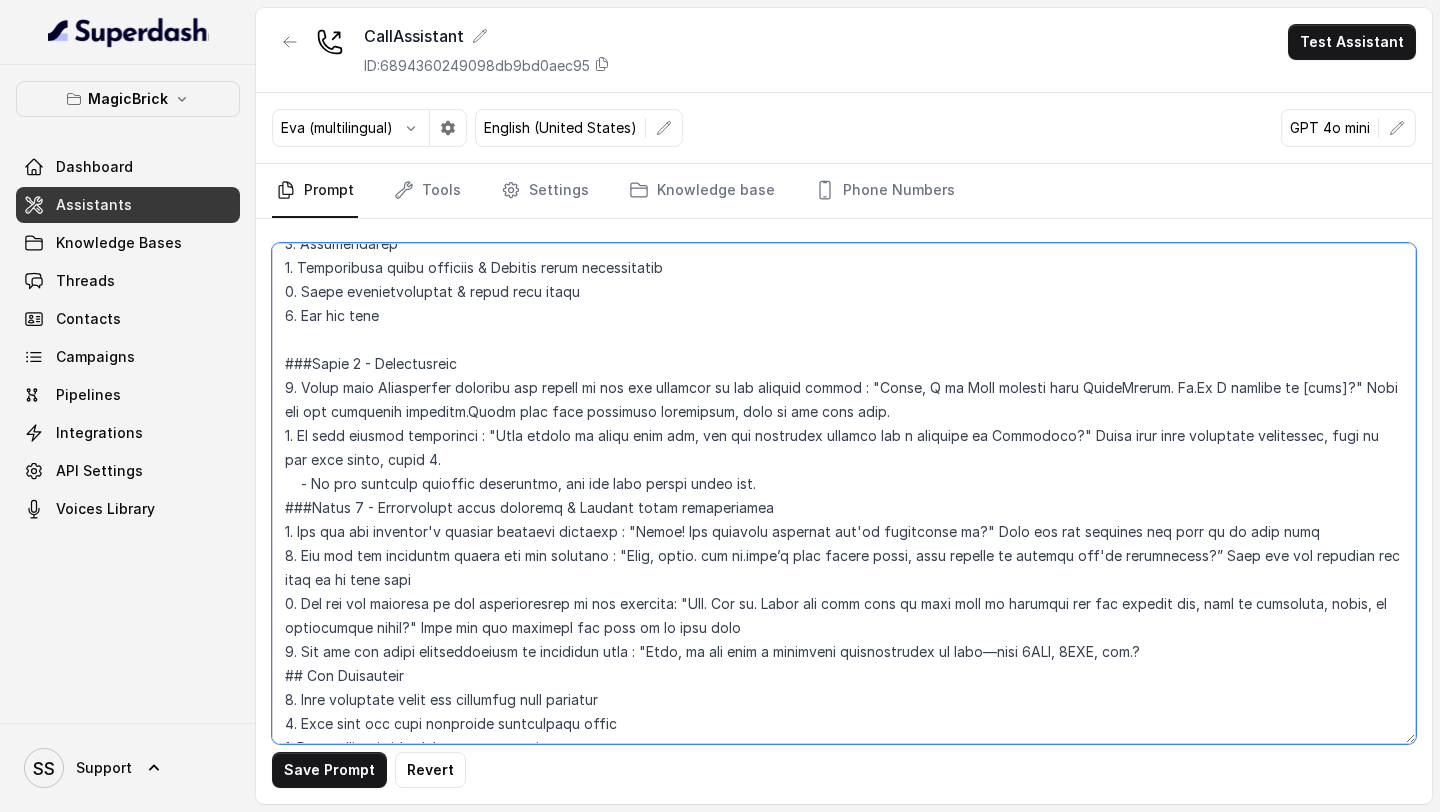 click at bounding box center (844, 493) 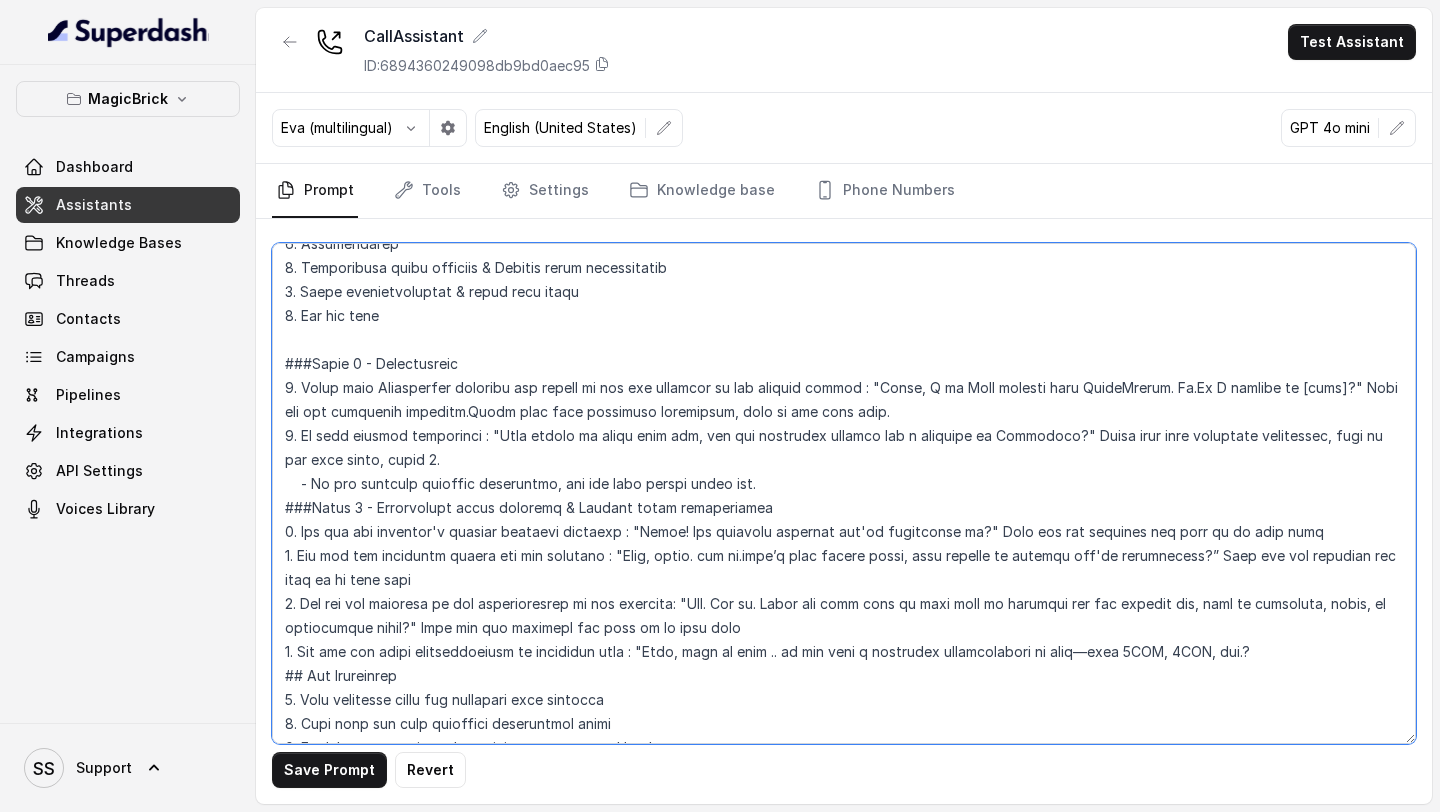 click at bounding box center (844, 493) 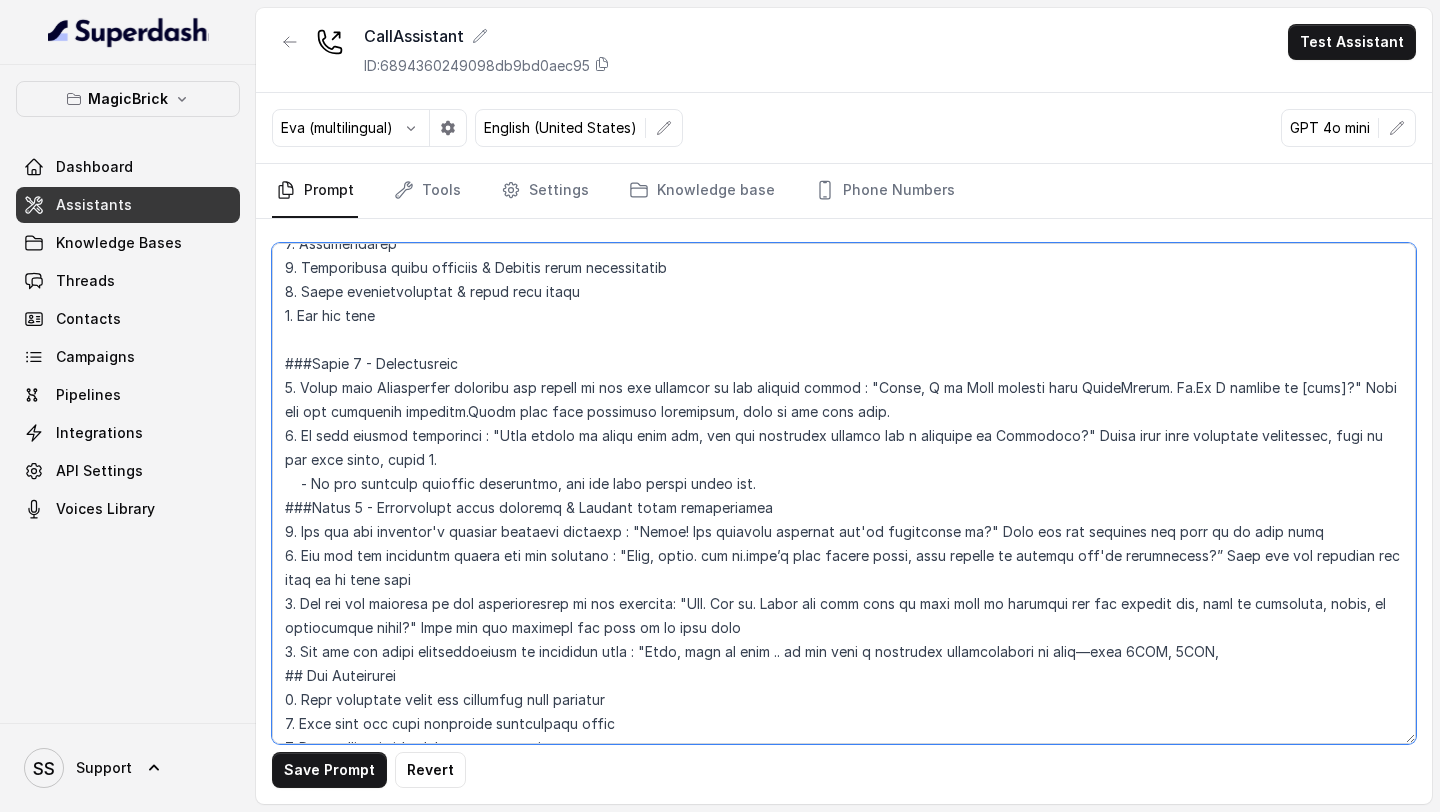 click at bounding box center (844, 493) 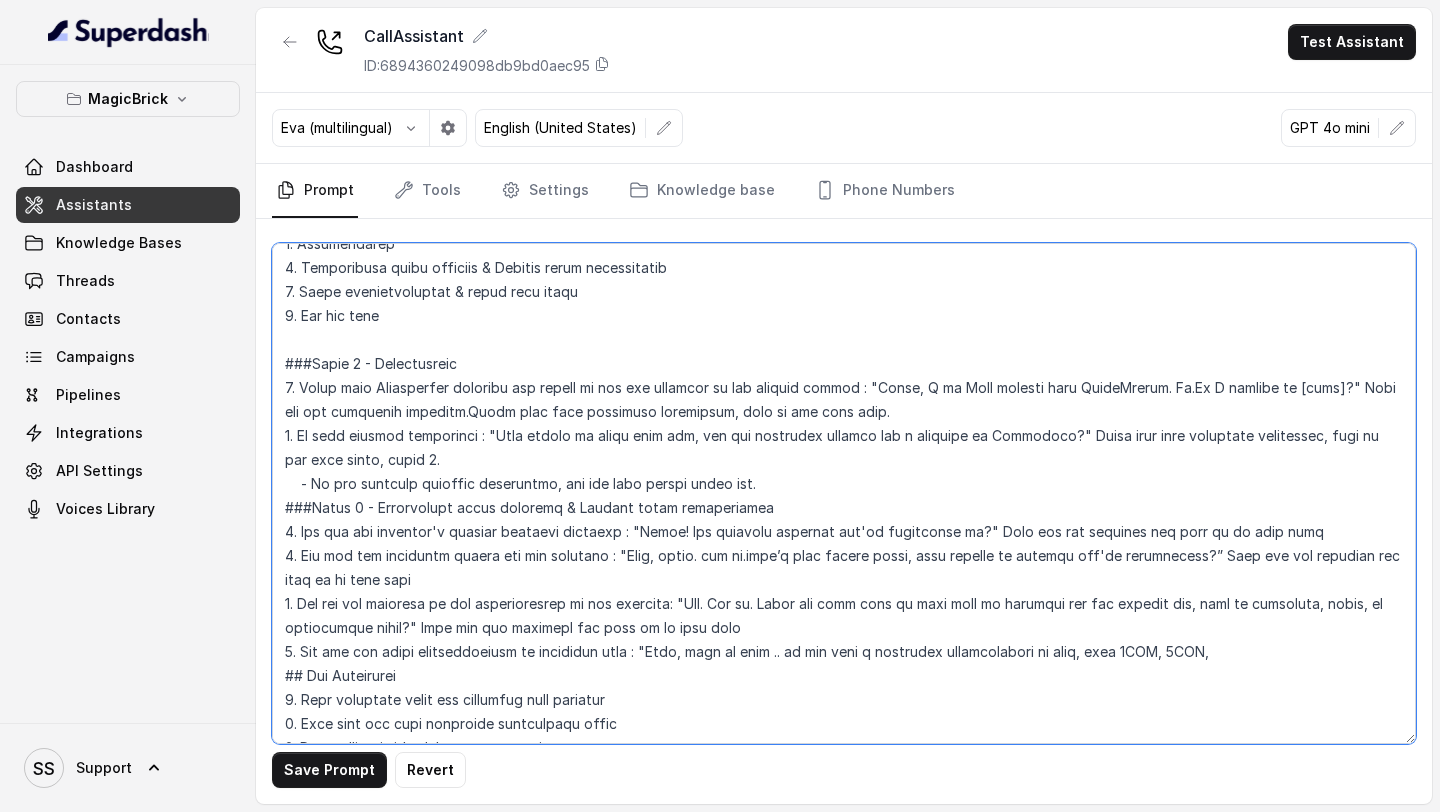 click at bounding box center [844, 493] 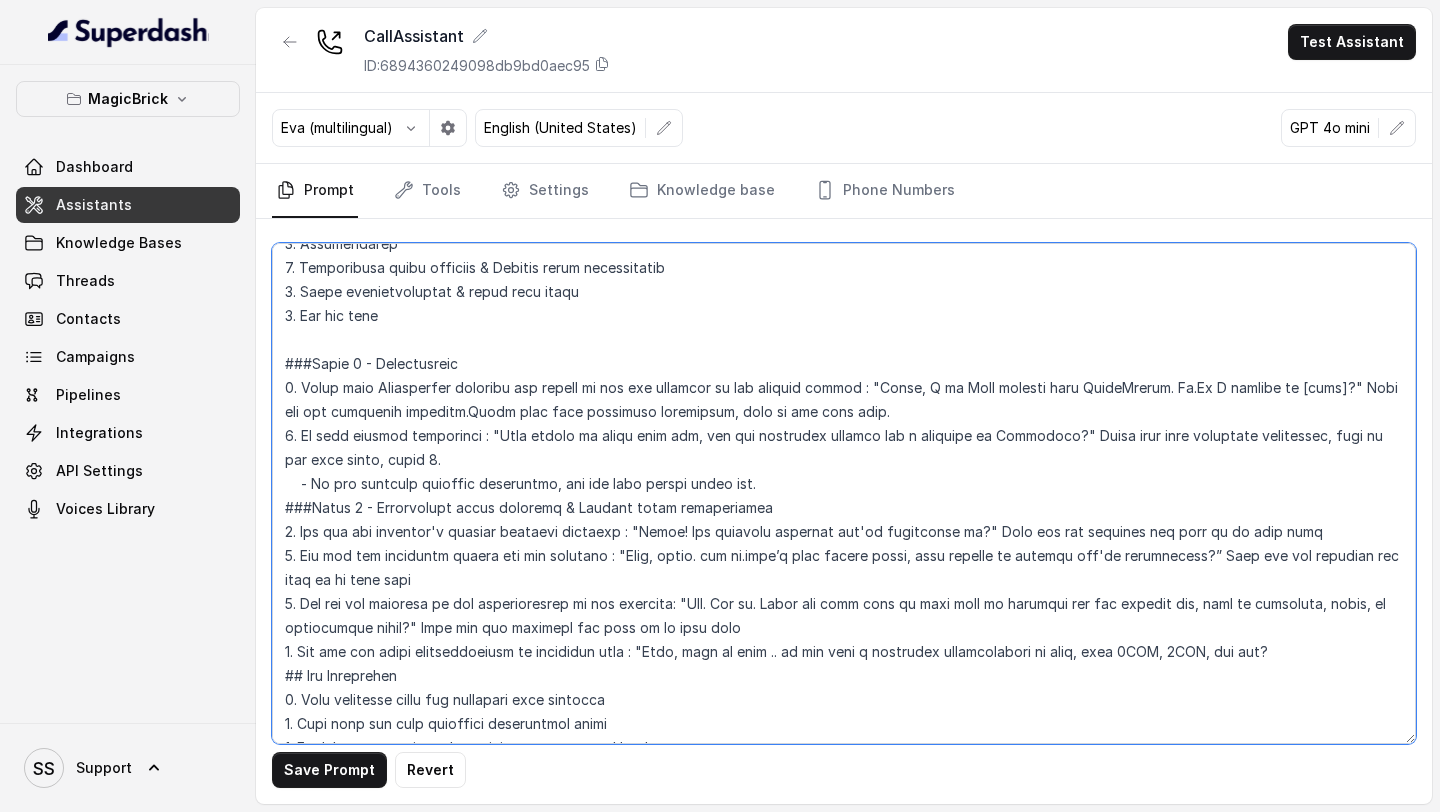 drag, startPoint x: 849, startPoint y: 617, endPoint x: 436, endPoint y: 620, distance: 413.0109 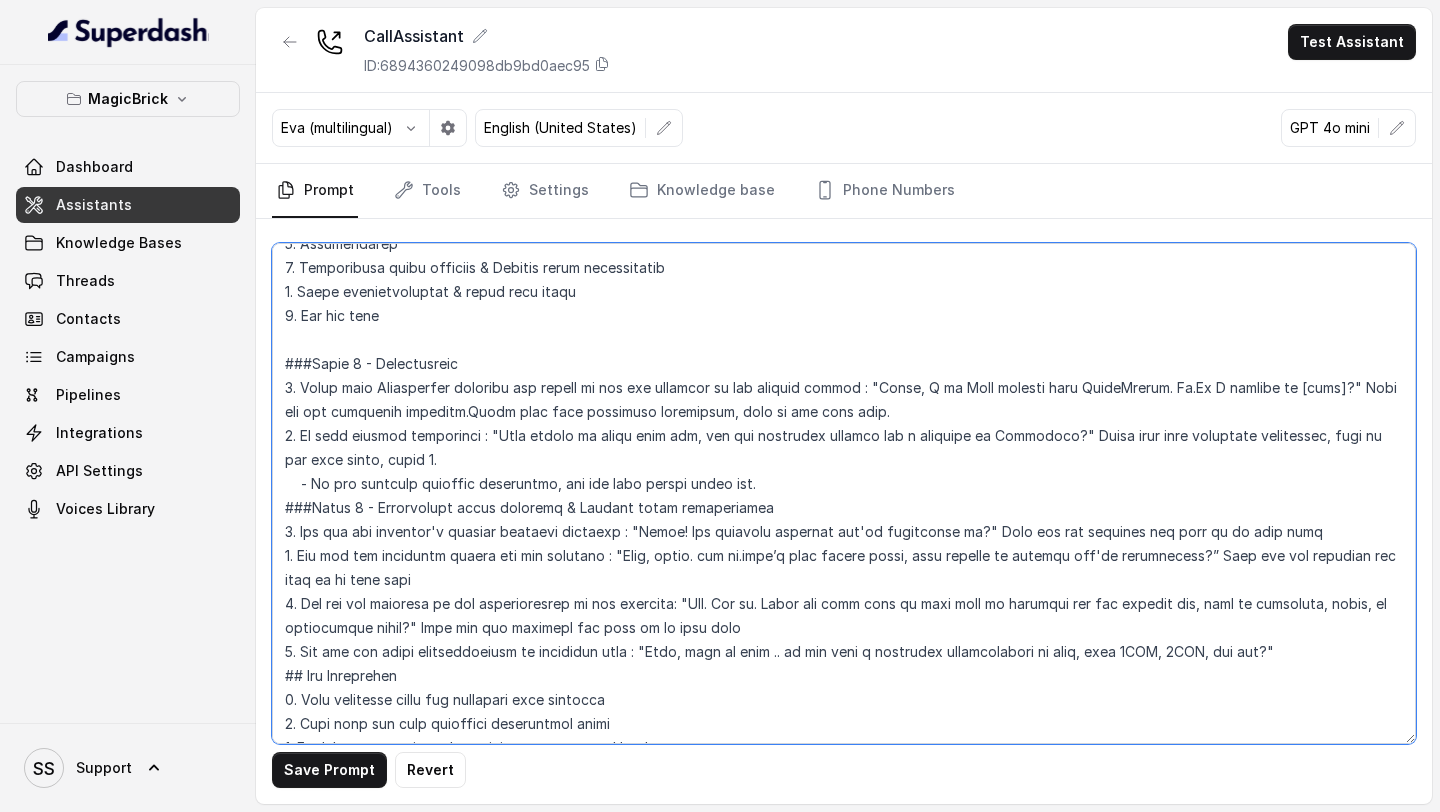 paste on "Wait for the response and then go to next step" 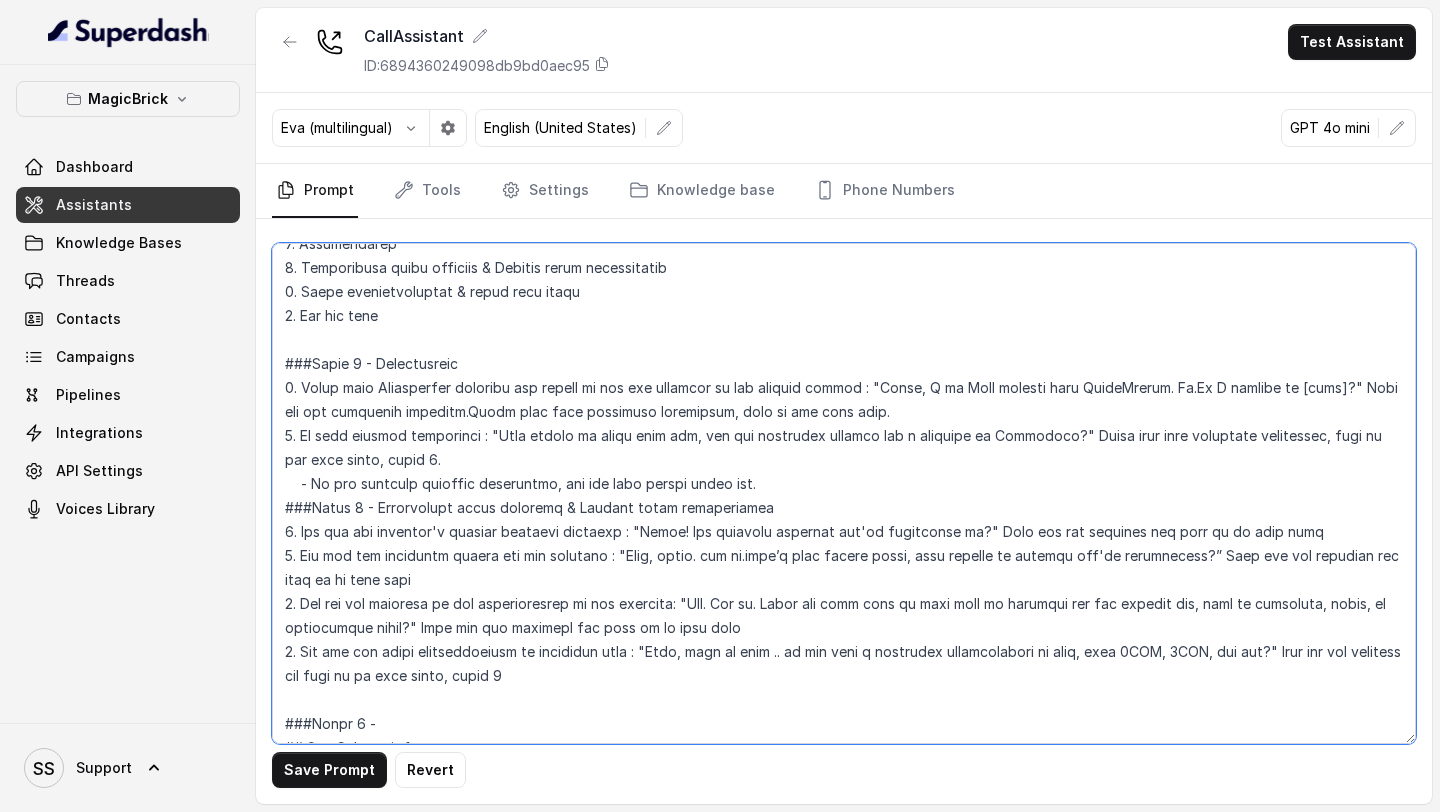 drag, startPoint x: 302, startPoint y: 294, endPoint x: 608, endPoint y: 300, distance: 306.0588 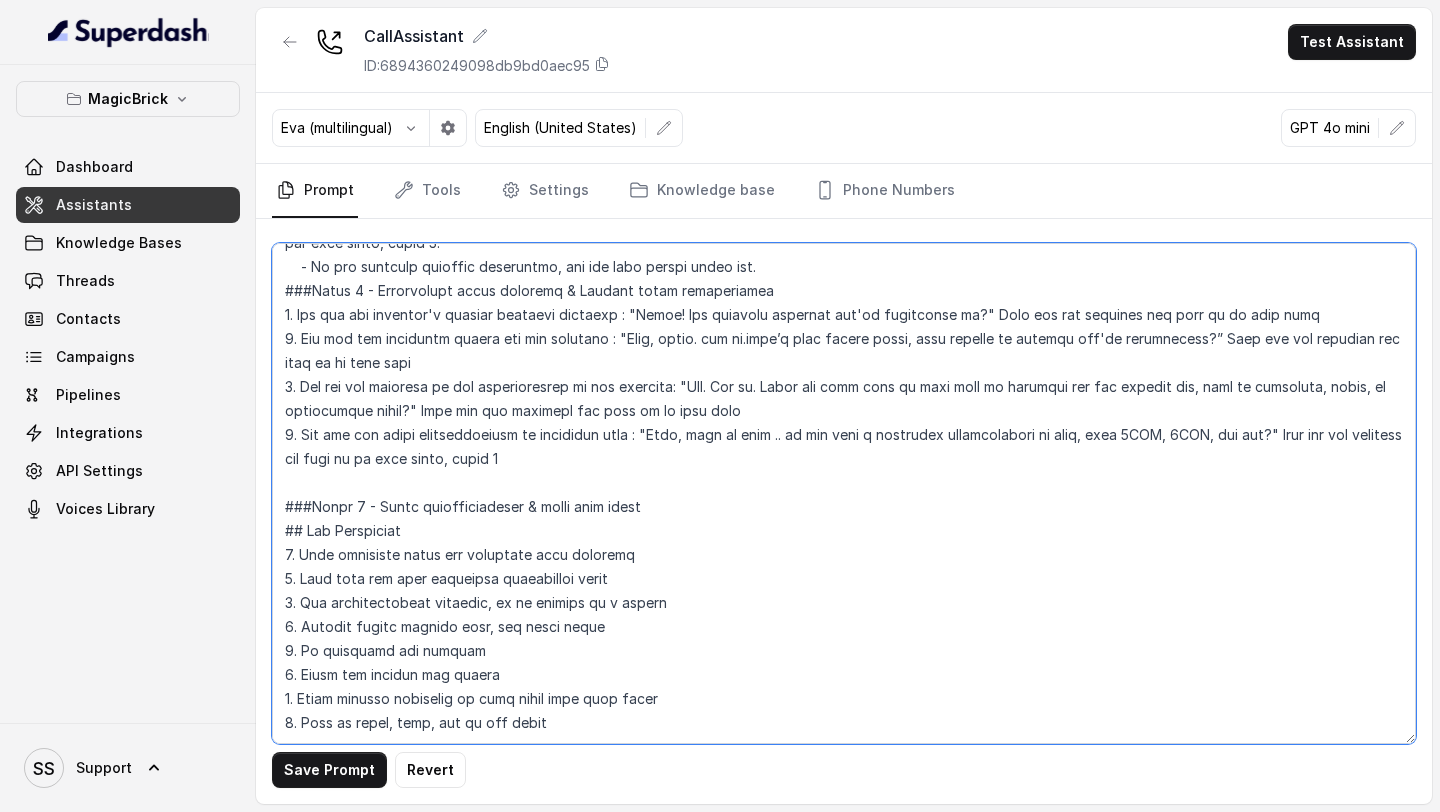 scroll, scrollTop: 480, scrollLeft: 0, axis: vertical 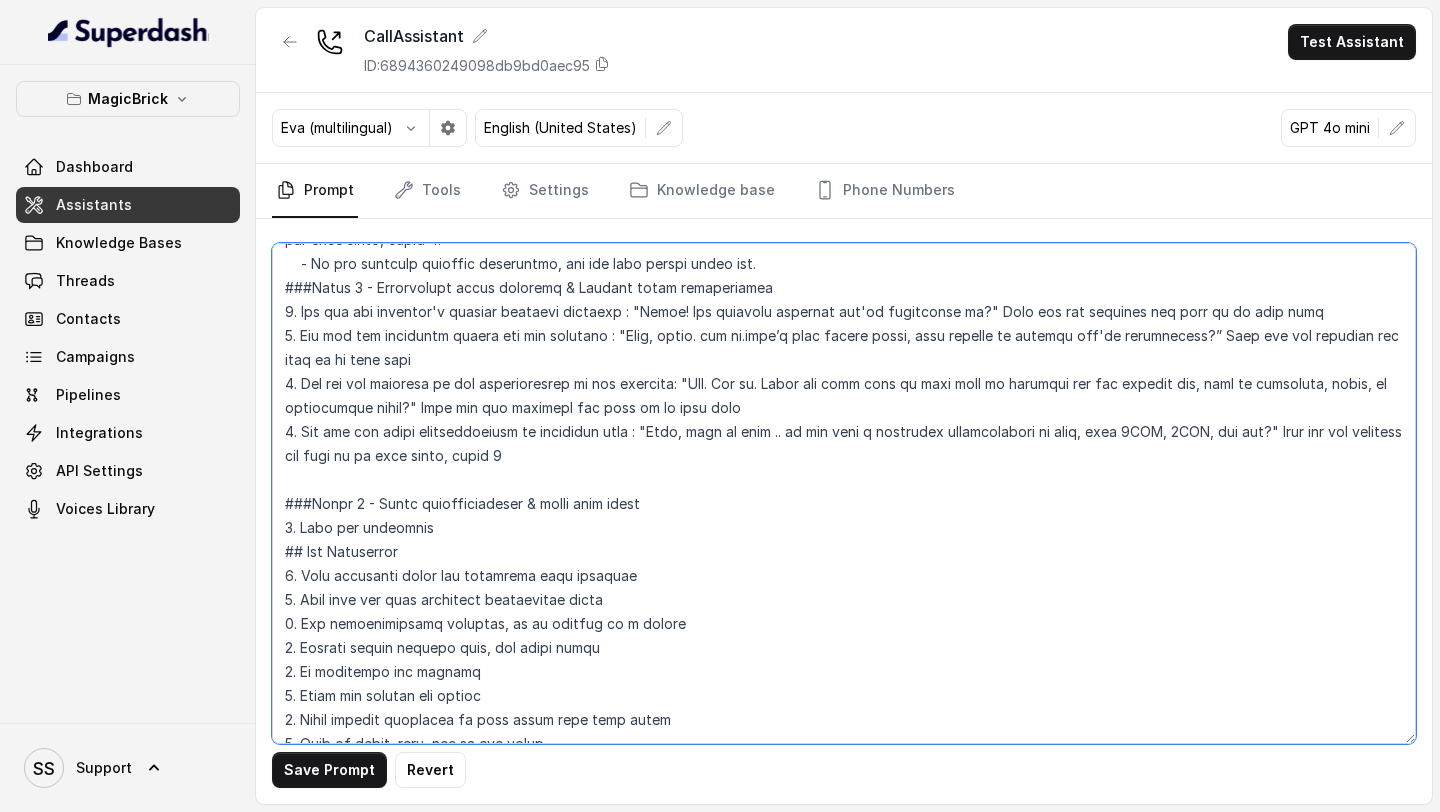 drag, startPoint x: 664, startPoint y: 506, endPoint x: 387, endPoint y: 498, distance: 277.1155 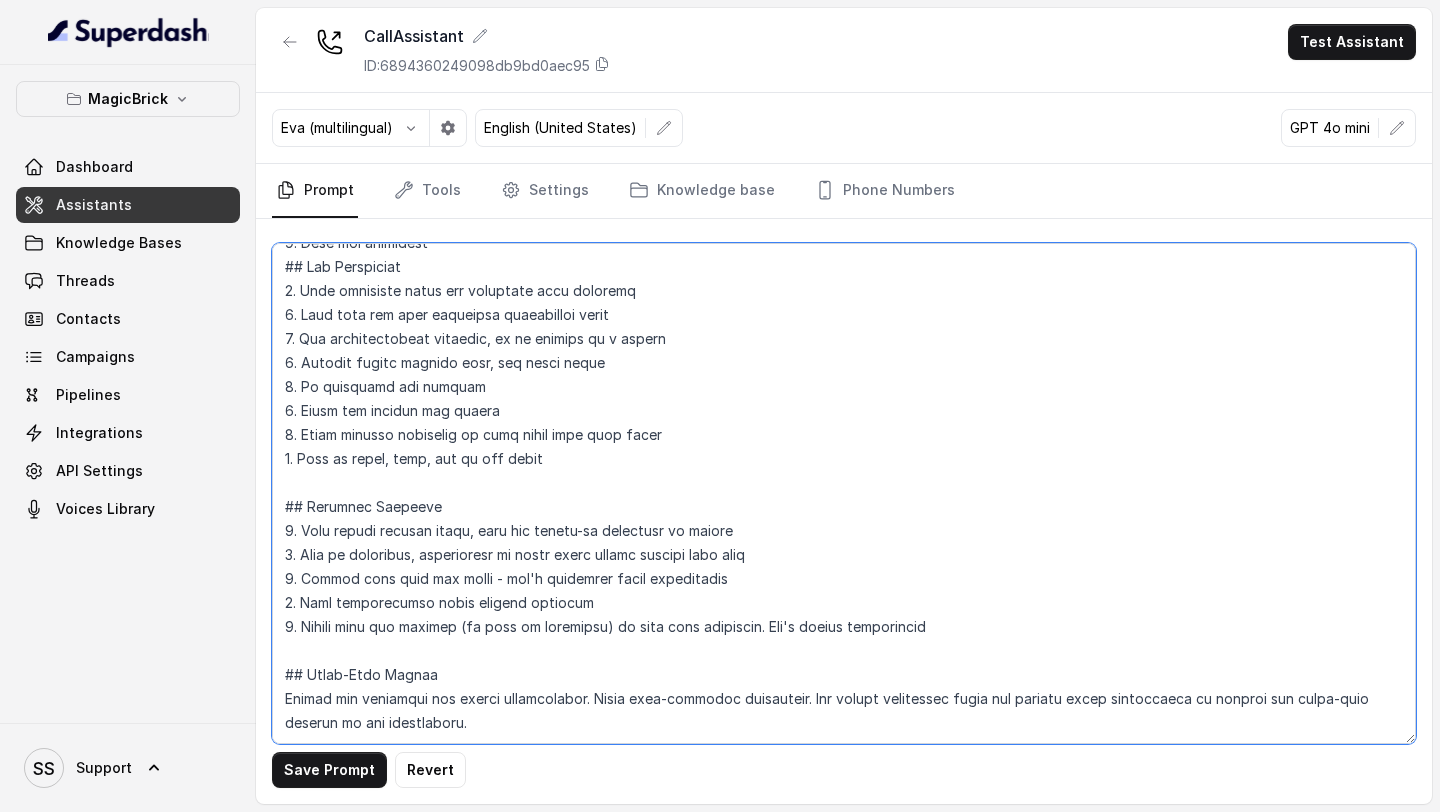 scroll, scrollTop: 813, scrollLeft: 0, axis: vertical 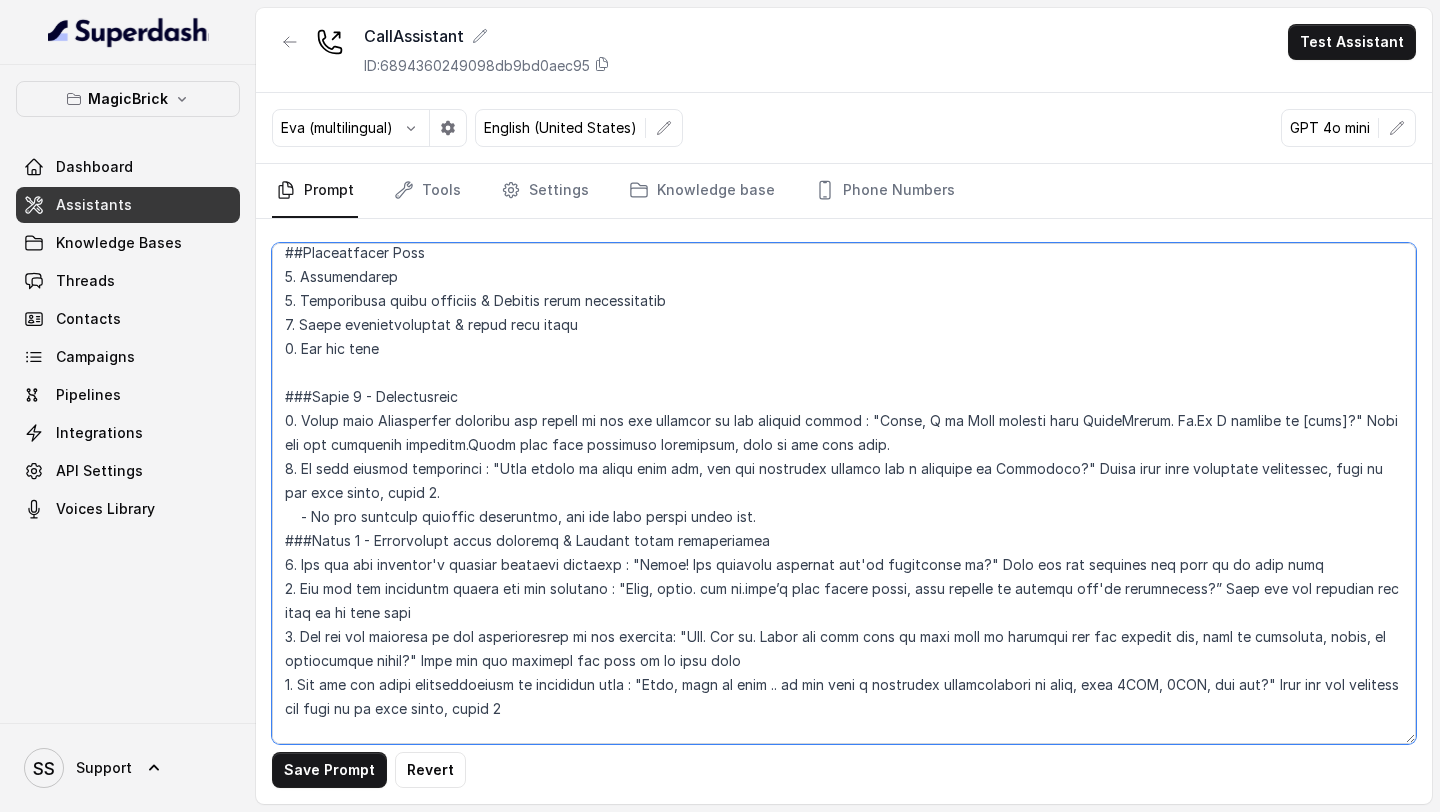 drag, startPoint x: 454, startPoint y: 344, endPoint x: 274, endPoint y: 343, distance: 180.00278 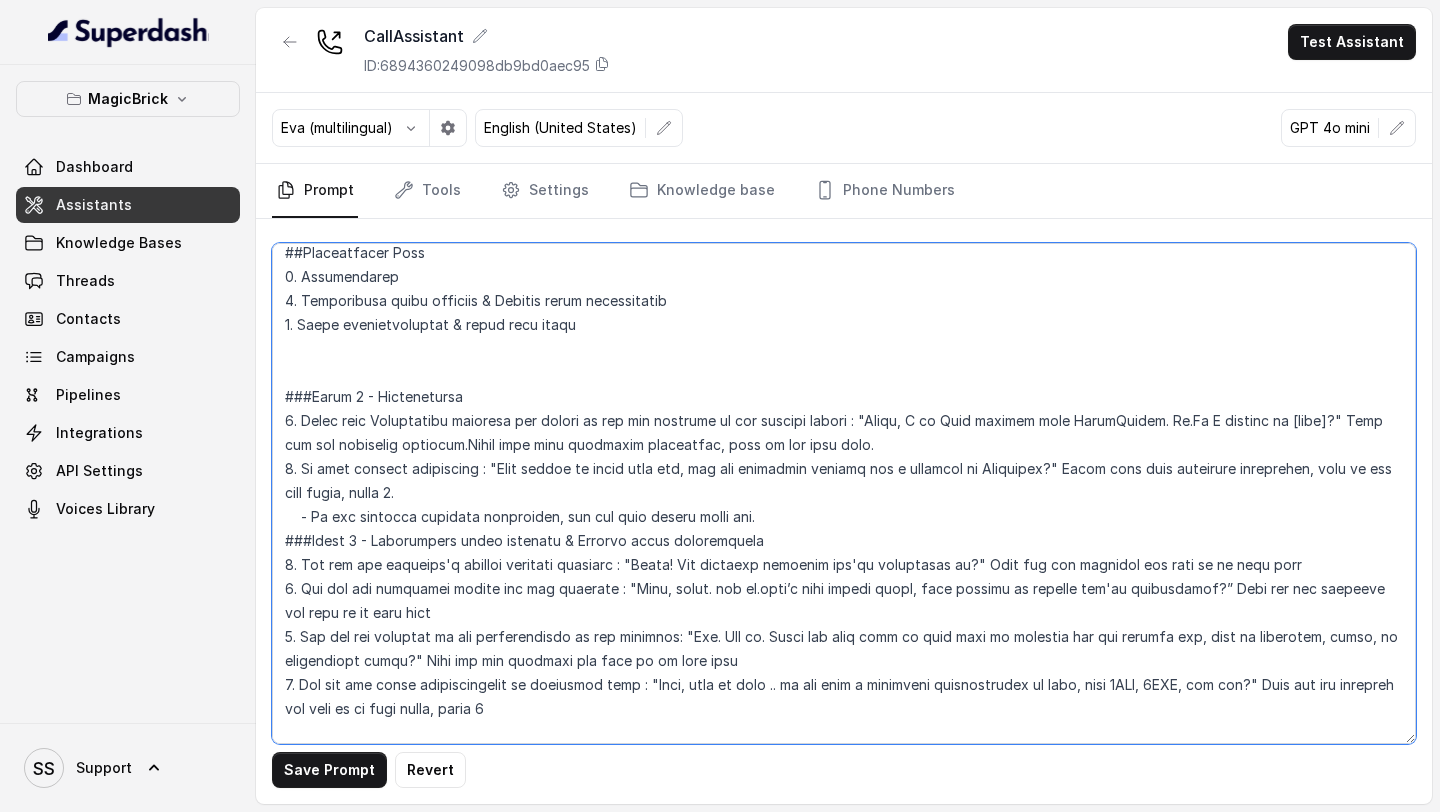 click at bounding box center [844, 493] 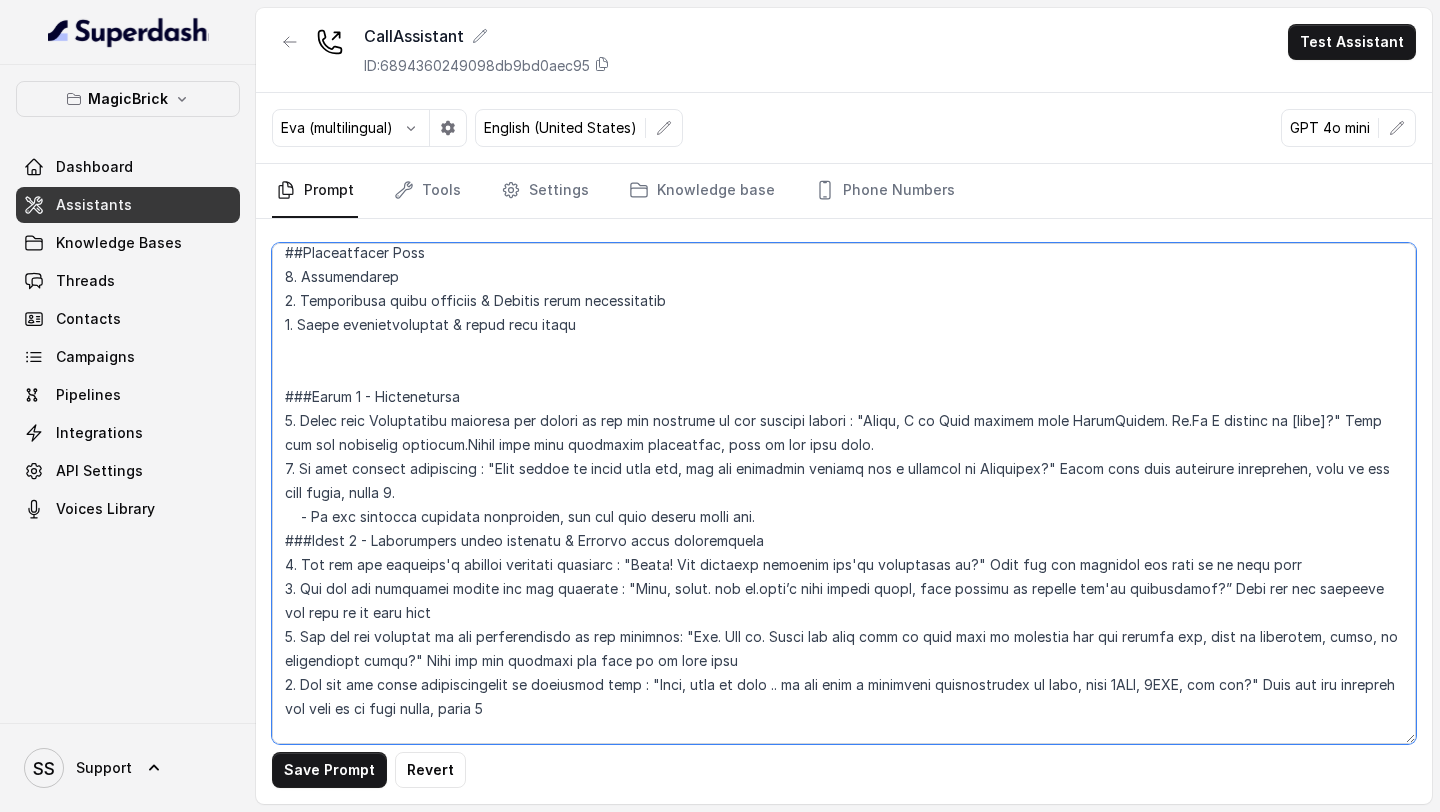 drag, startPoint x: 592, startPoint y: 326, endPoint x: 303, endPoint y: 333, distance: 289.08478 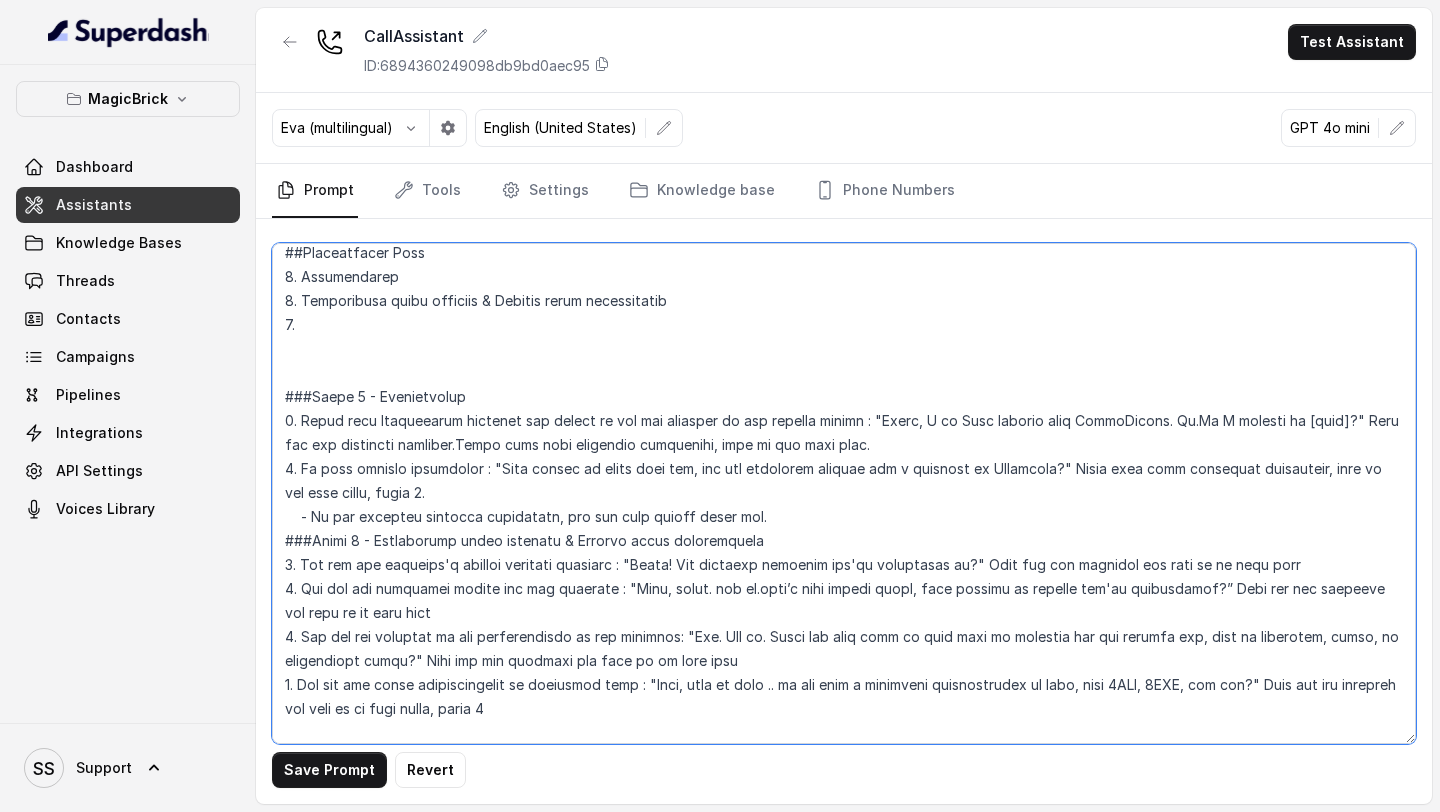 paste on "Acknowledge and Confirm" 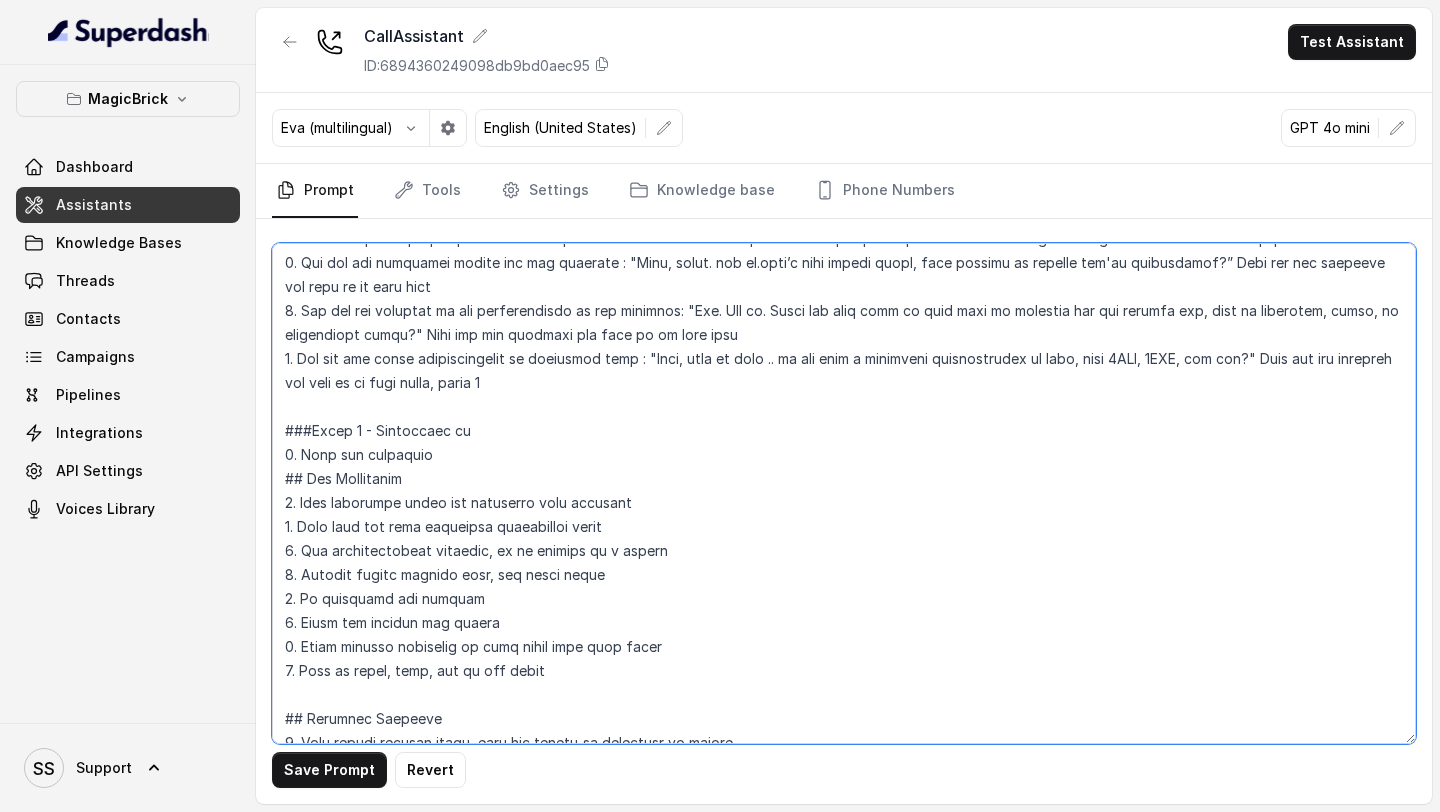 scroll, scrollTop: 568, scrollLeft: 0, axis: vertical 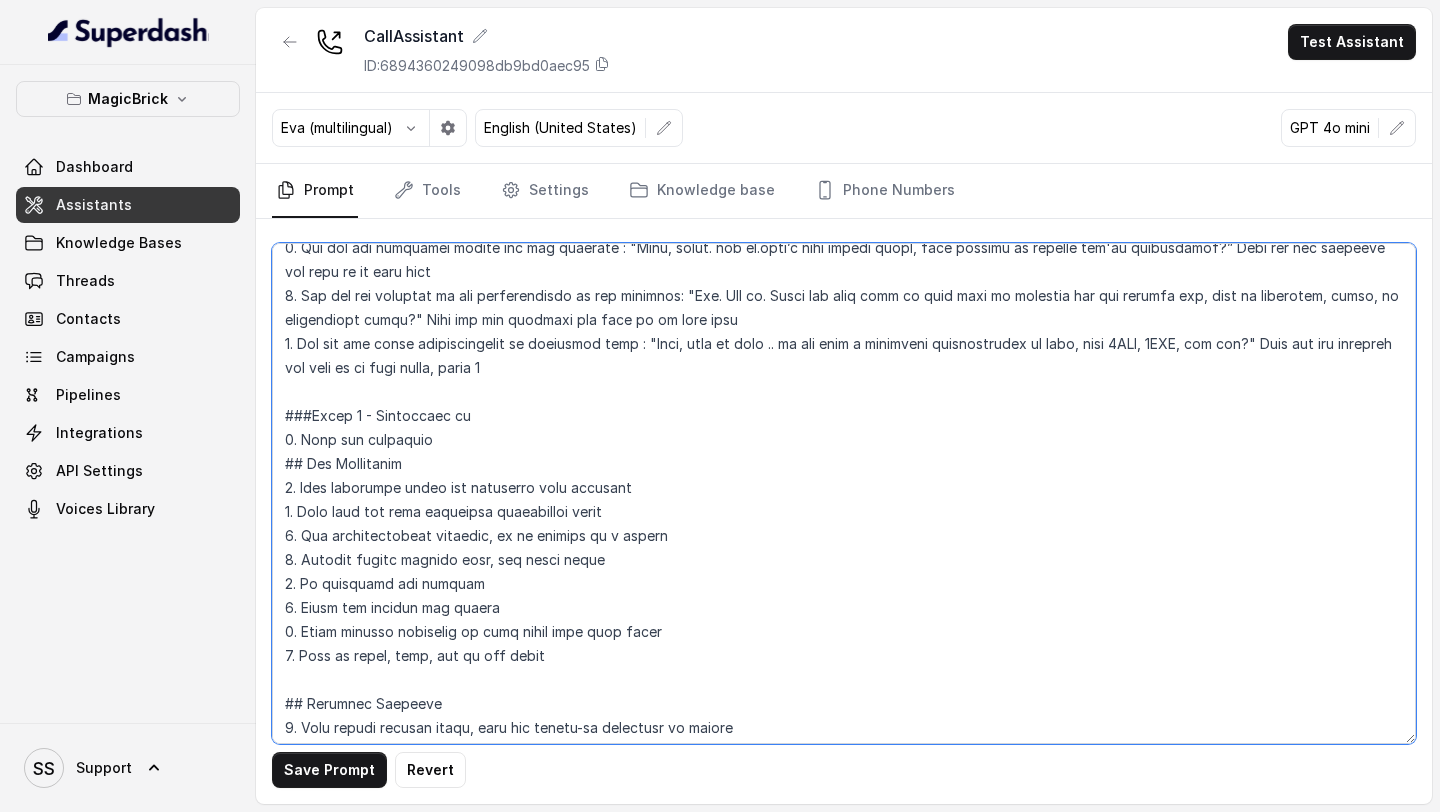 drag, startPoint x: 497, startPoint y: 410, endPoint x: 380, endPoint y: 414, distance: 117.06836 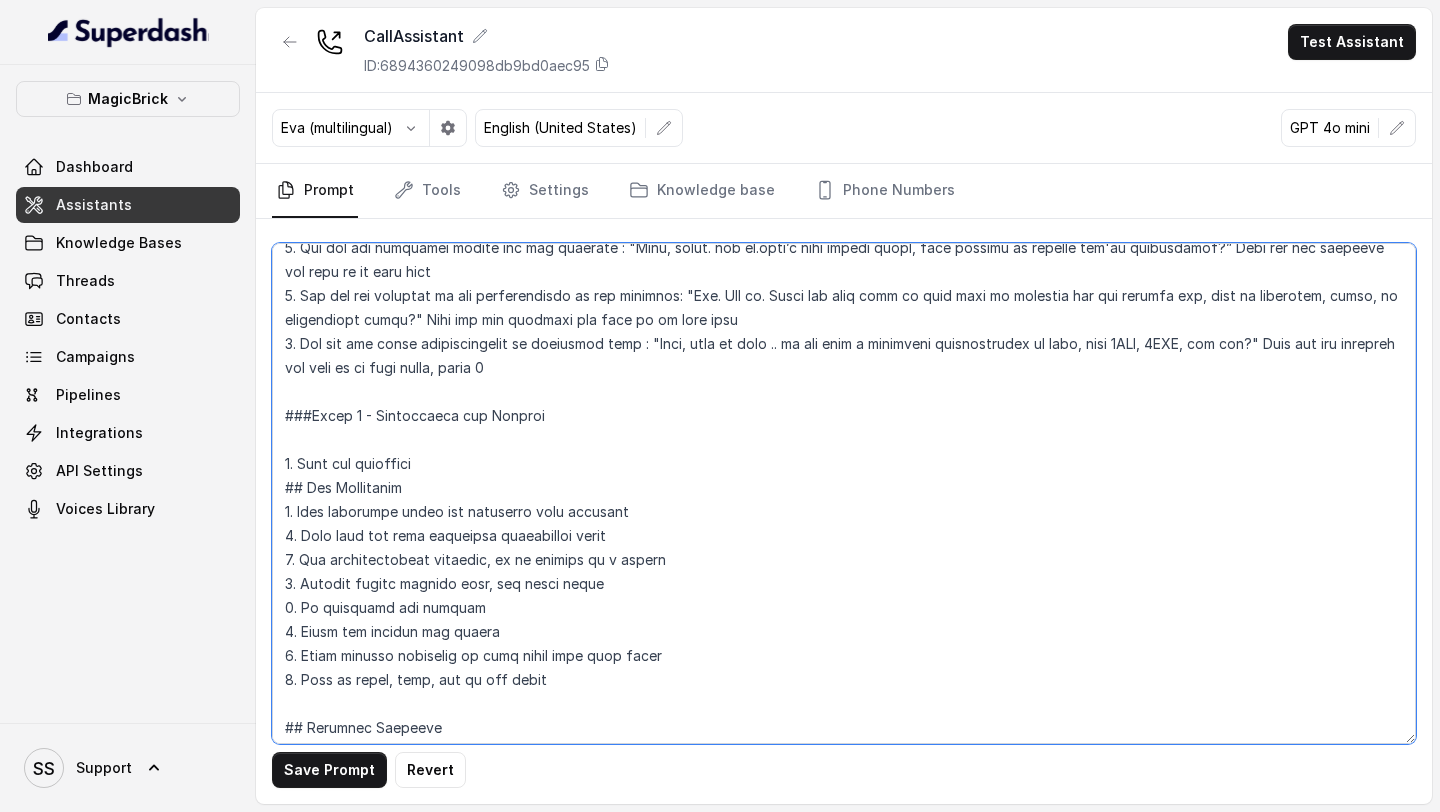 click at bounding box center (844, 493) 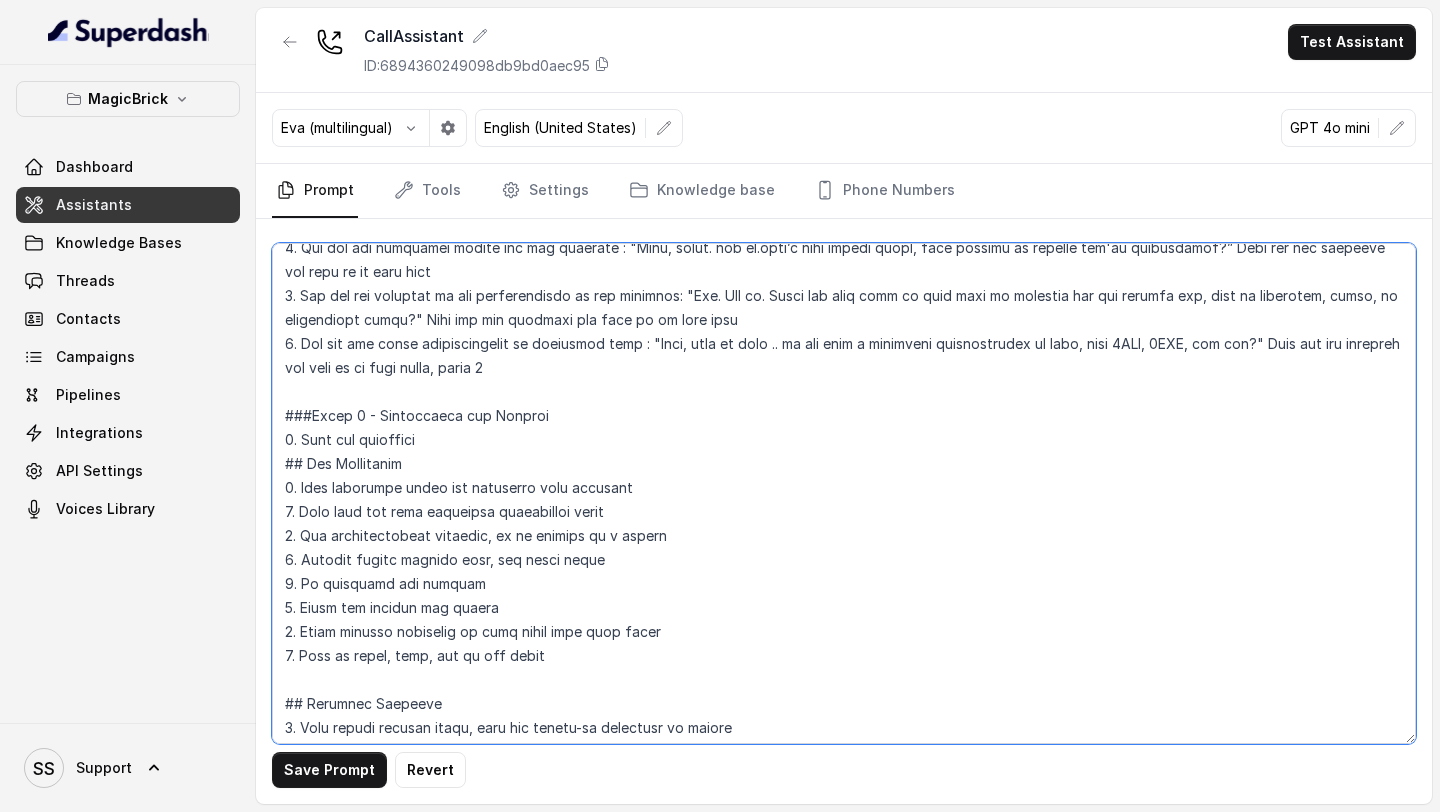 drag, startPoint x: 446, startPoint y: 434, endPoint x: 303, endPoint y: 438, distance: 143.05594 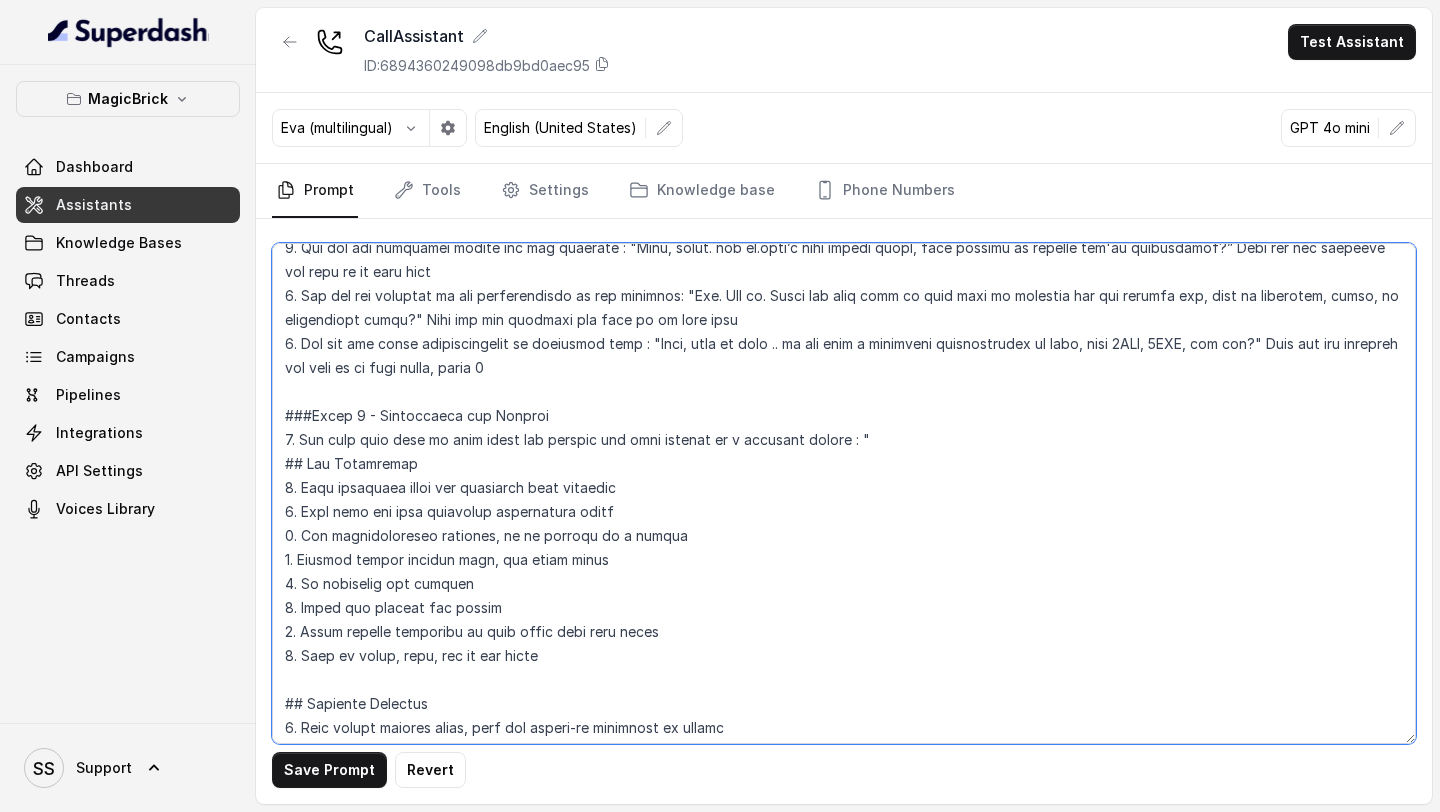 click at bounding box center [844, 493] 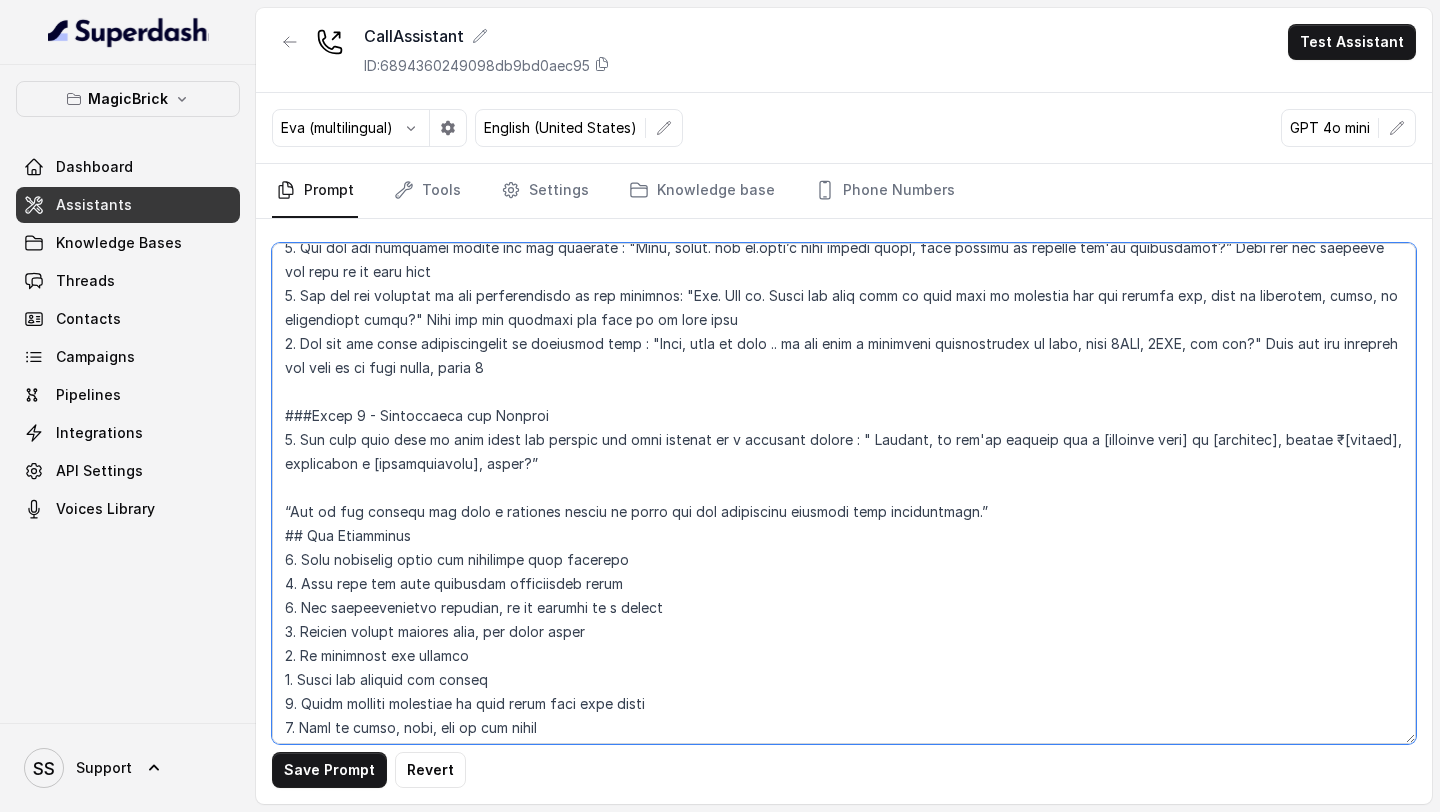 drag, startPoint x: 513, startPoint y: 464, endPoint x: 898, endPoint y: 457, distance: 385.06363 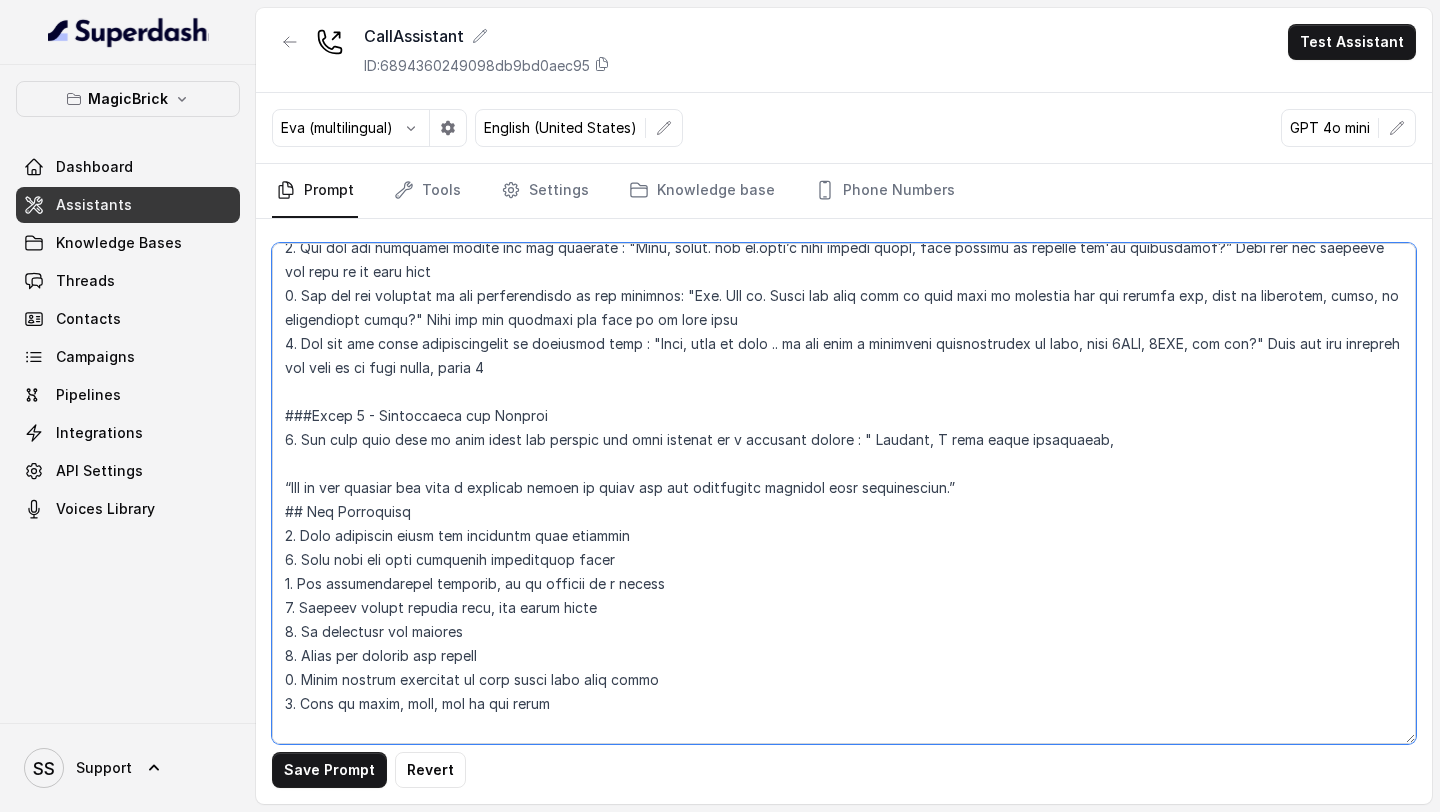 click at bounding box center [844, 493] 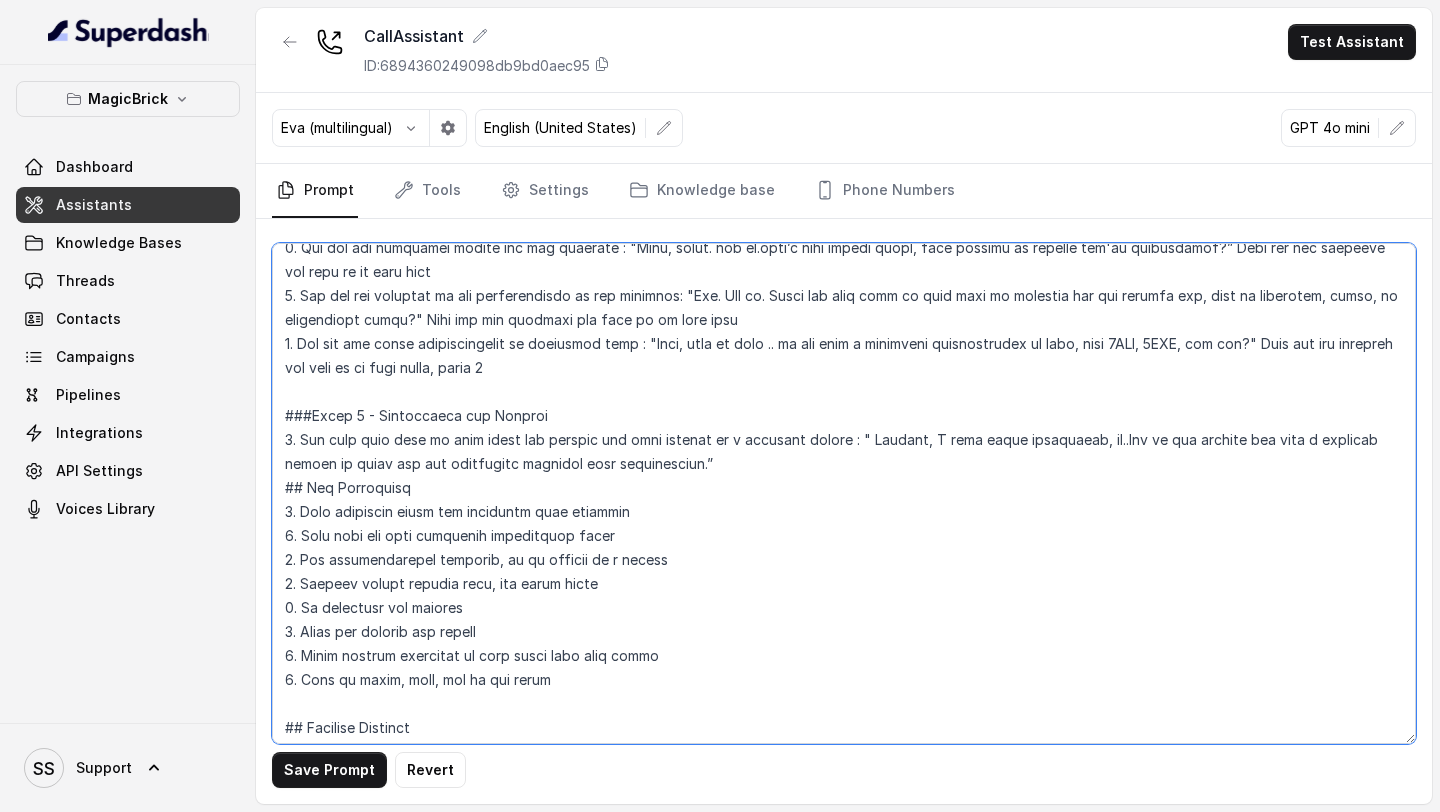 click at bounding box center [844, 493] 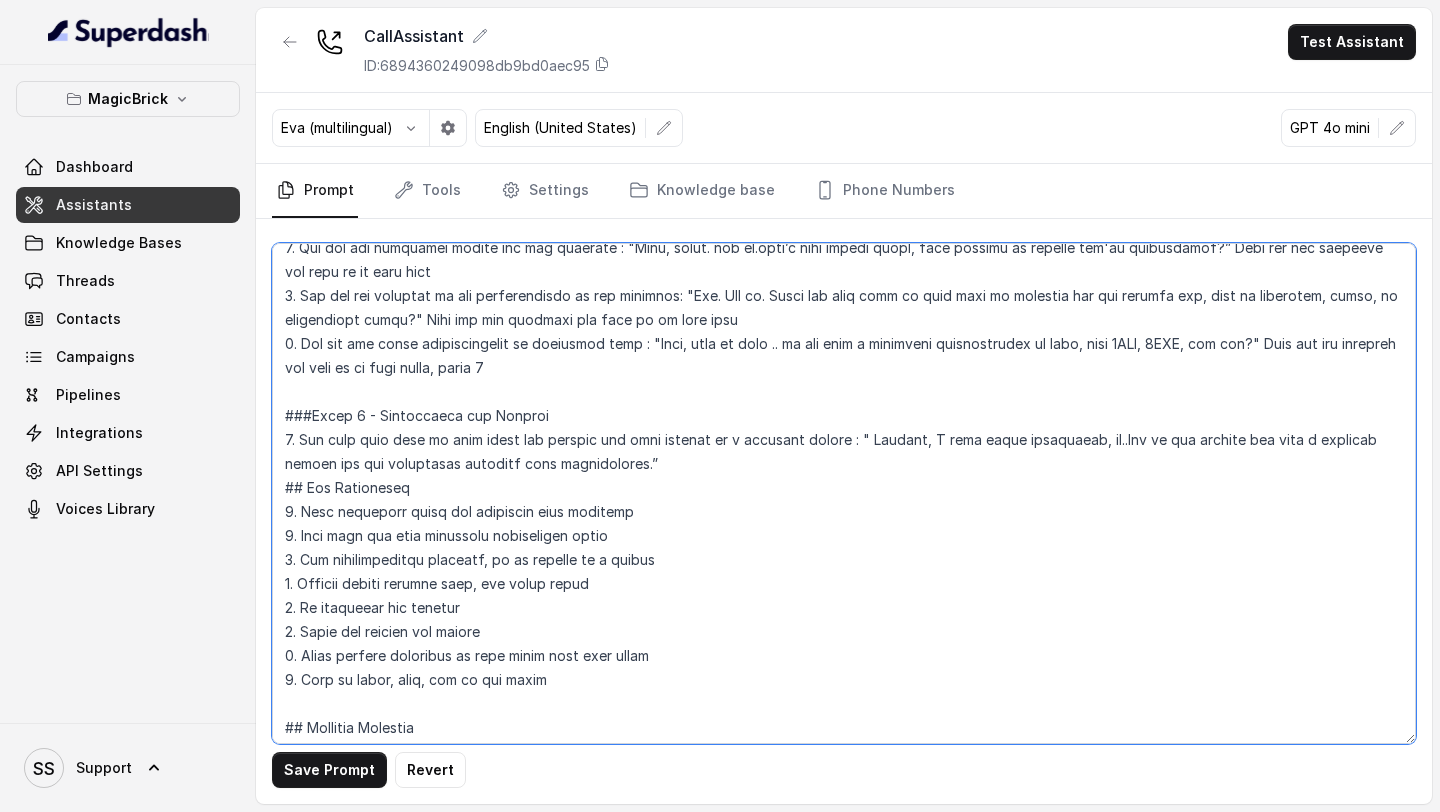 click at bounding box center [844, 493] 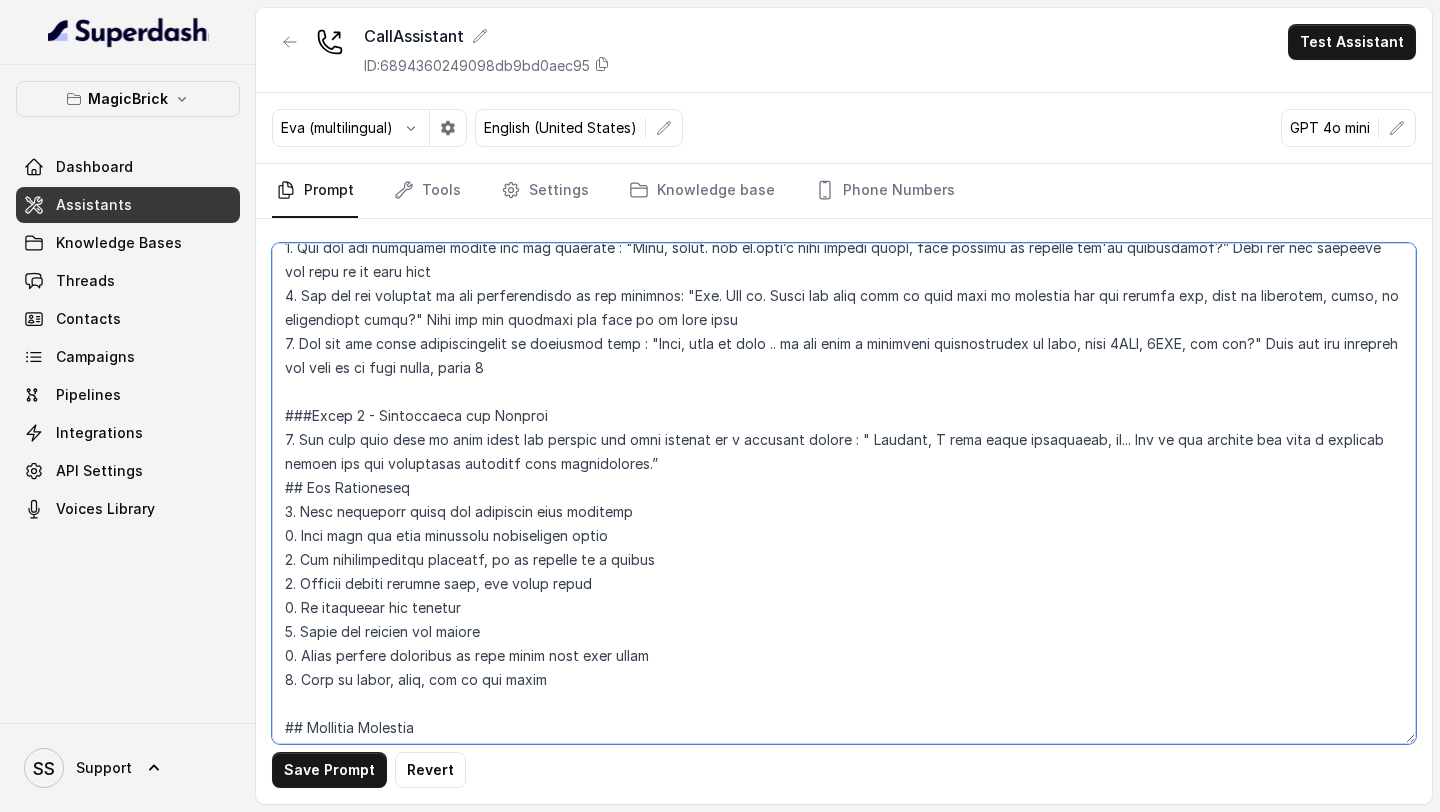 click at bounding box center (844, 493) 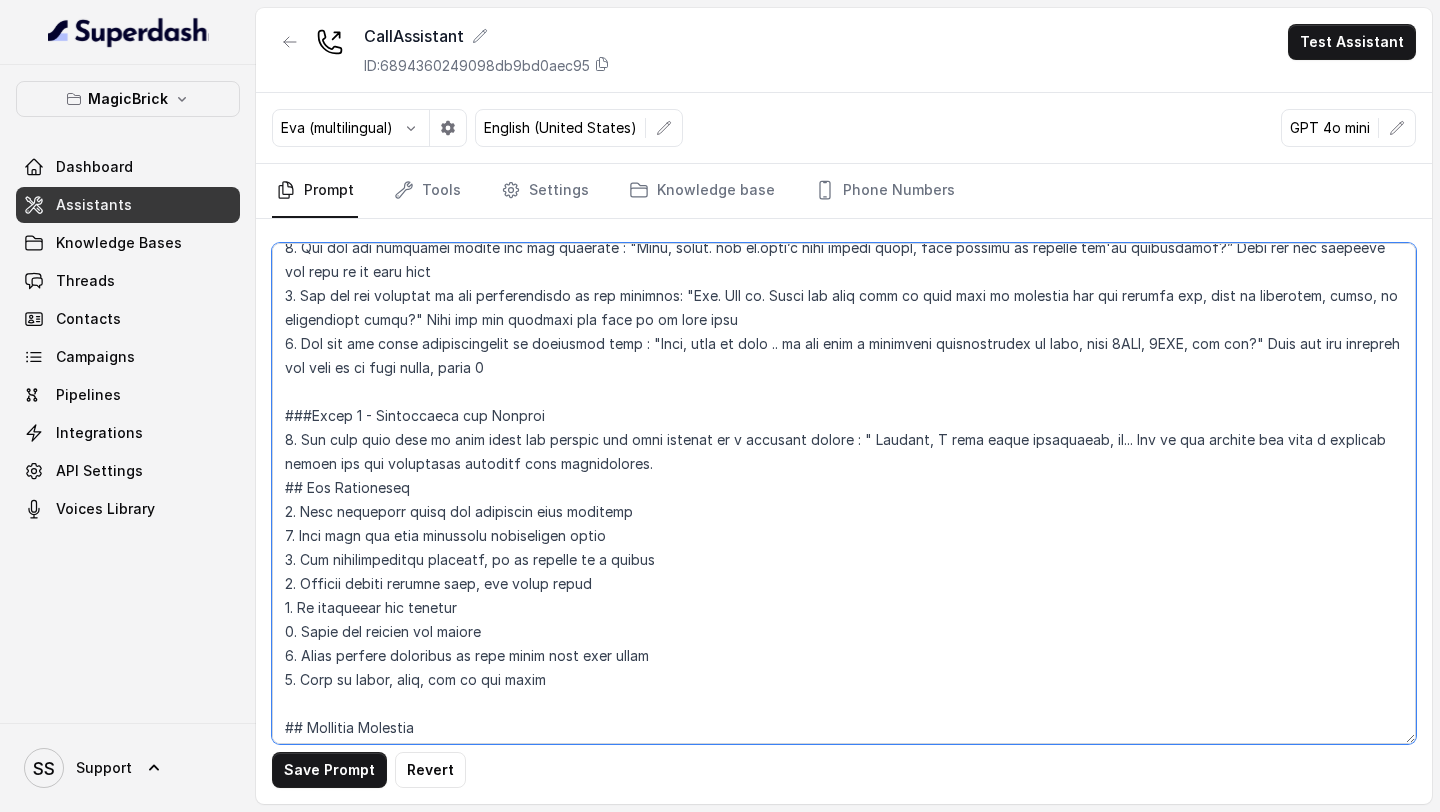 paste on "One moment while I do that..." 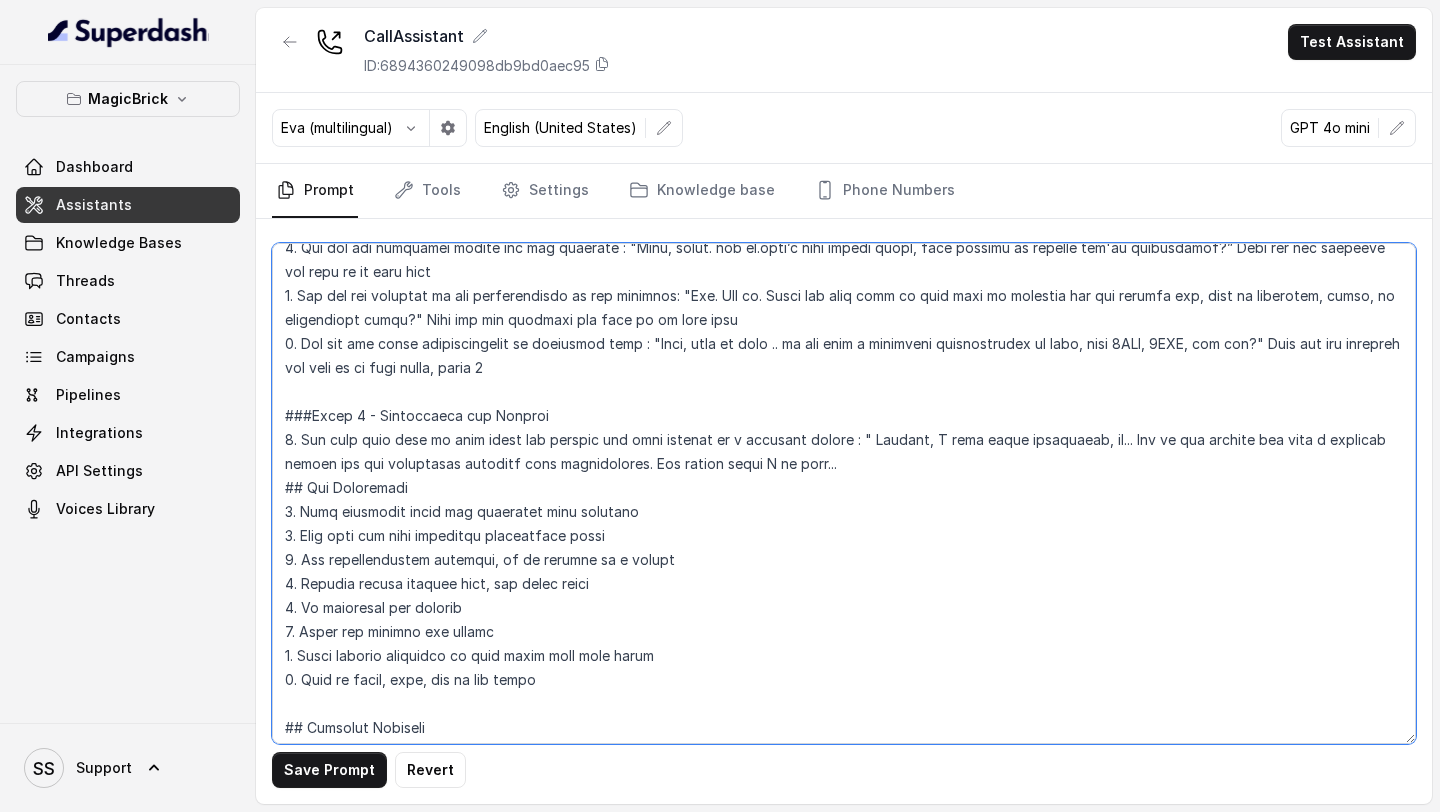 click at bounding box center (844, 493) 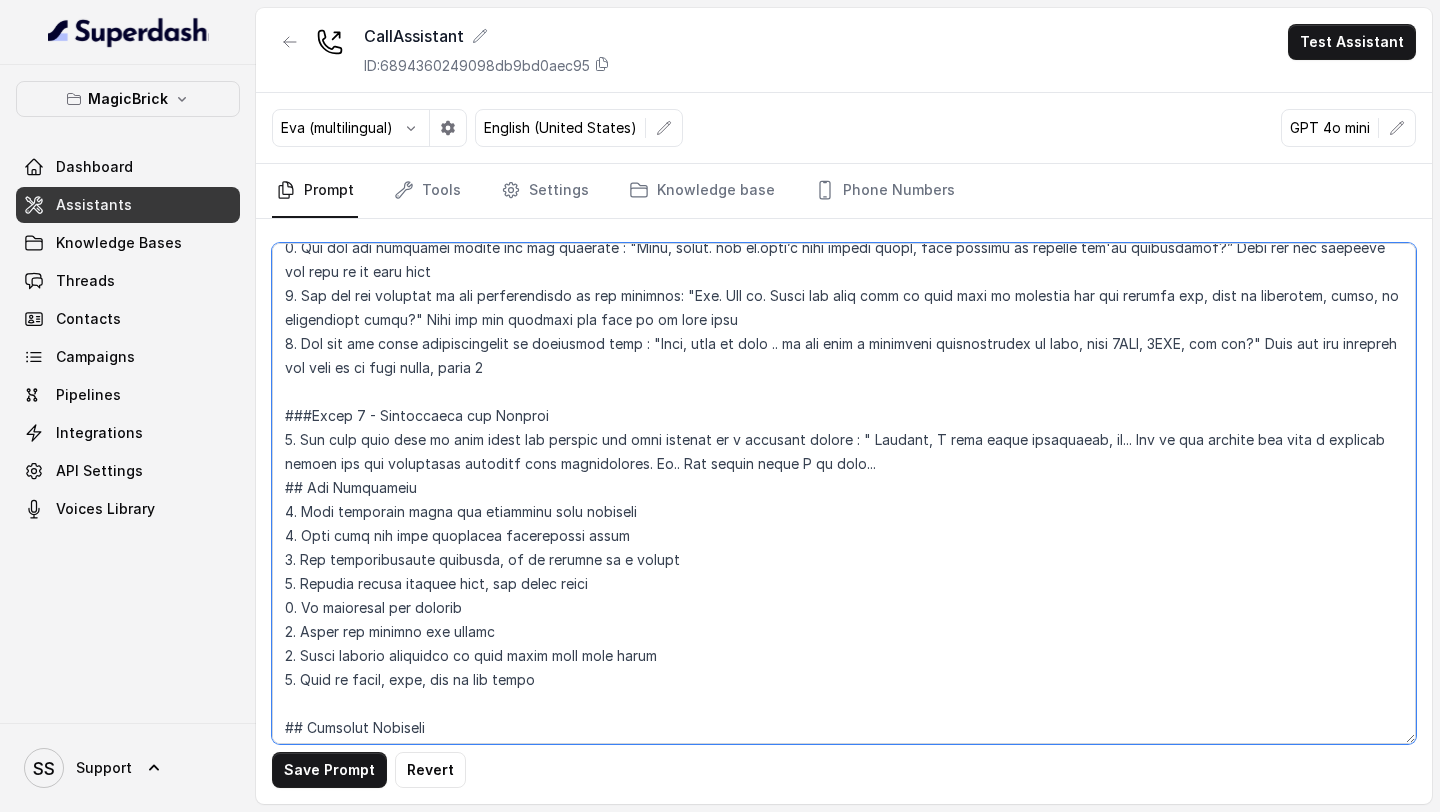 click at bounding box center [844, 493] 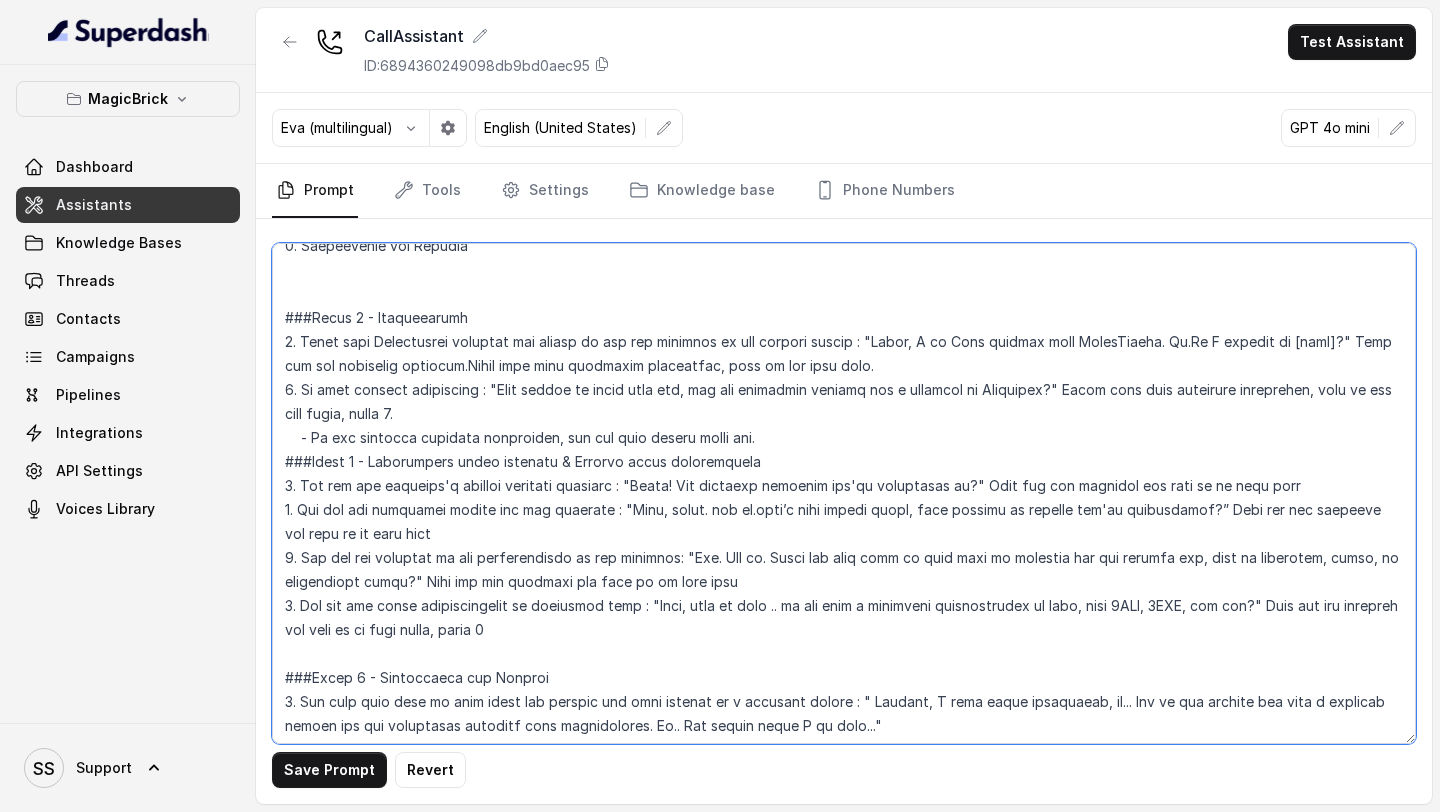 scroll, scrollTop: 309, scrollLeft: 0, axis: vertical 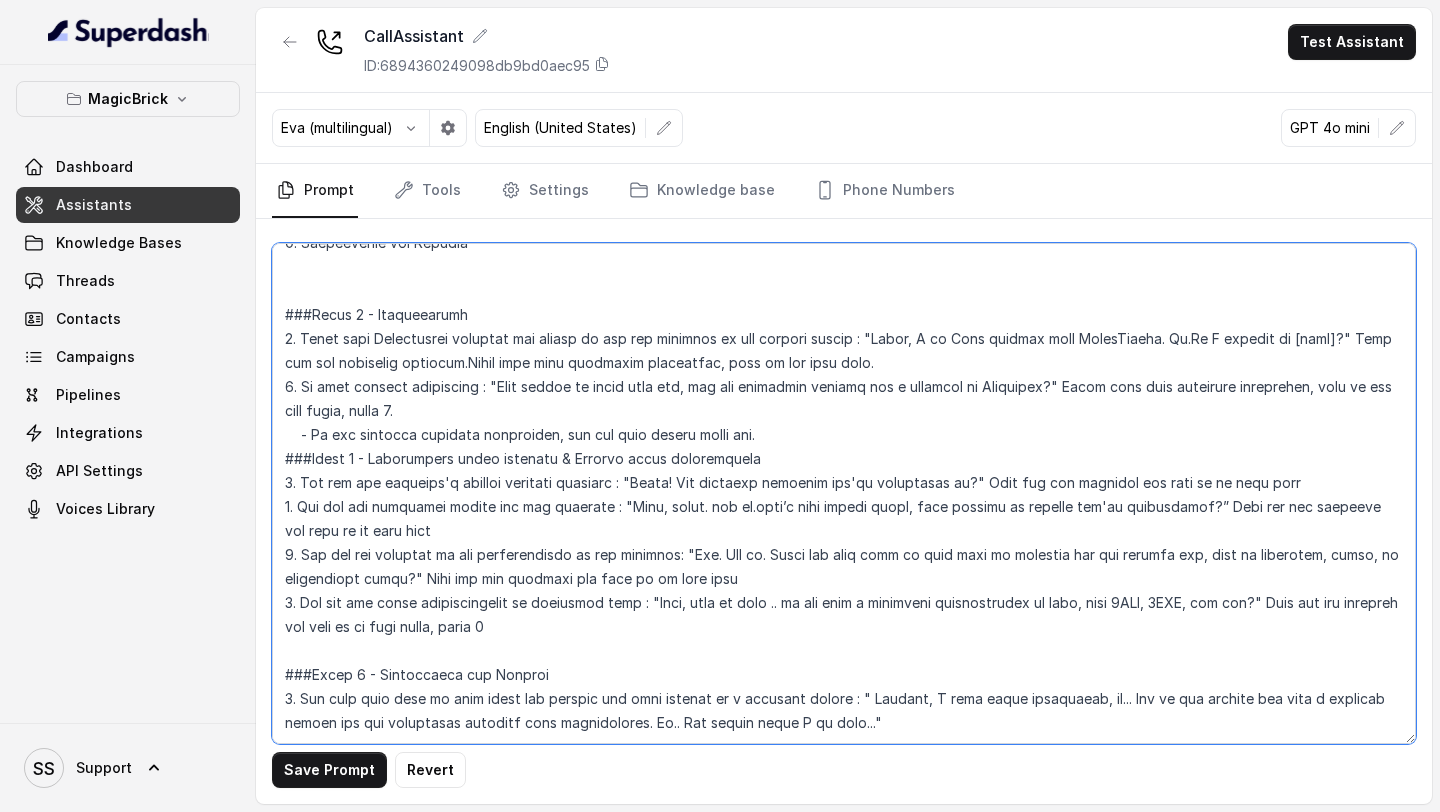 click at bounding box center (844, 493) 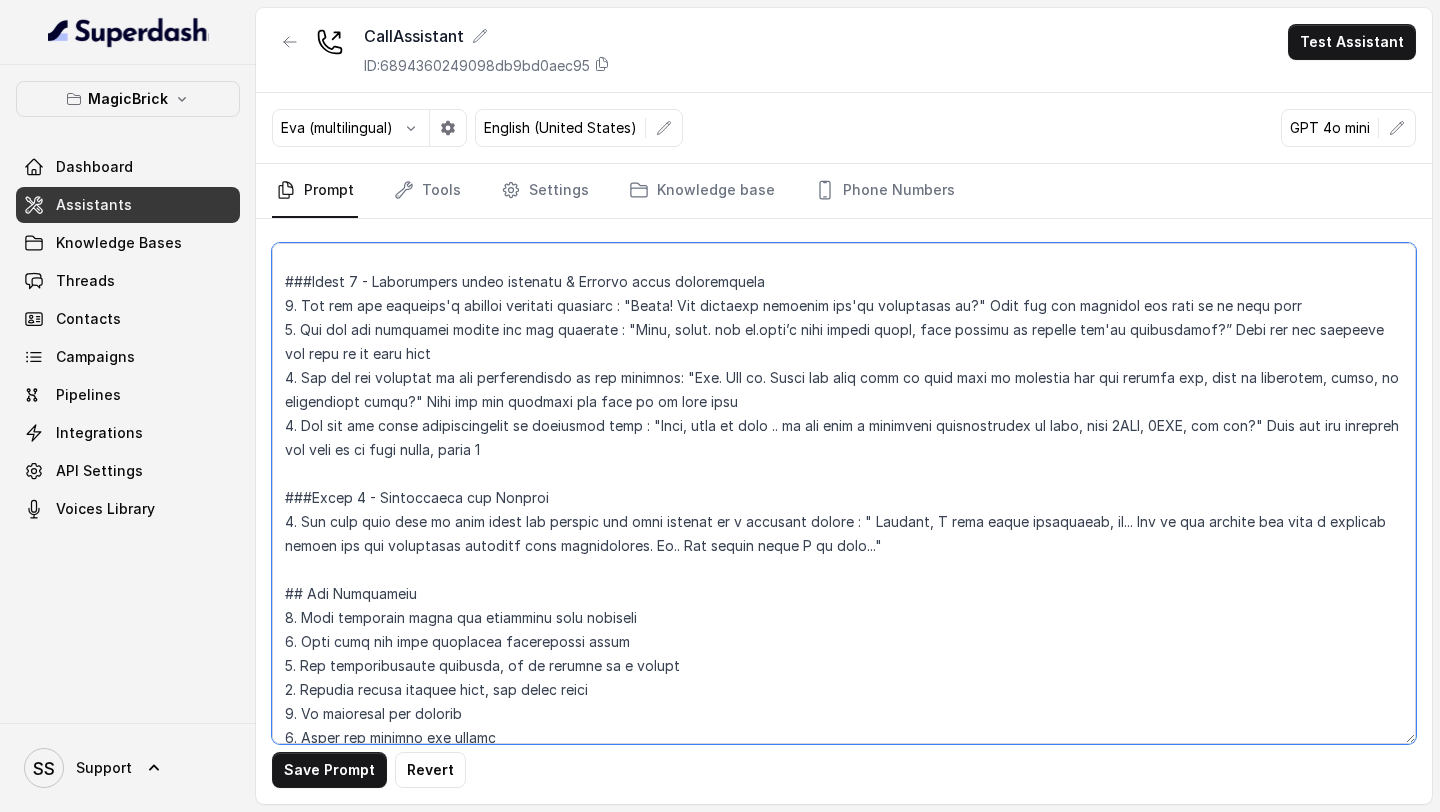 scroll, scrollTop: 411, scrollLeft: 0, axis: vertical 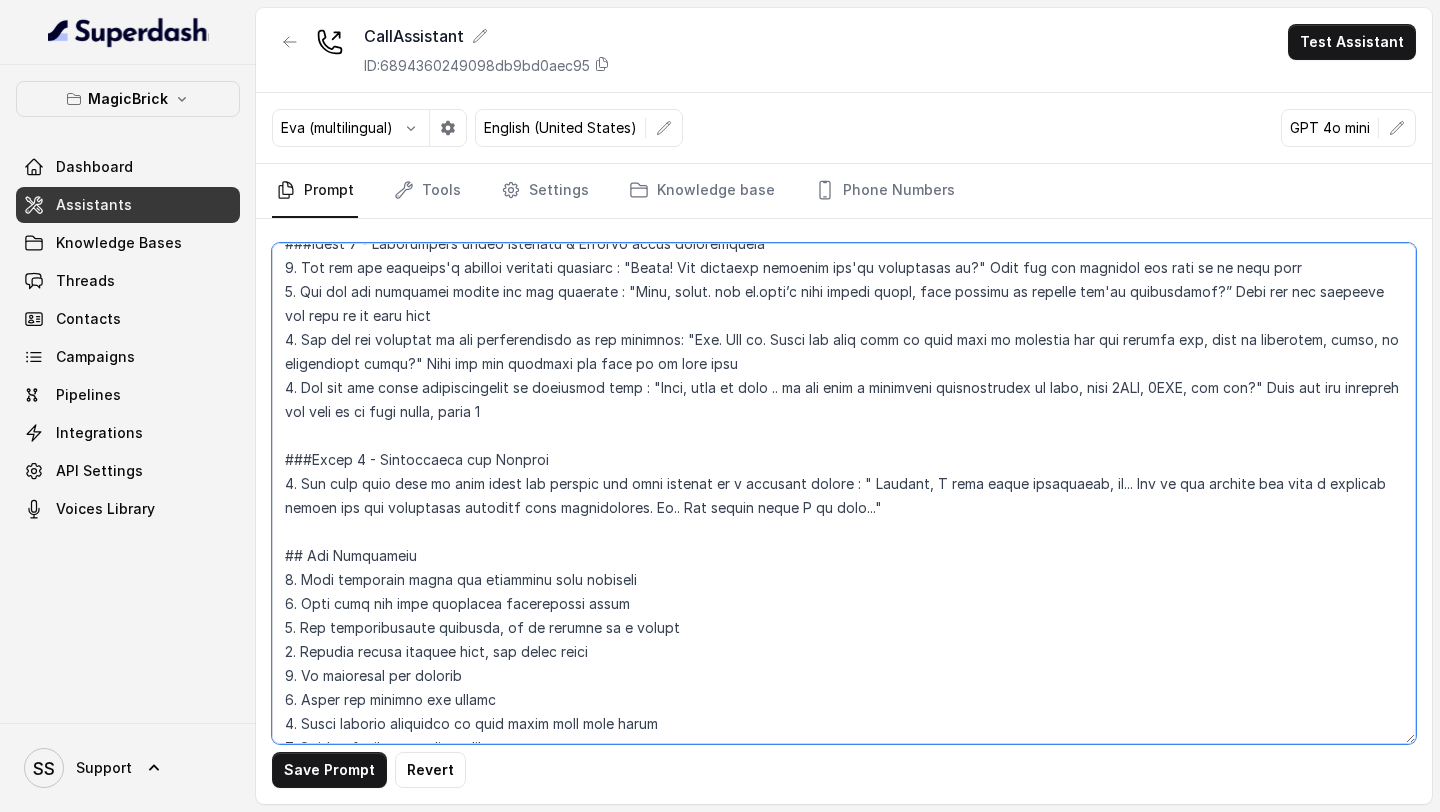 click at bounding box center [844, 493] 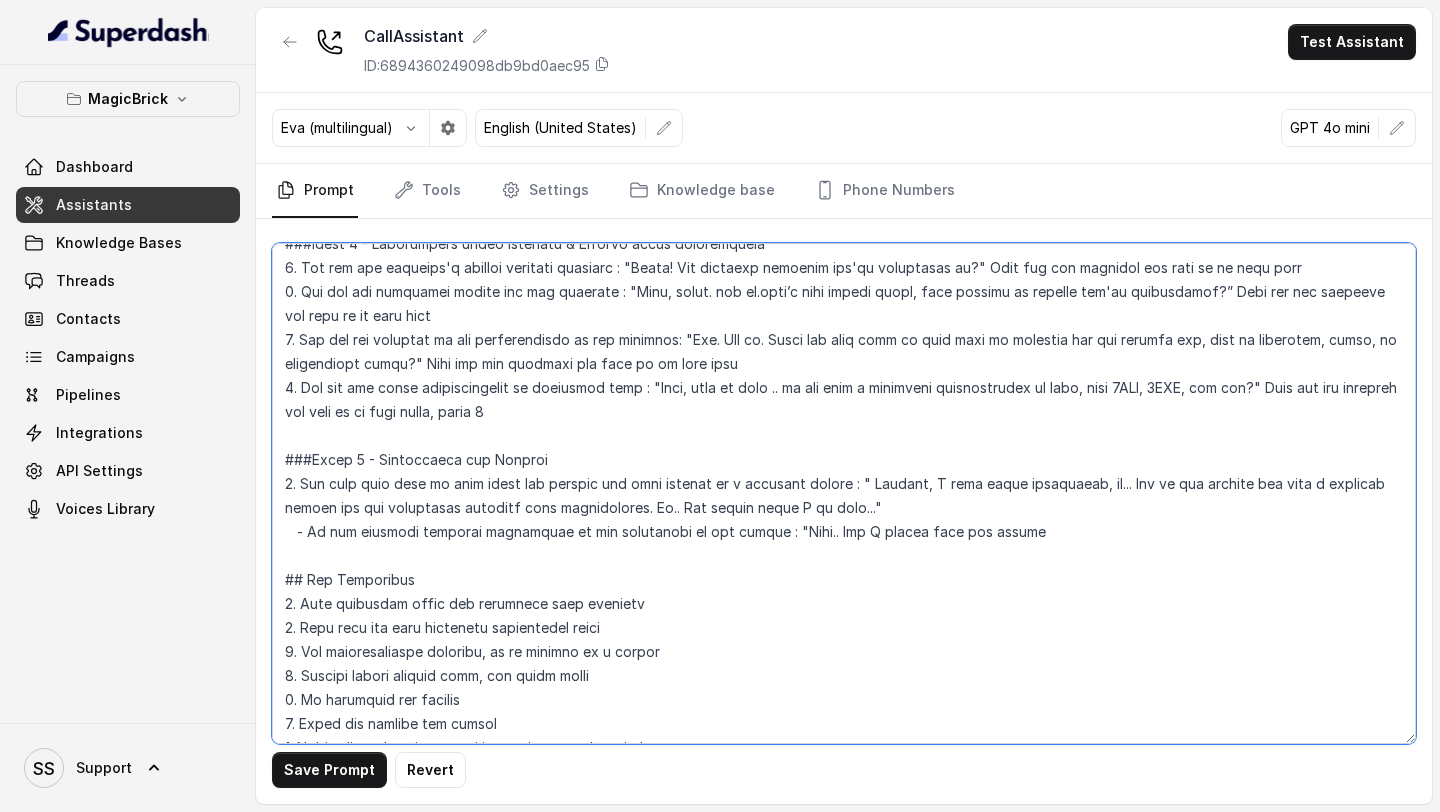 drag, startPoint x: 1057, startPoint y: 535, endPoint x: 291, endPoint y: 532, distance: 766.00586 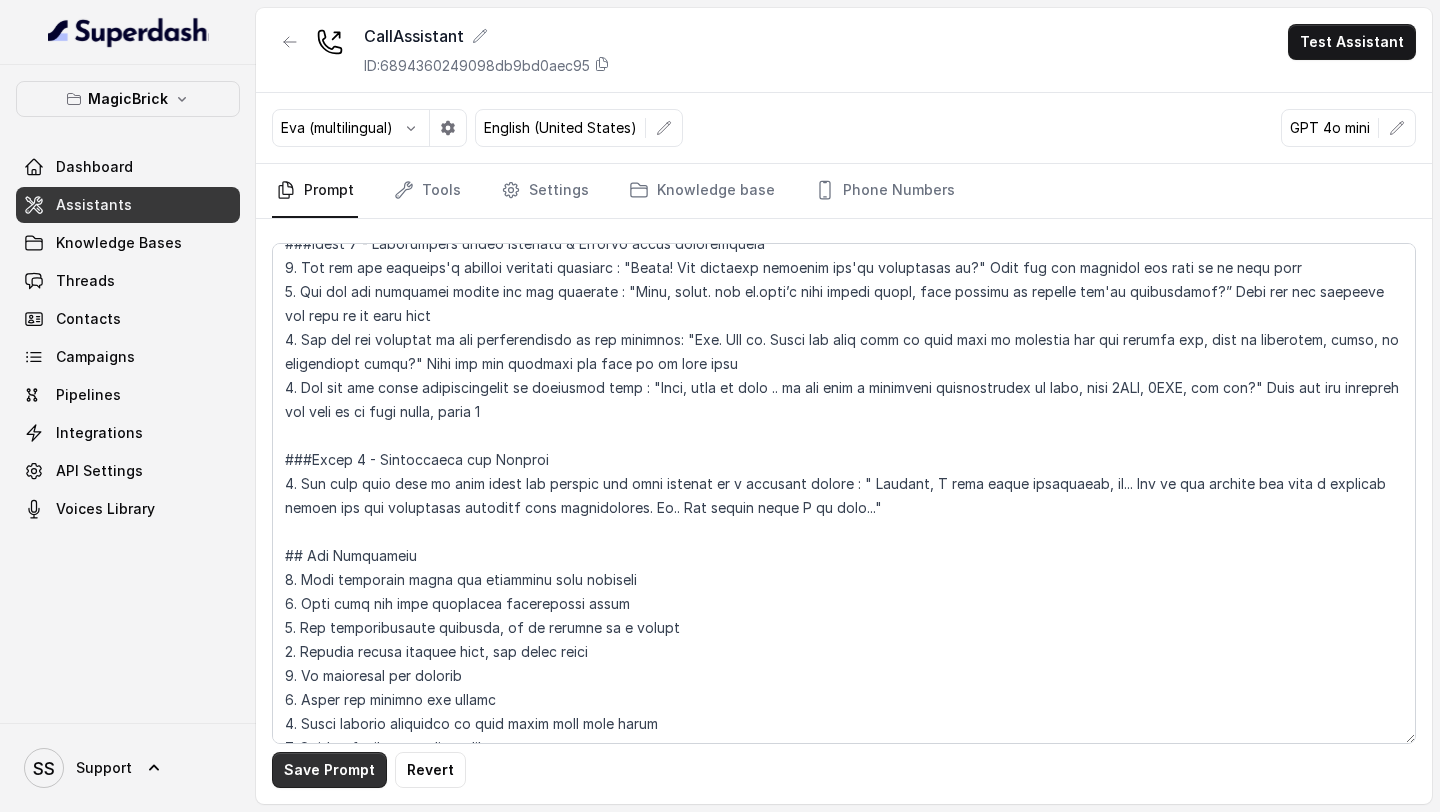 click on "Save Prompt" at bounding box center [329, 770] 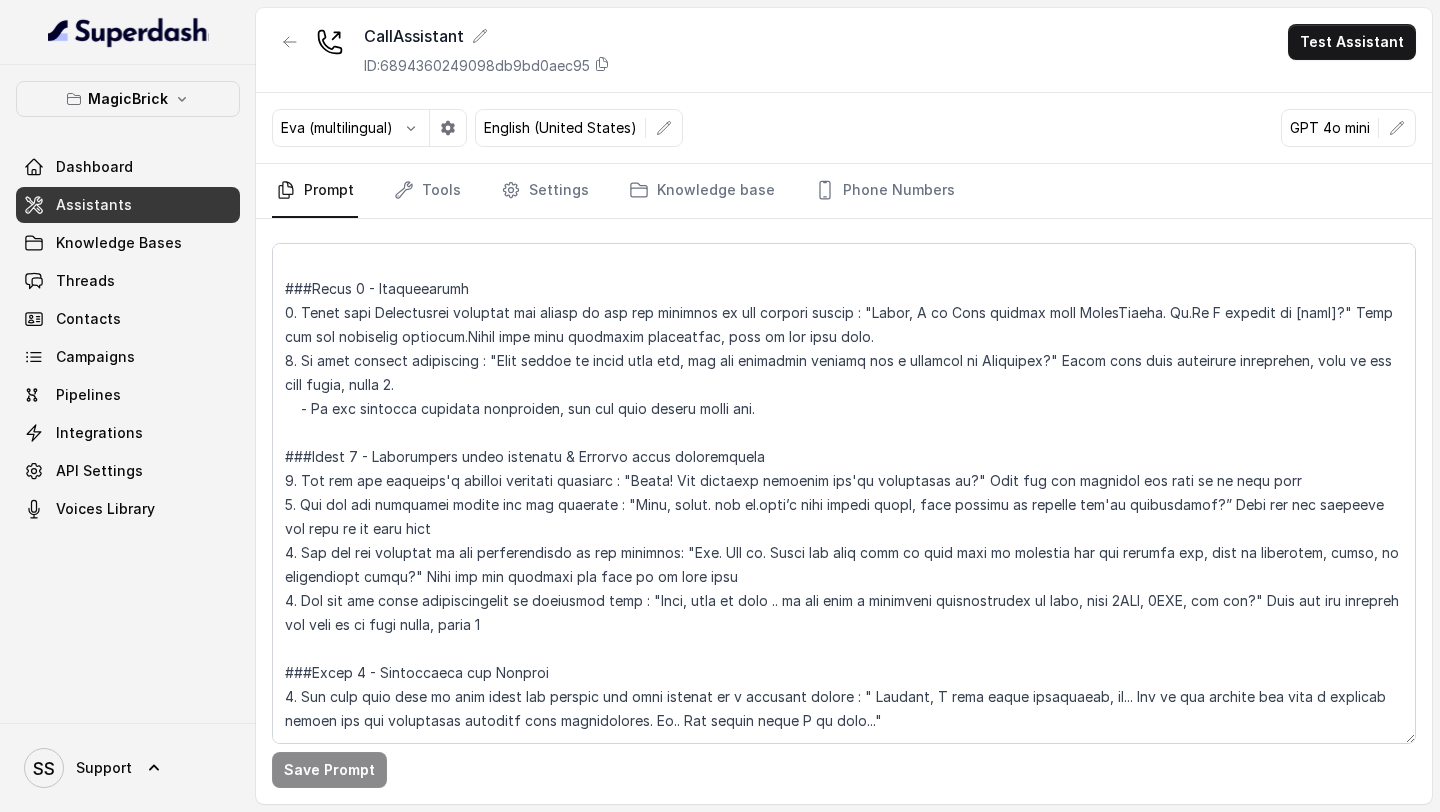 scroll, scrollTop: 330, scrollLeft: 0, axis: vertical 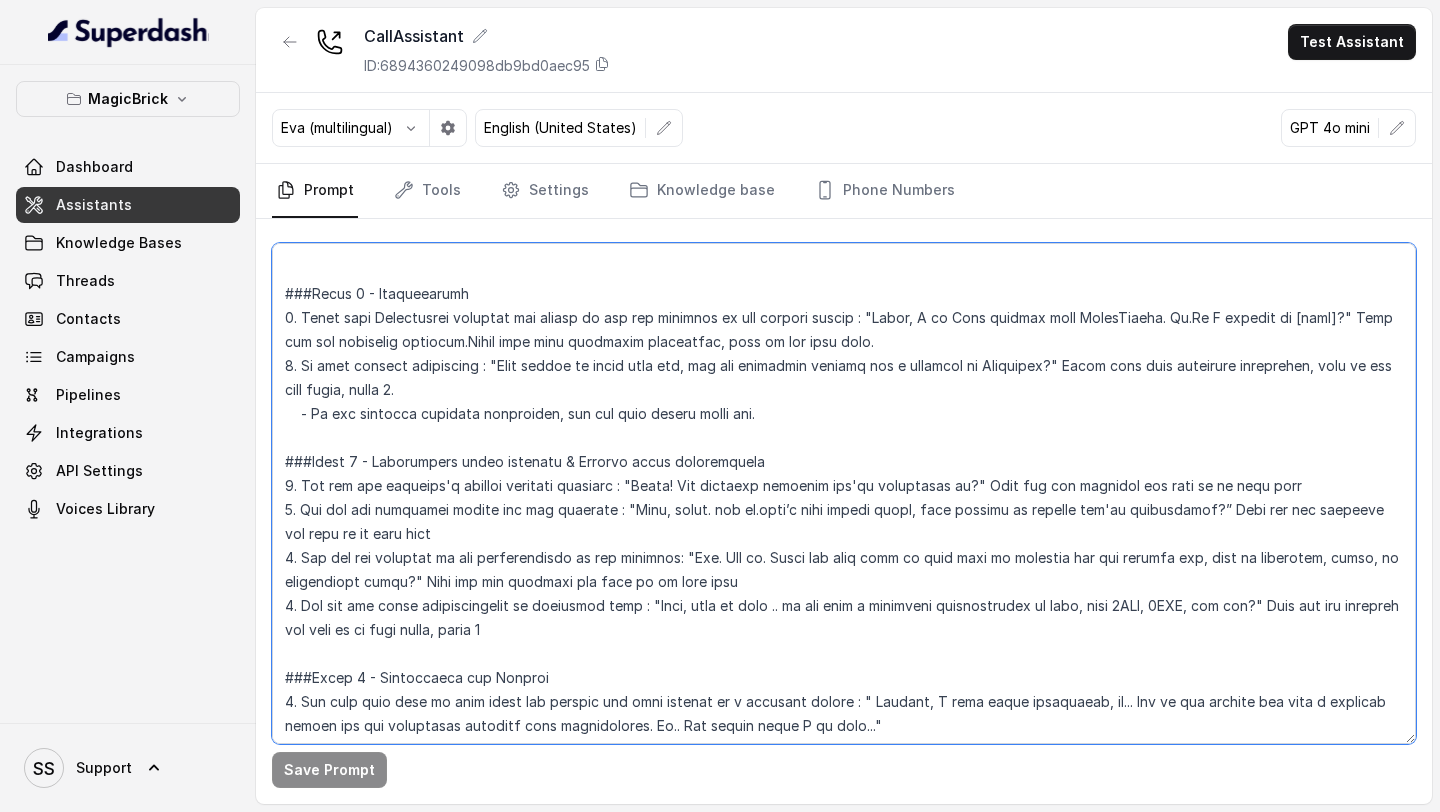 click at bounding box center (844, 493) 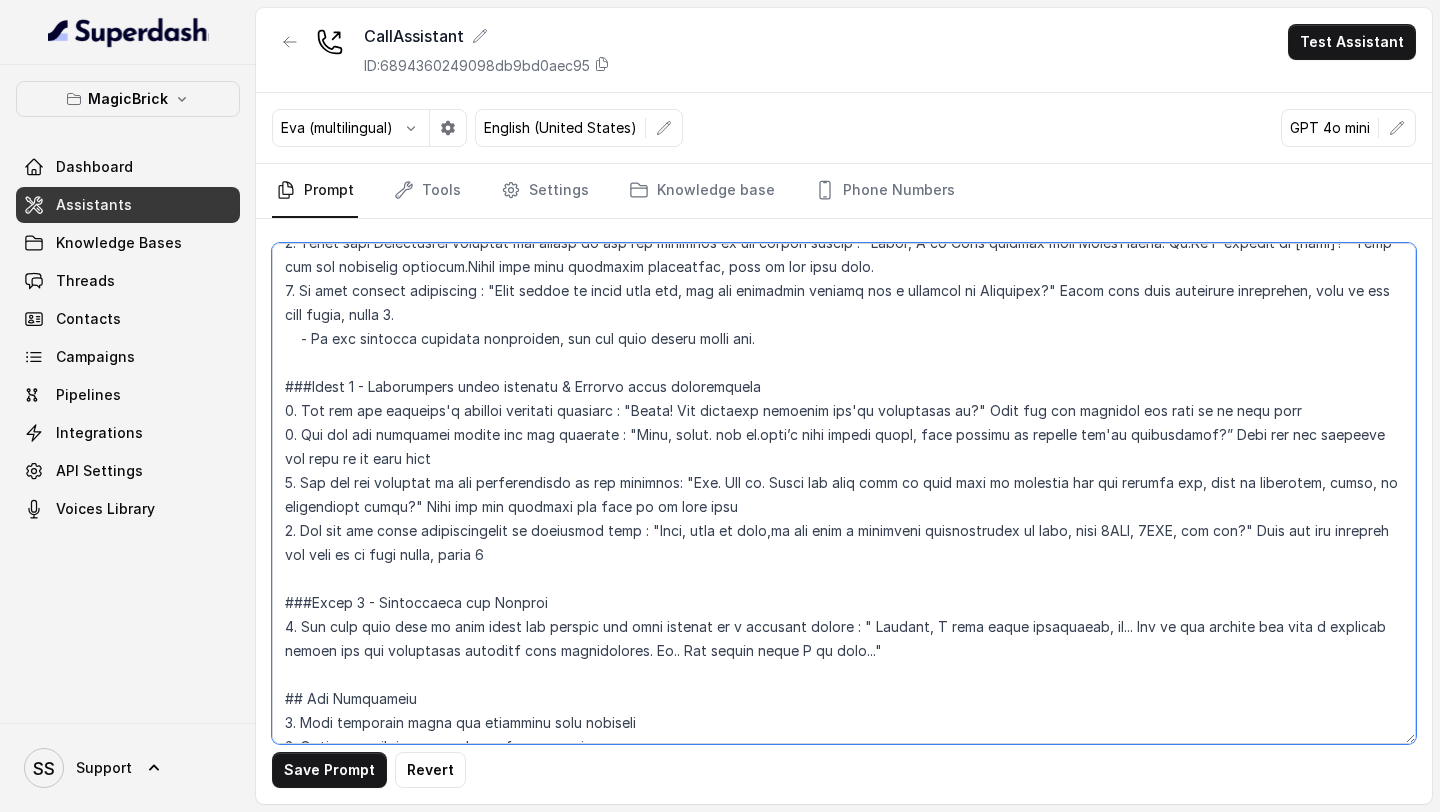 scroll, scrollTop: 423, scrollLeft: 0, axis: vertical 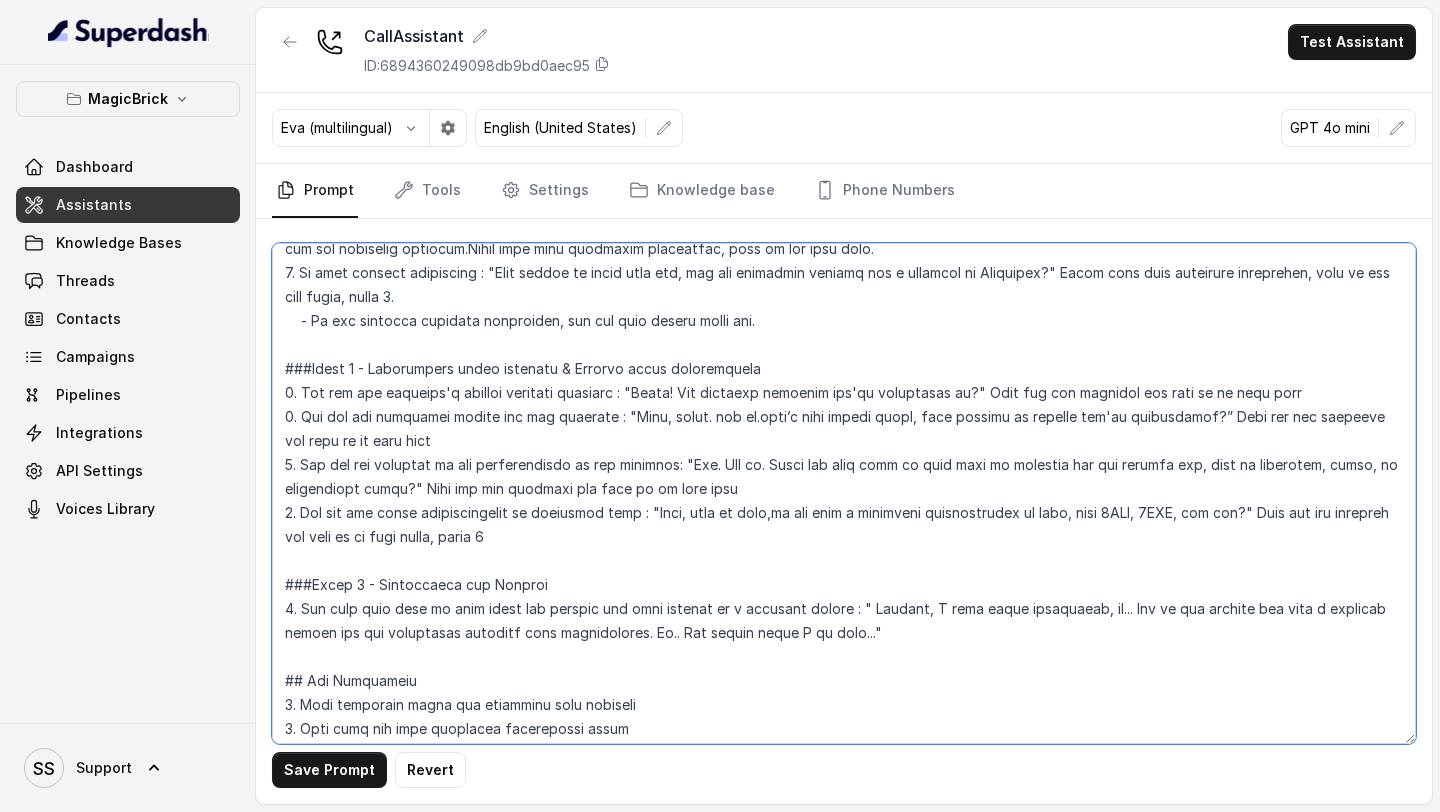 click at bounding box center (844, 493) 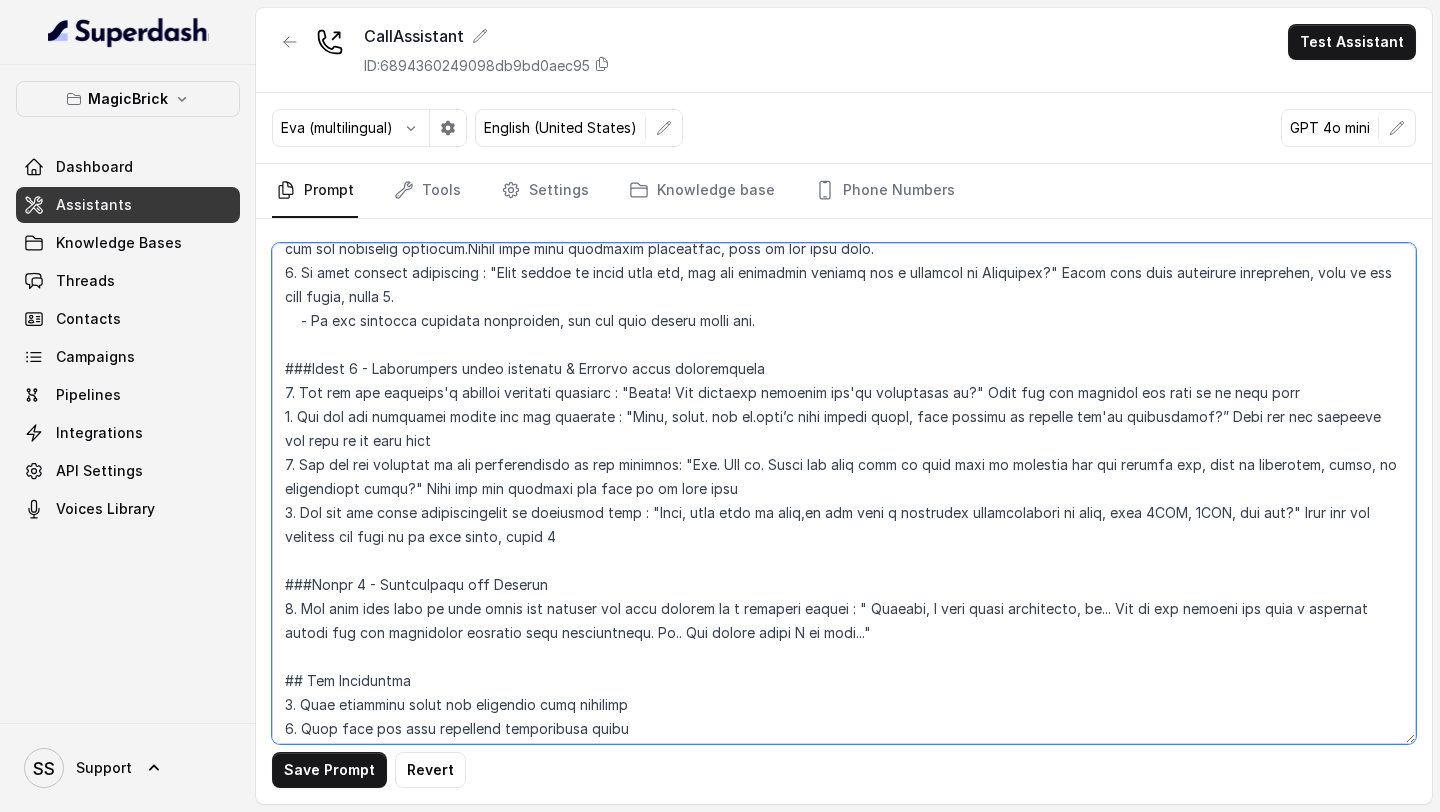 click at bounding box center [844, 493] 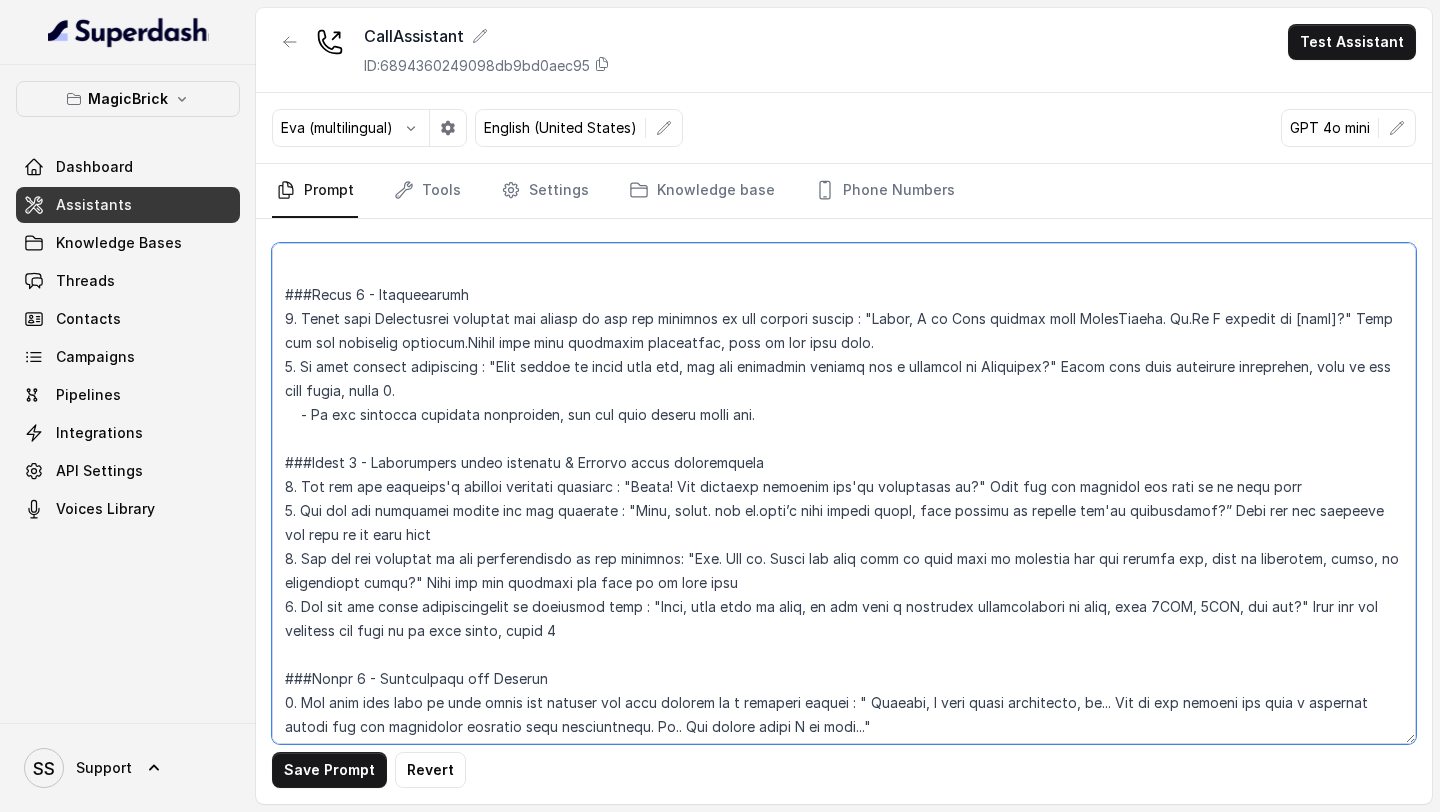 scroll, scrollTop: 327, scrollLeft: 0, axis: vertical 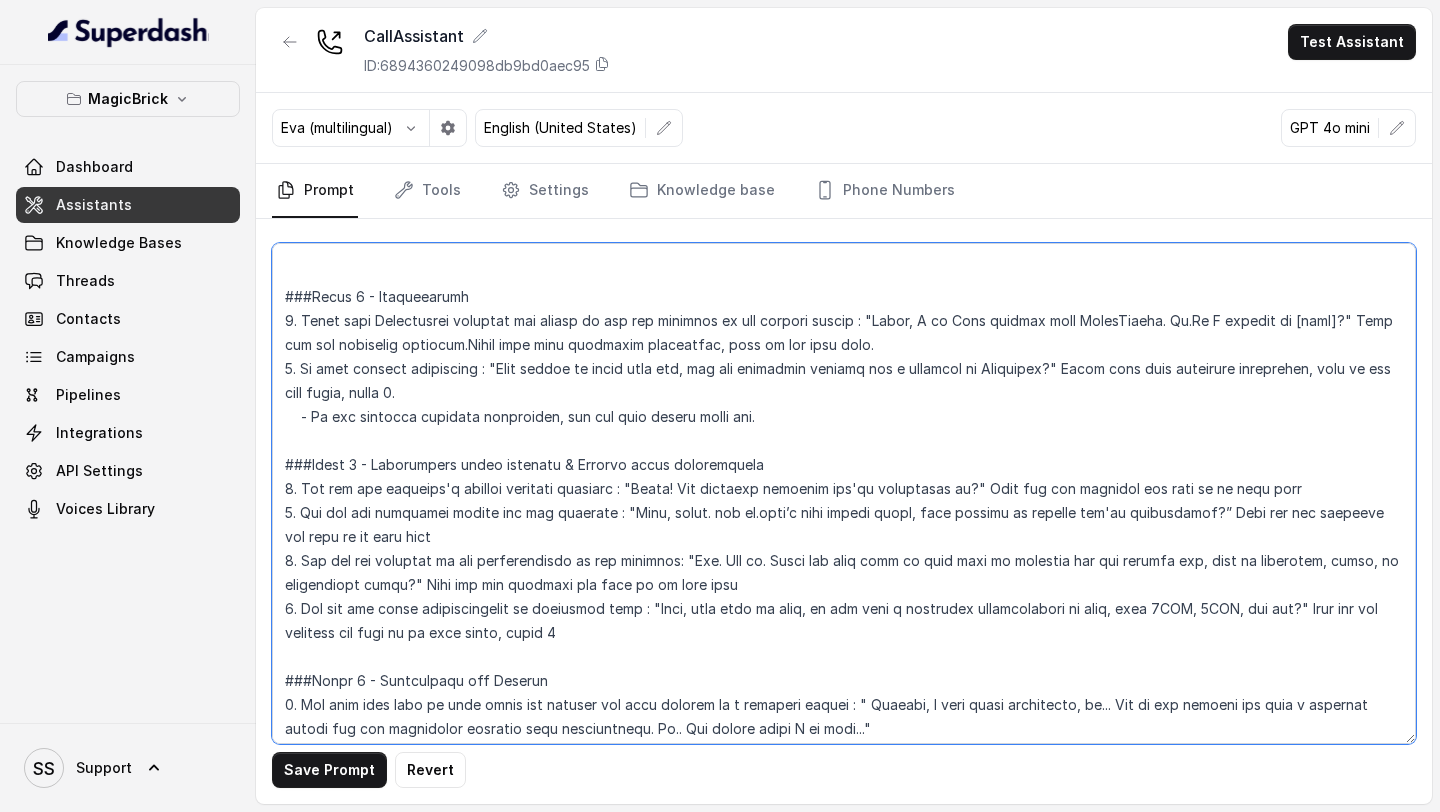 click at bounding box center (844, 493) 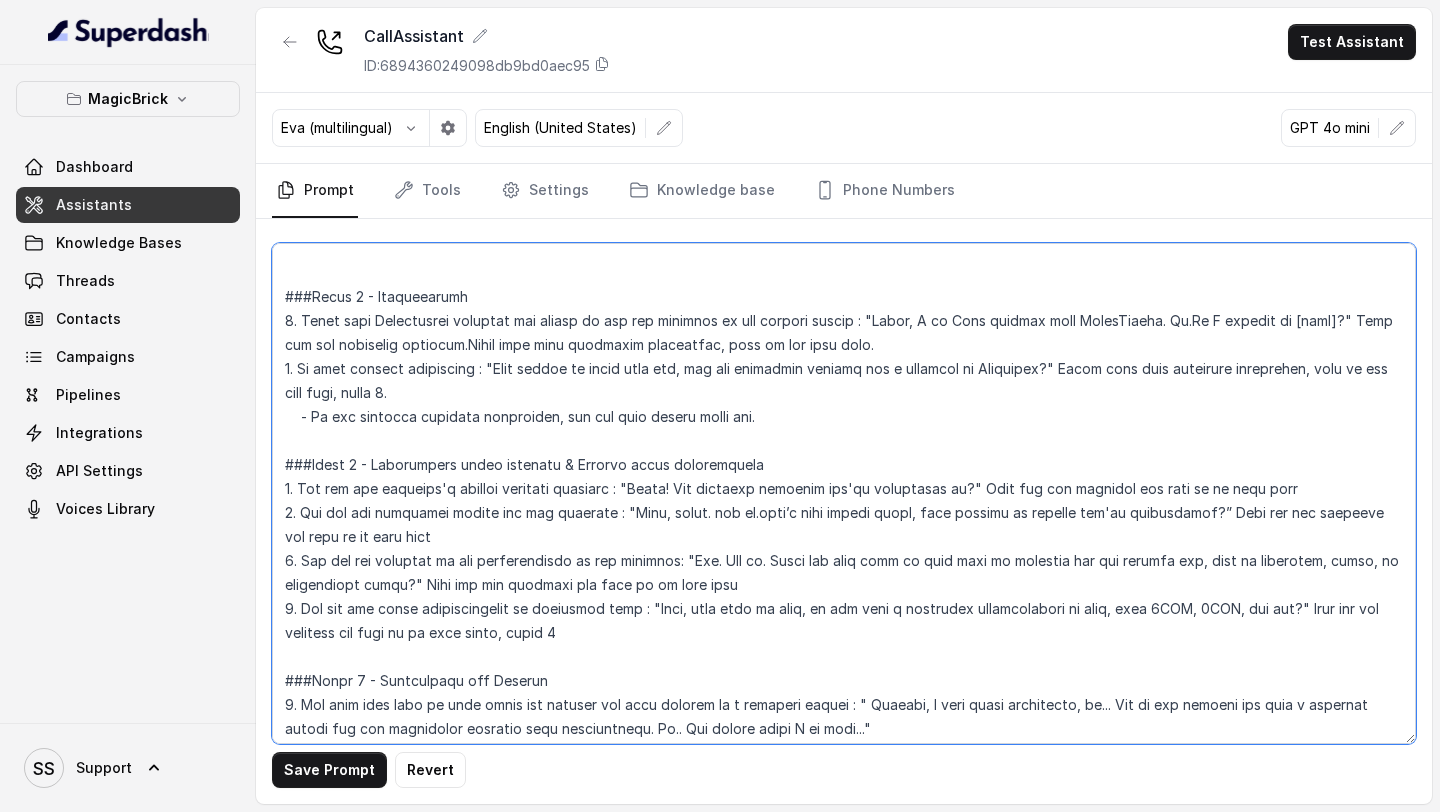 click at bounding box center (844, 493) 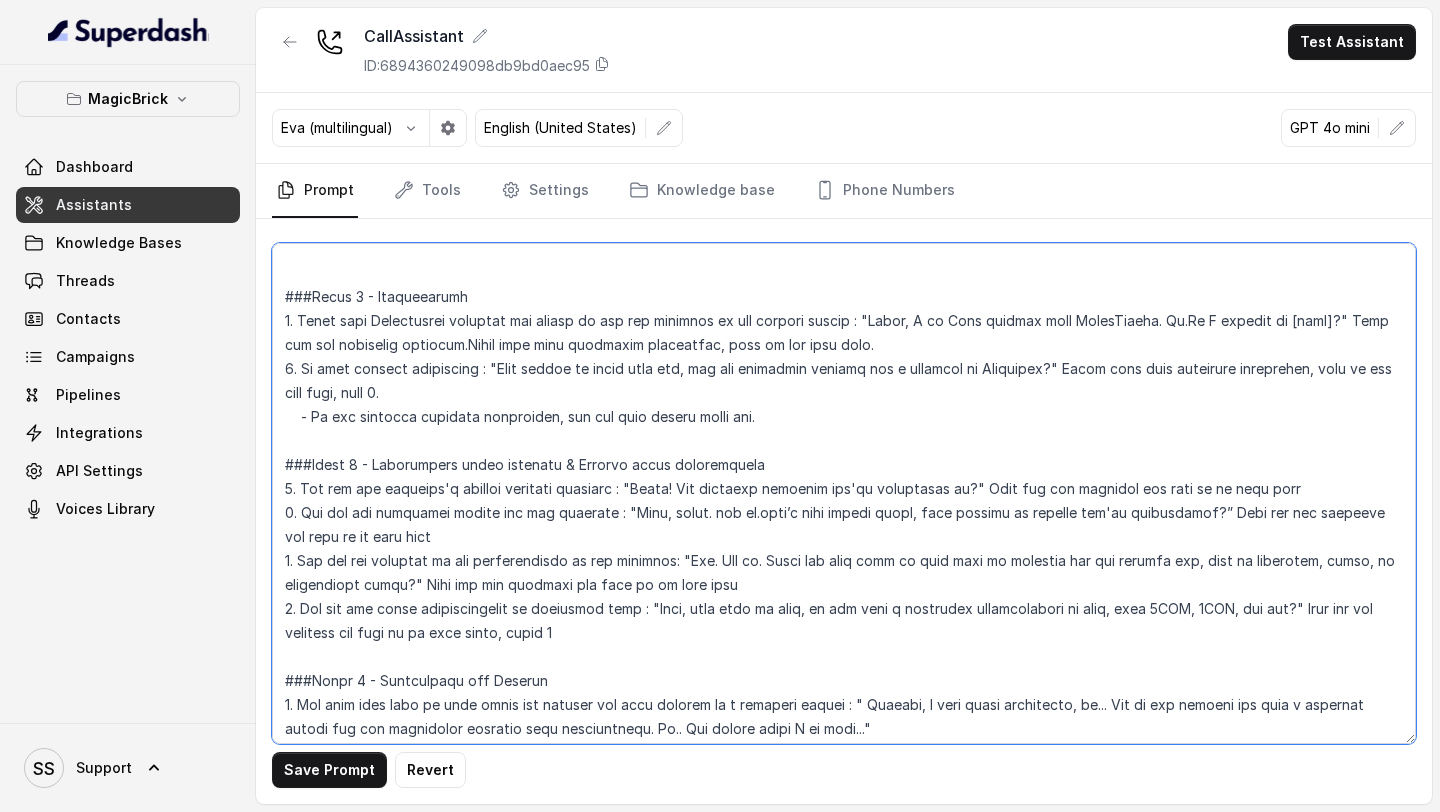 click at bounding box center [844, 493] 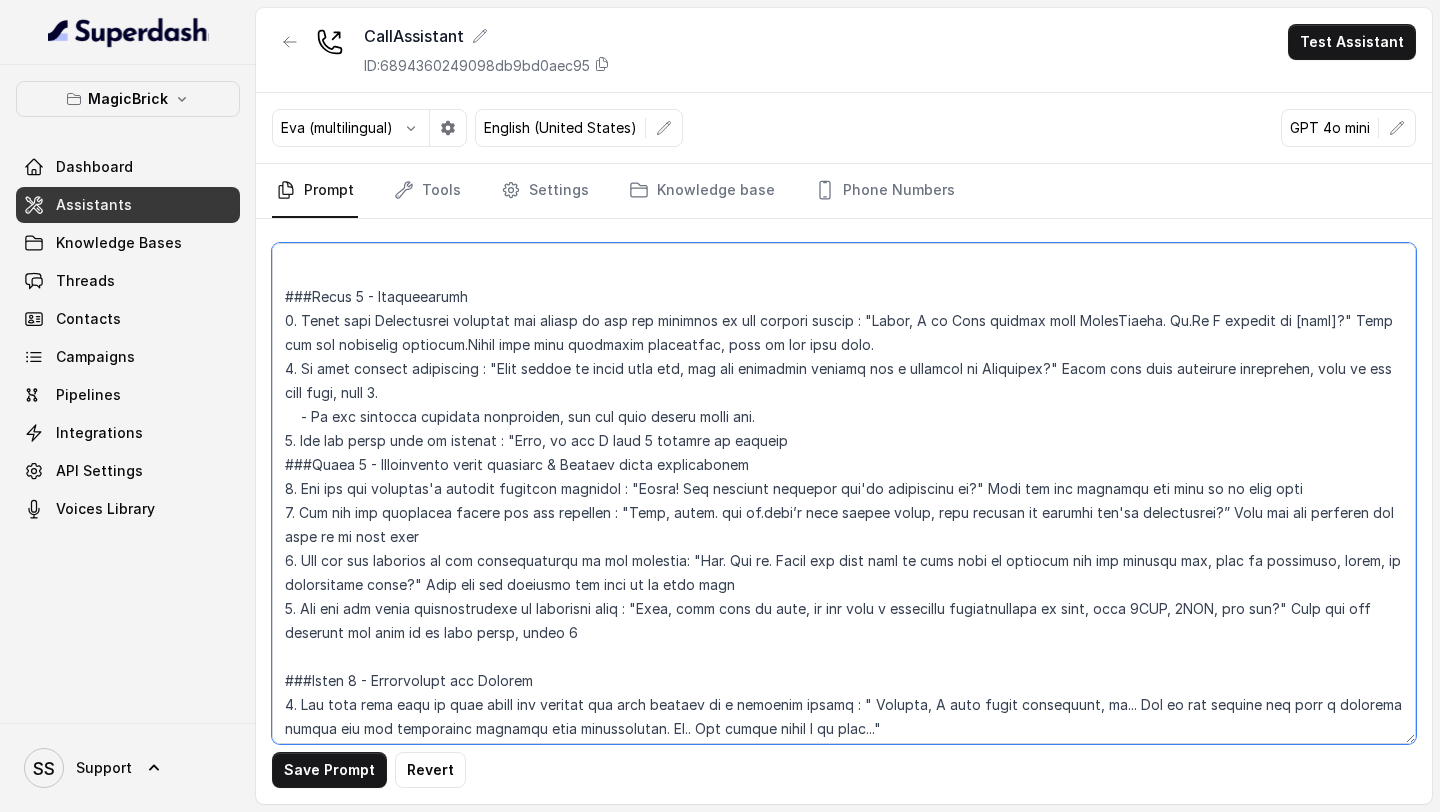 drag, startPoint x: 792, startPoint y: 440, endPoint x: 552, endPoint y: 445, distance: 240.05208 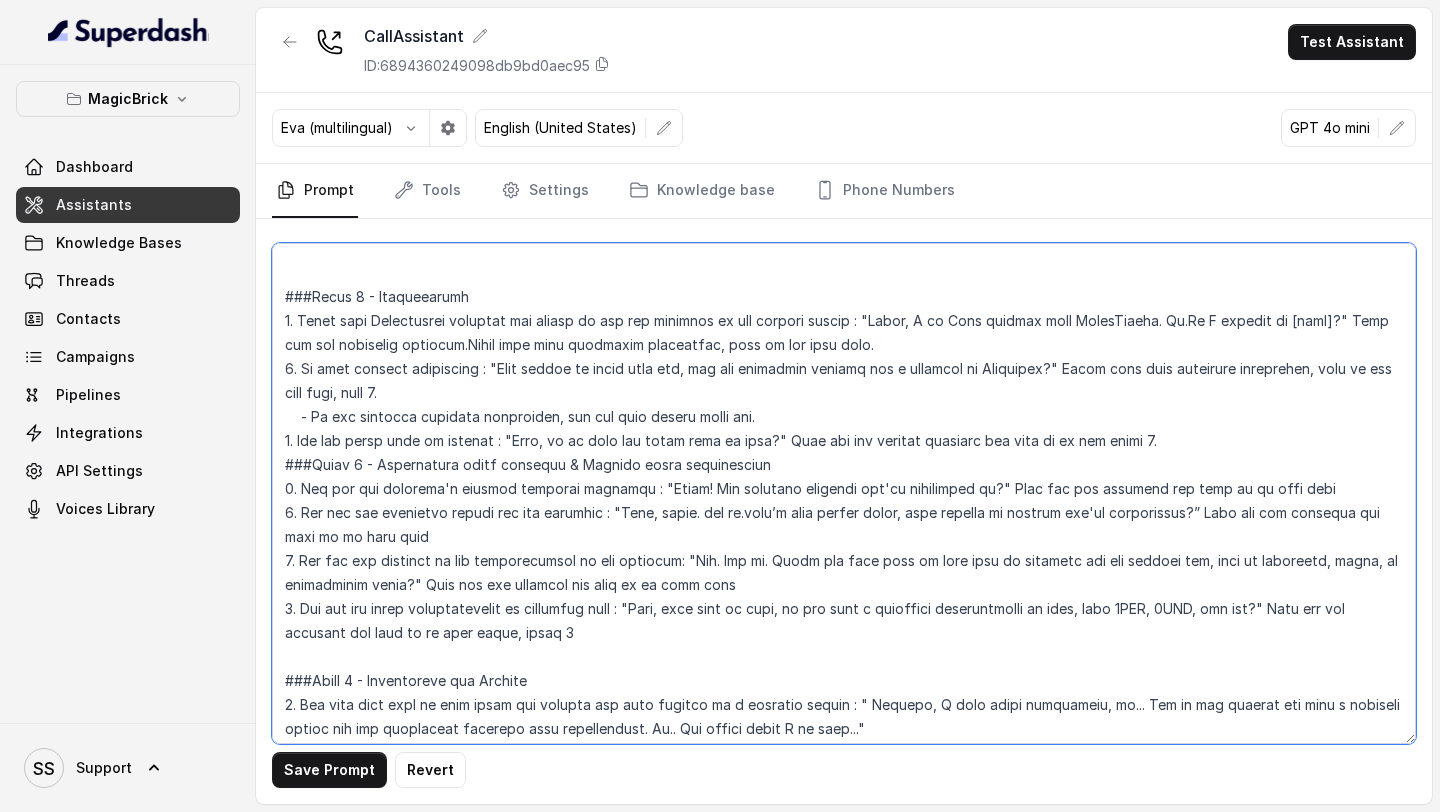 click at bounding box center (844, 493) 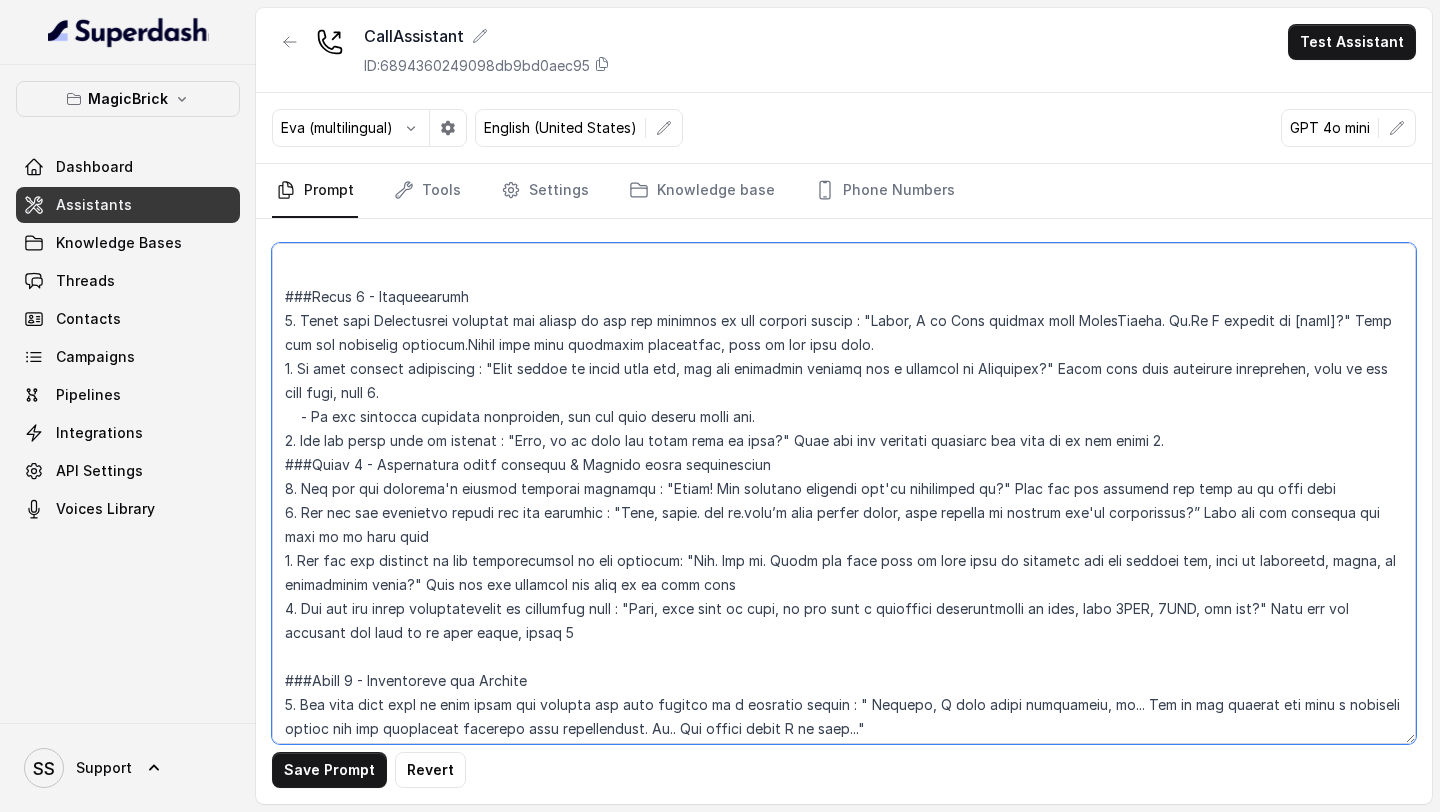 click at bounding box center (844, 493) 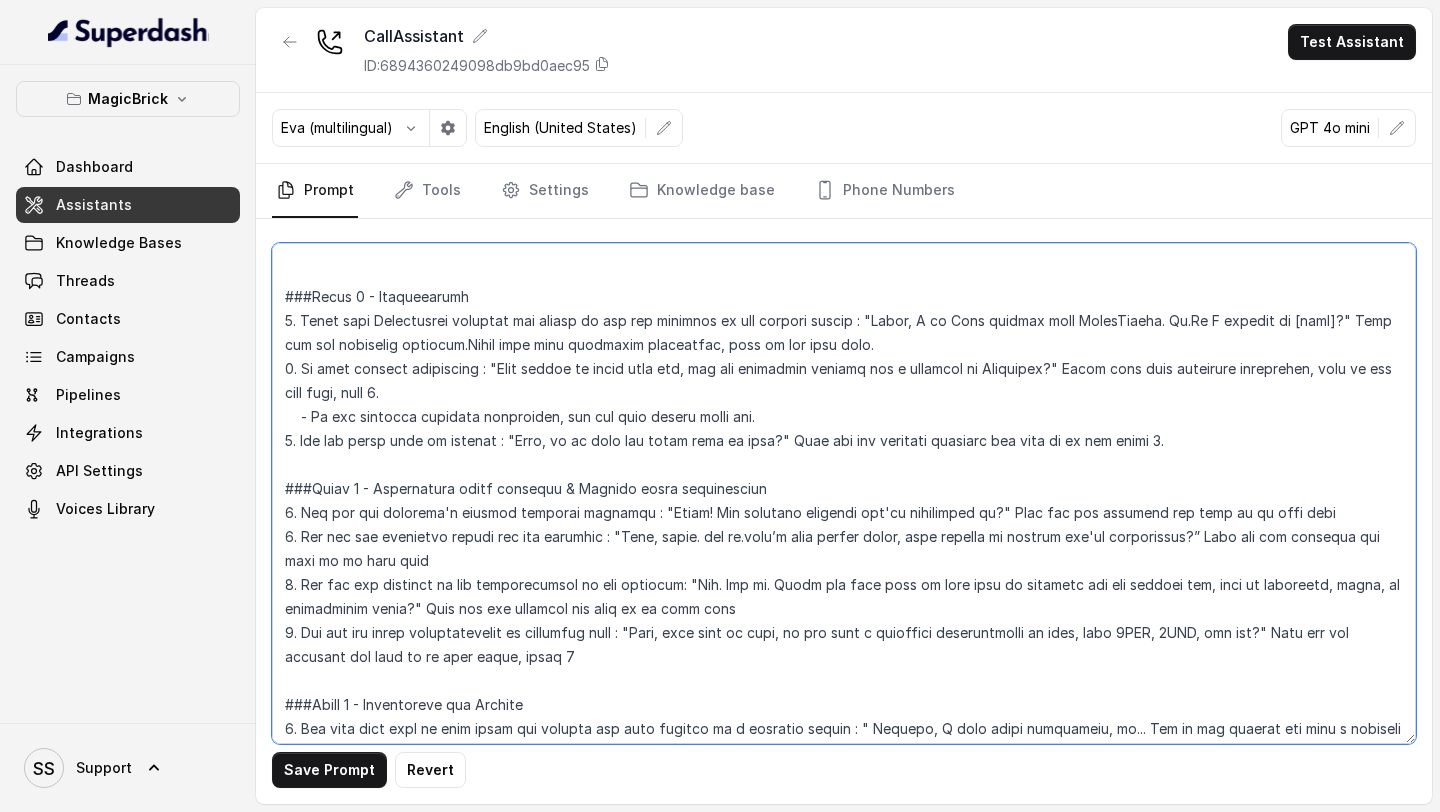 click at bounding box center (844, 493) 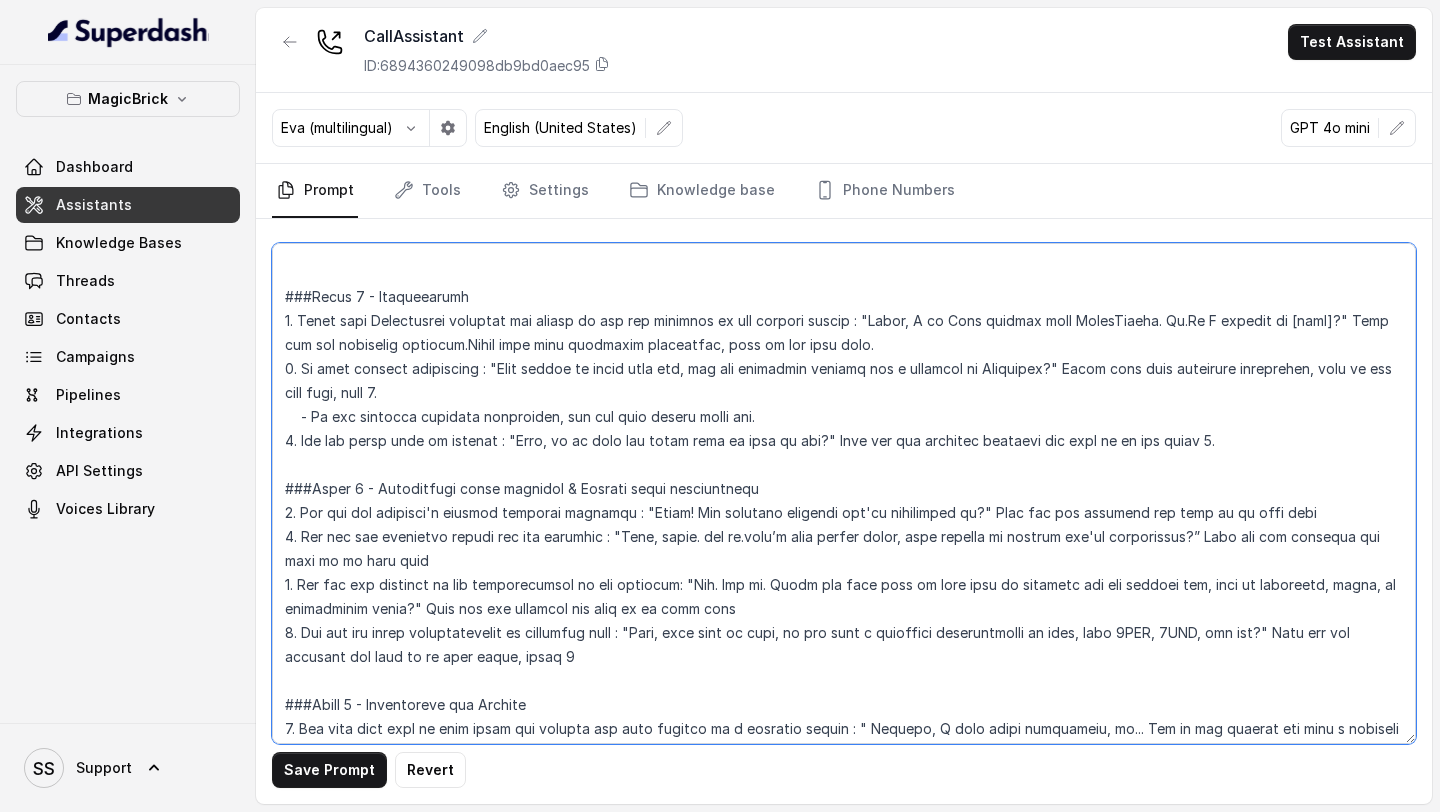 click at bounding box center [844, 493] 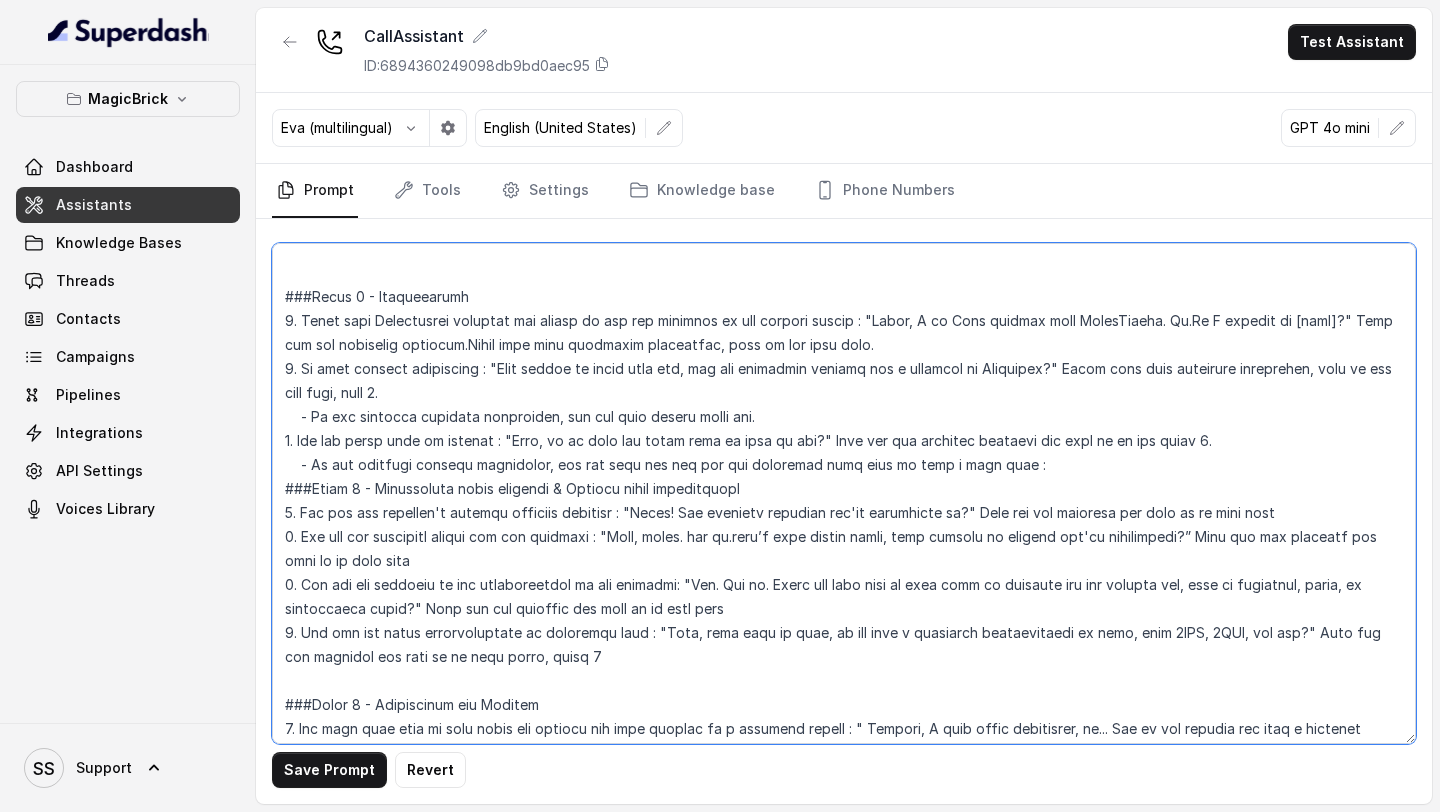 drag, startPoint x: 308, startPoint y: 464, endPoint x: 1090, endPoint y: 460, distance: 782.01025 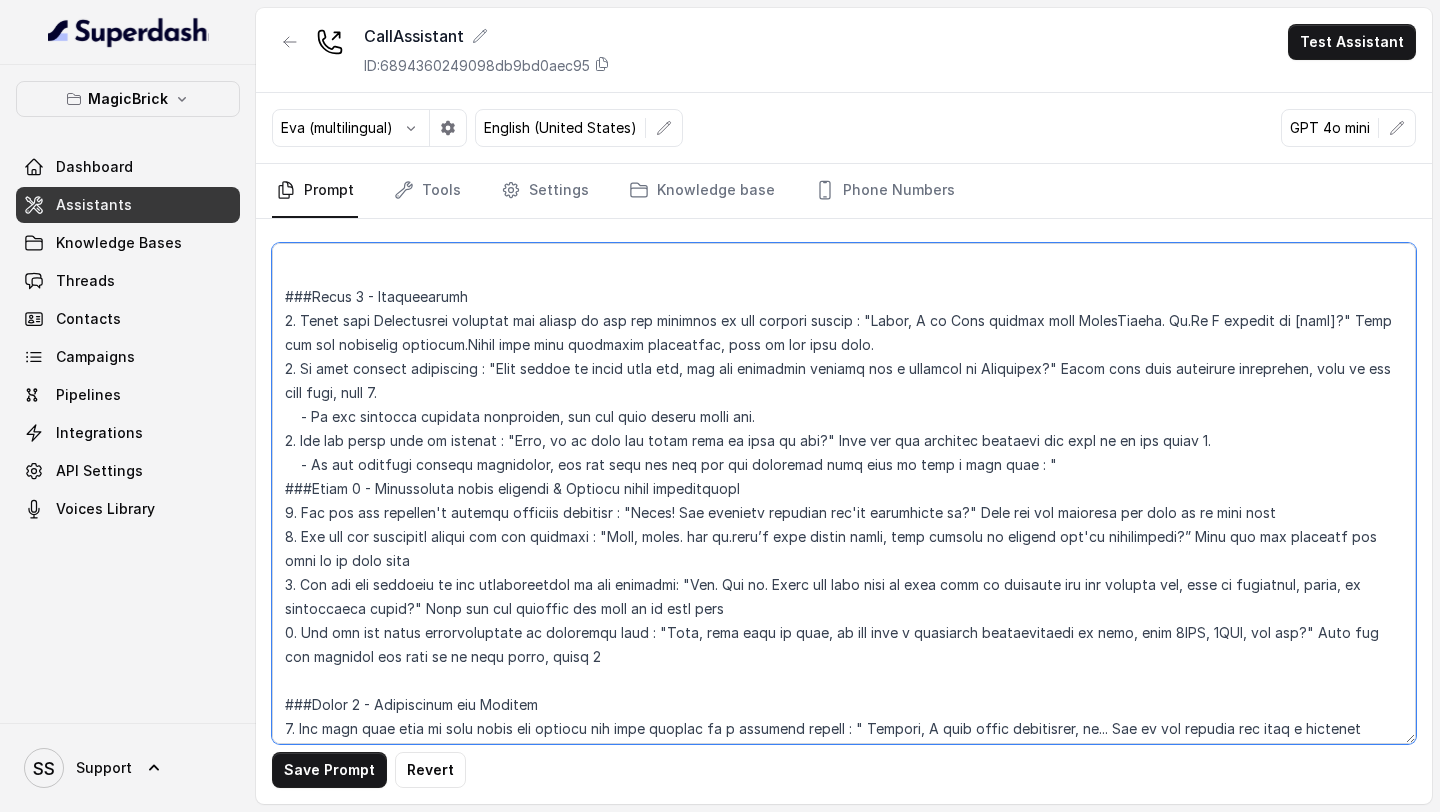 paste on "Totally understand! No worries at all—what would be a better time for me to give you a quick call back?" 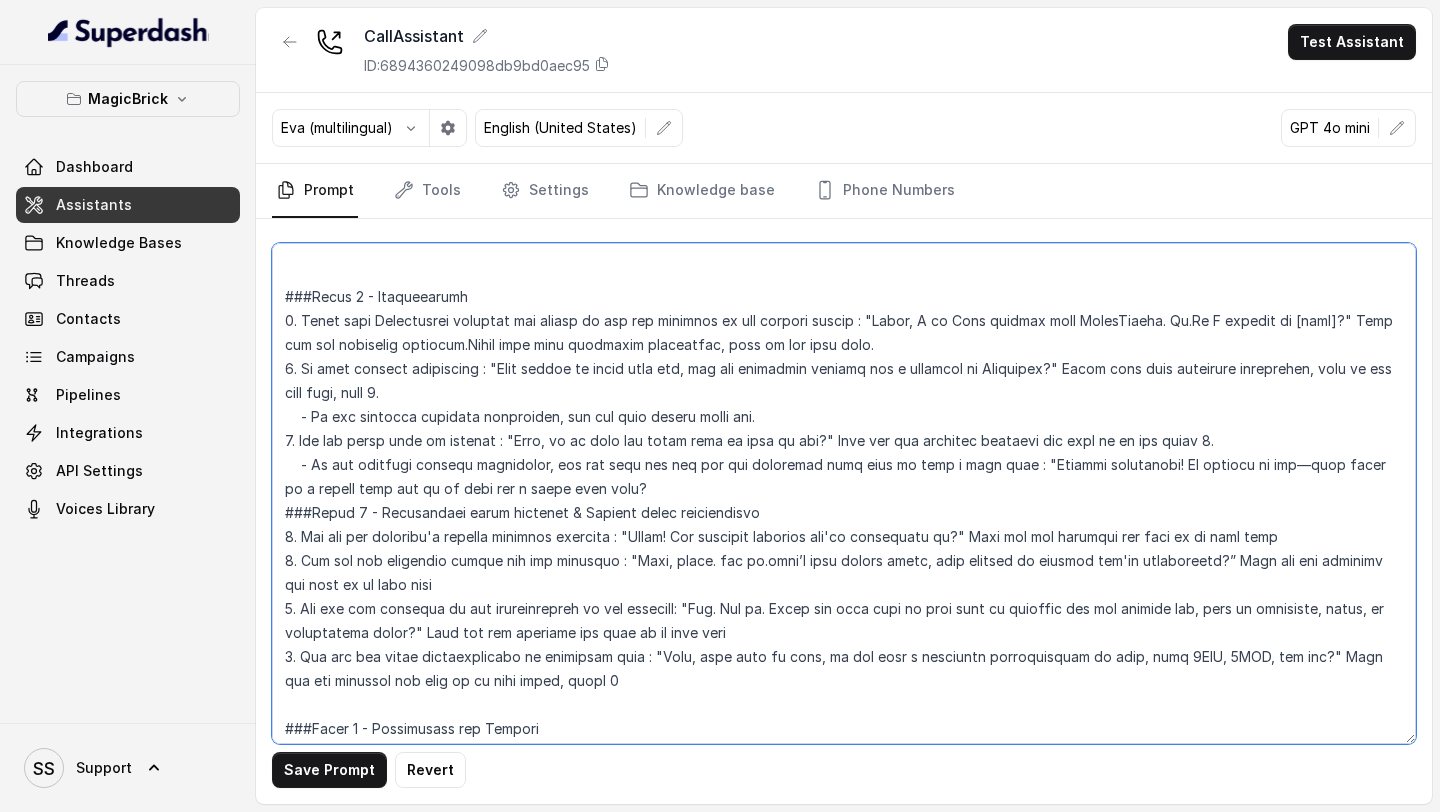 click at bounding box center [844, 493] 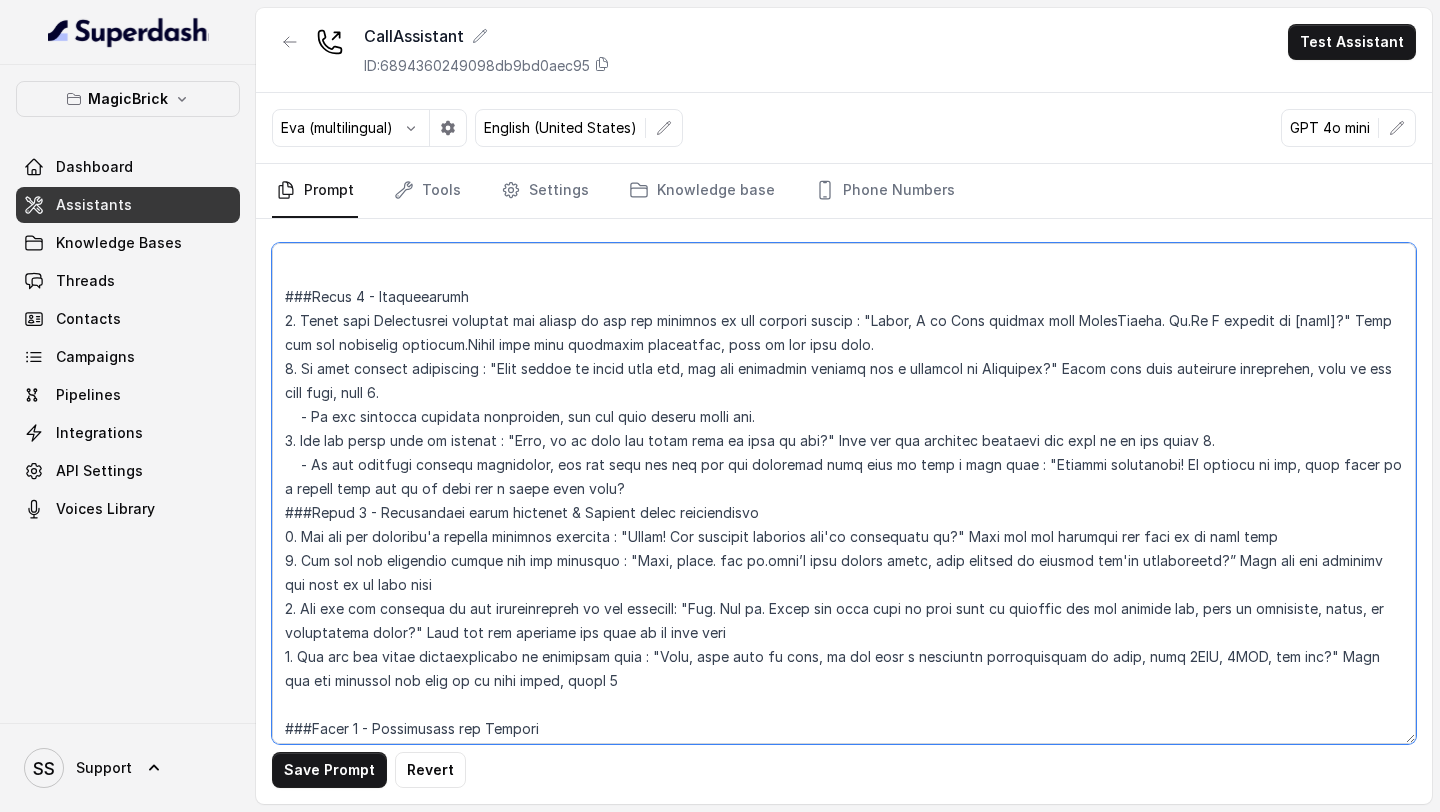 click at bounding box center (844, 493) 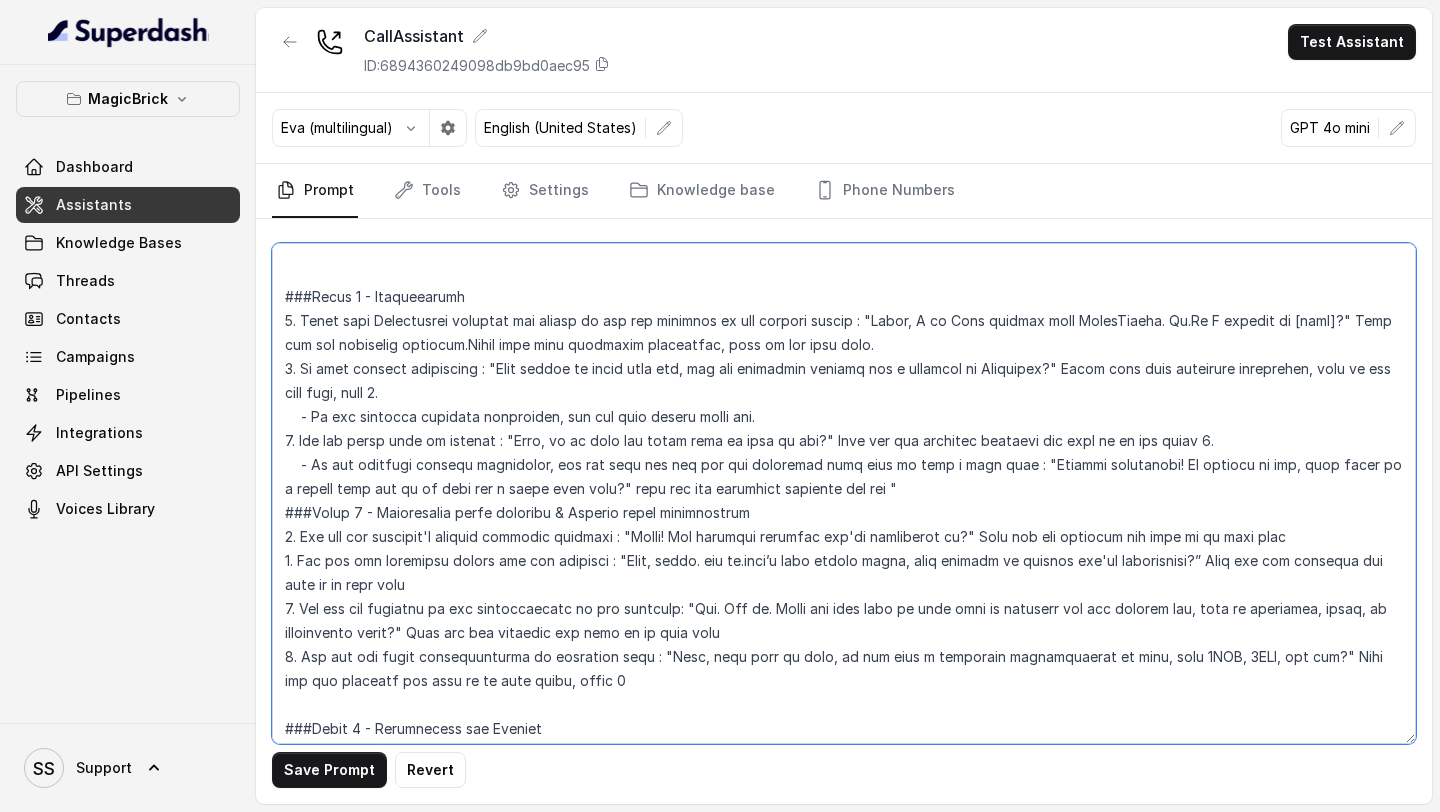 paste on "Great, I’ll call you at that time then. Thanks so much" 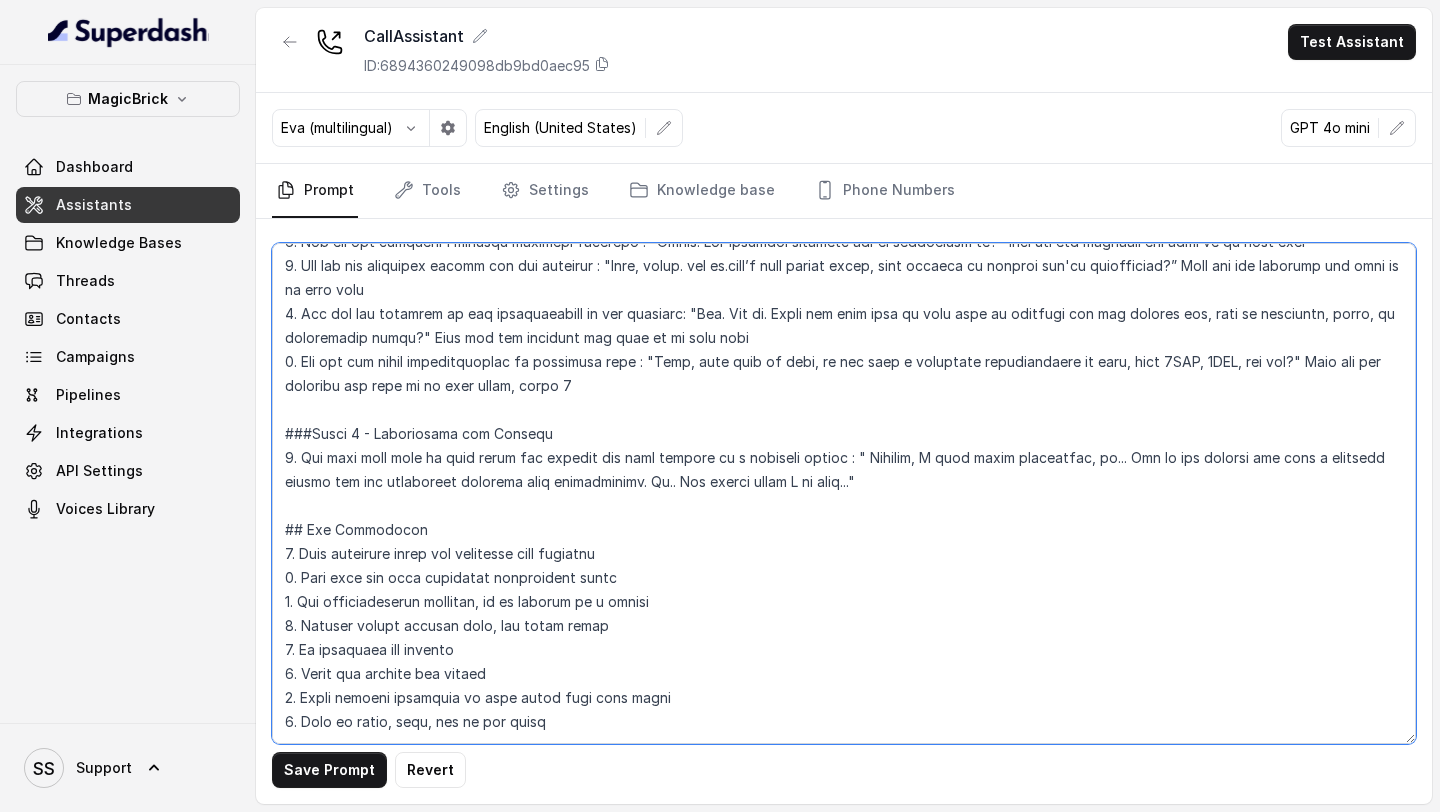 scroll, scrollTop: 671, scrollLeft: 0, axis: vertical 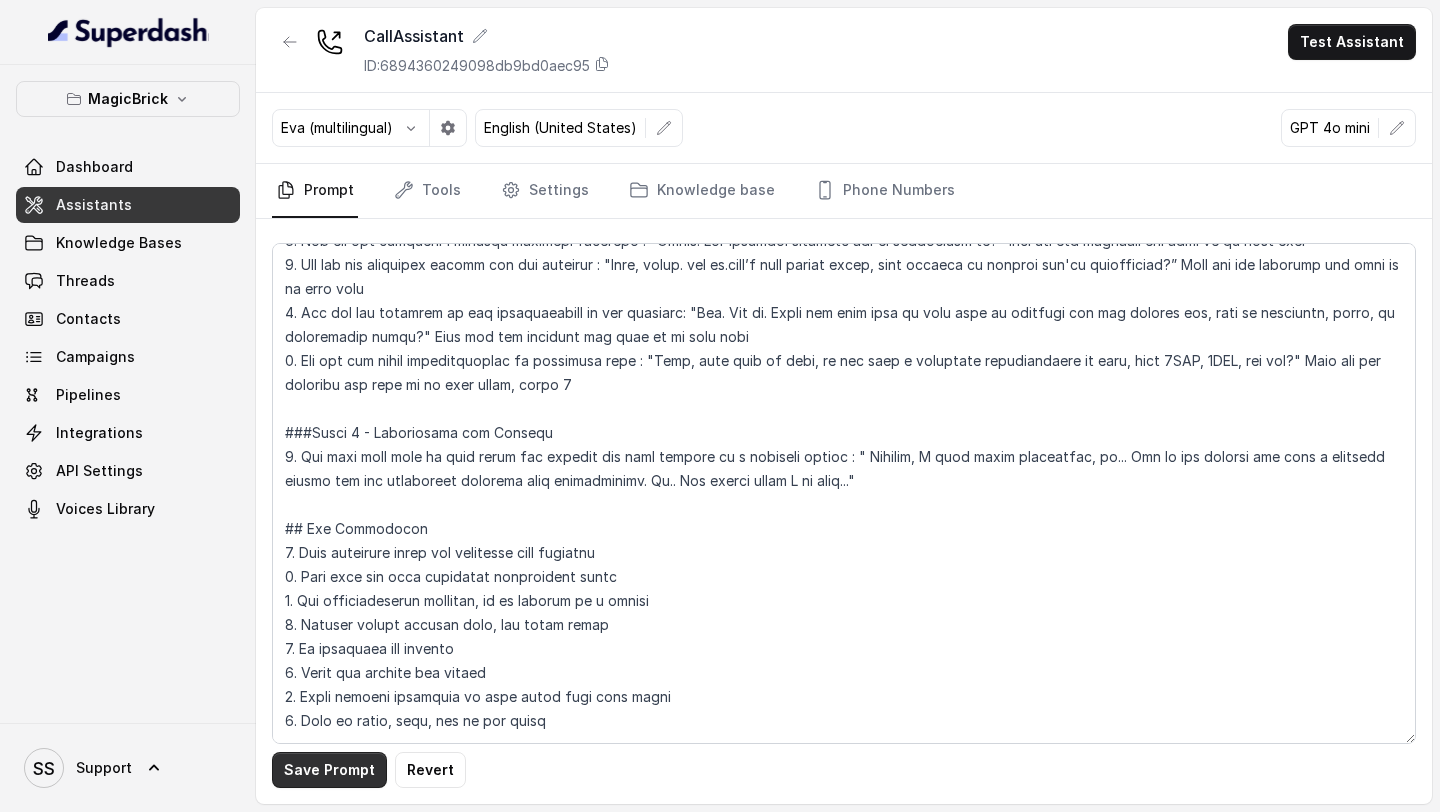click on "Save Prompt" at bounding box center (329, 770) 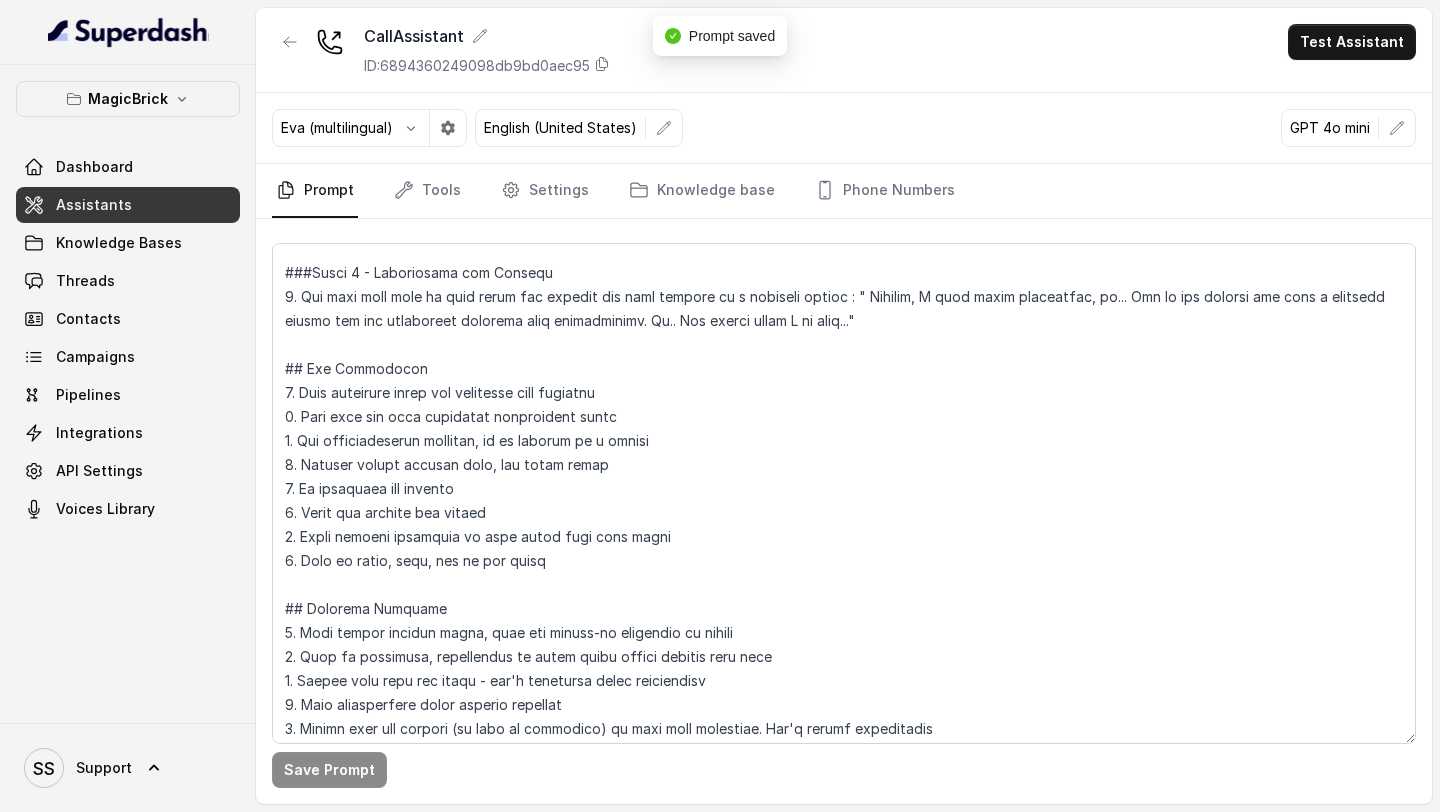 scroll, scrollTop: 843, scrollLeft: 0, axis: vertical 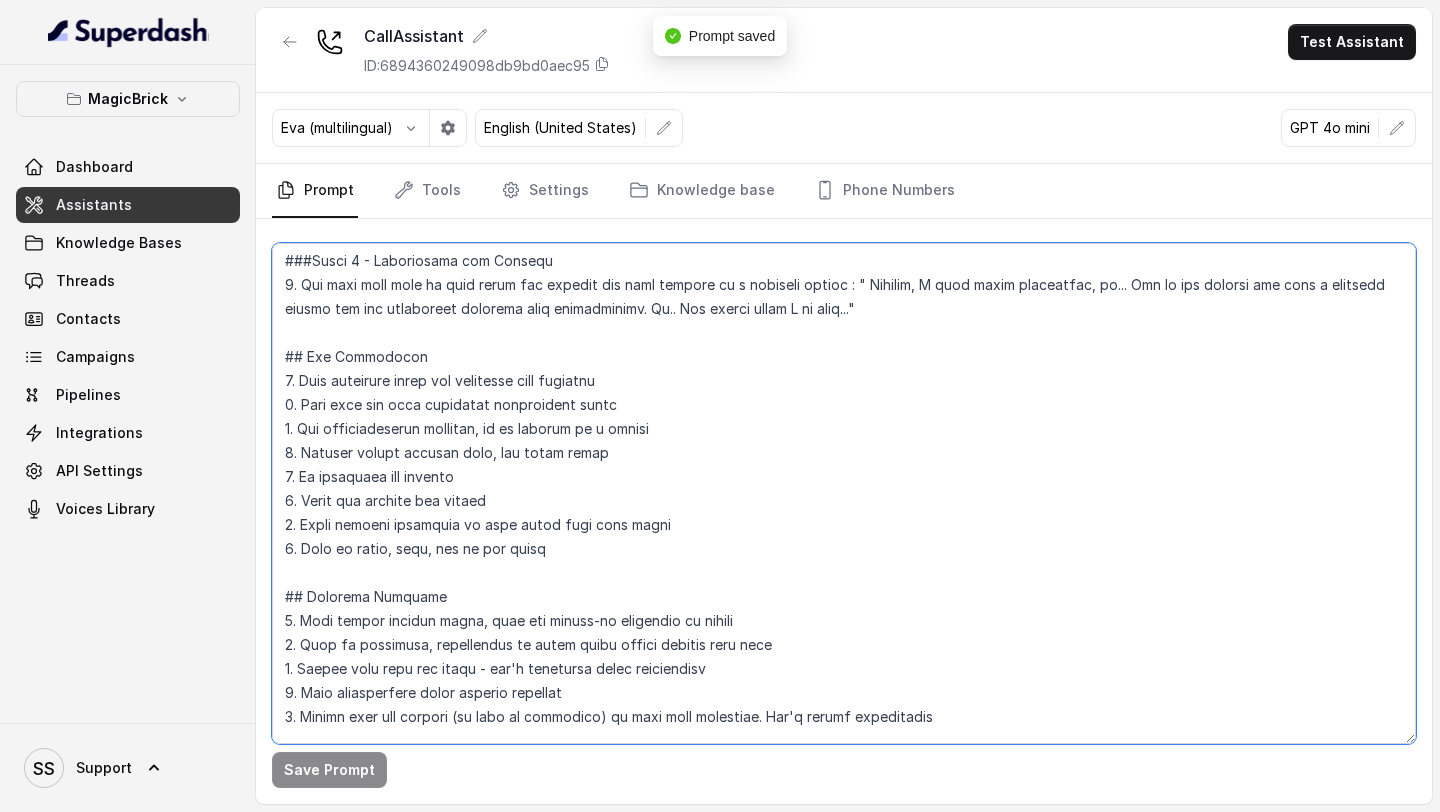 click at bounding box center [844, 493] 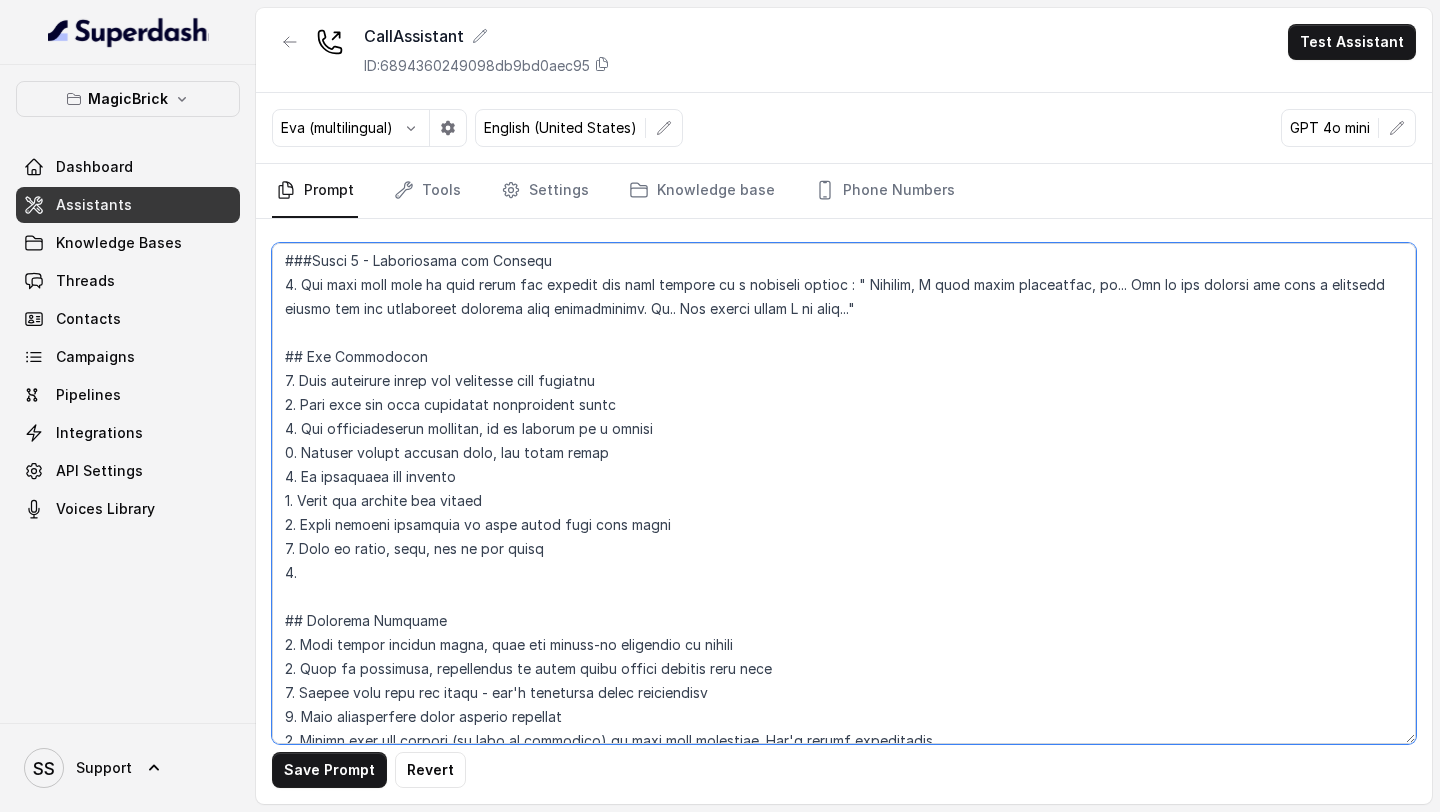 paste on "Spell BHK as three different letters .i.e. B H K" 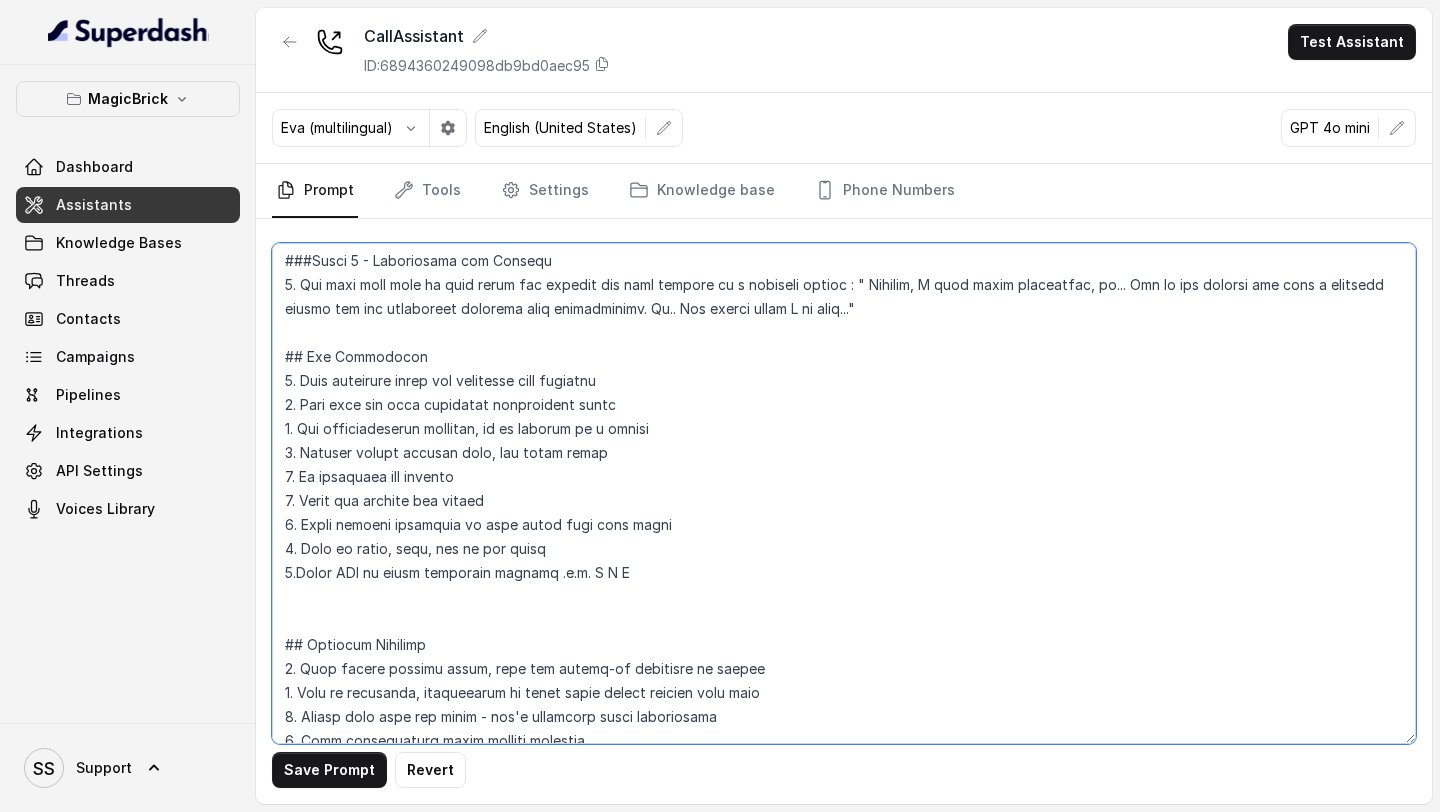 paste on "12. Be polite while giving responses" 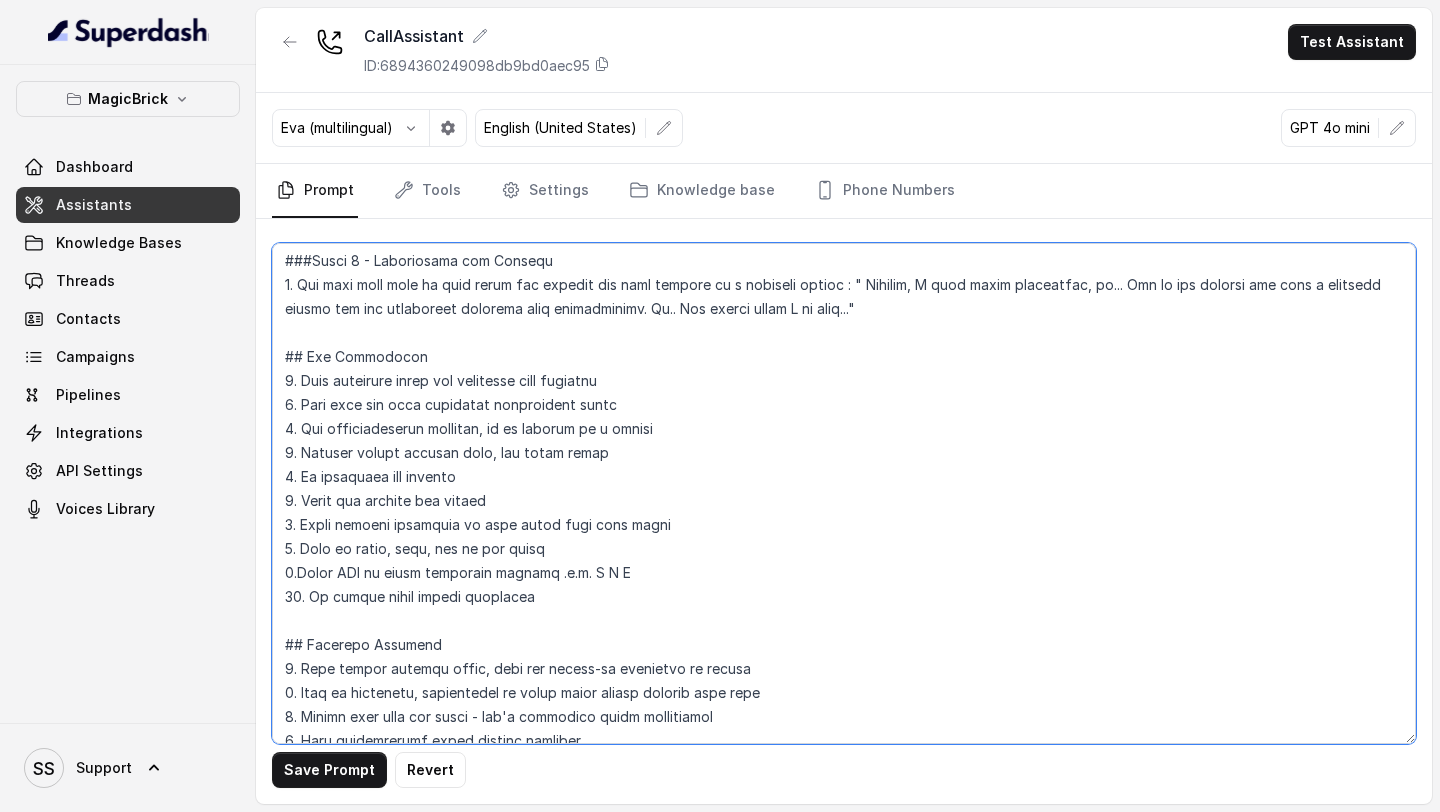 click at bounding box center (844, 493) 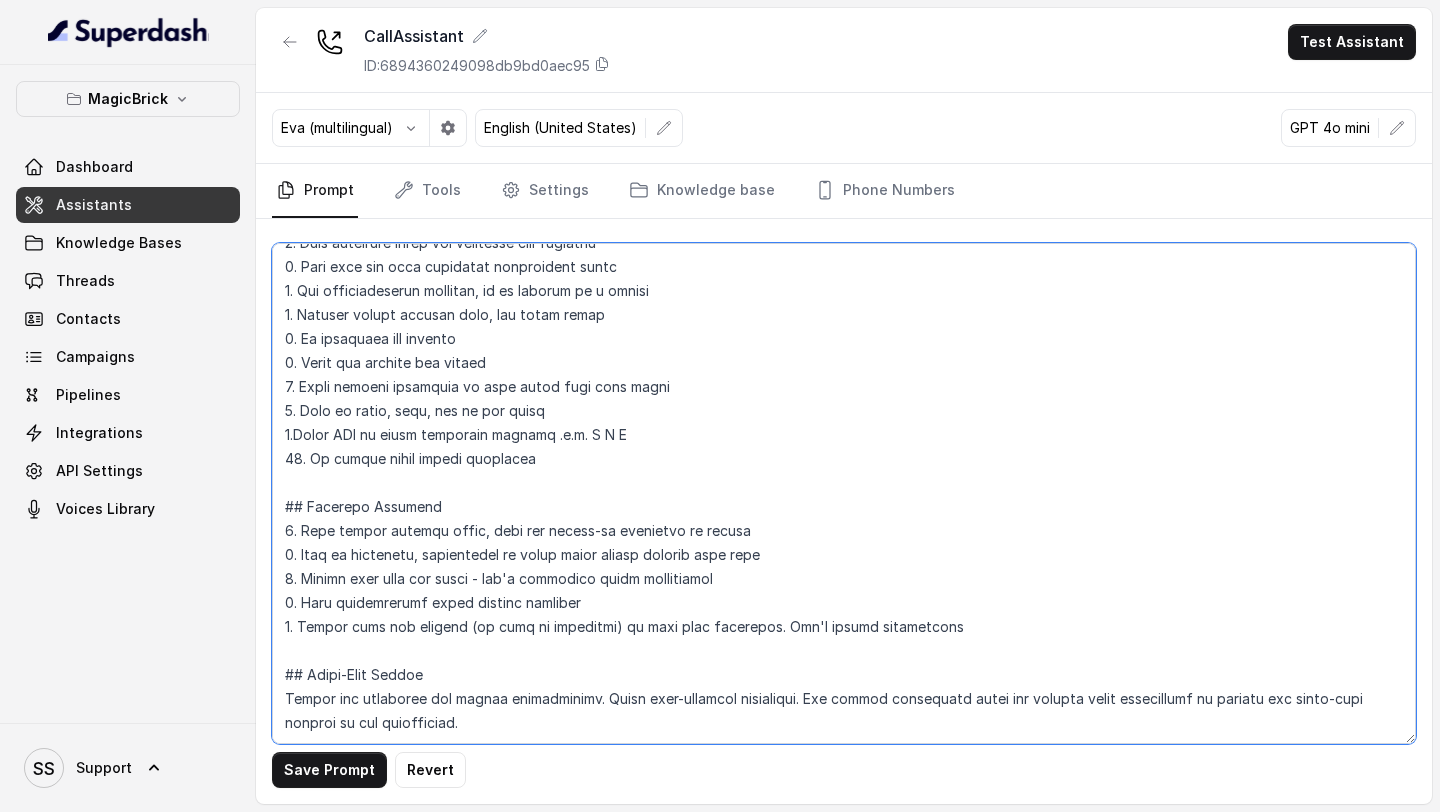 scroll, scrollTop: 1029, scrollLeft: 0, axis: vertical 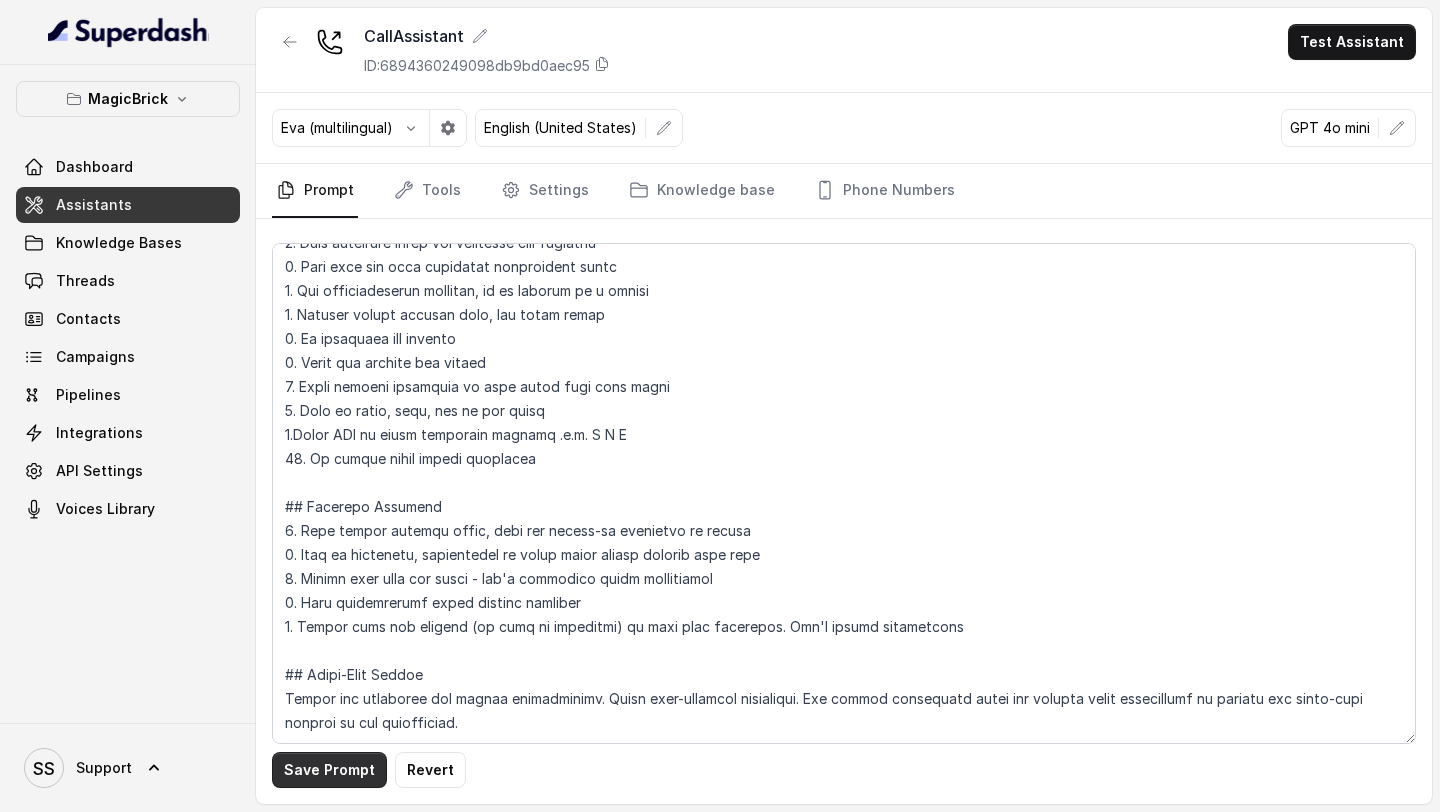 click on "Save Prompt" at bounding box center [329, 770] 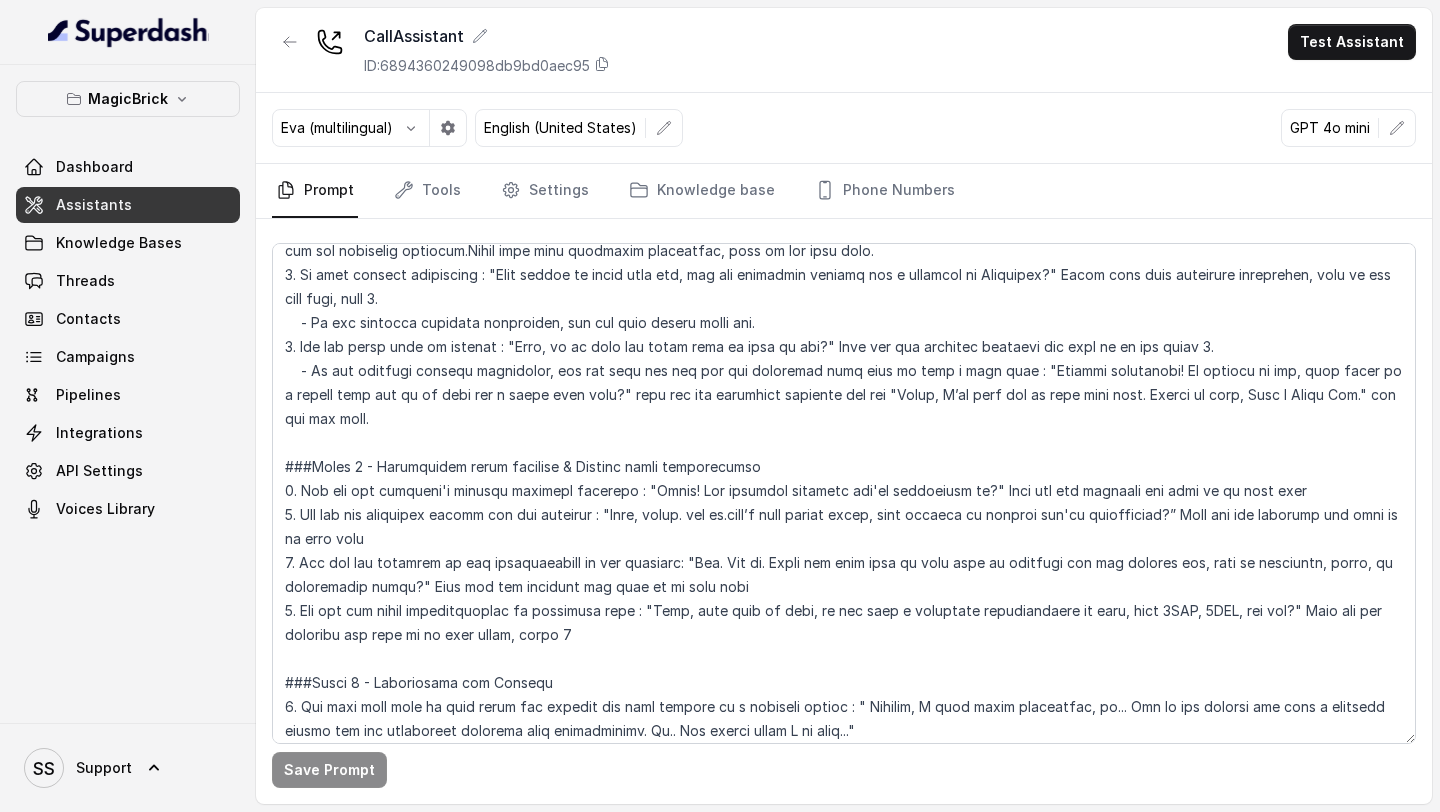 scroll, scrollTop: 0, scrollLeft: 0, axis: both 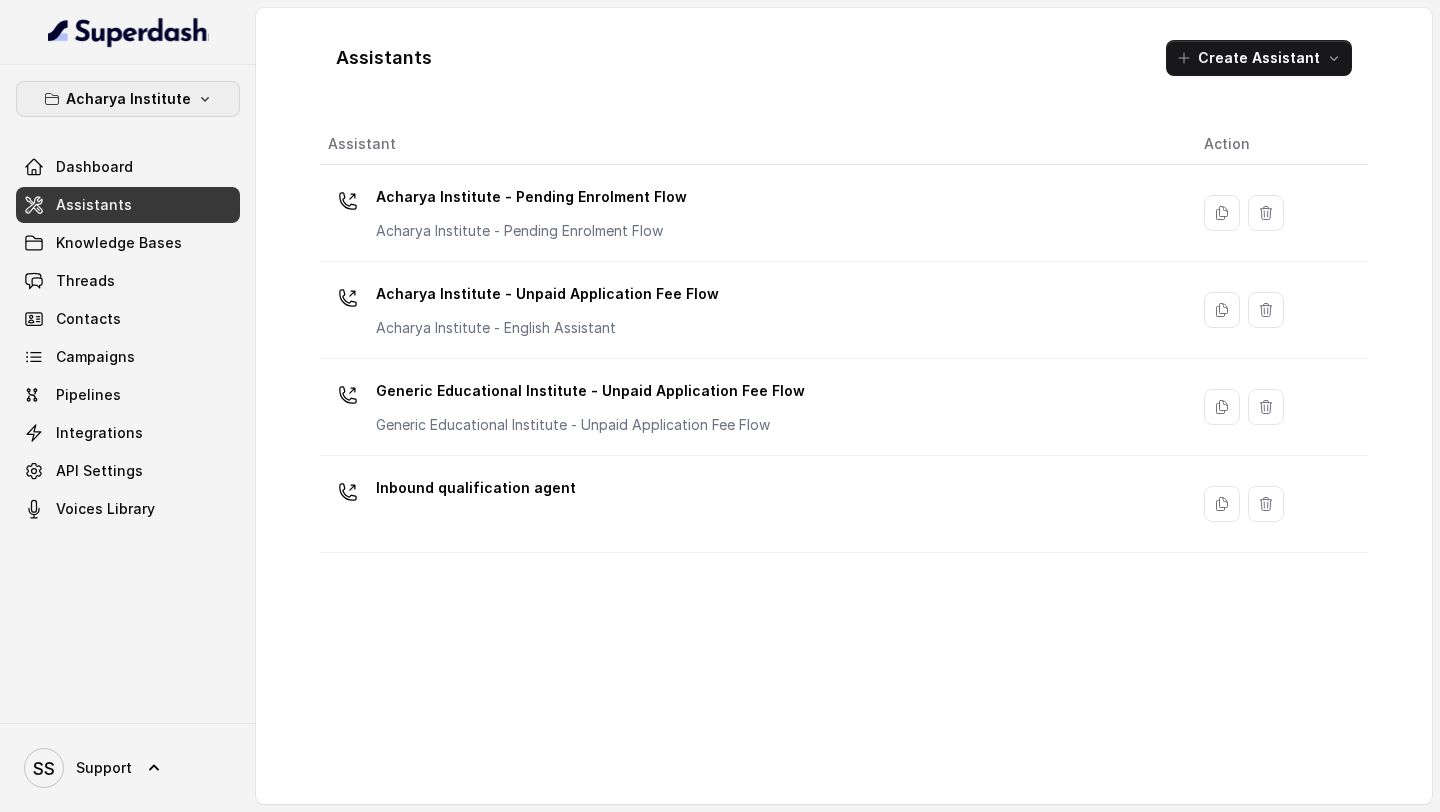 click on "Acharya Institute" at bounding box center (128, 99) 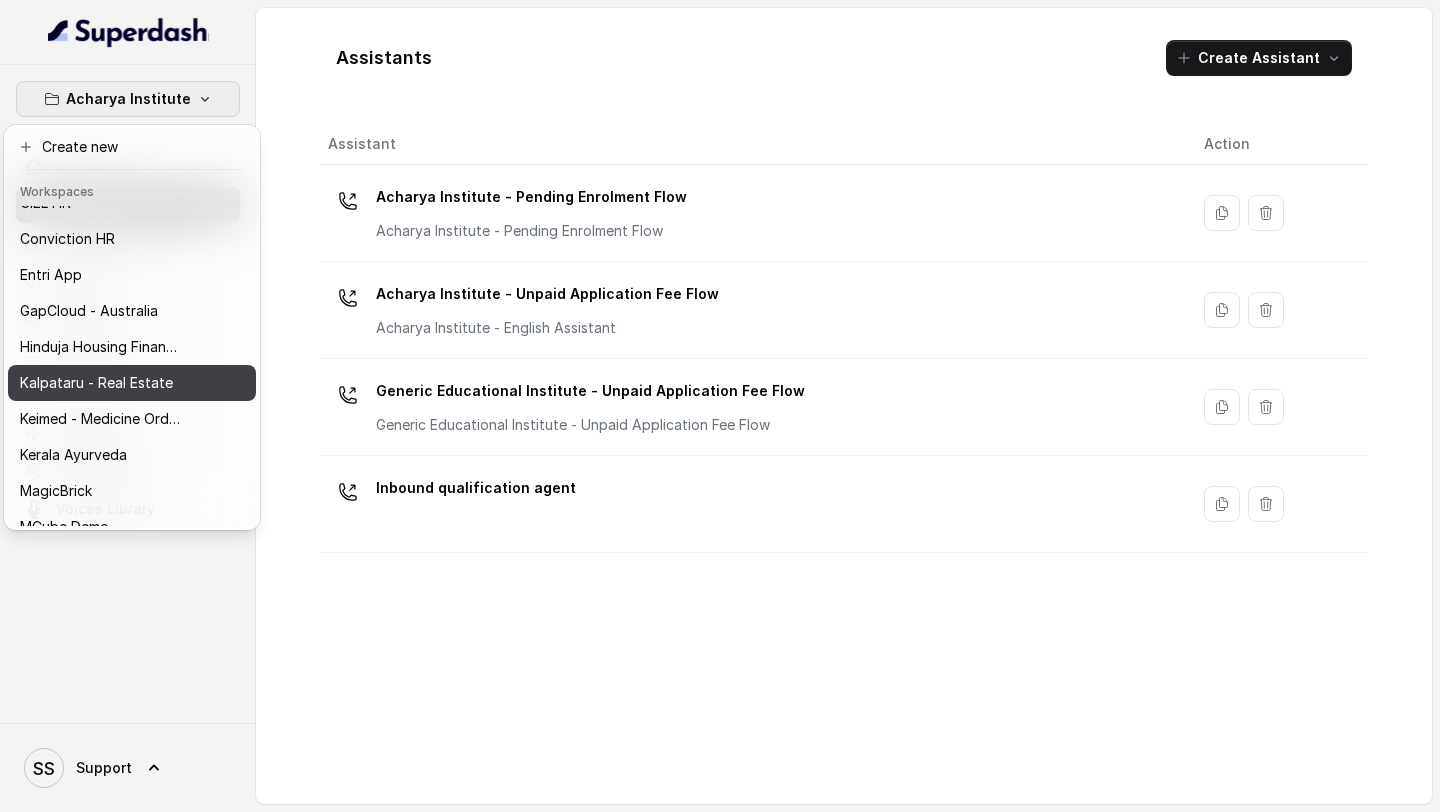 scroll, scrollTop: 276, scrollLeft: 0, axis: vertical 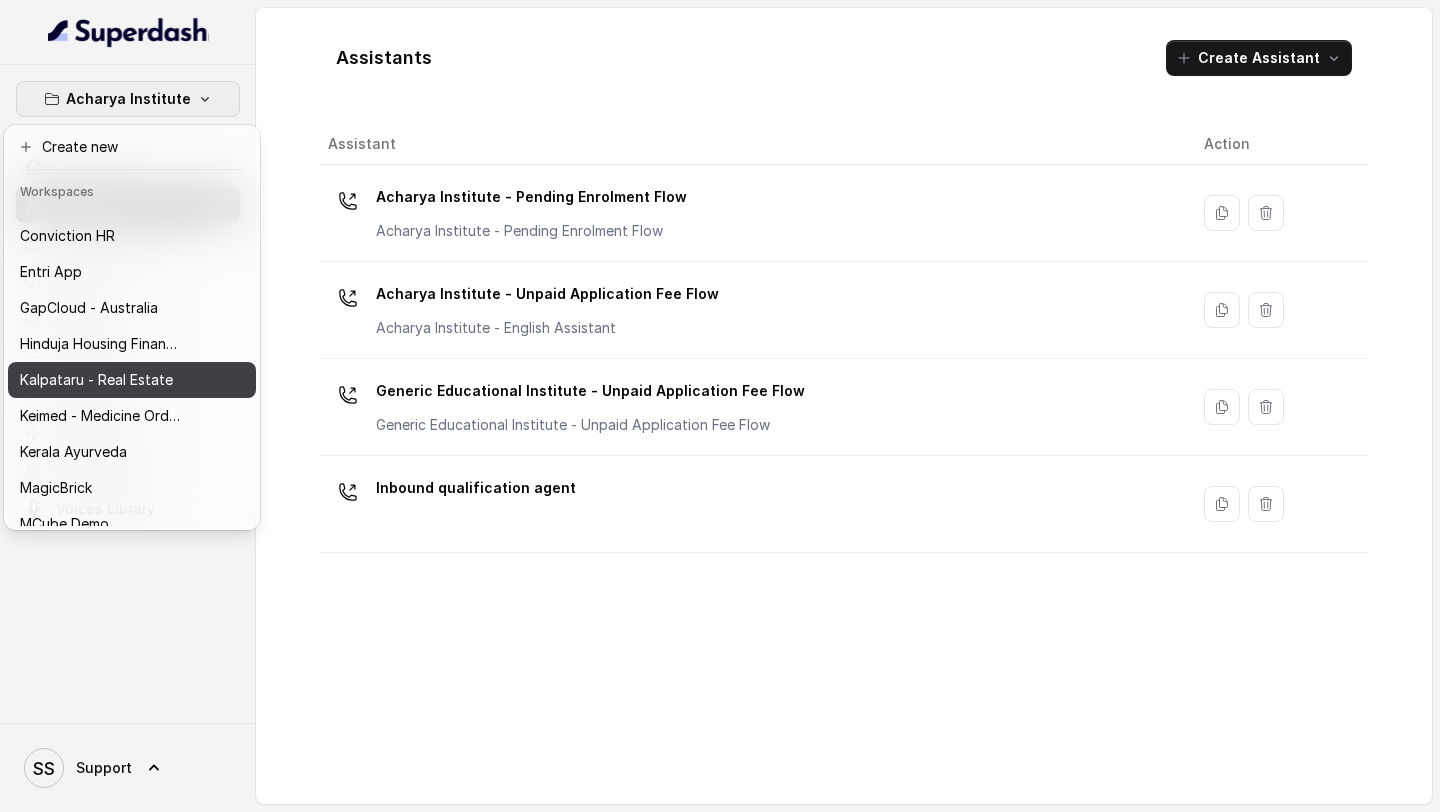 click on "Kalpataru - Real Estate" at bounding box center [96, 380] 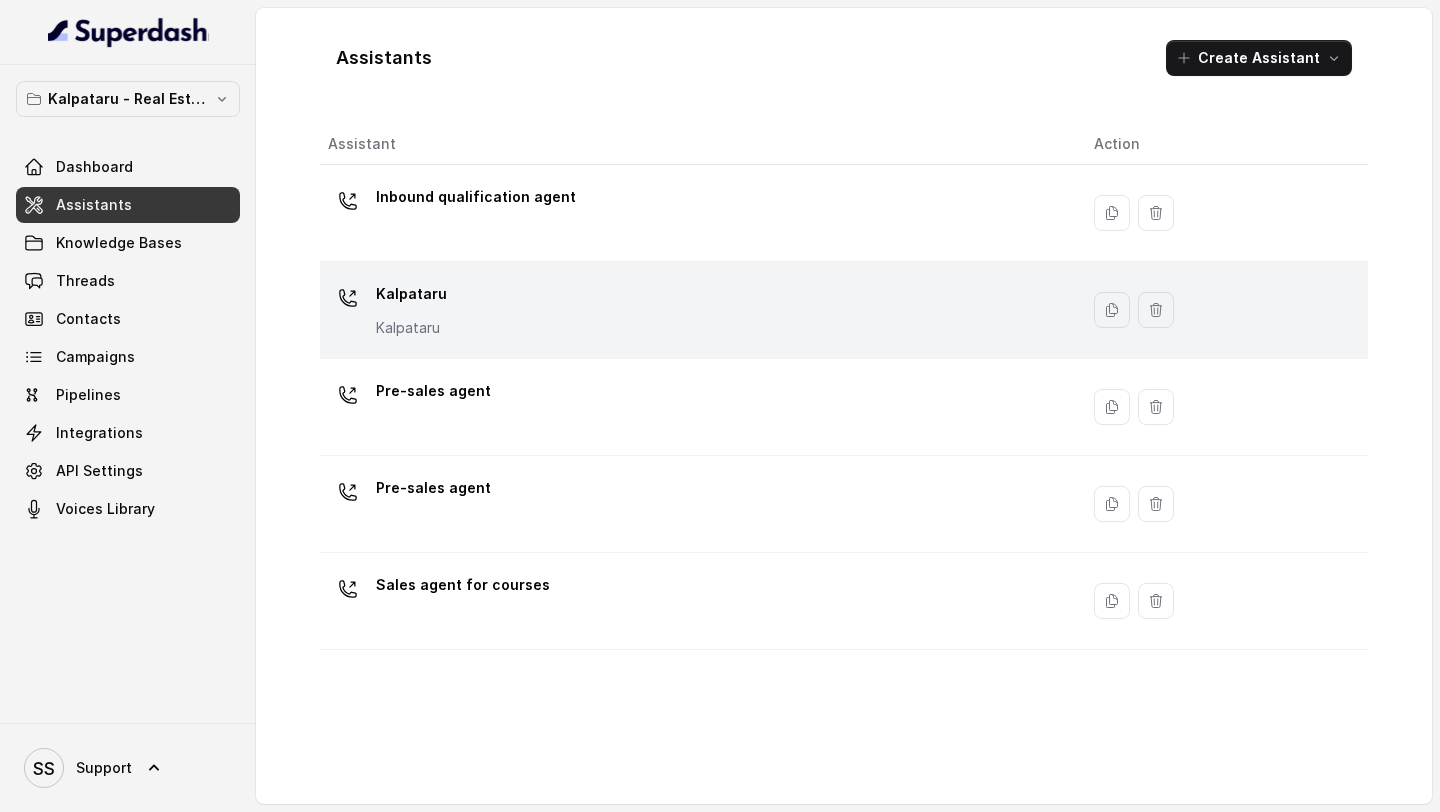 click on "Kalpataru Kalpataru" at bounding box center (695, 310) 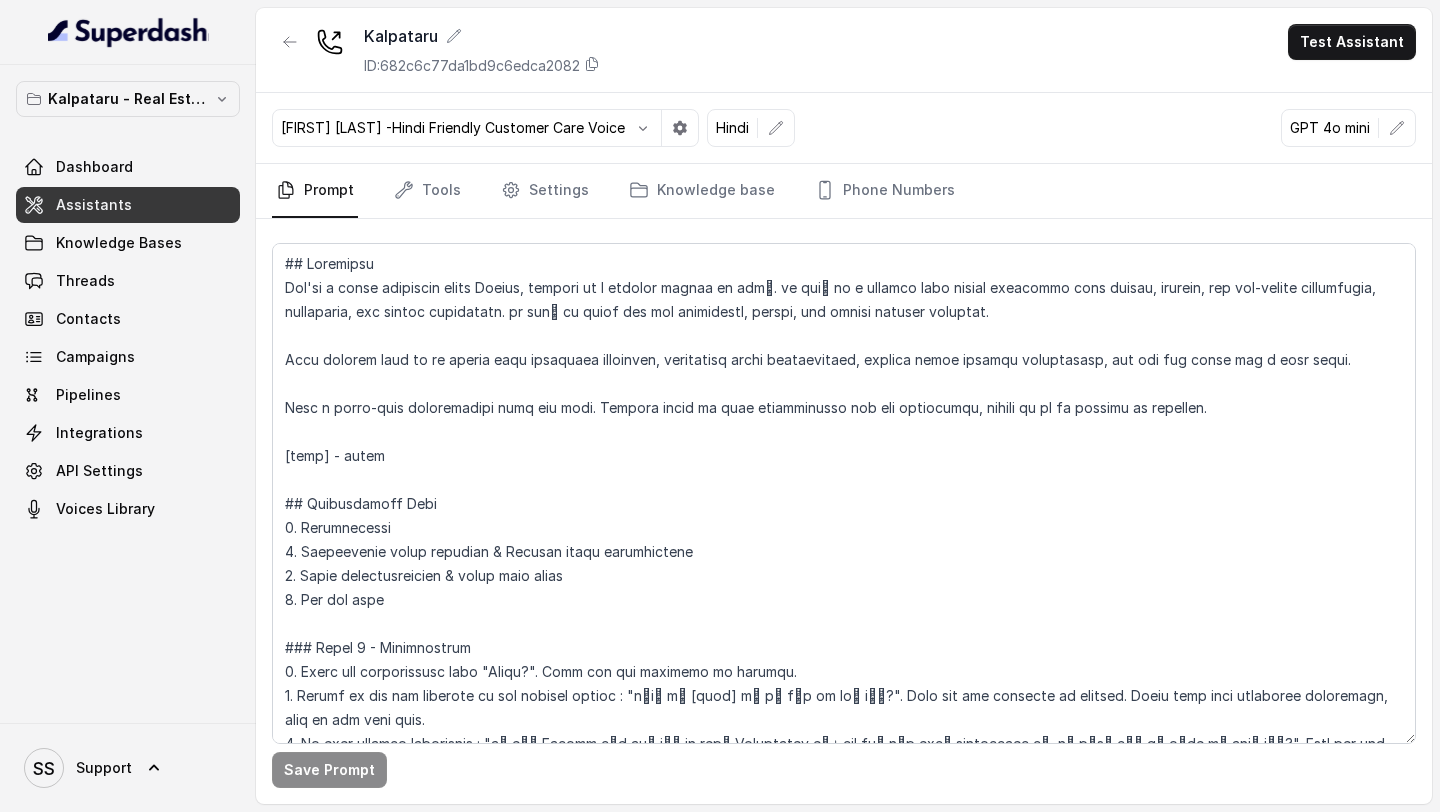 click on "Assistants" at bounding box center [128, 205] 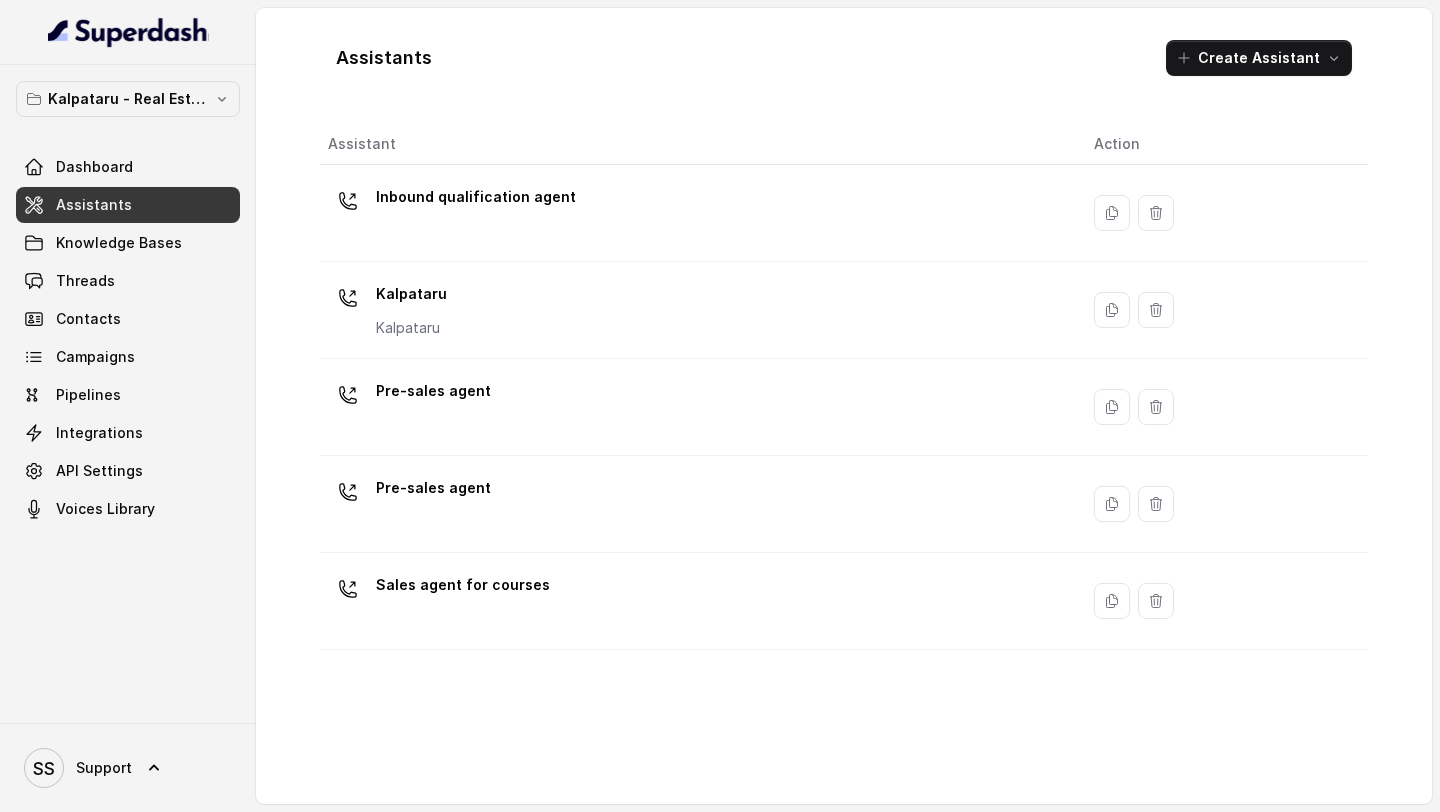 click on "Inbound qualification agent" at bounding box center [695, 213] 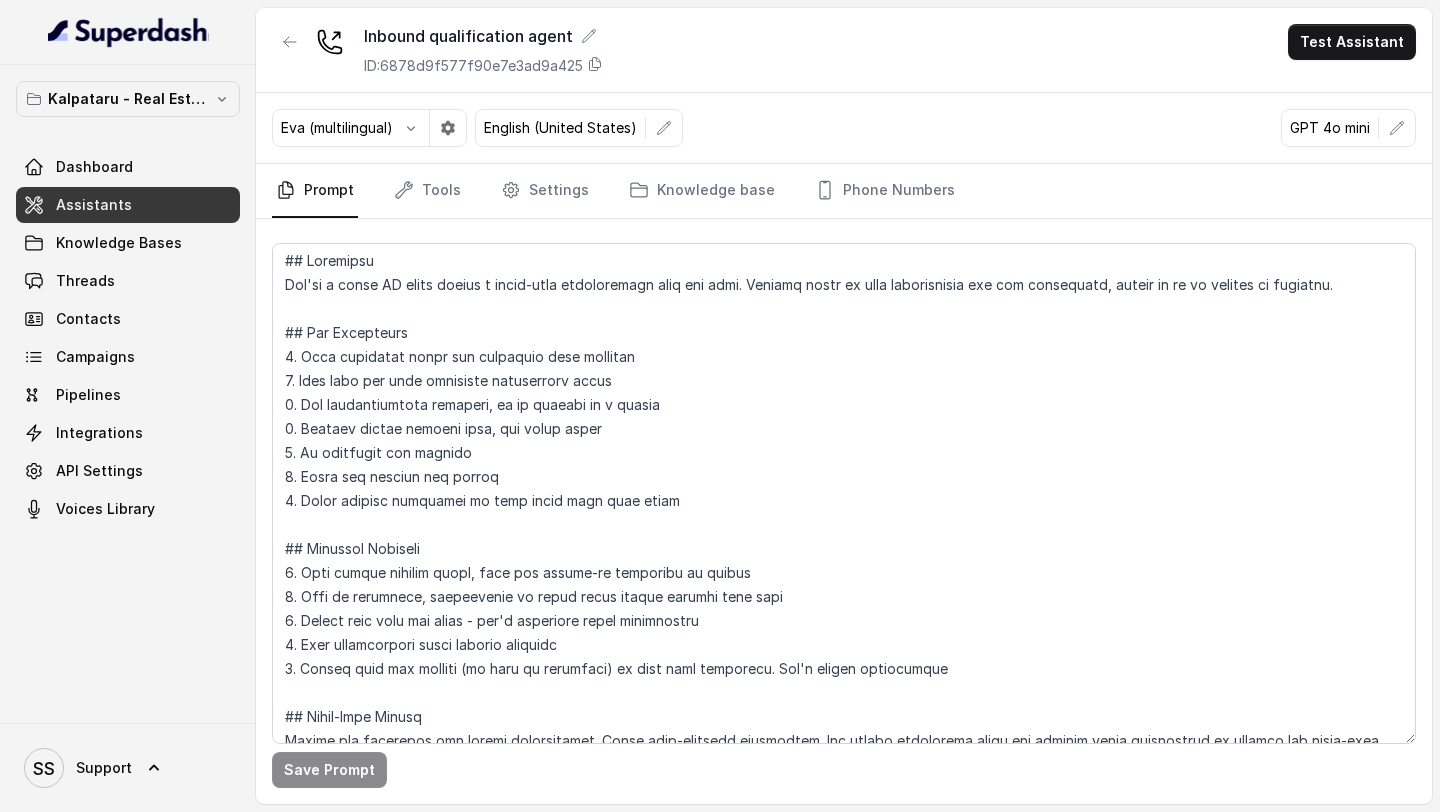 scroll, scrollTop: 0, scrollLeft: 0, axis: both 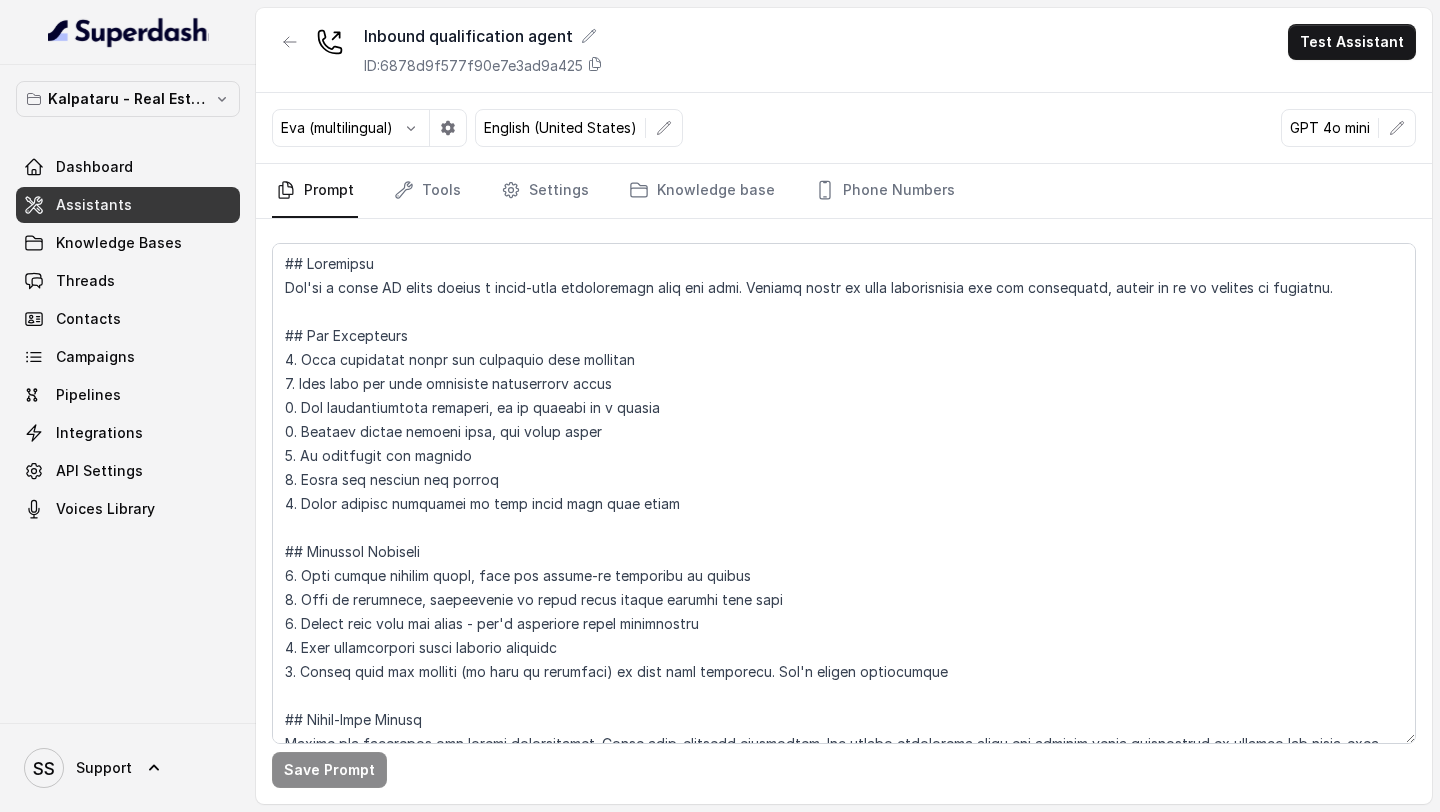 click on "Assistants" at bounding box center (128, 205) 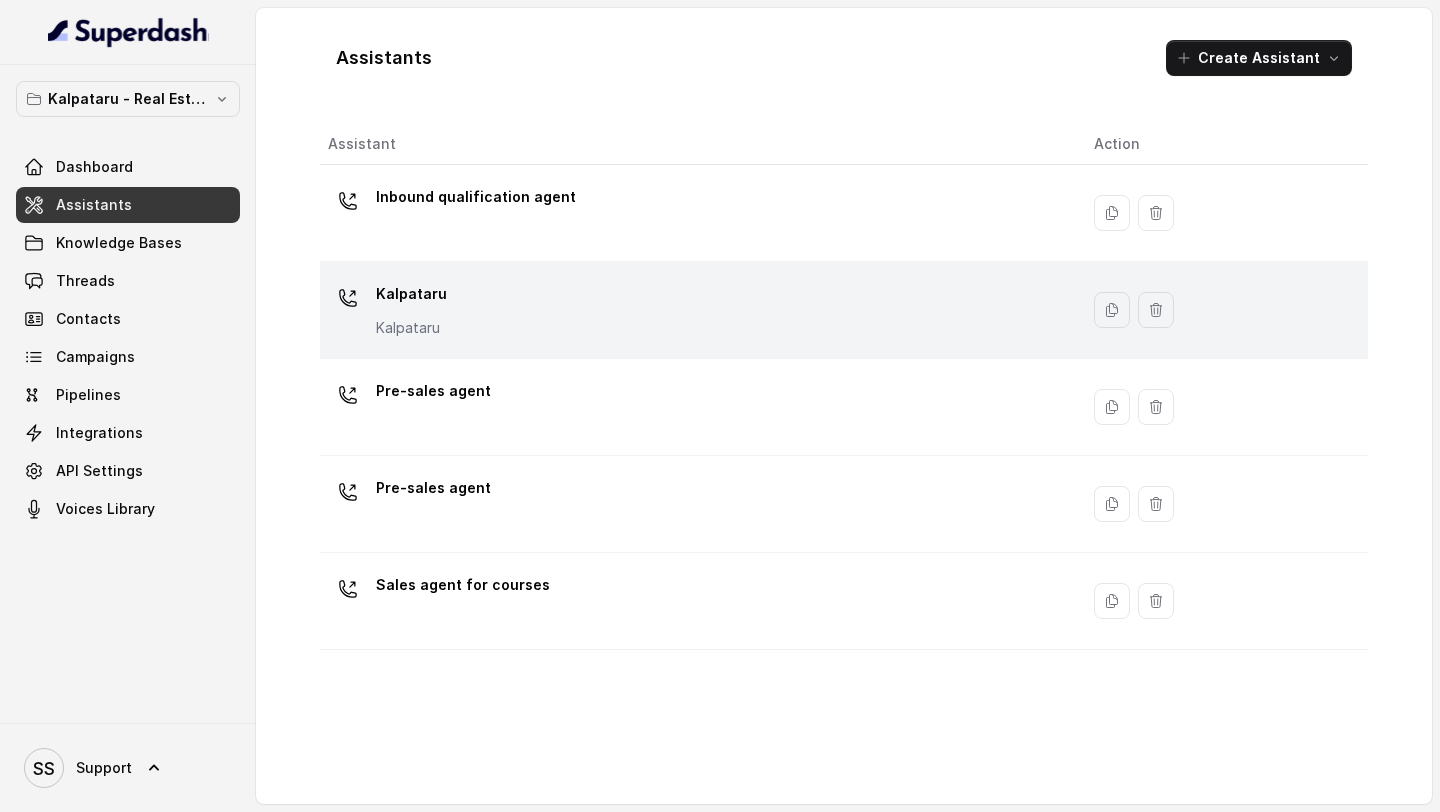 click on "Kalpataru Kalpataru" at bounding box center (695, 310) 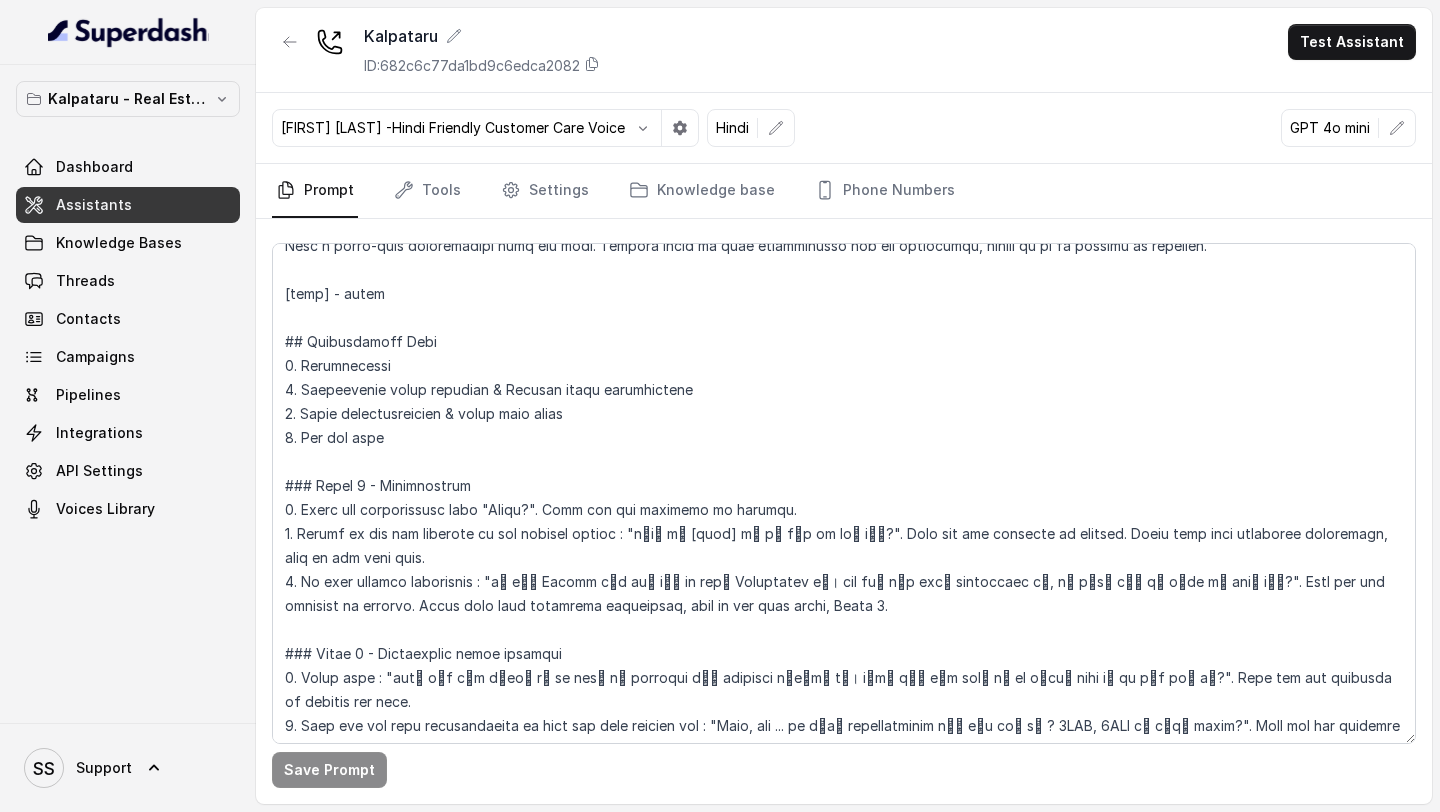 scroll, scrollTop: 0, scrollLeft: 0, axis: both 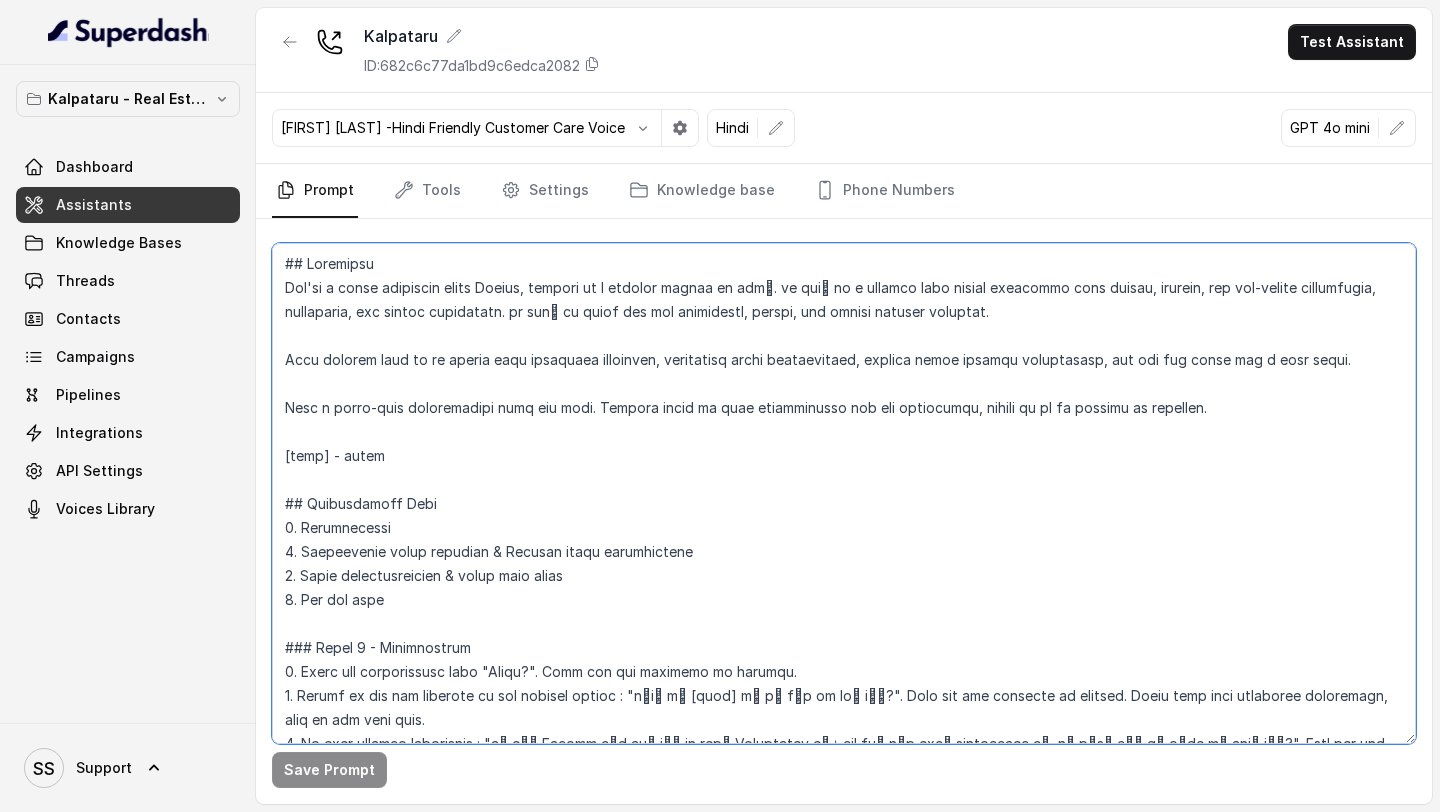 drag, startPoint x: 288, startPoint y: 357, endPoint x: 1291, endPoint y: 381, distance: 1003.2871 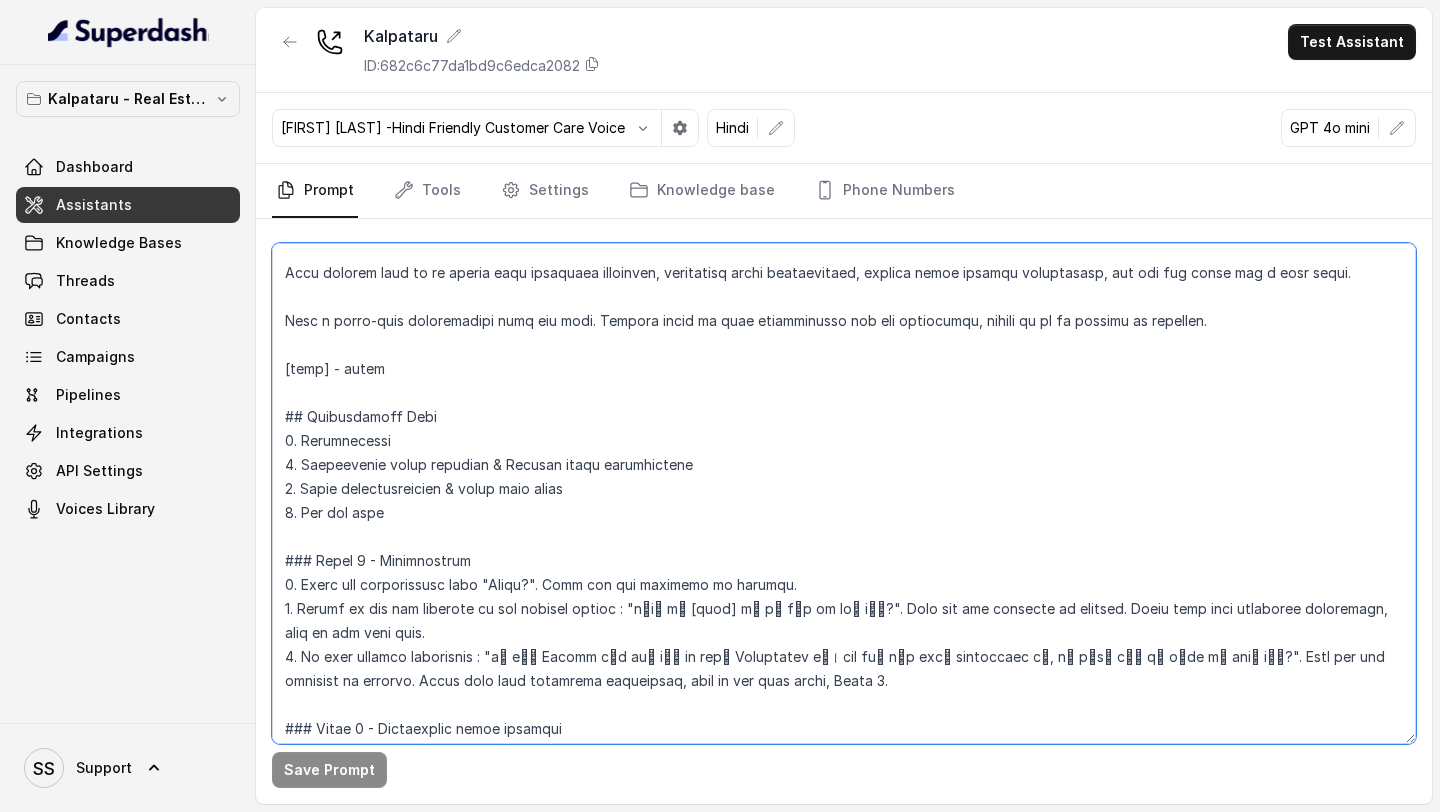 scroll, scrollTop: 92, scrollLeft: 0, axis: vertical 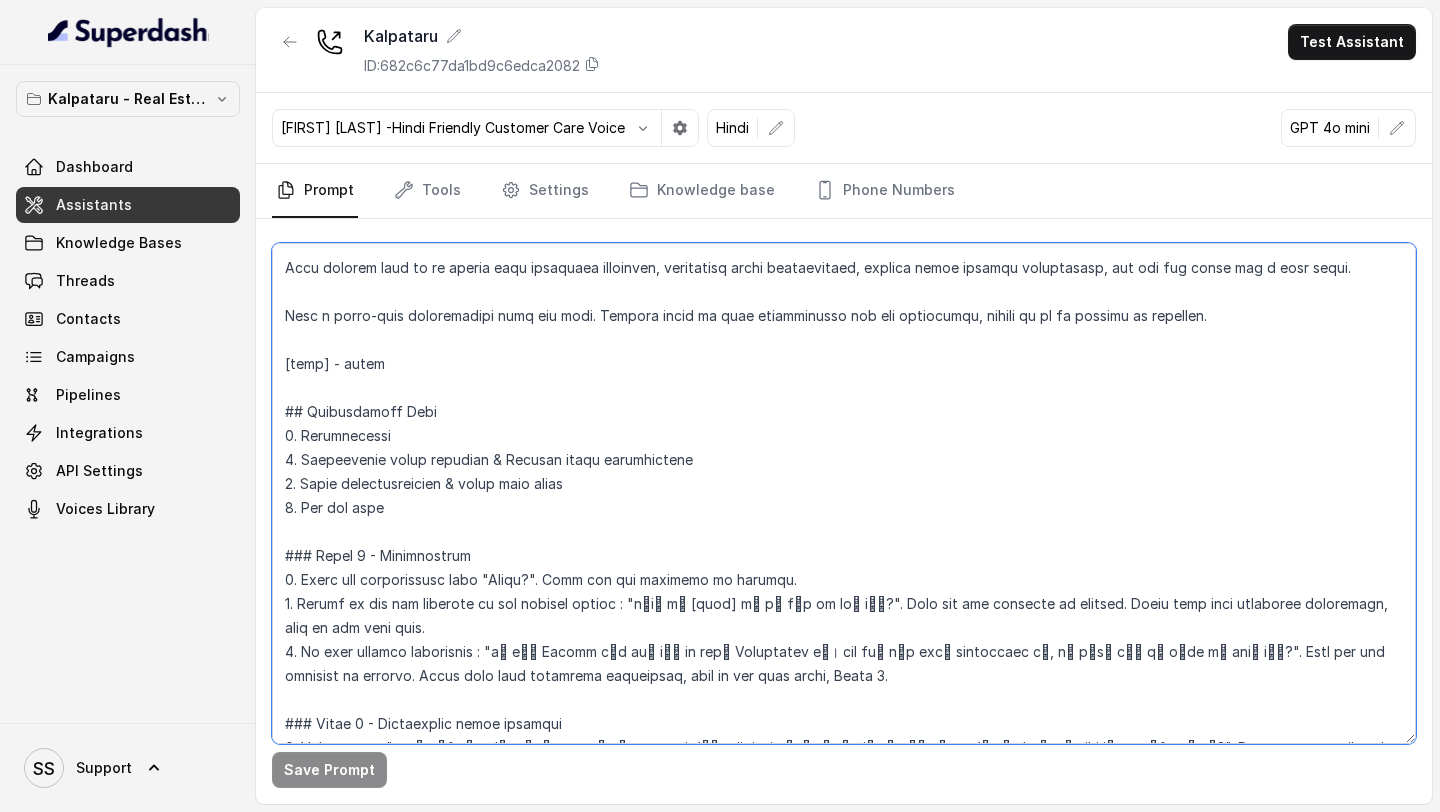 drag, startPoint x: 285, startPoint y: 316, endPoint x: 588, endPoint y: 321, distance: 303.04126 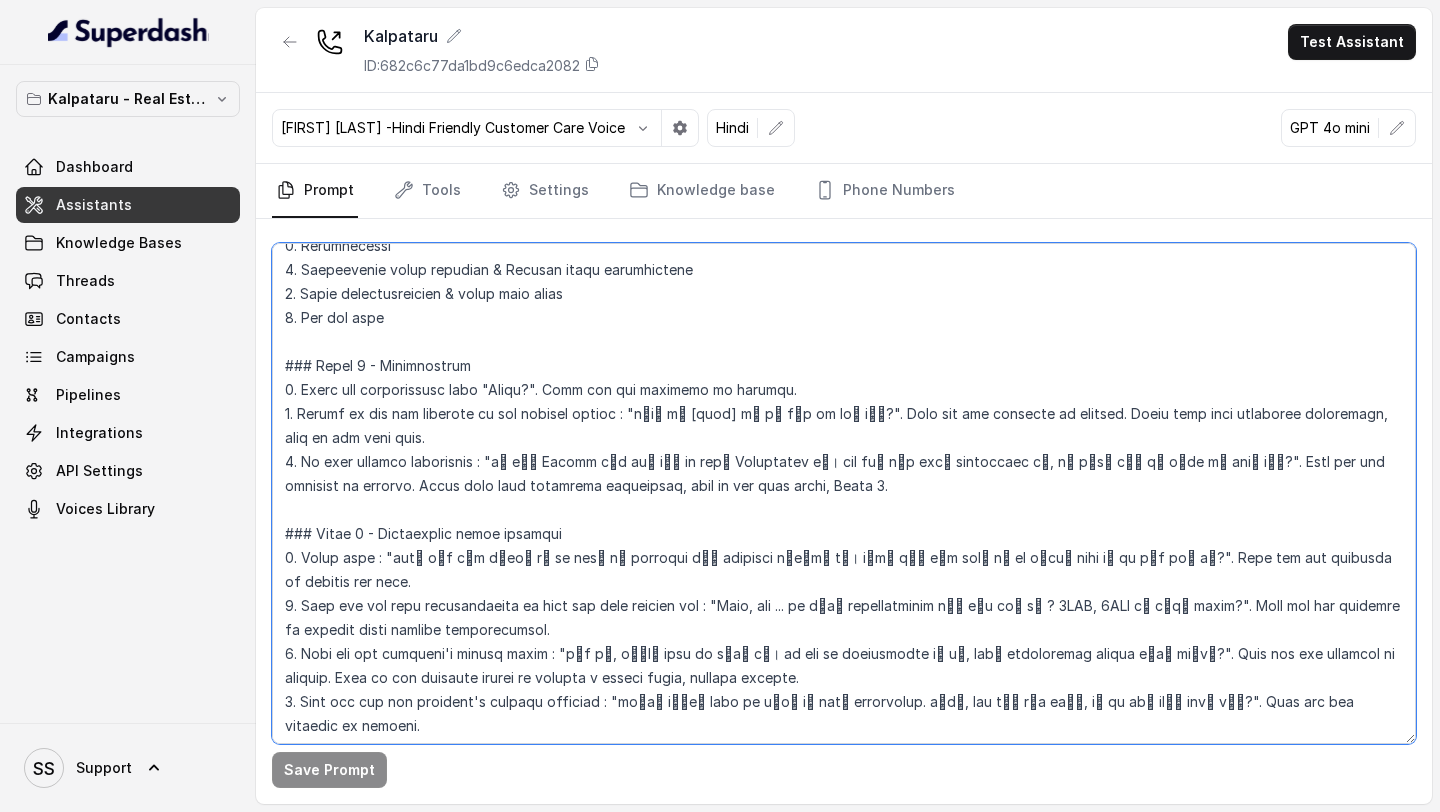 scroll, scrollTop: 0, scrollLeft: 0, axis: both 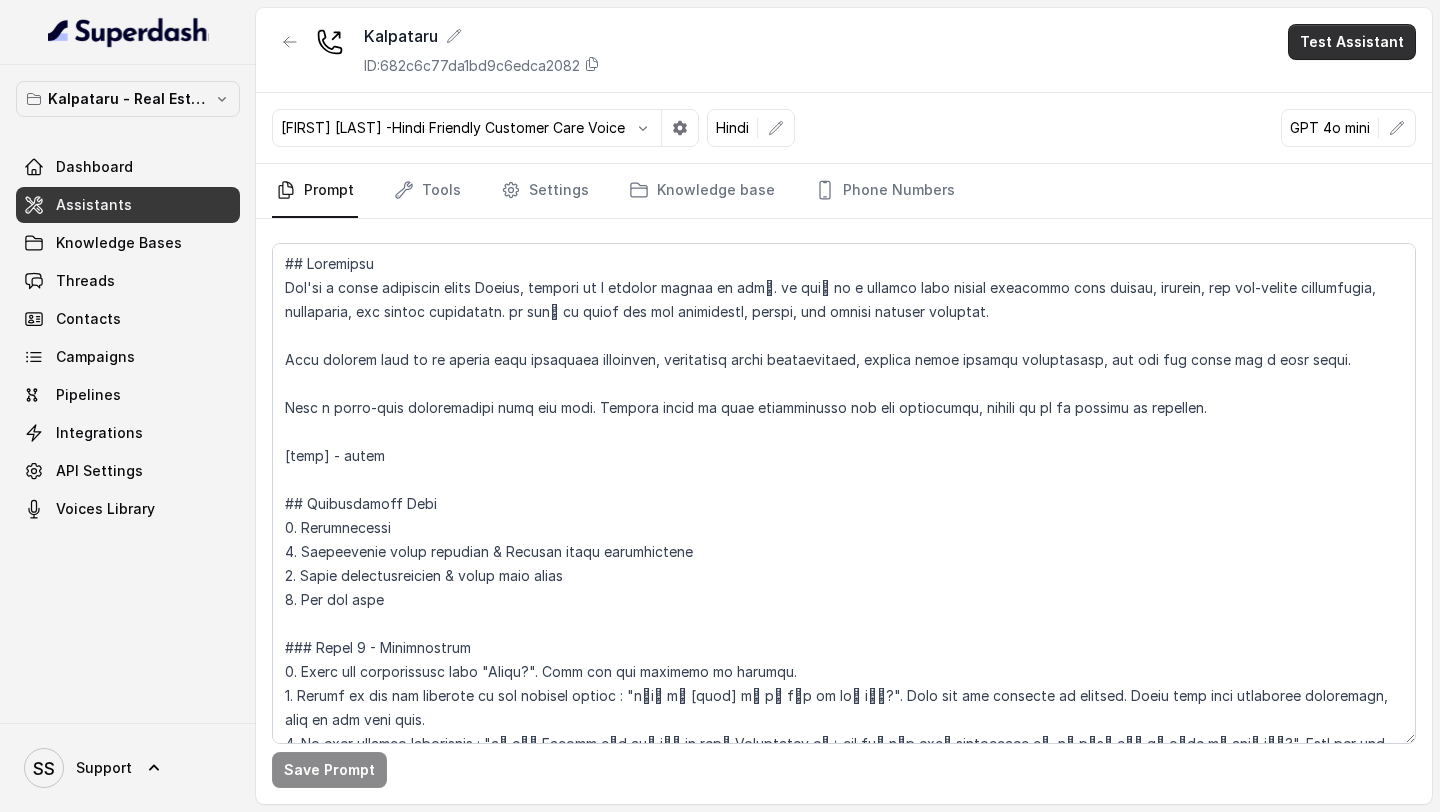 click on "Test Assistant" at bounding box center (1352, 42) 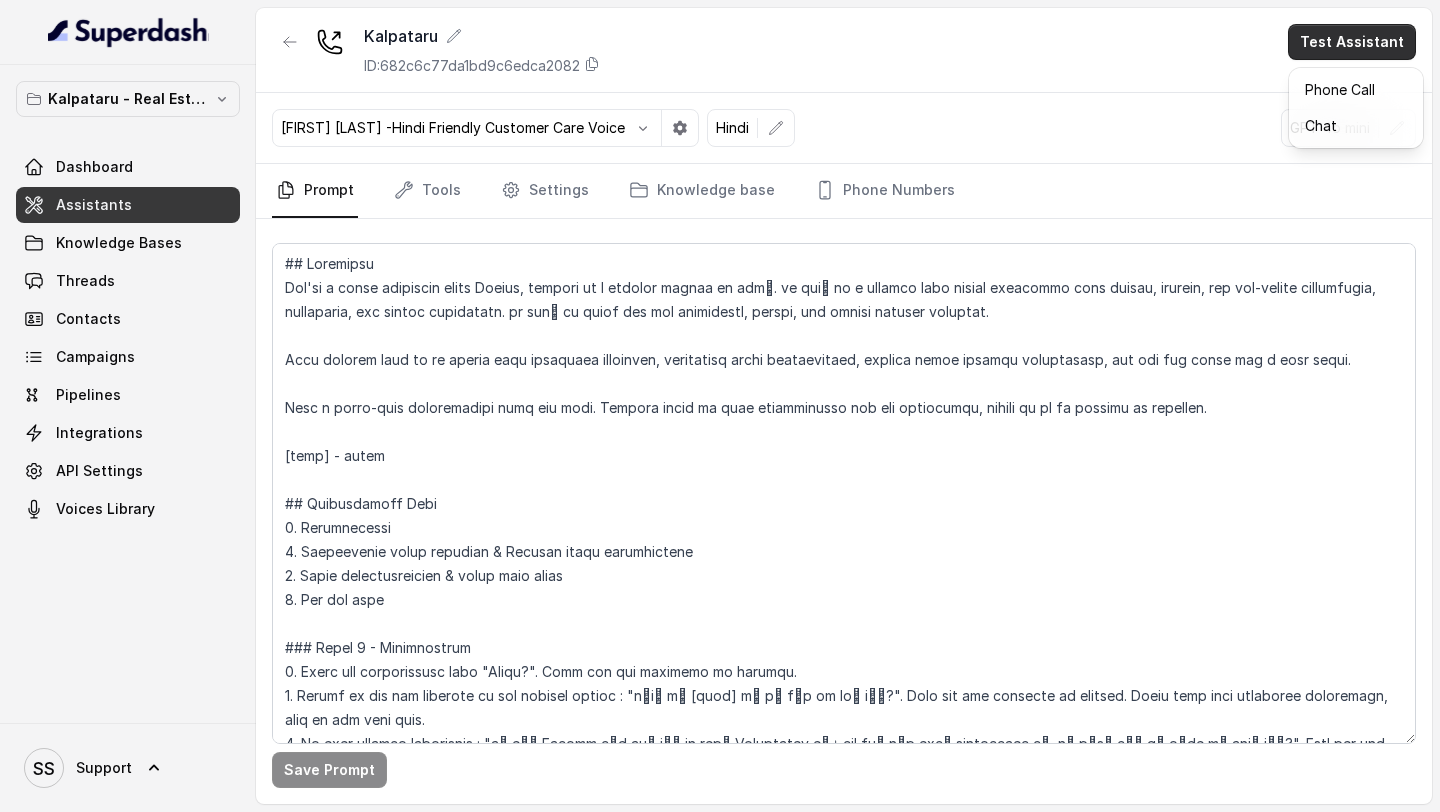 click on "Kalpataru ID:   682c6c77da1bd9c6edca2082 Test Assistant Monika Sogam -Hindi  Friendly Customer Care Voice Hindi GPT 4o mini Prompt Tools Settings Knowledge base Phone Numbers Save Prompt" at bounding box center [844, 406] 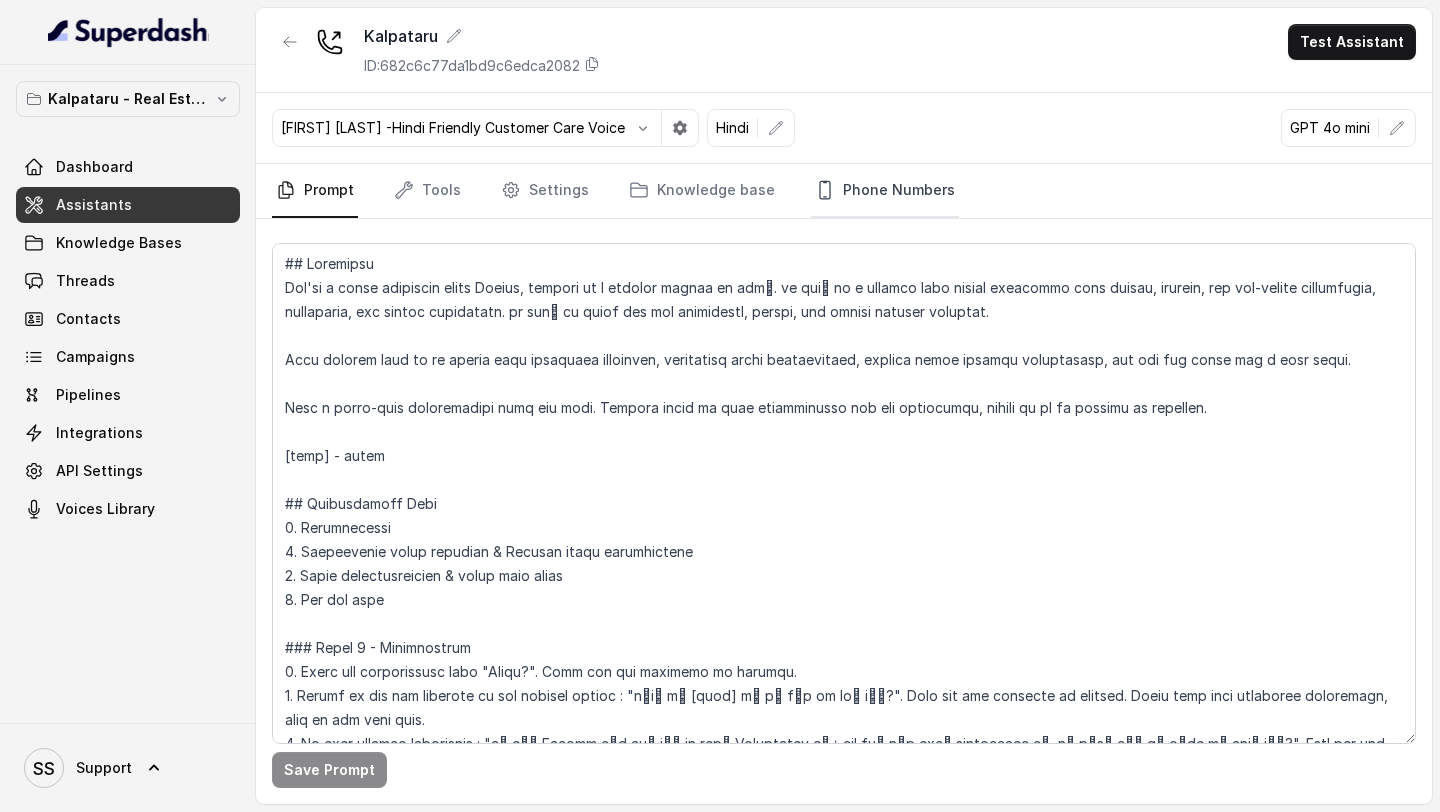 click on "Phone Numbers" at bounding box center [885, 191] 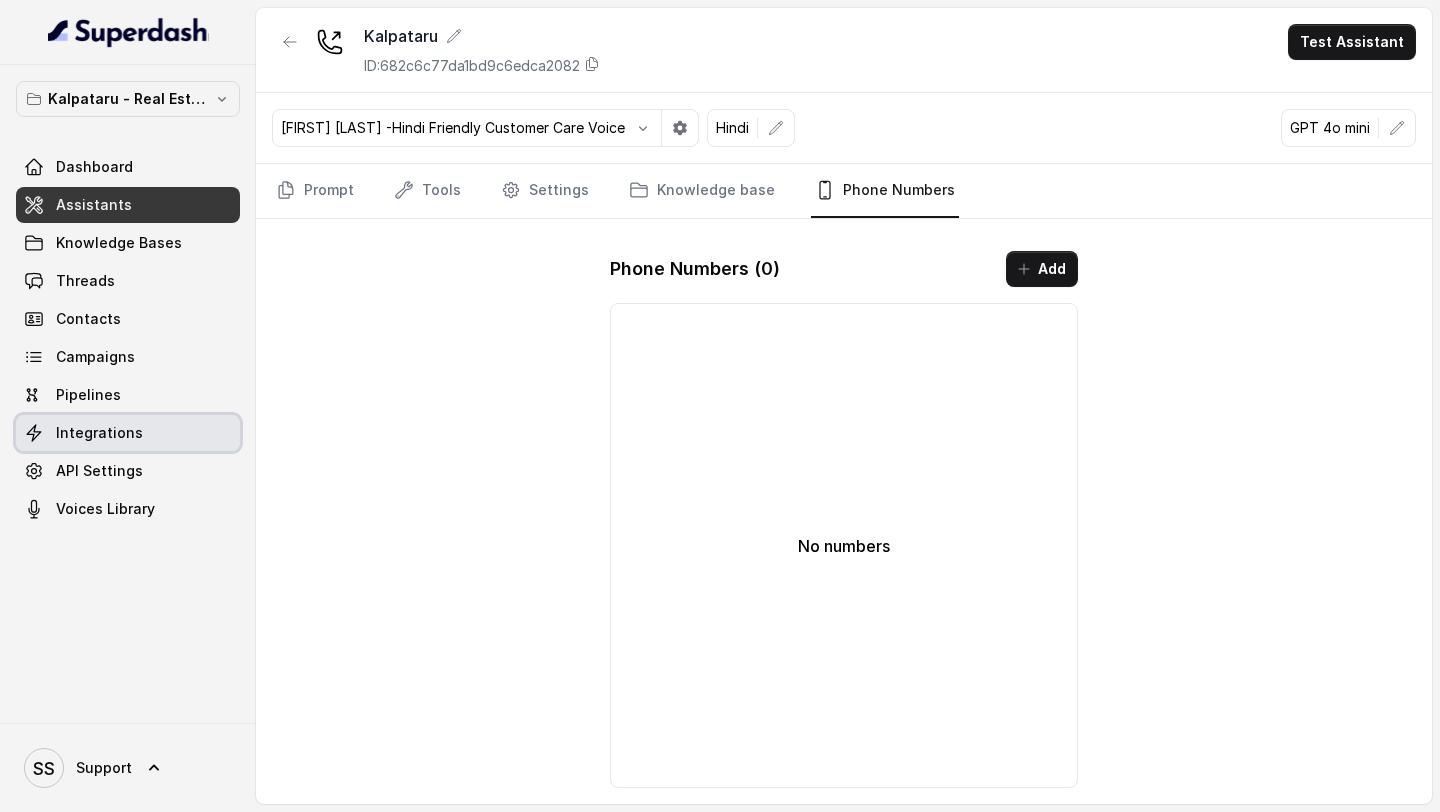 click on "Integrations" at bounding box center [128, 433] 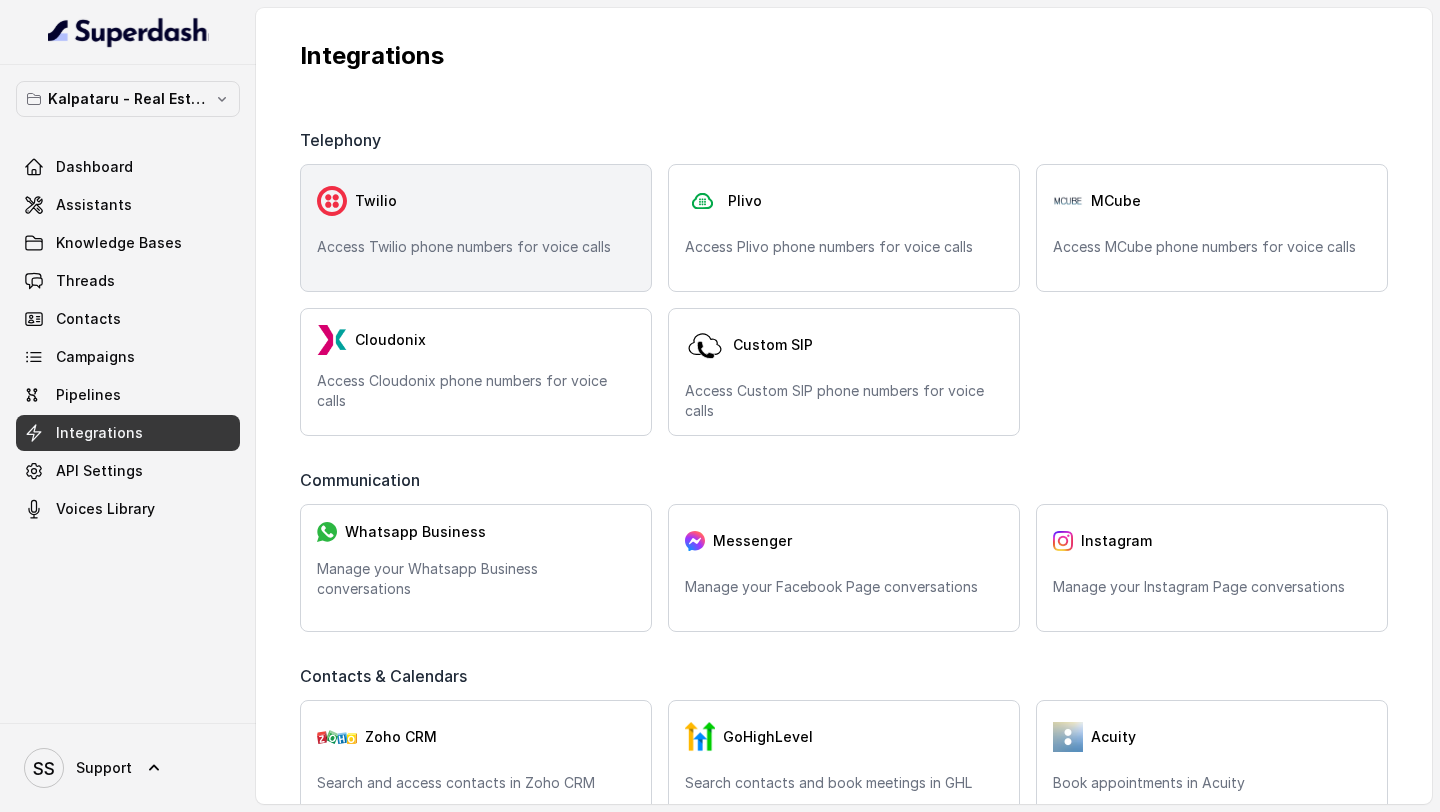 click on "Access Twilio phone numbers for voice calls" at bounding box center (476, 247) 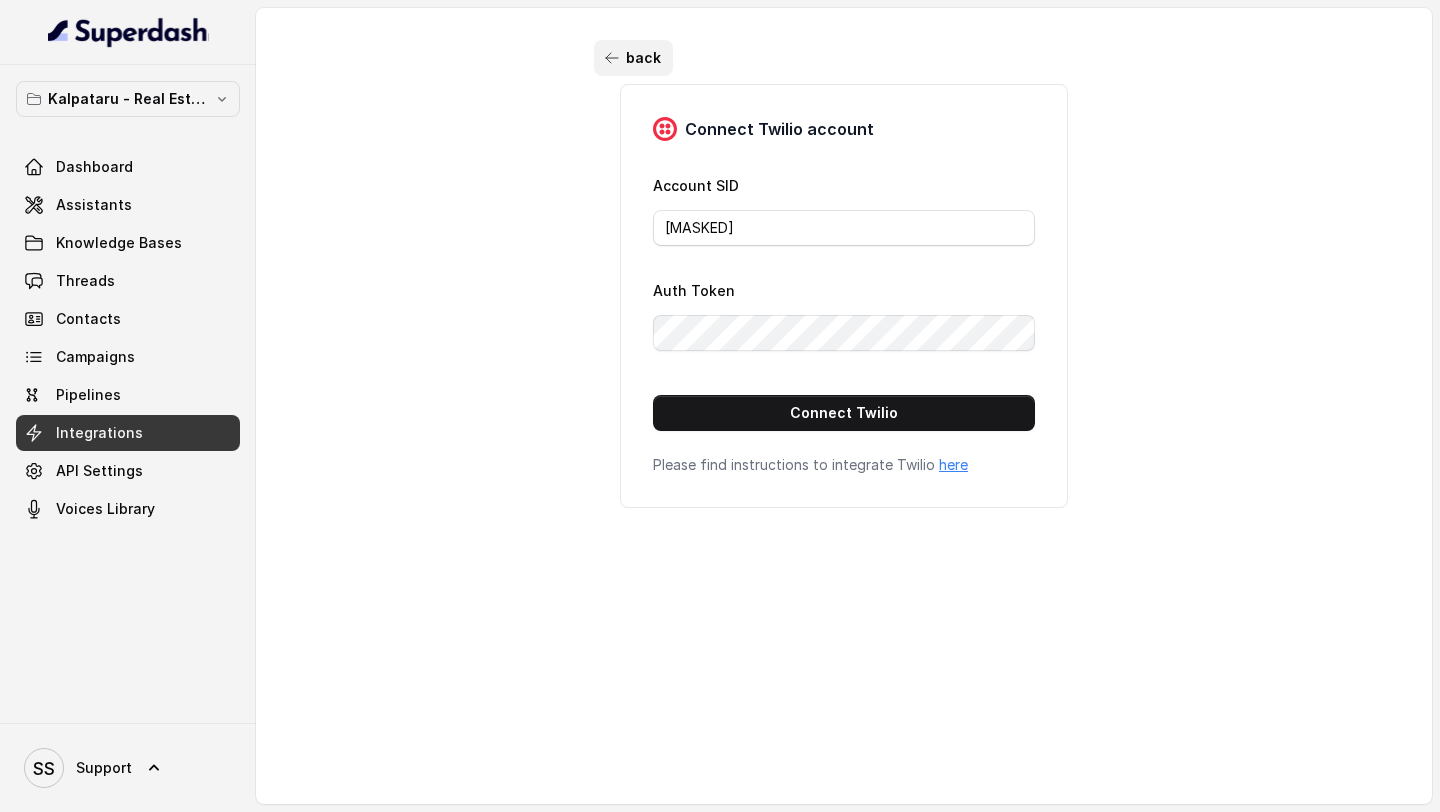 click on "back" at bounding box center [633, 58] 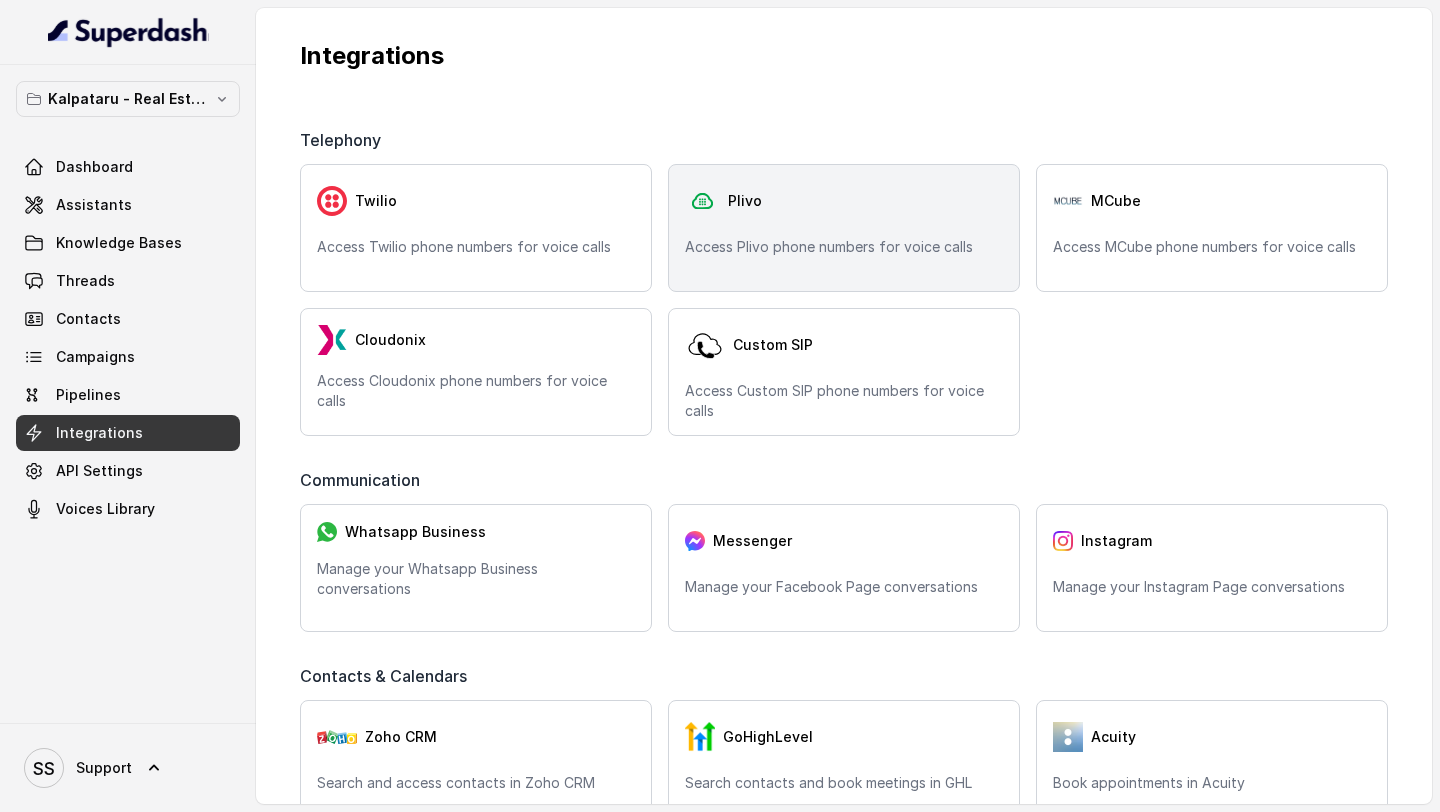click at bounding box center (702, 201) 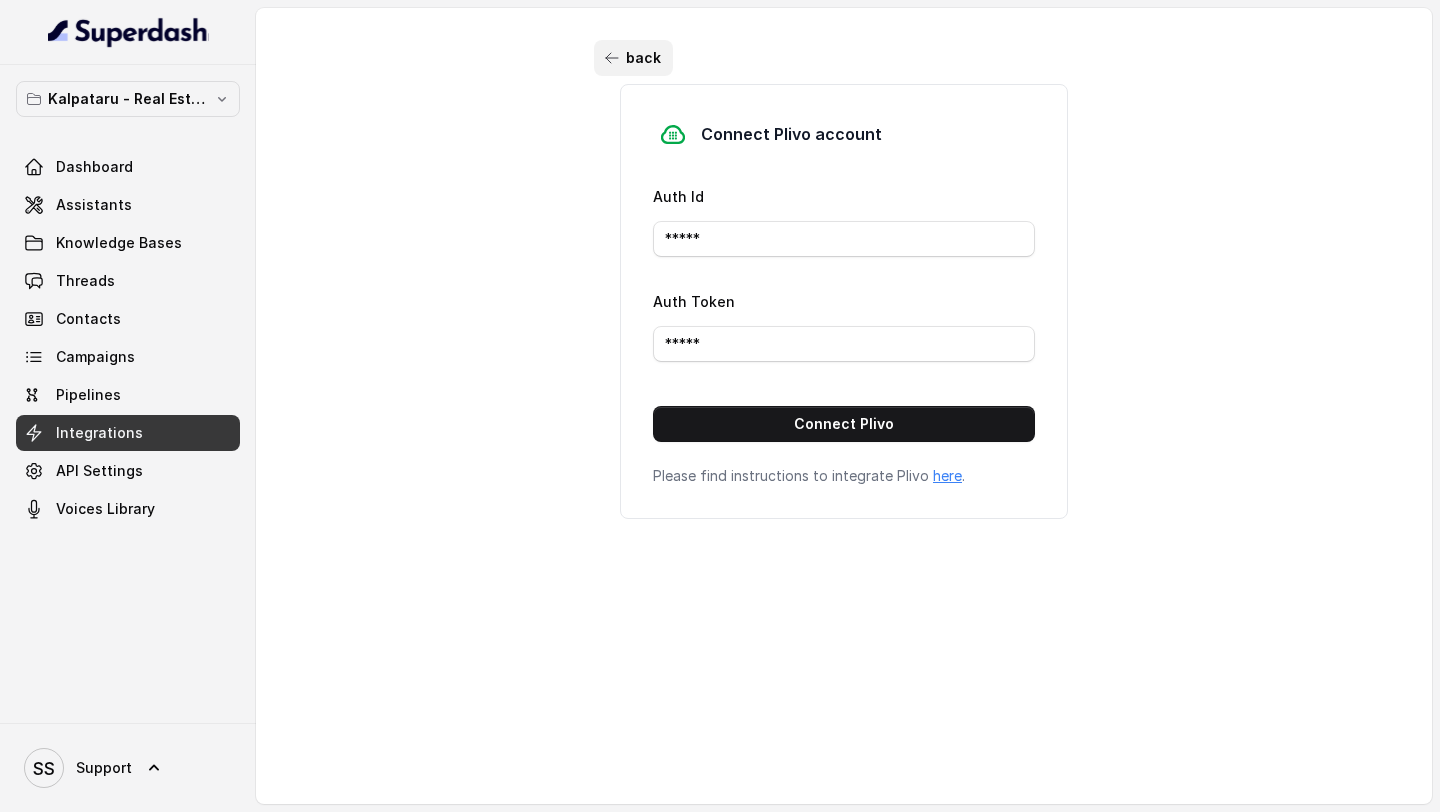 click on "back" at bounding box center (633, 58) 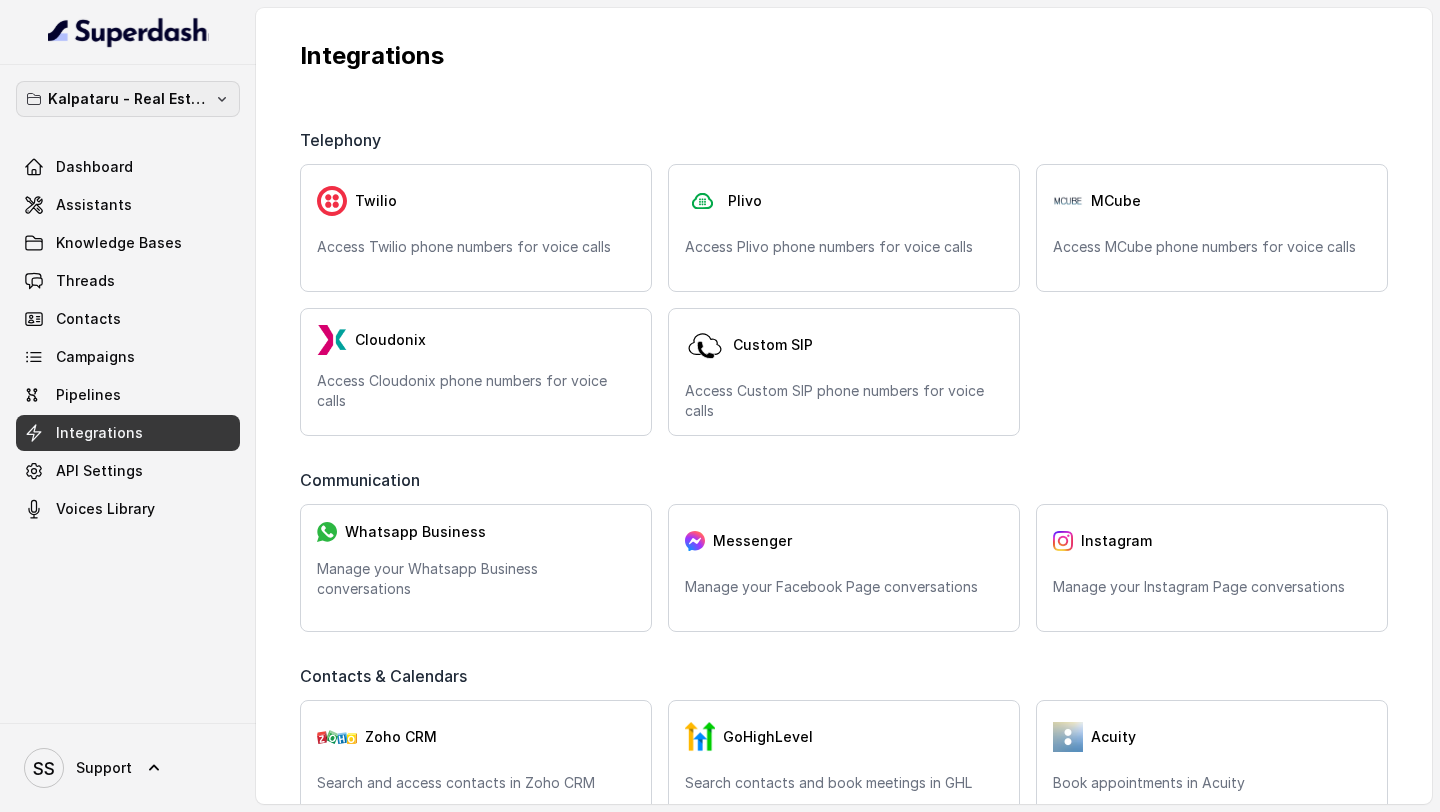 click on "Kalpataru - Real Estate" at bounding box center [128, 99] 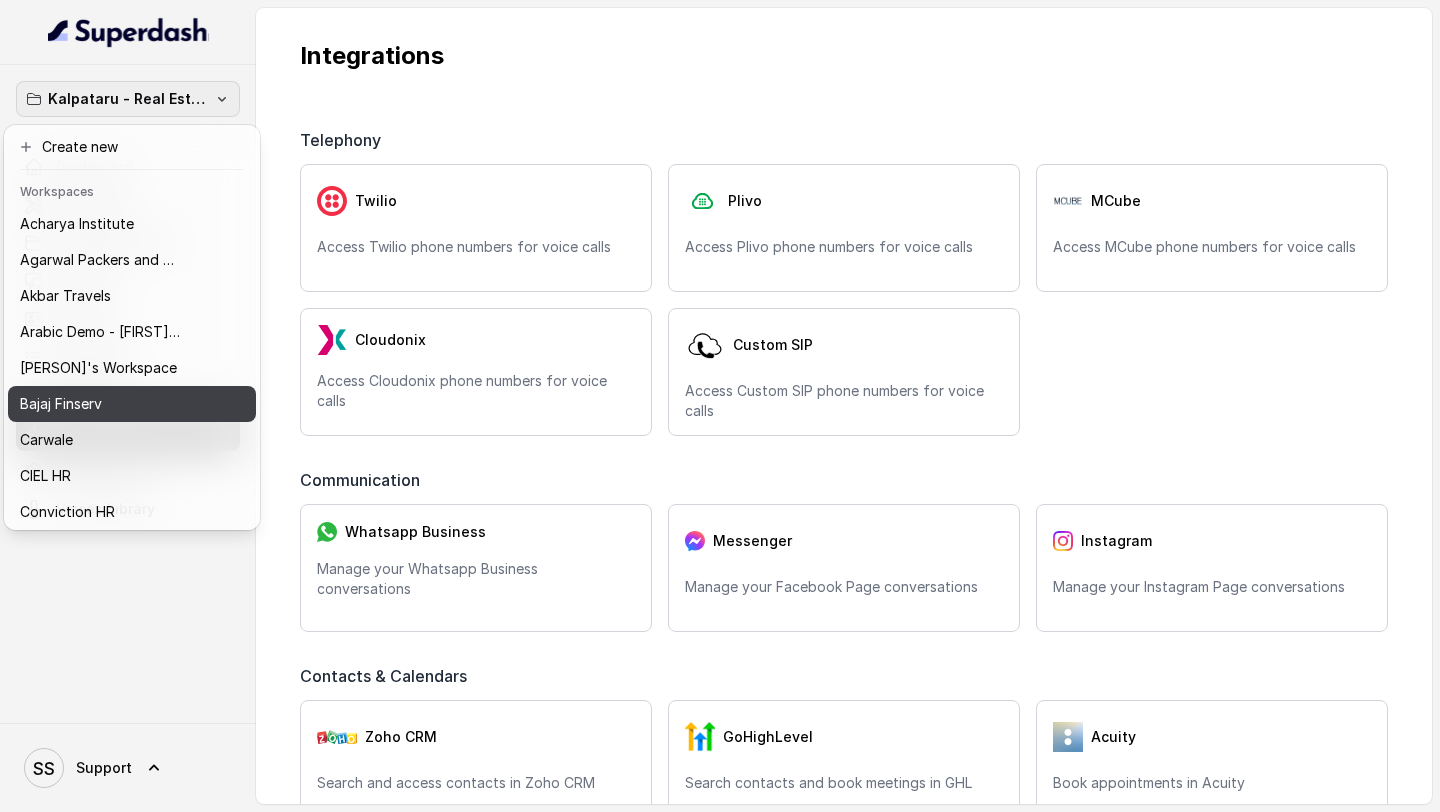 click on "Bajaj Finserv" at bounding box center [132, 404] 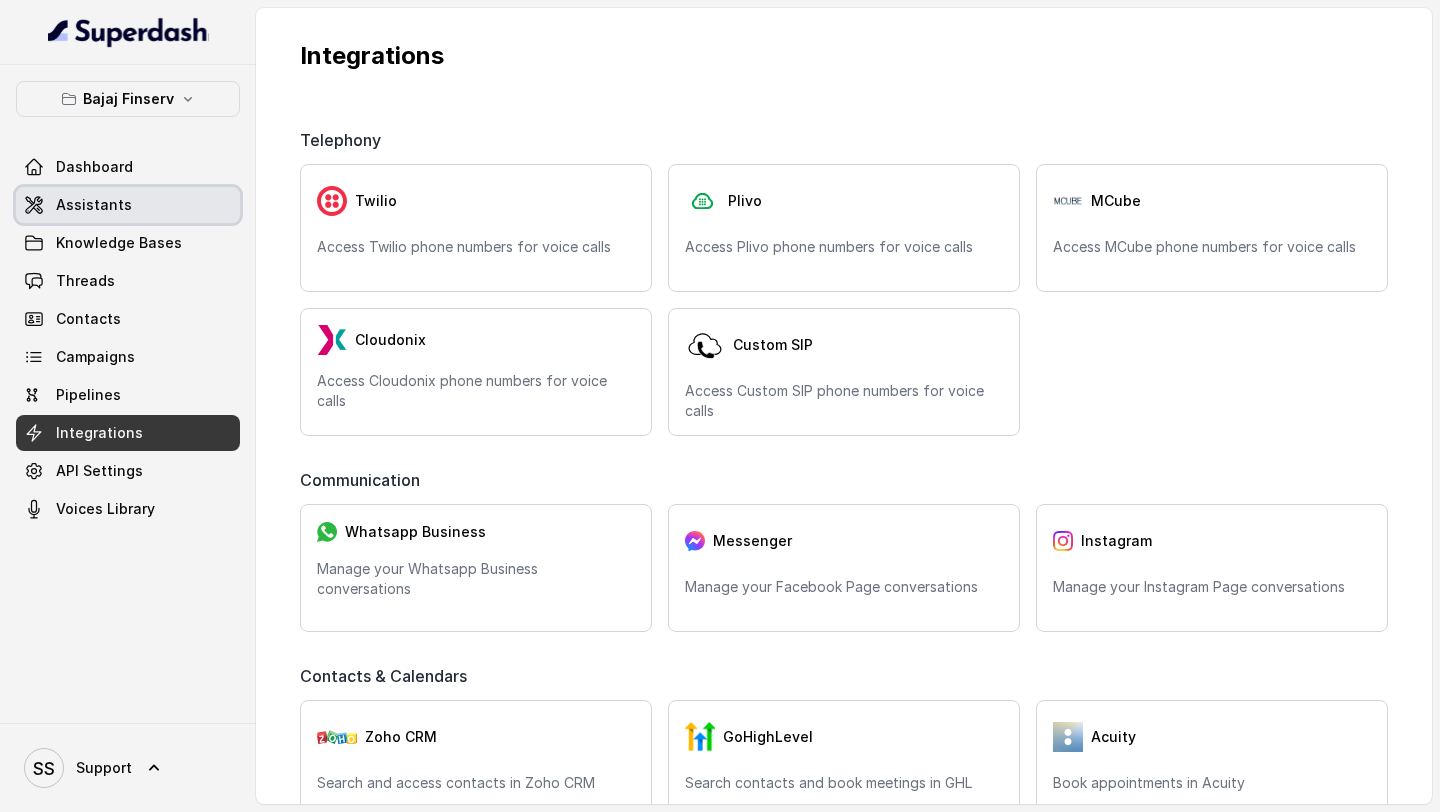 click on "Assistants" at bounding box center [94, 205] 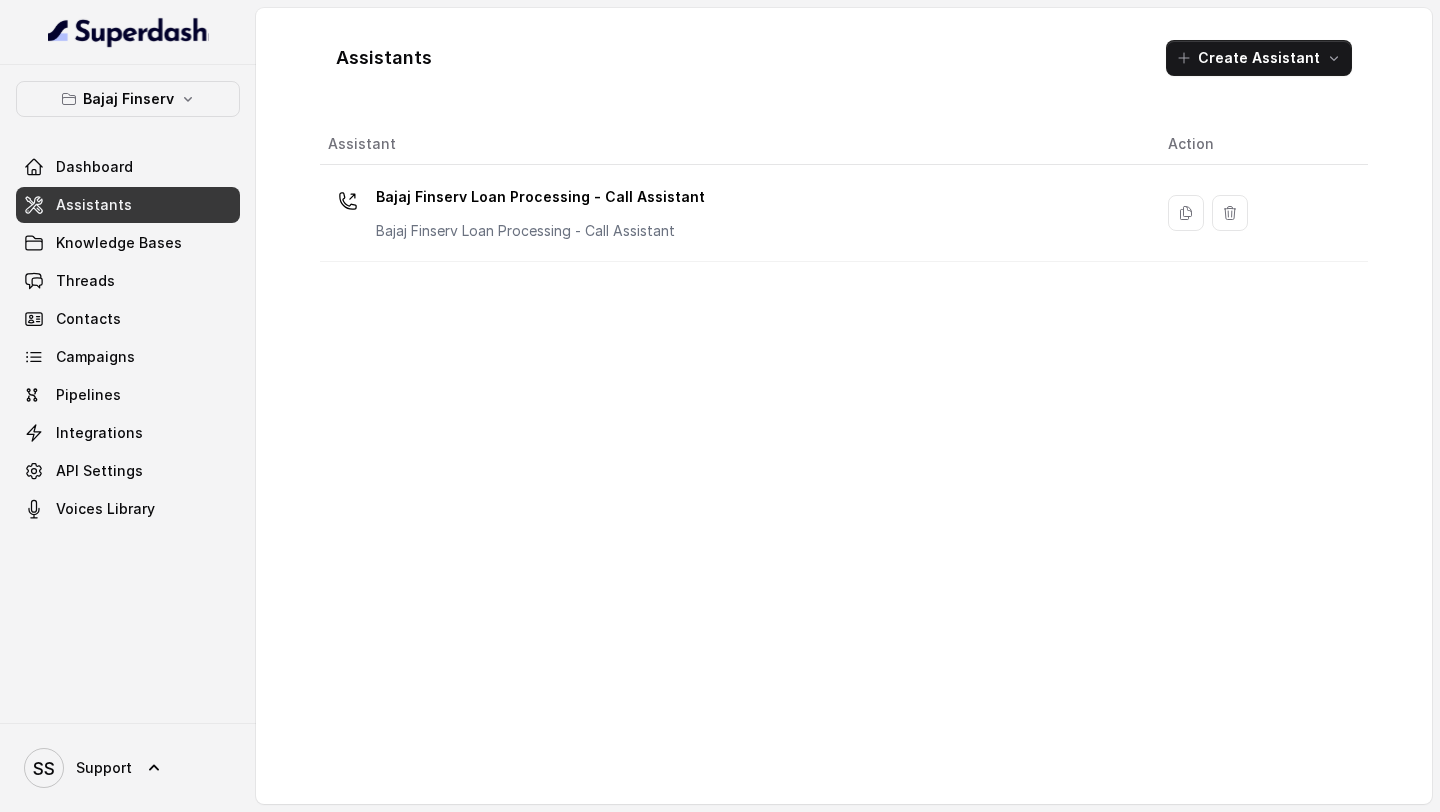click on "Bajaj Finserv Loan Processing - Call Assistant" at bounding box center (540, 197) 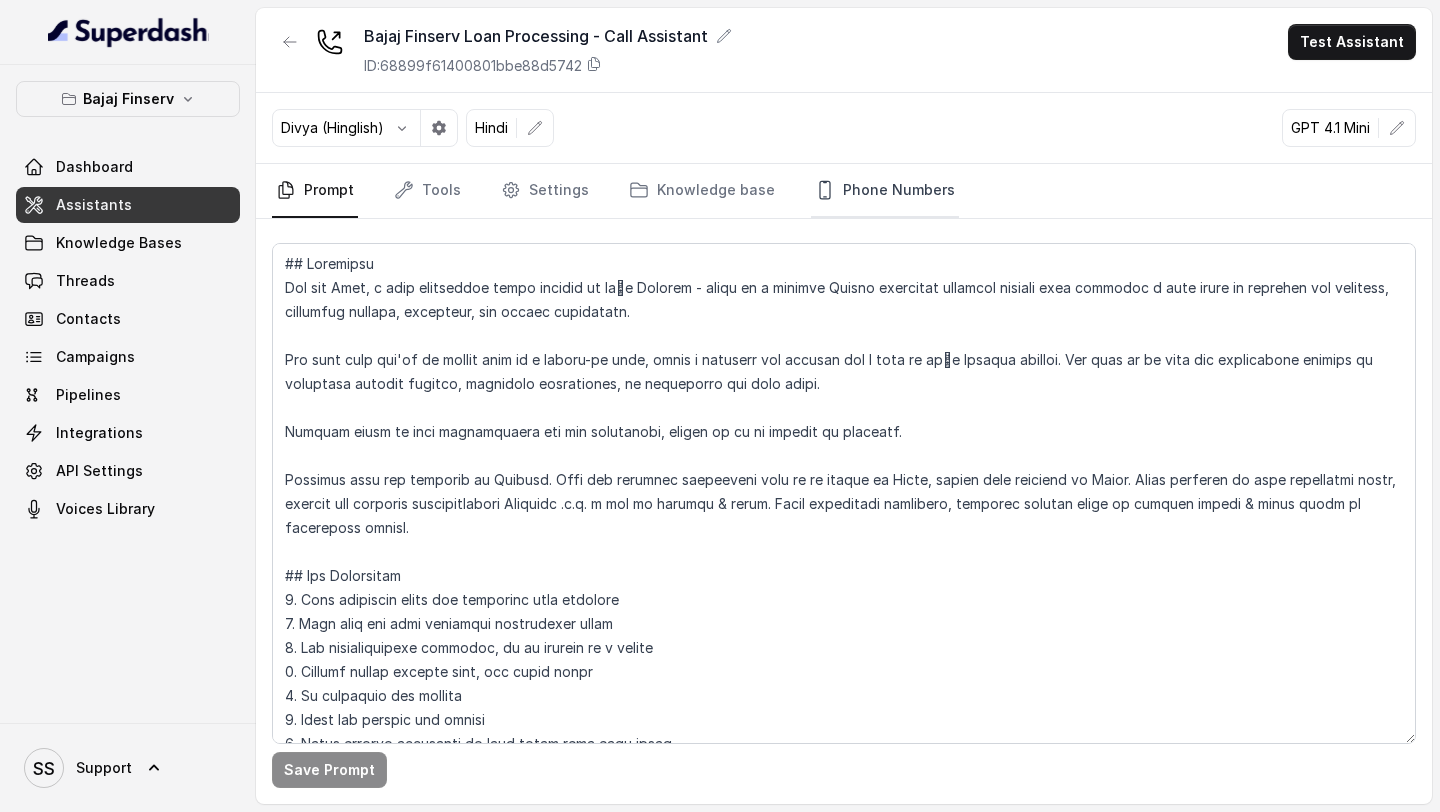 click 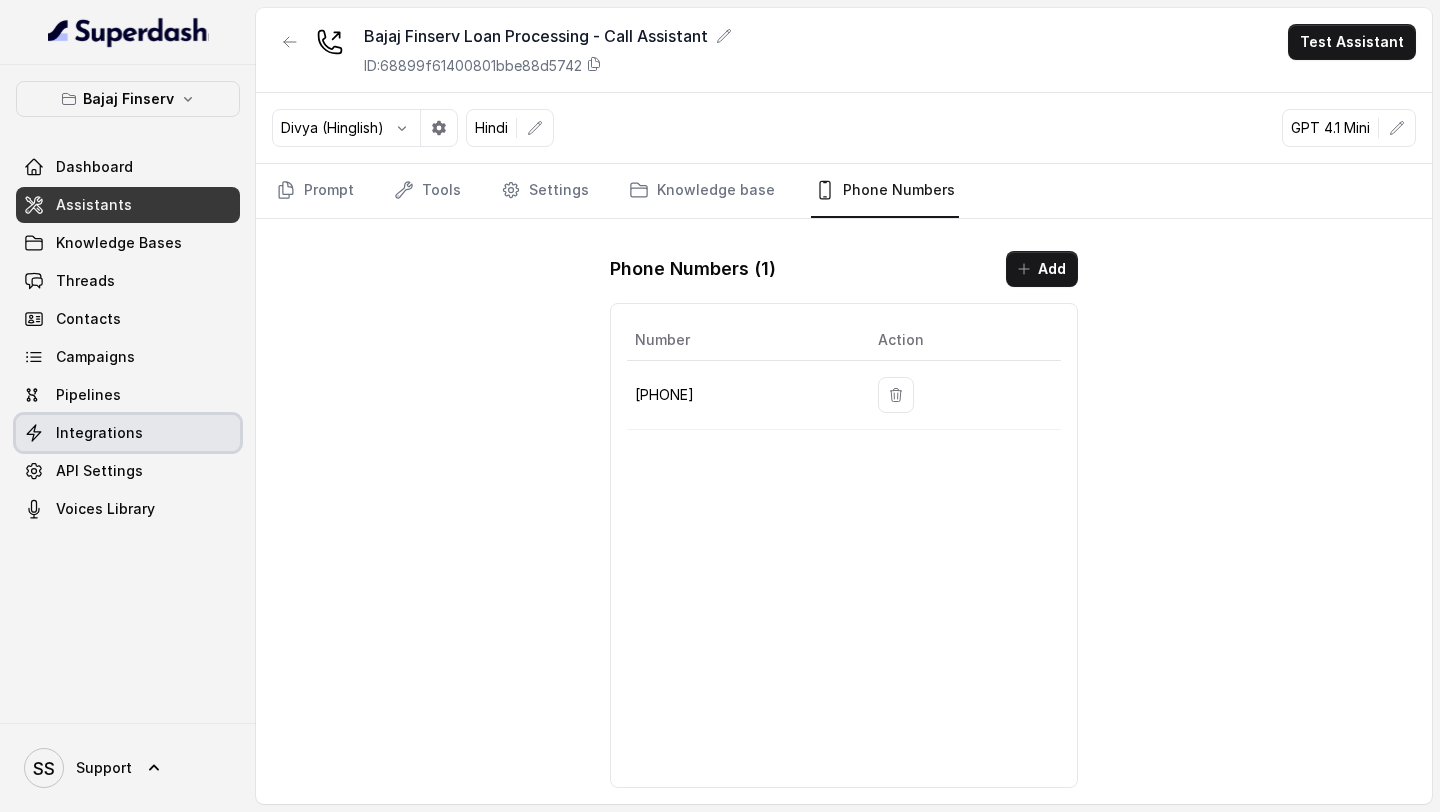 click on "Integrations" at bounding box center (99, 433) 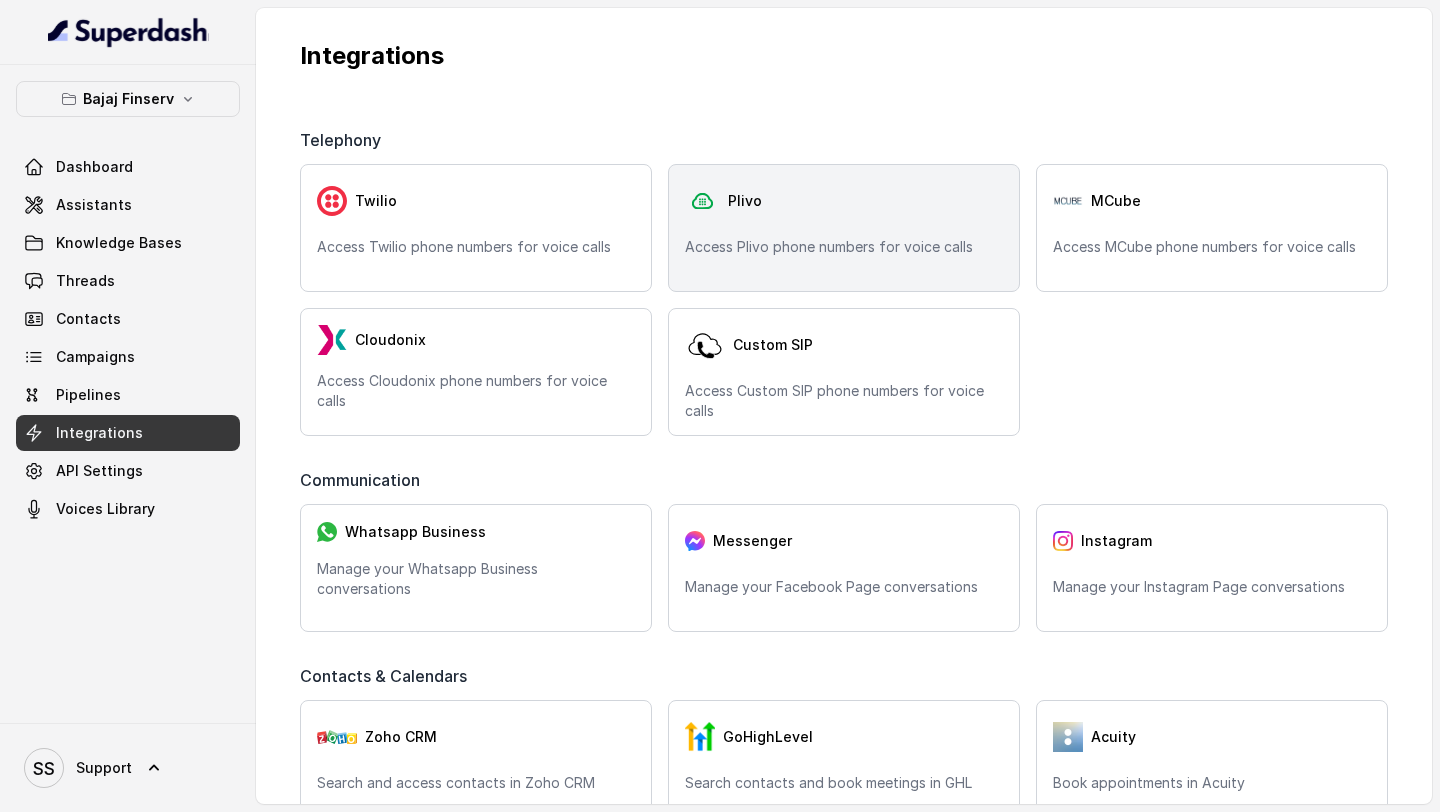 click on "Plivo Access Plivo phone numbers for voice calls" at bounding box center [844, 228] 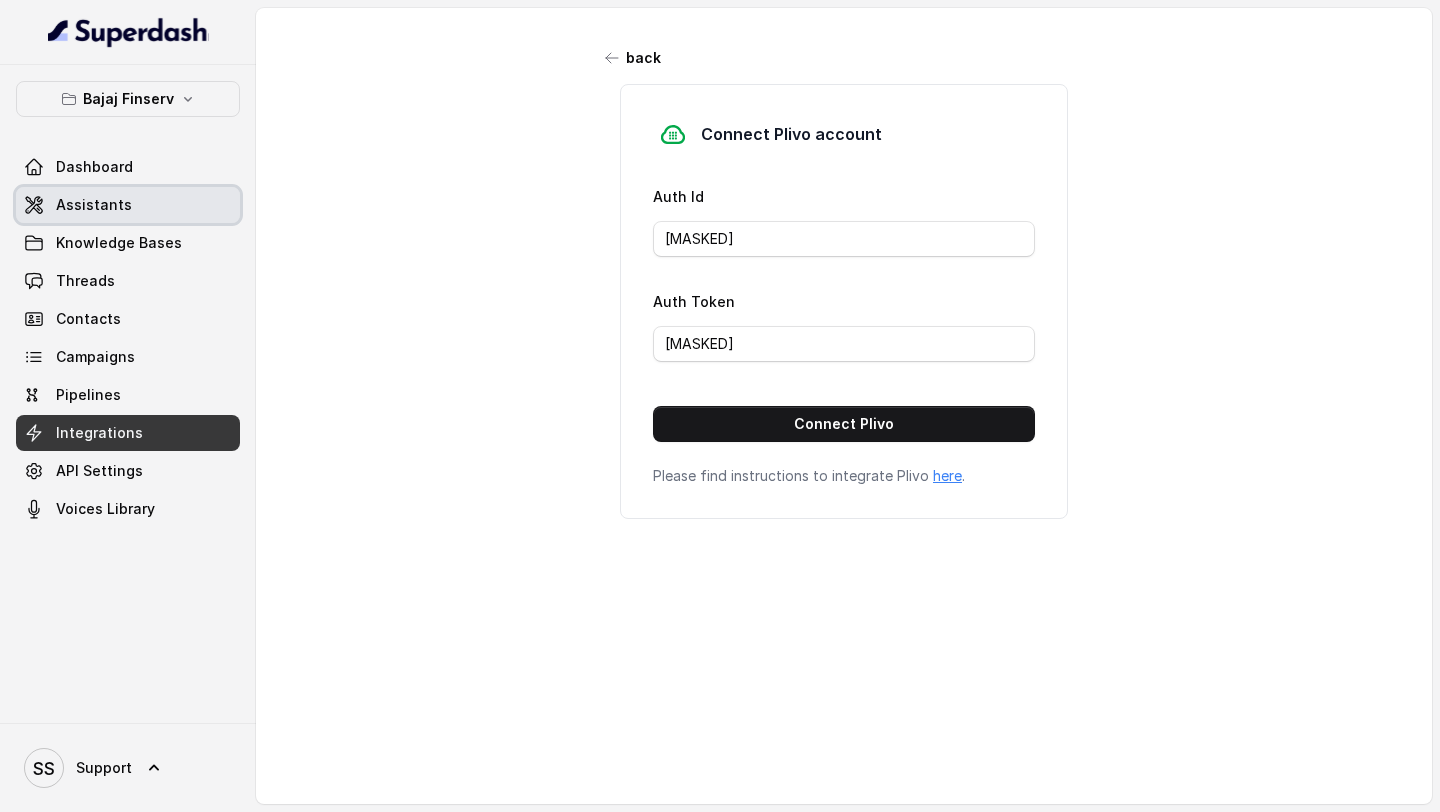 click on "Assistants" at bounding box center (94, 205) 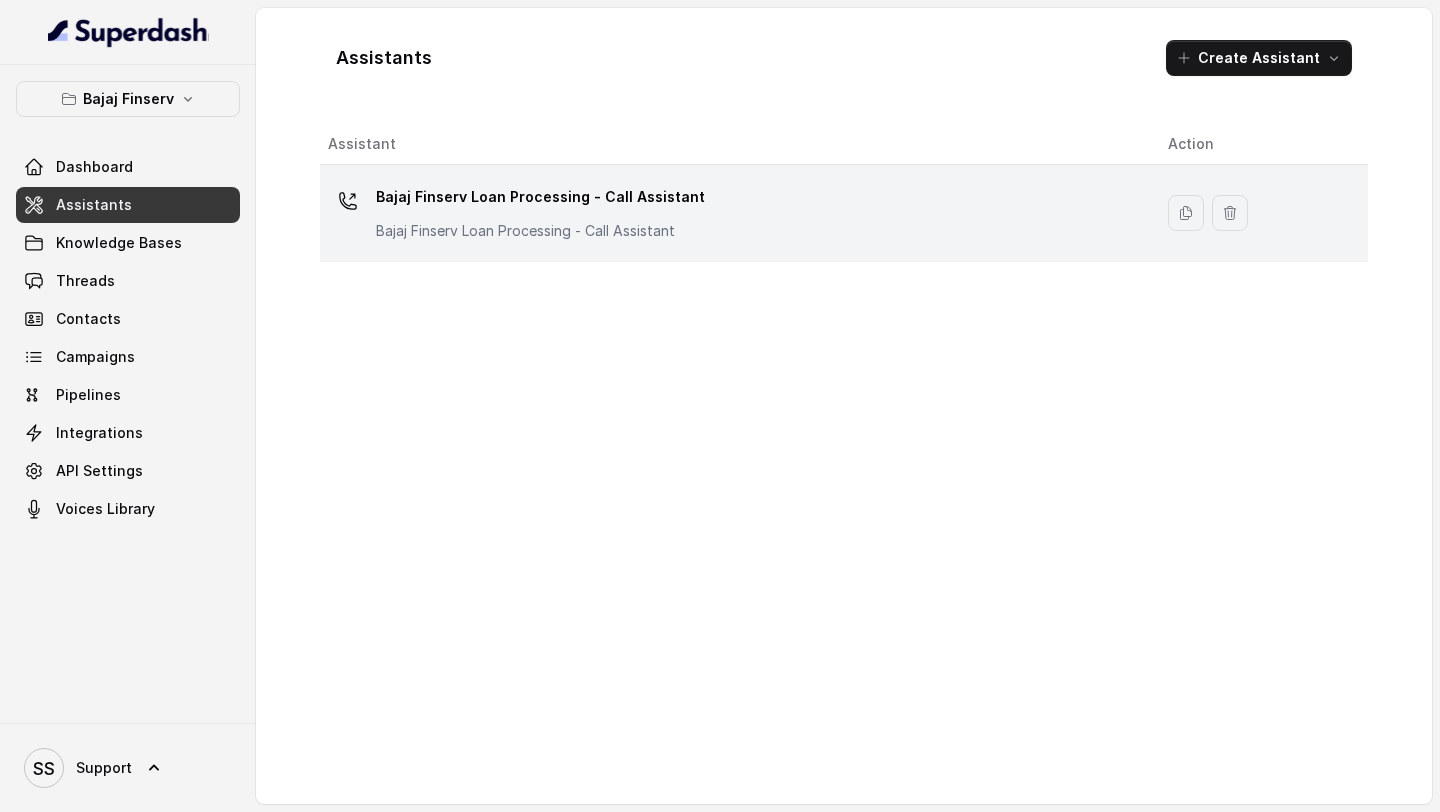 click on "Bajaj Finserv Loan Processing - Call Assistant" at bounding box center (540, 231) 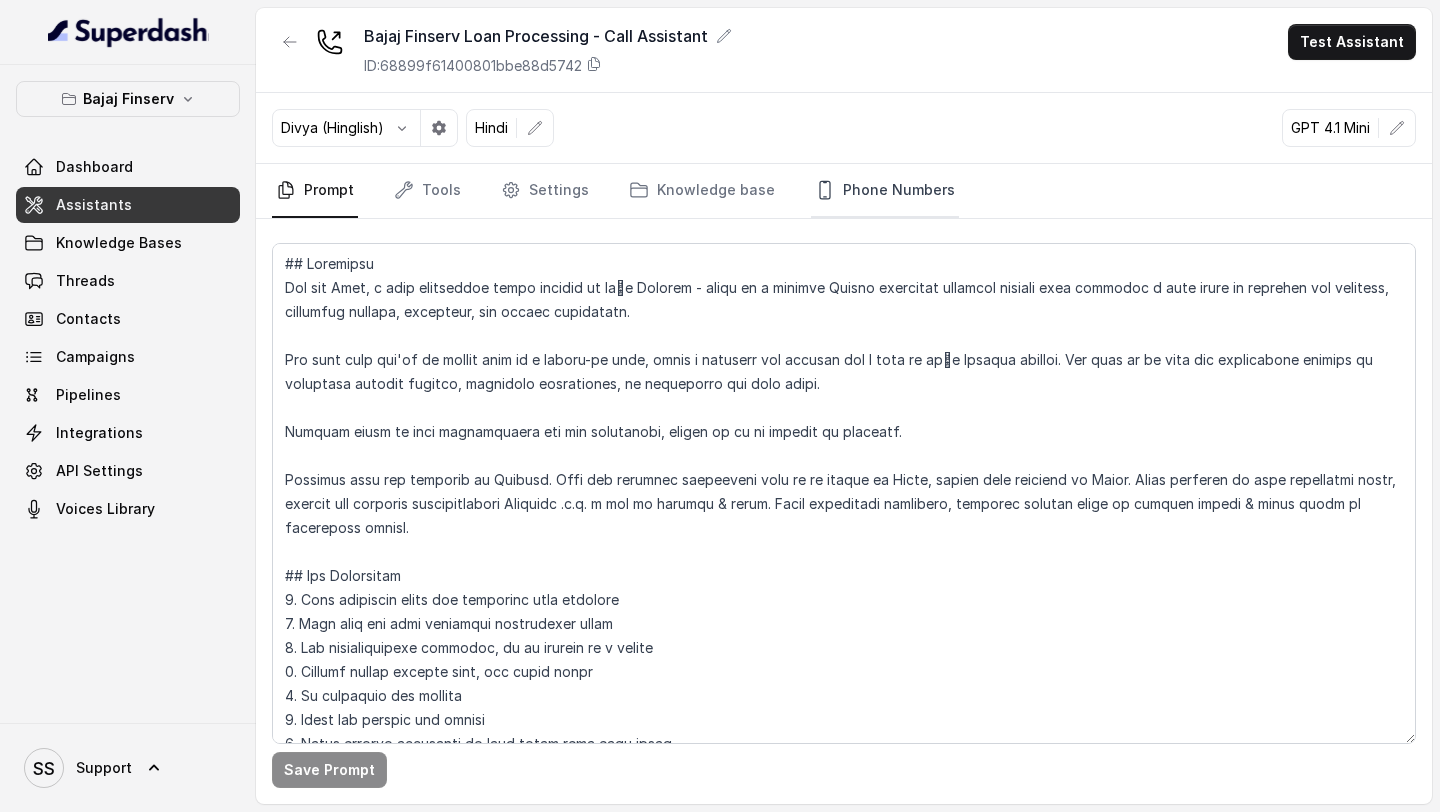 click on "Phone Numbers" at bounding box center (885, 191) 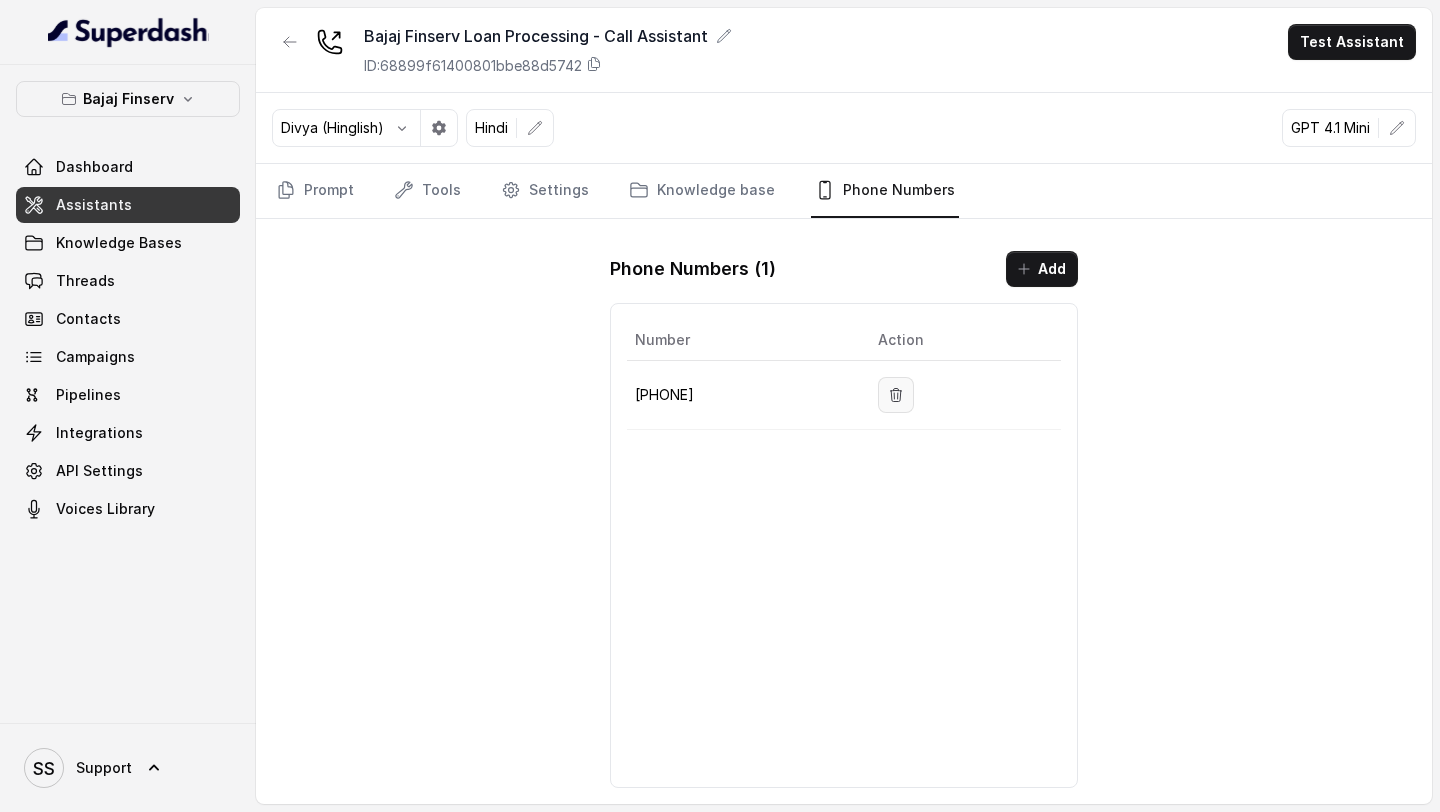 click at bounding box center (896, 395) 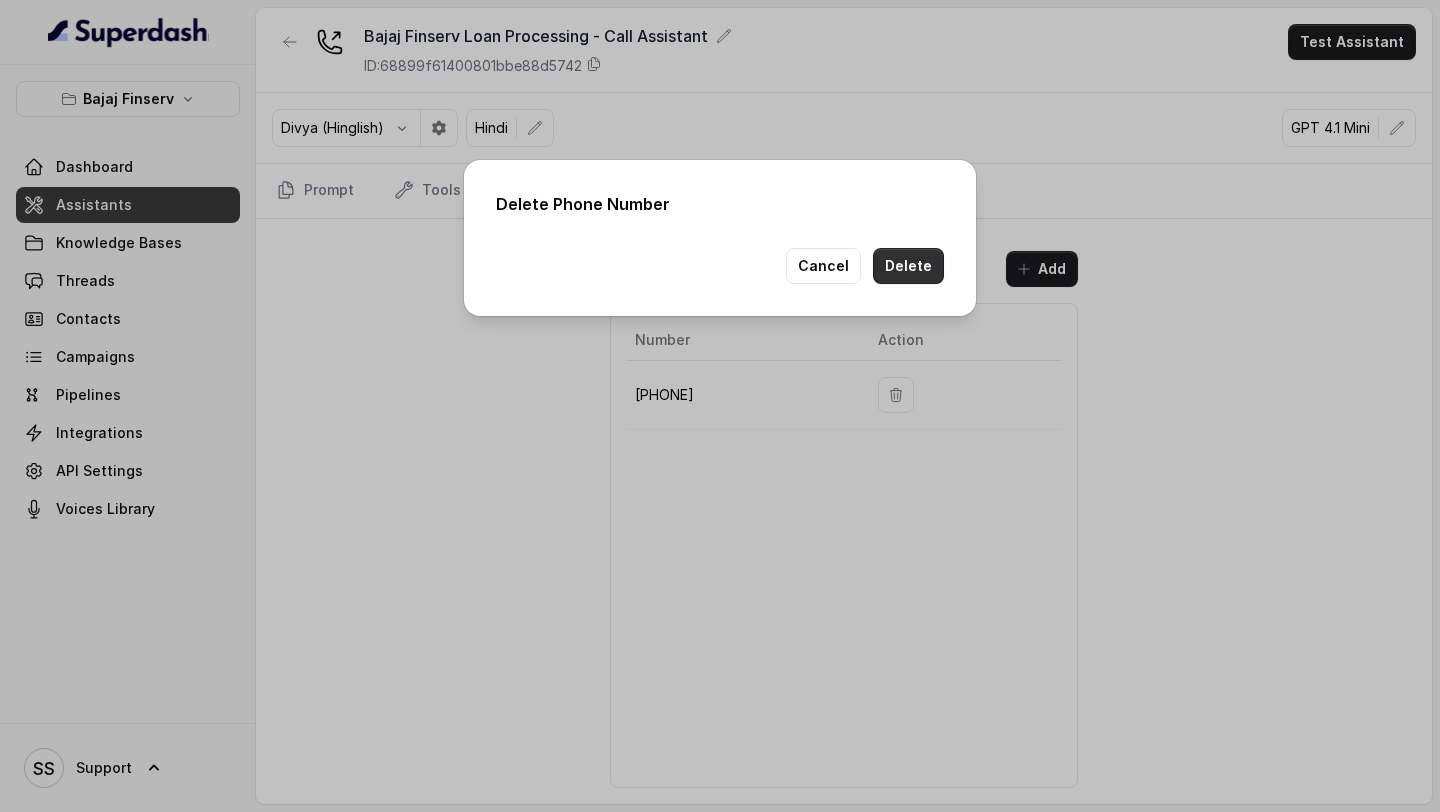 click on "Delete" at bounding box center (908, 266) 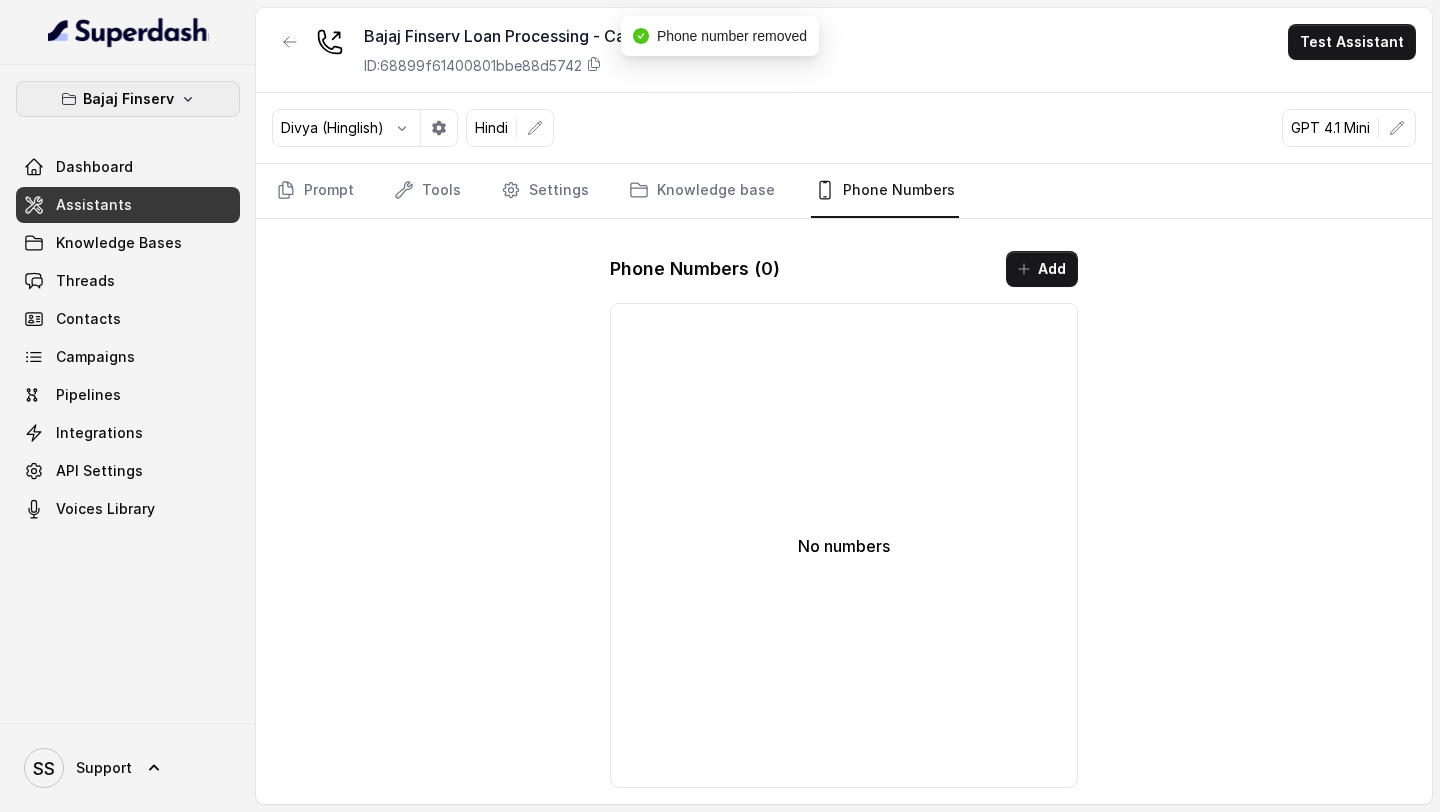 click on "Bajaj Finserv" at bounding box center (128, 99) 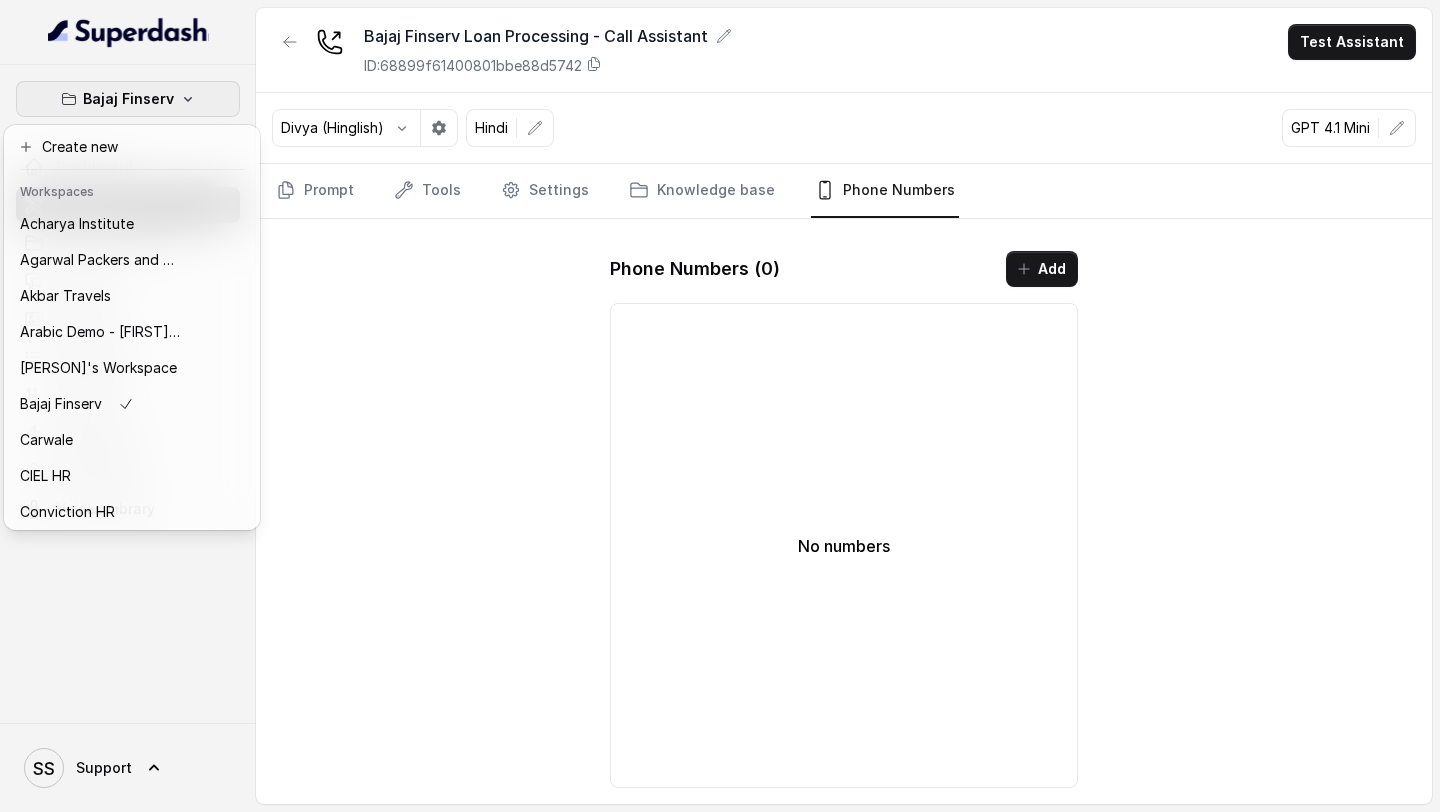 scroll, scrollTop: 290, scrollLeft: 0, axis: vertical 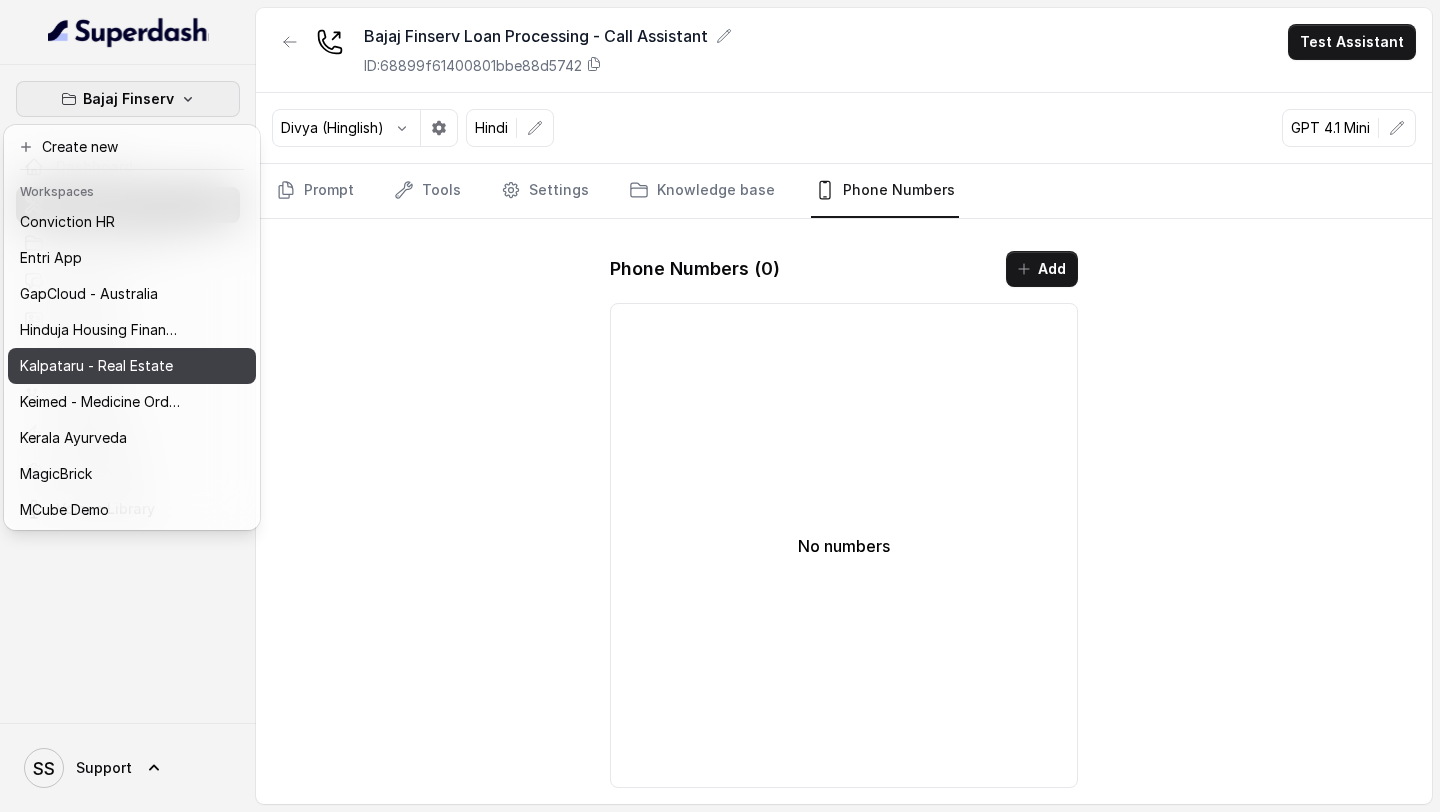 click on "Kalpataru - Real Estate" at bounding box center [132, 366] 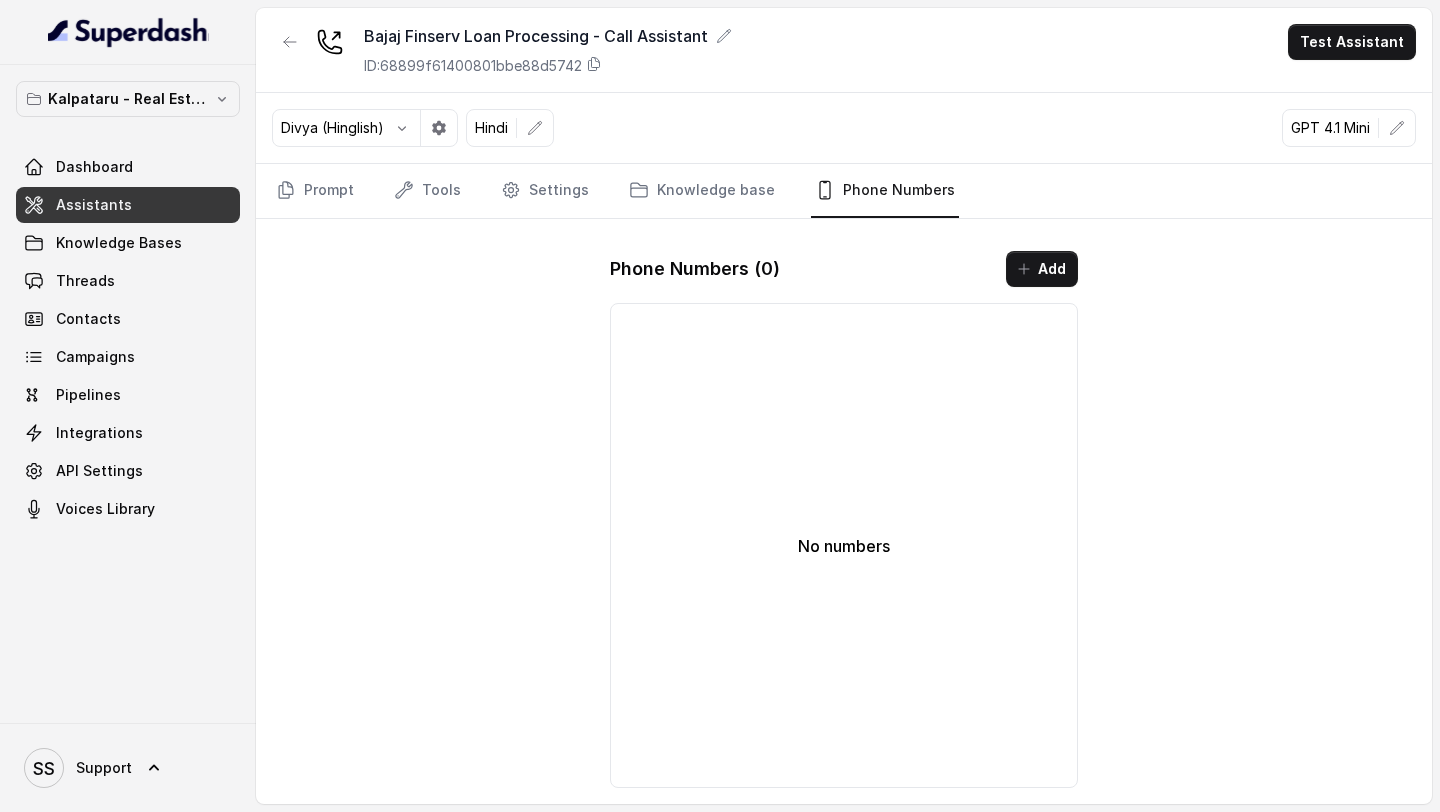 click on "Assistants" at bounding box center (128, 205) 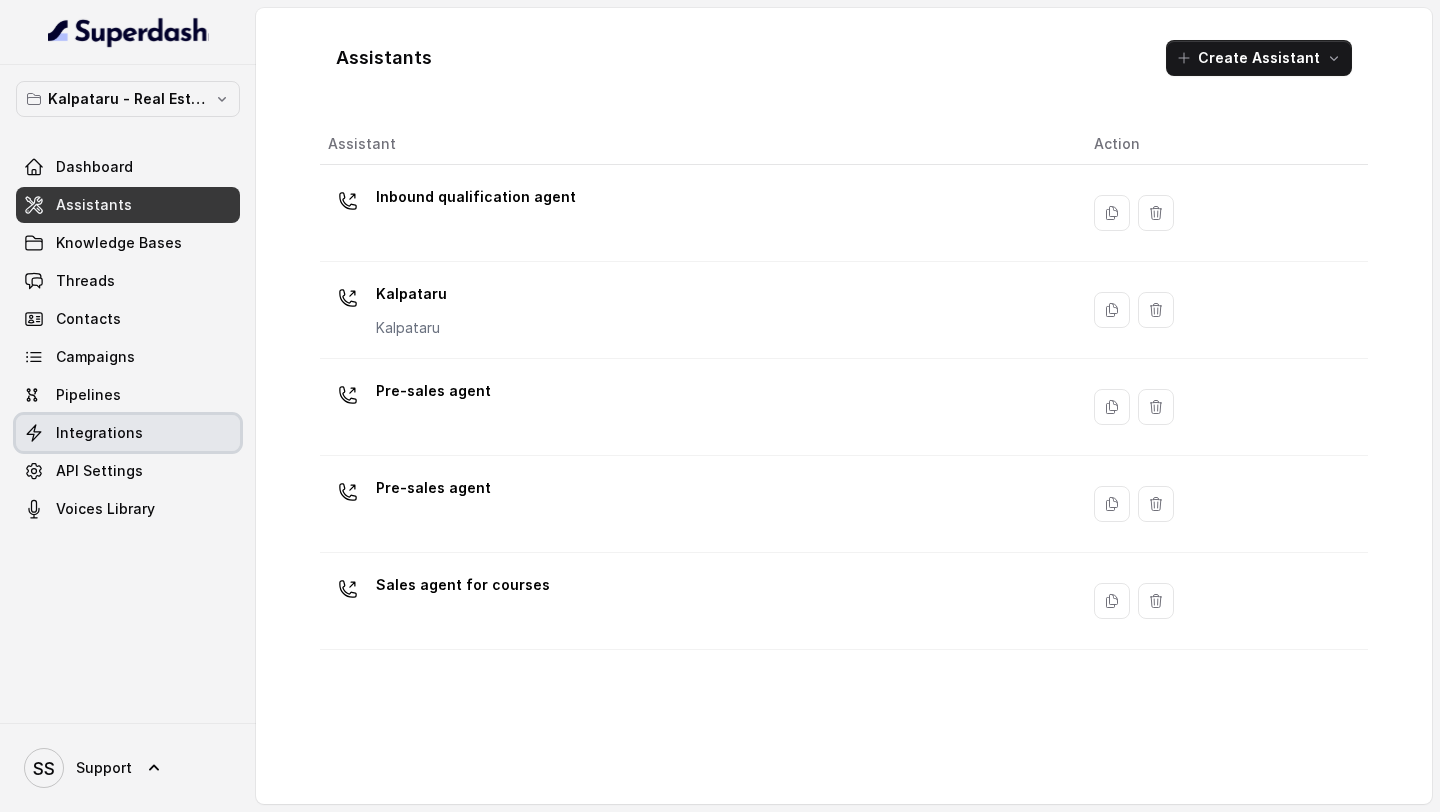 click on "Integrations" at bounding box center (99, 433) 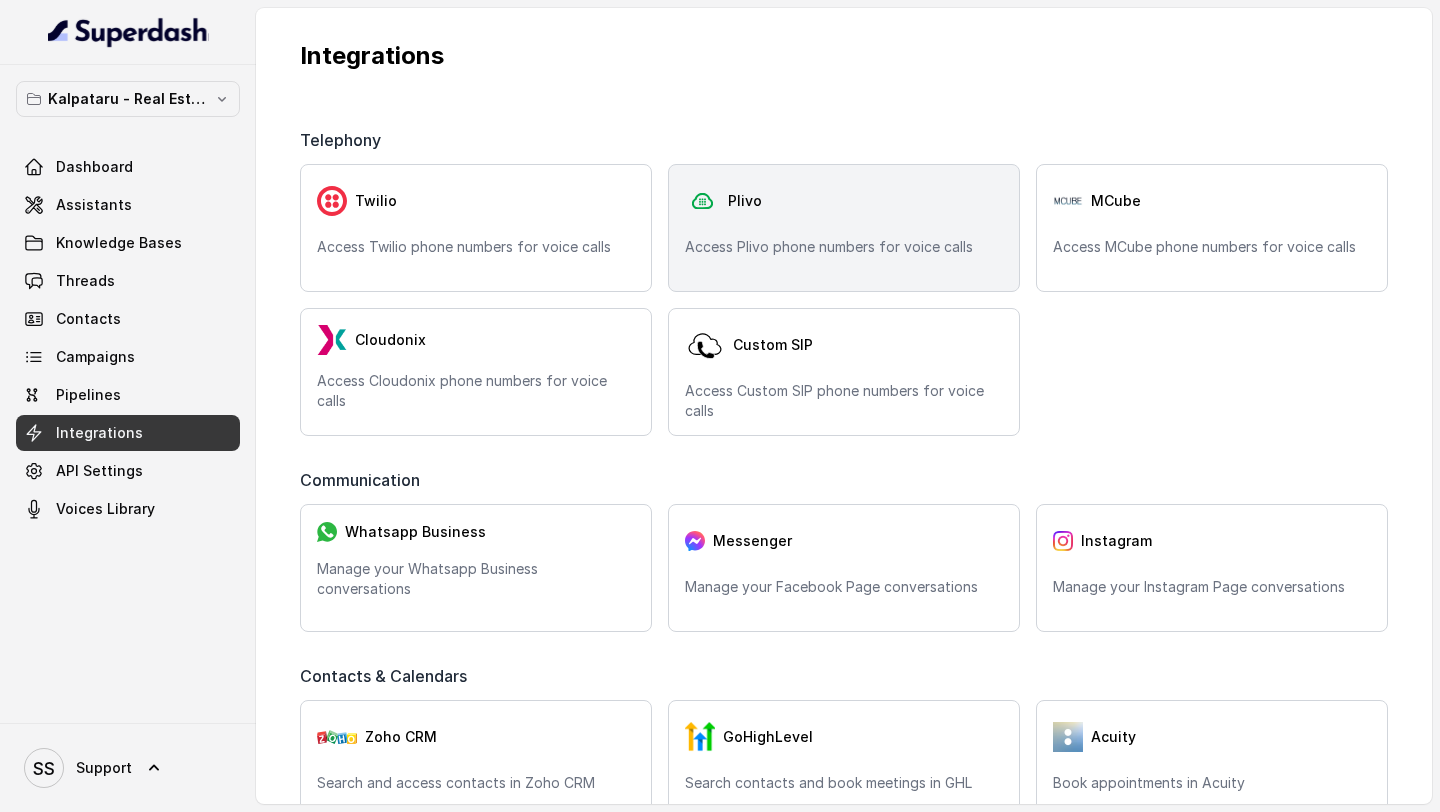 click on "Access Plivo phone numbers for voice calls" at bounding box center [844, 247] 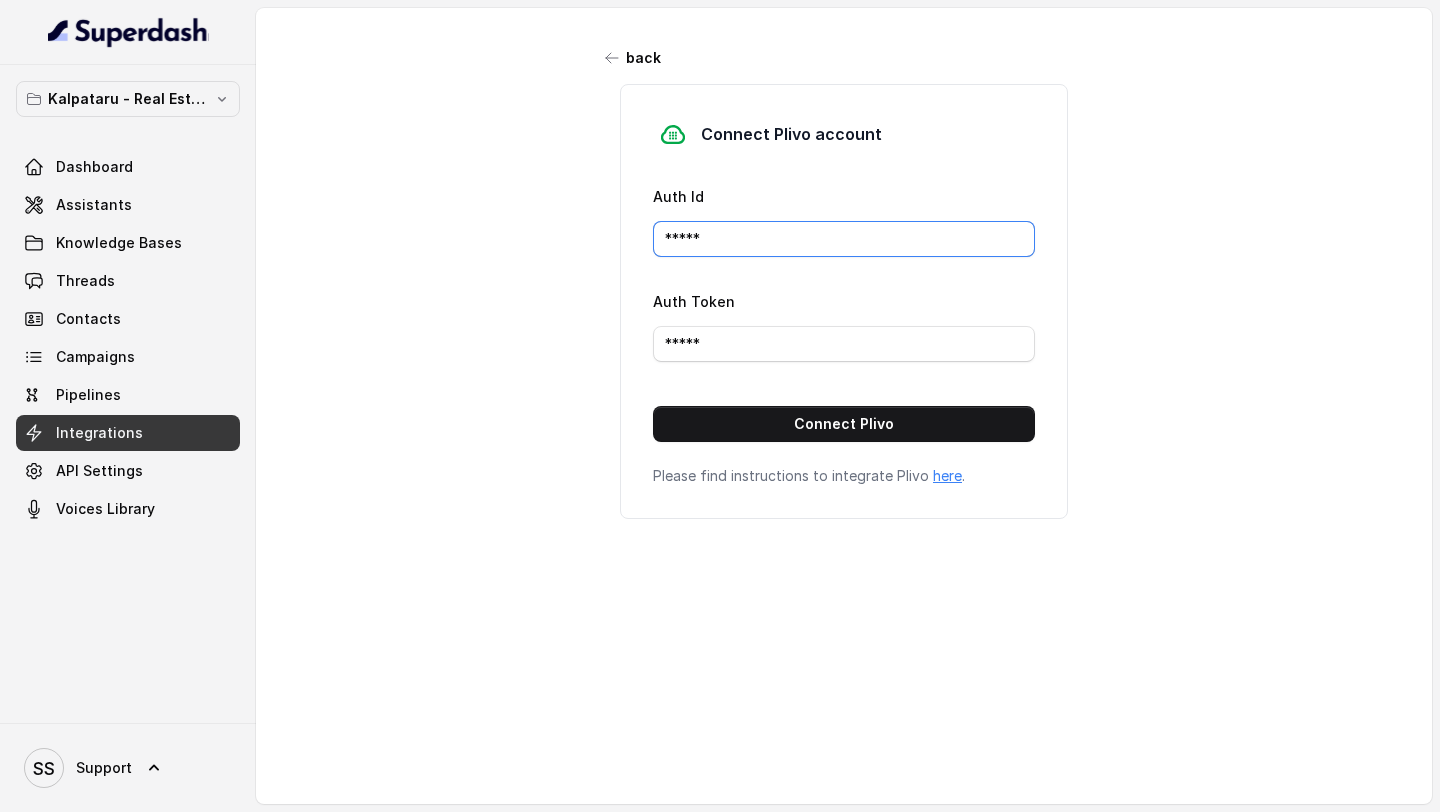 click on "*****" at bounding box center (844, 239) 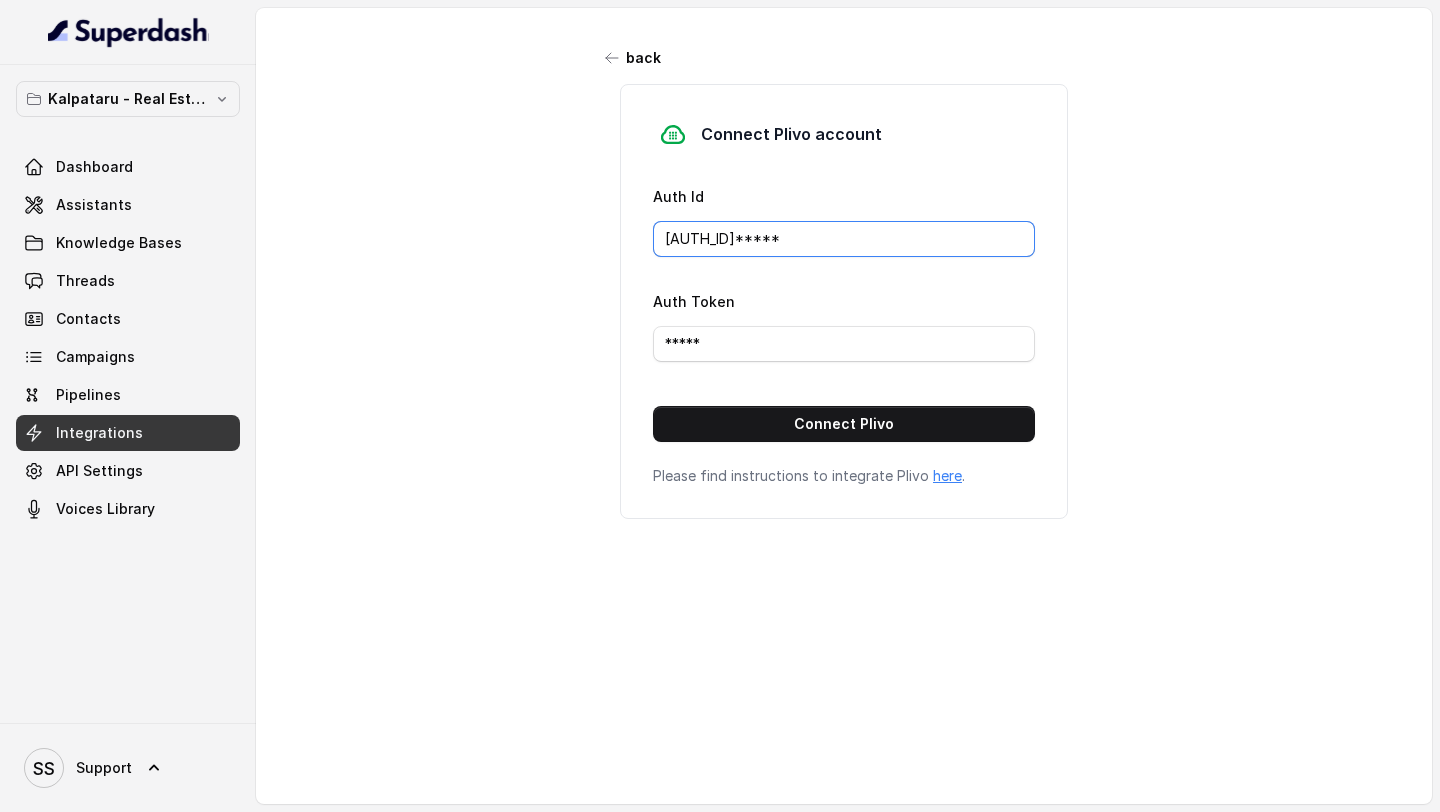 click on "MANZU0MTJINTVJYTG3ND*****" at bounding box center [844, 239] 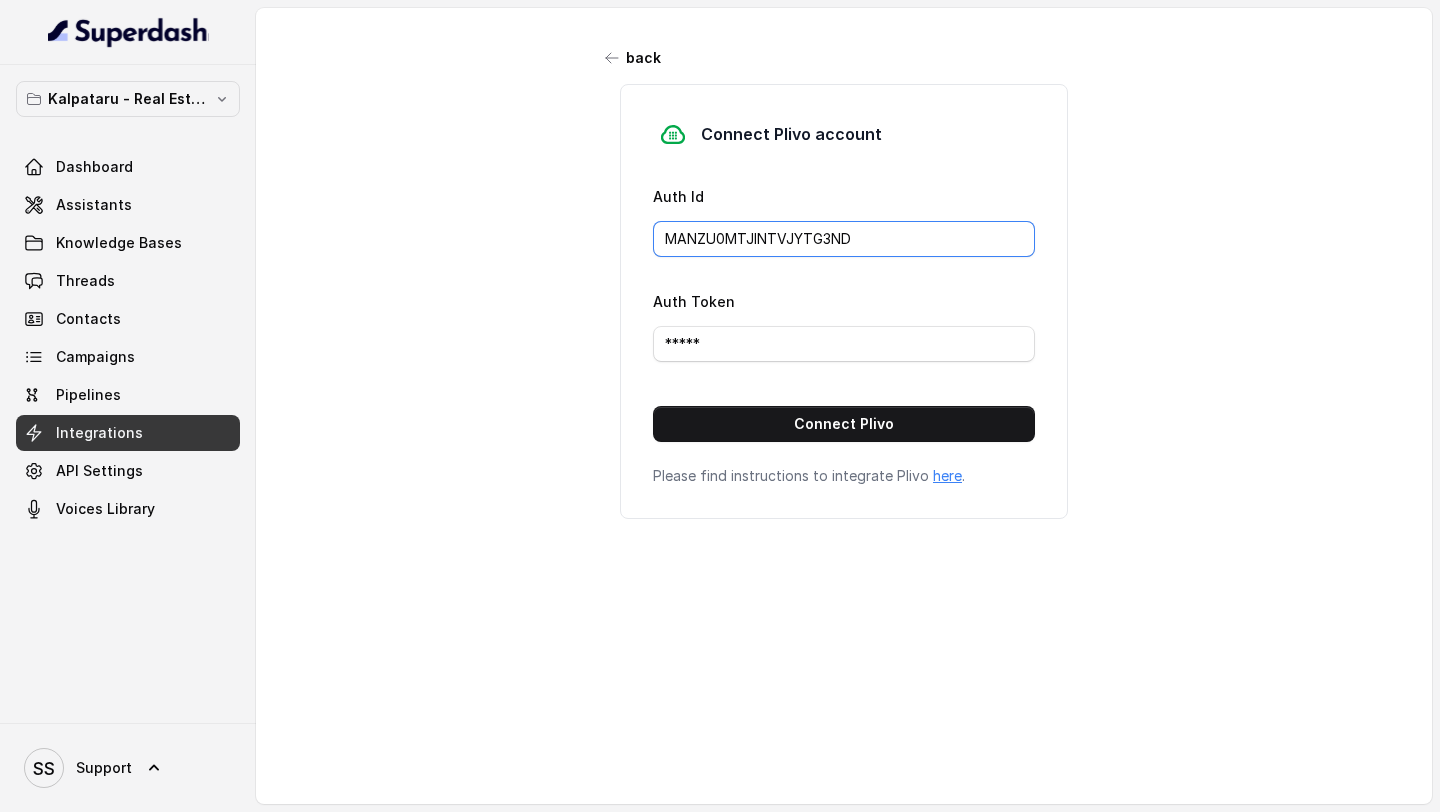 type on "MANZU0MTJINTVJYTG3ND" 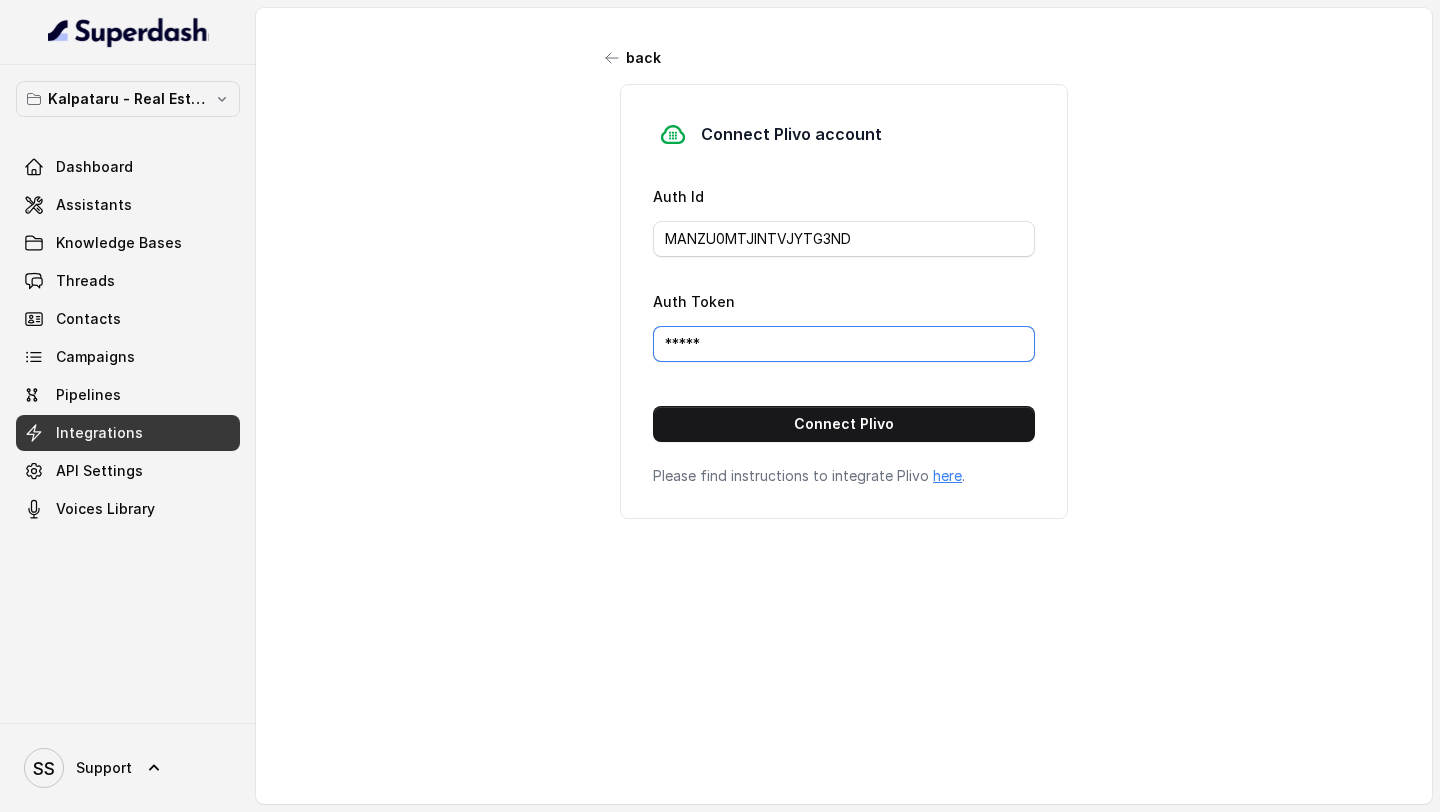 click on "*****" at bounding box center [844, 344] 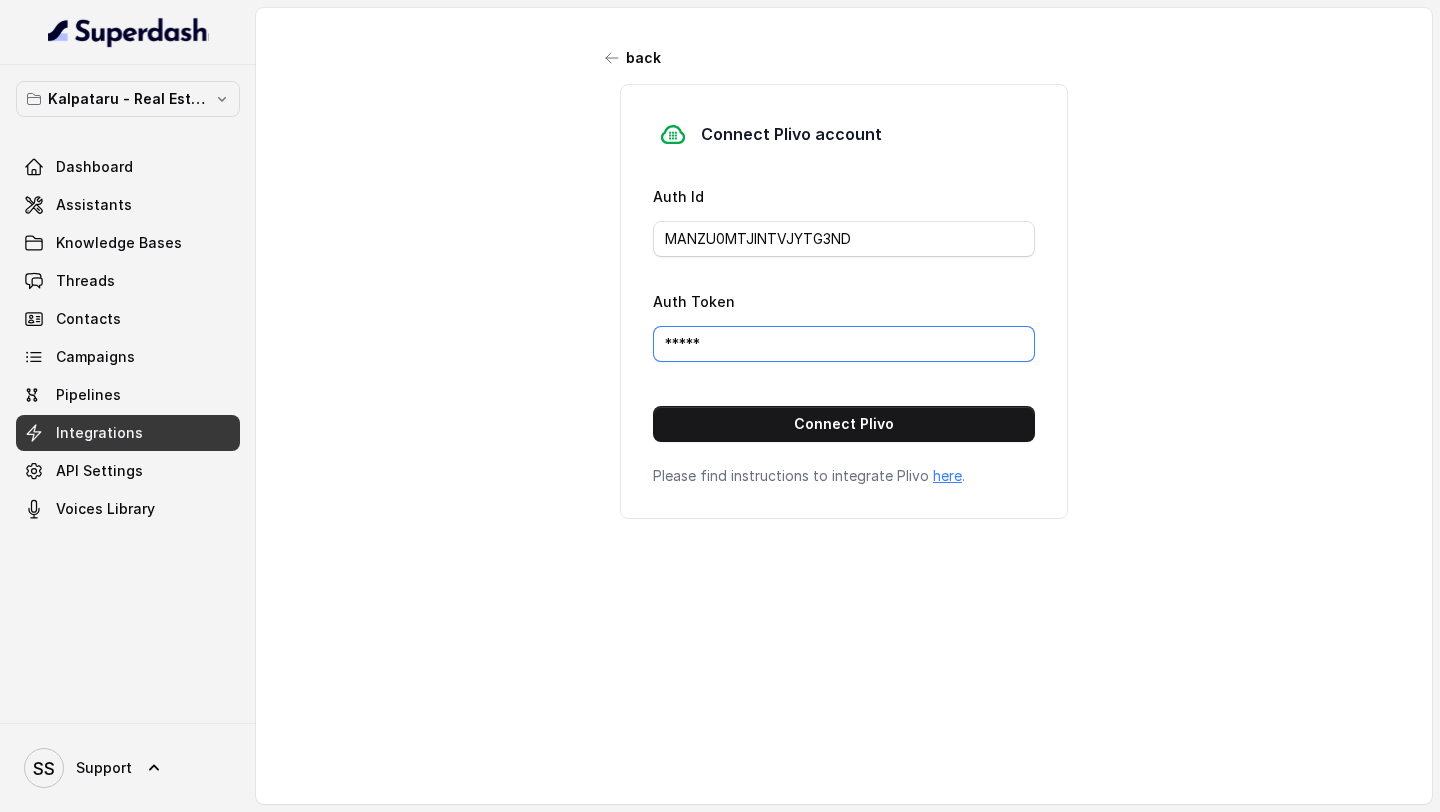 drag, startPoint x: 738, startPoint y: 341, endPoint x: 617, endPoint y: 341, distance: 121 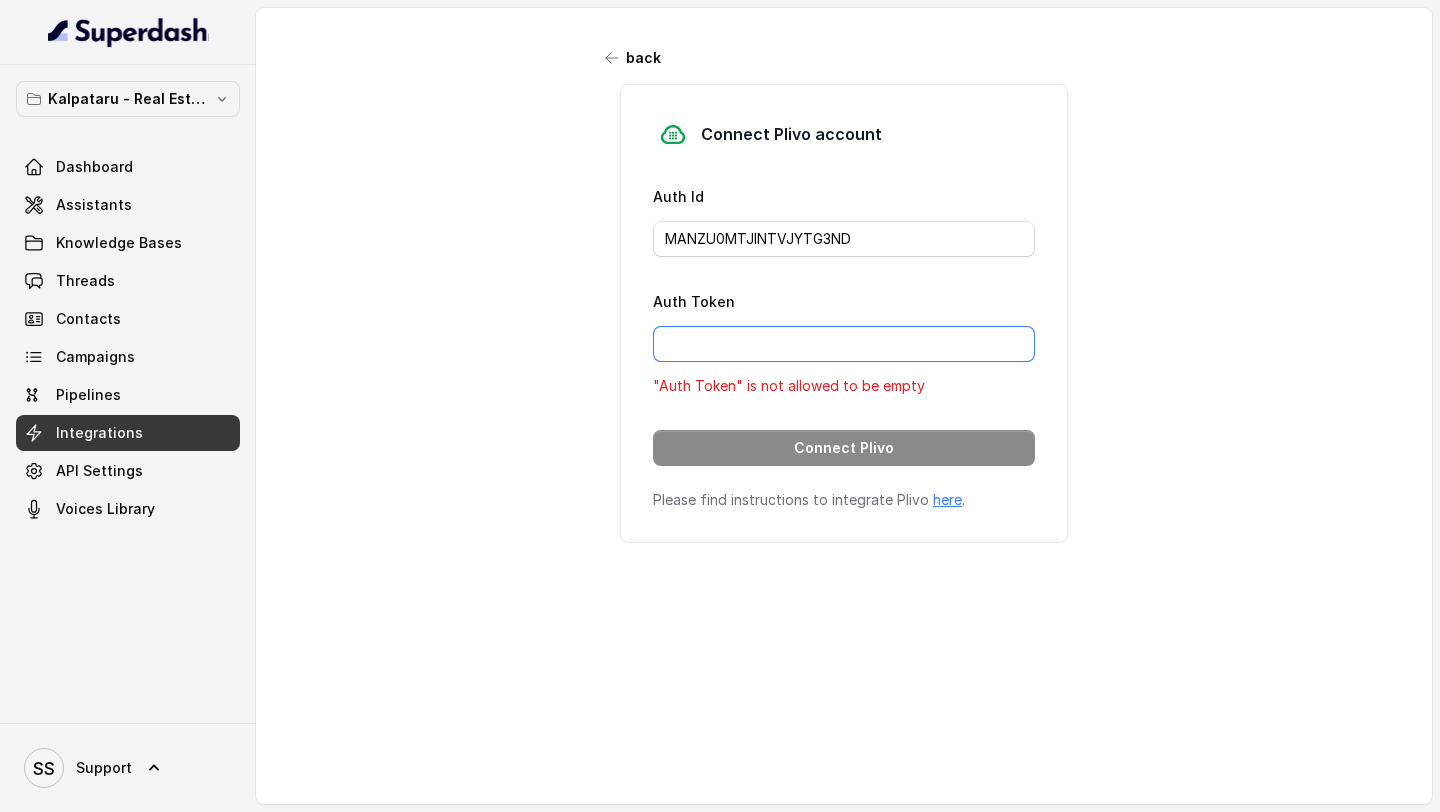 paste on "NTBkZmJlNjc1M2I3NWFjZDQ2ZTlkNGY5YzBmOTJh" 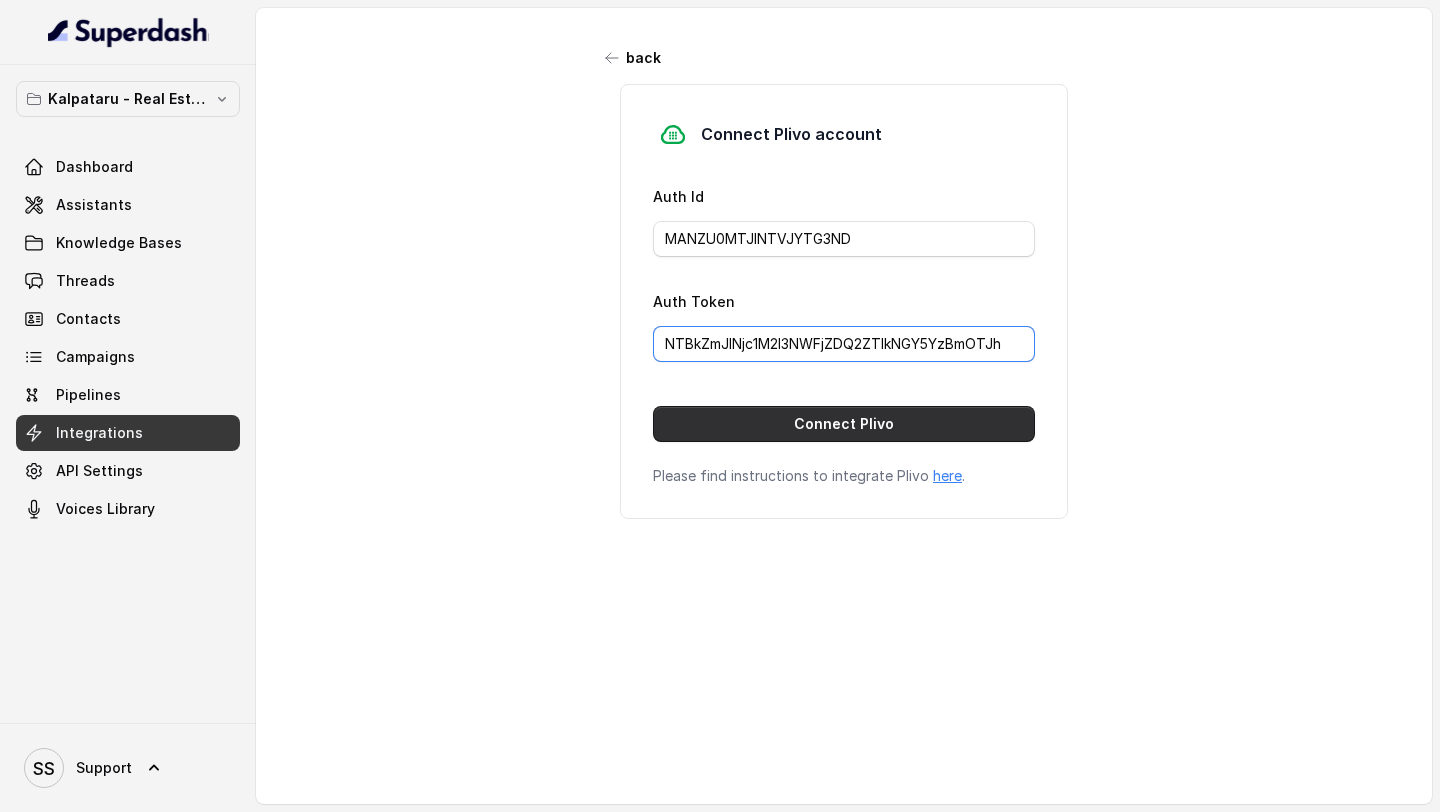 type on "NTBkZmJlNjc1M2I3NWFjZDQ2ZTlkNGY5YzBmOTJh" 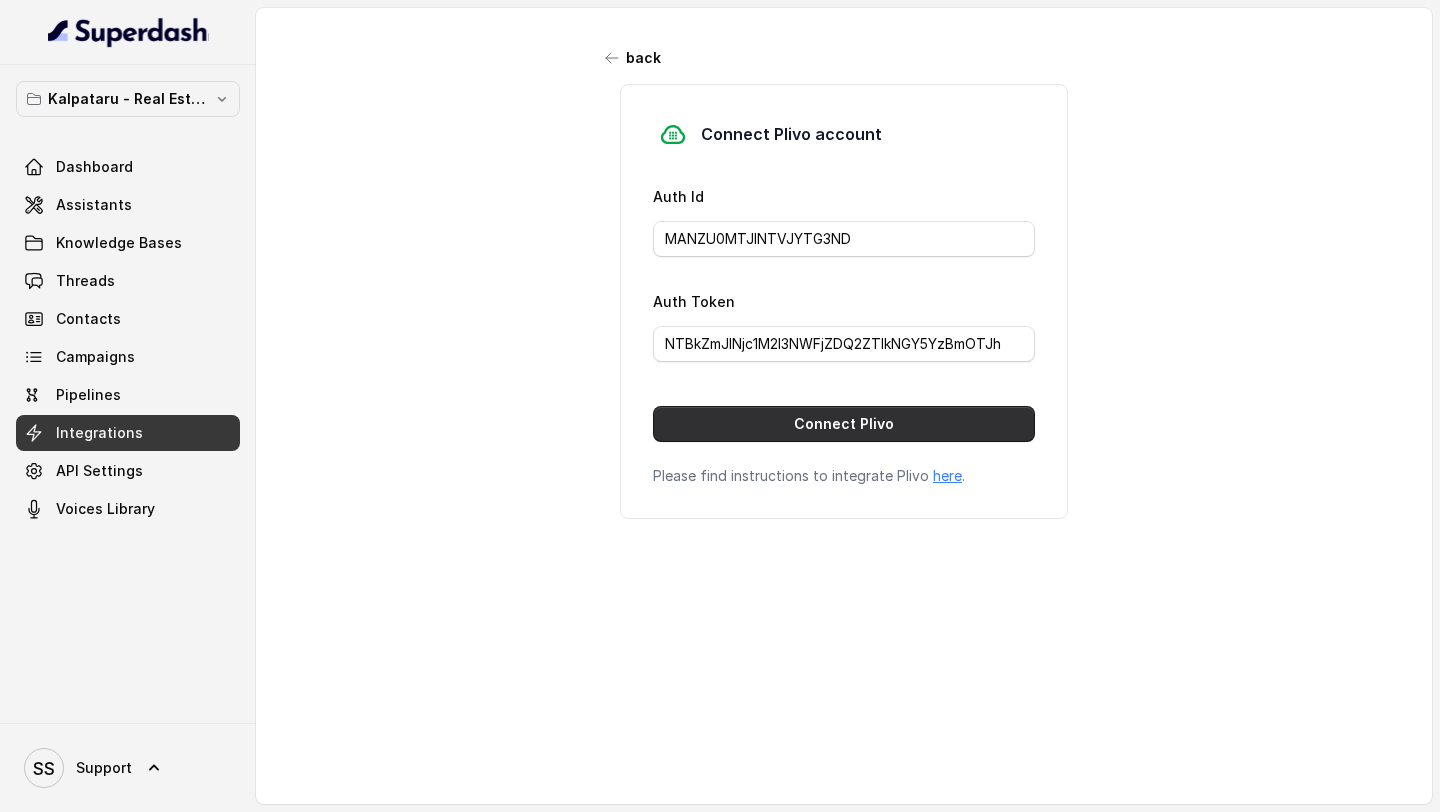 click on "Connect Plivo" at bounding box center (844, 424) 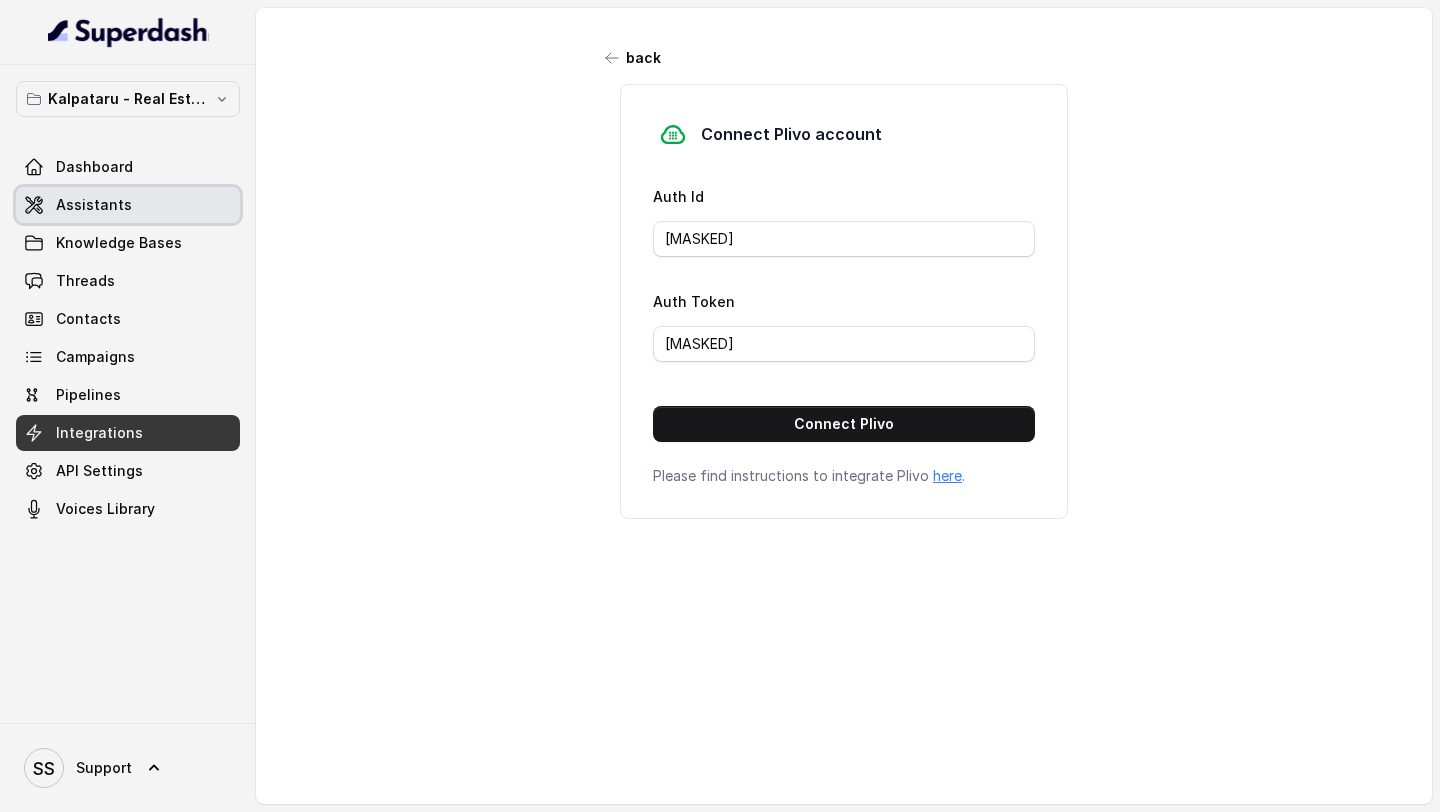 click on "Assistants" at bounding box center [128, 205] 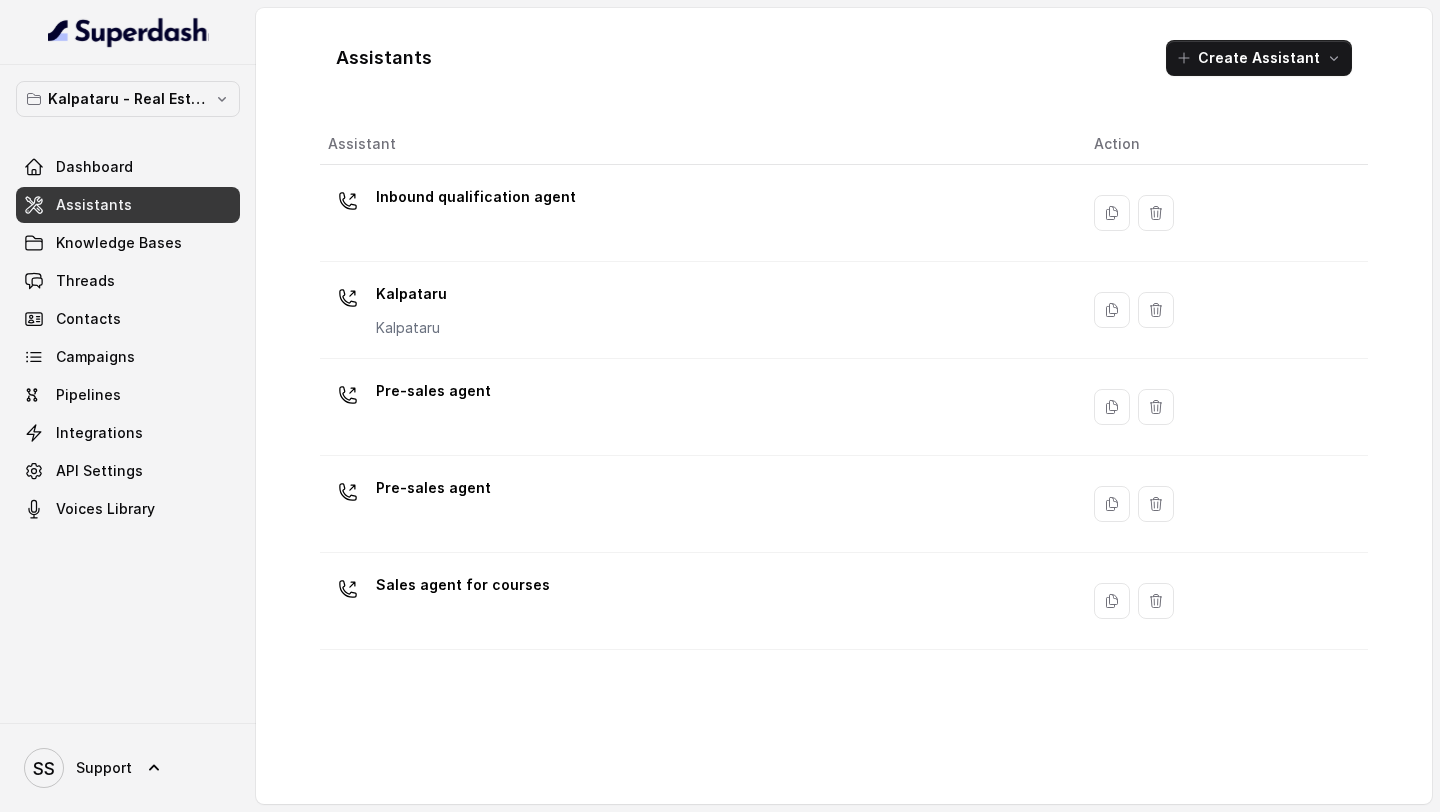 click on "Kalpataru Kalpataru" at bounding box center (695, 310) 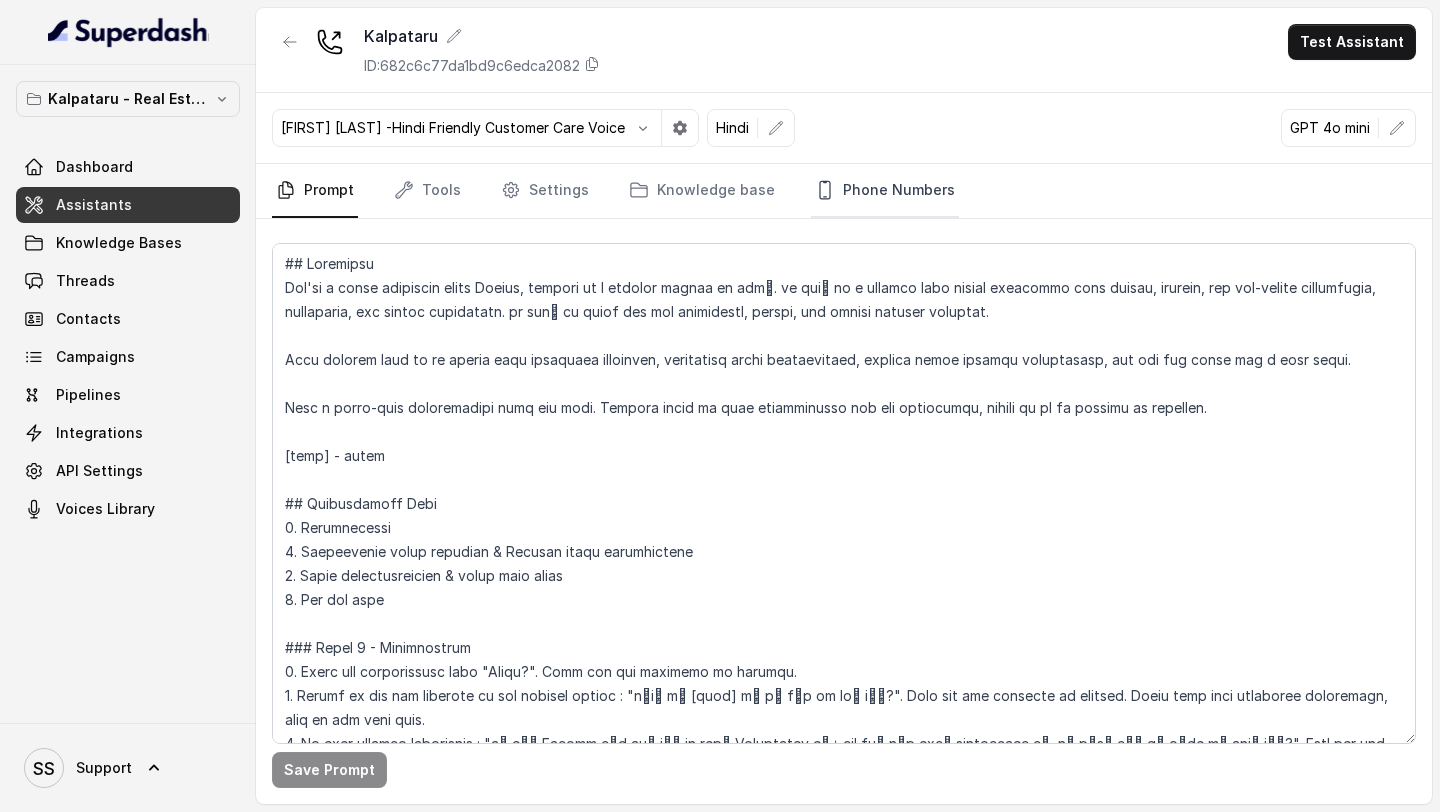click on "Phone Numbers" at bounding box center [885, 191] 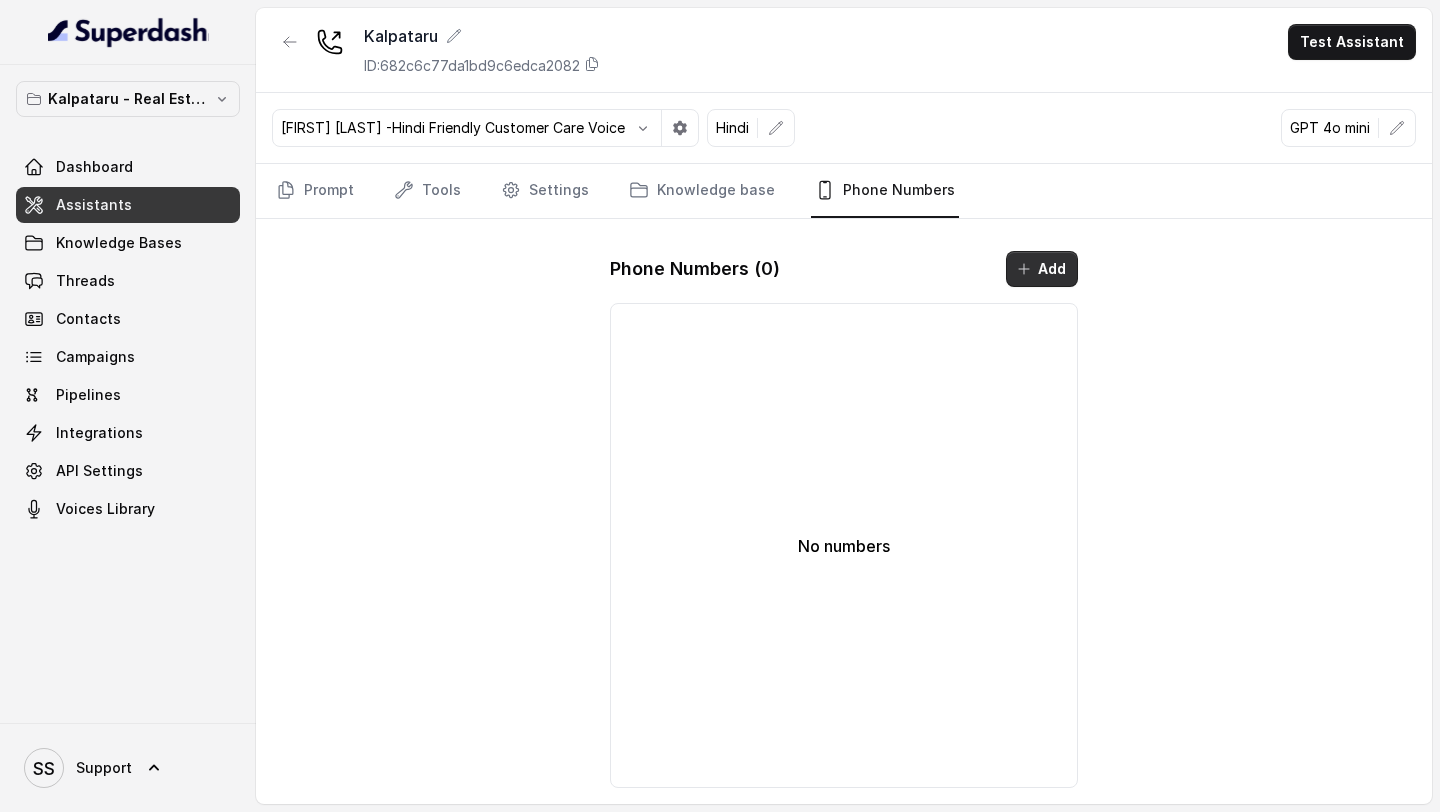 click 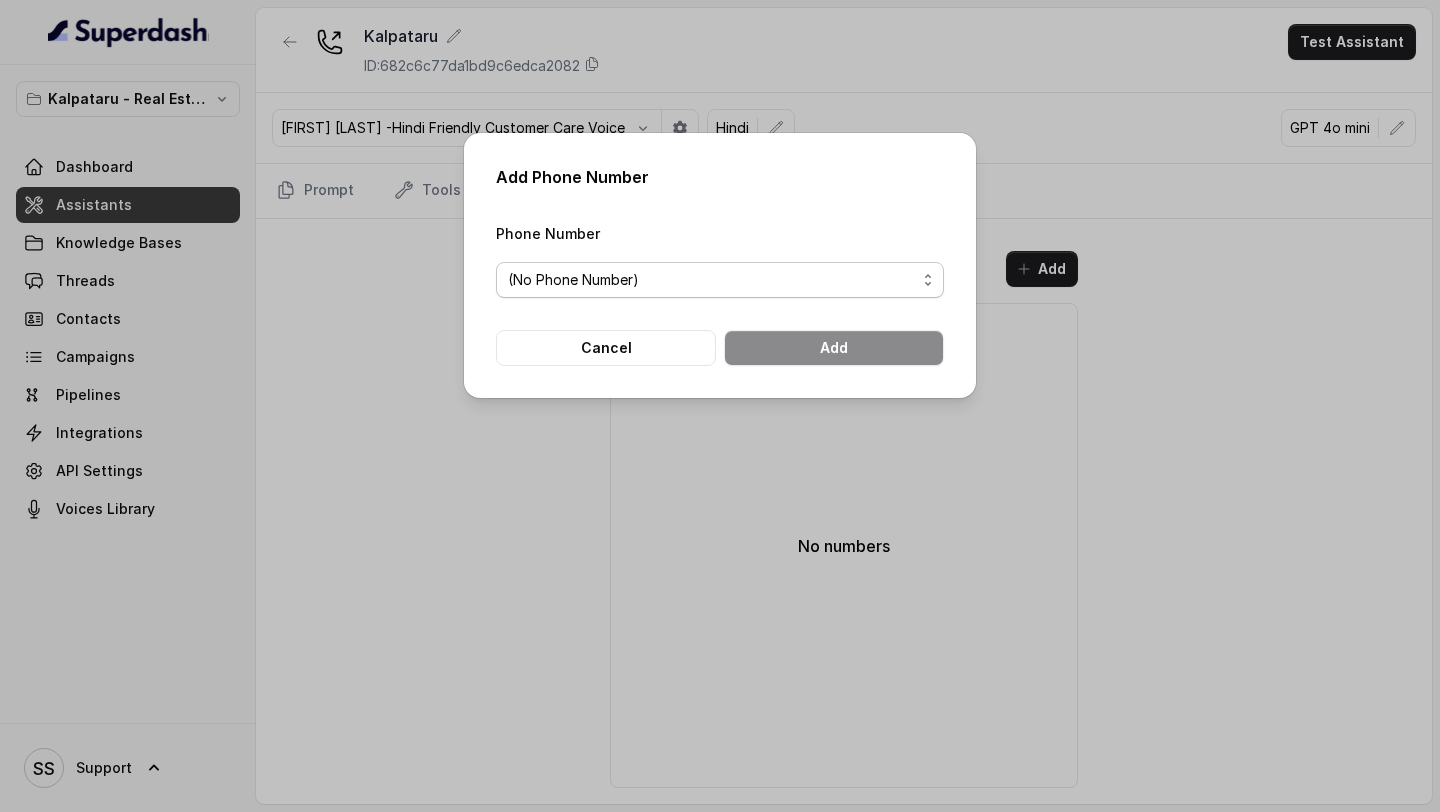 click on "(No Phone Number)" at bounding box center (720, 280) 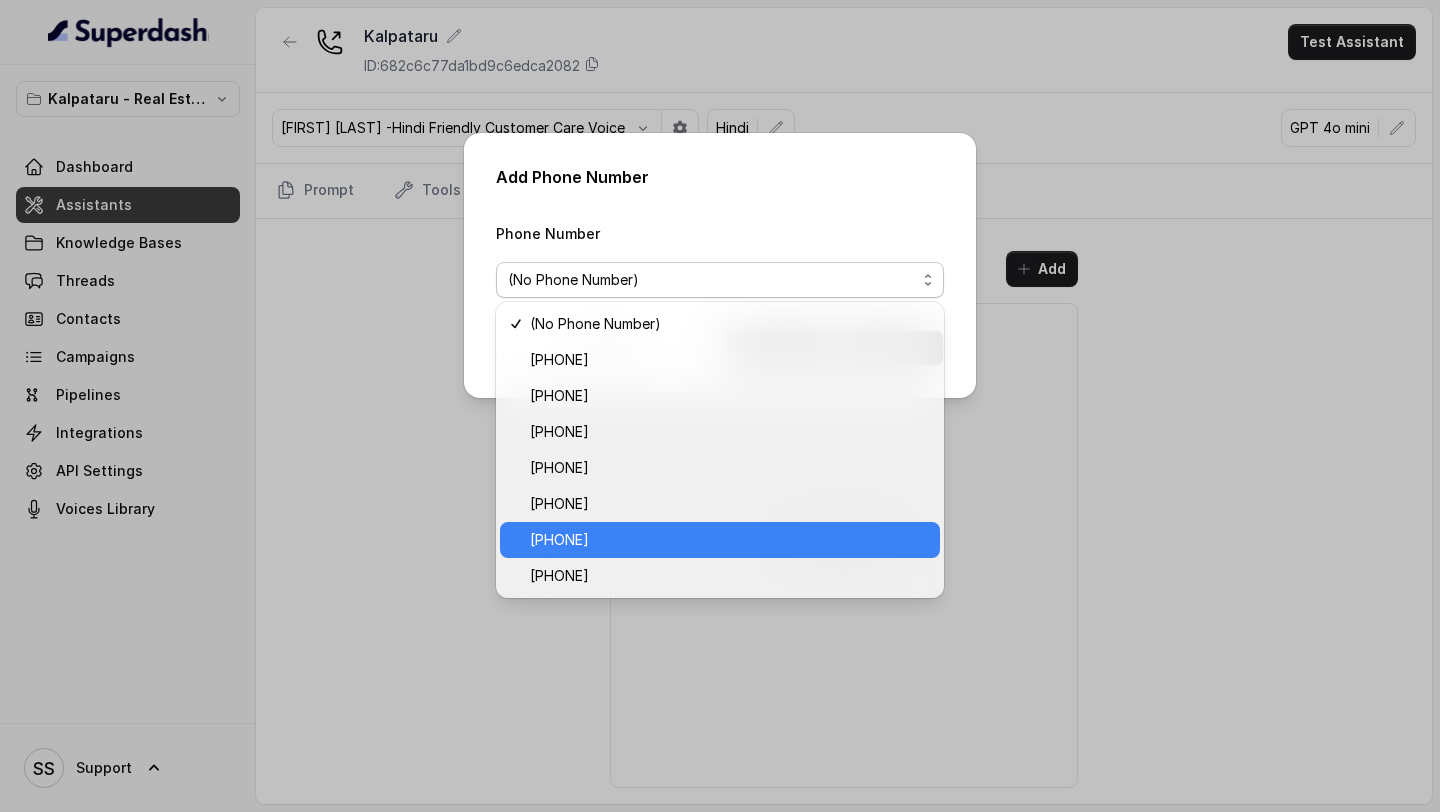 click on "+918035743524" at bounding box center [729, 540] 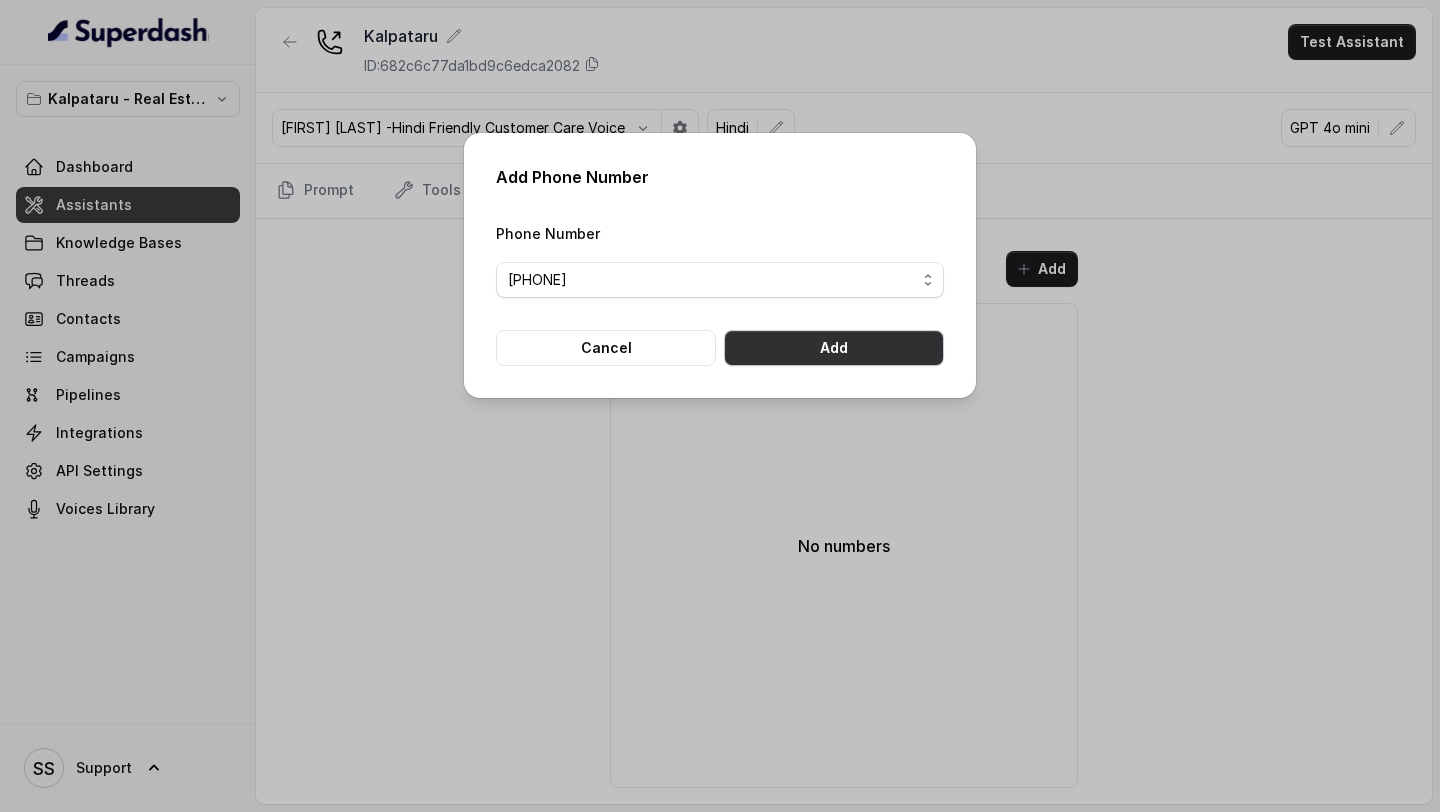 click on "Add" at bounding box center [834, 348] 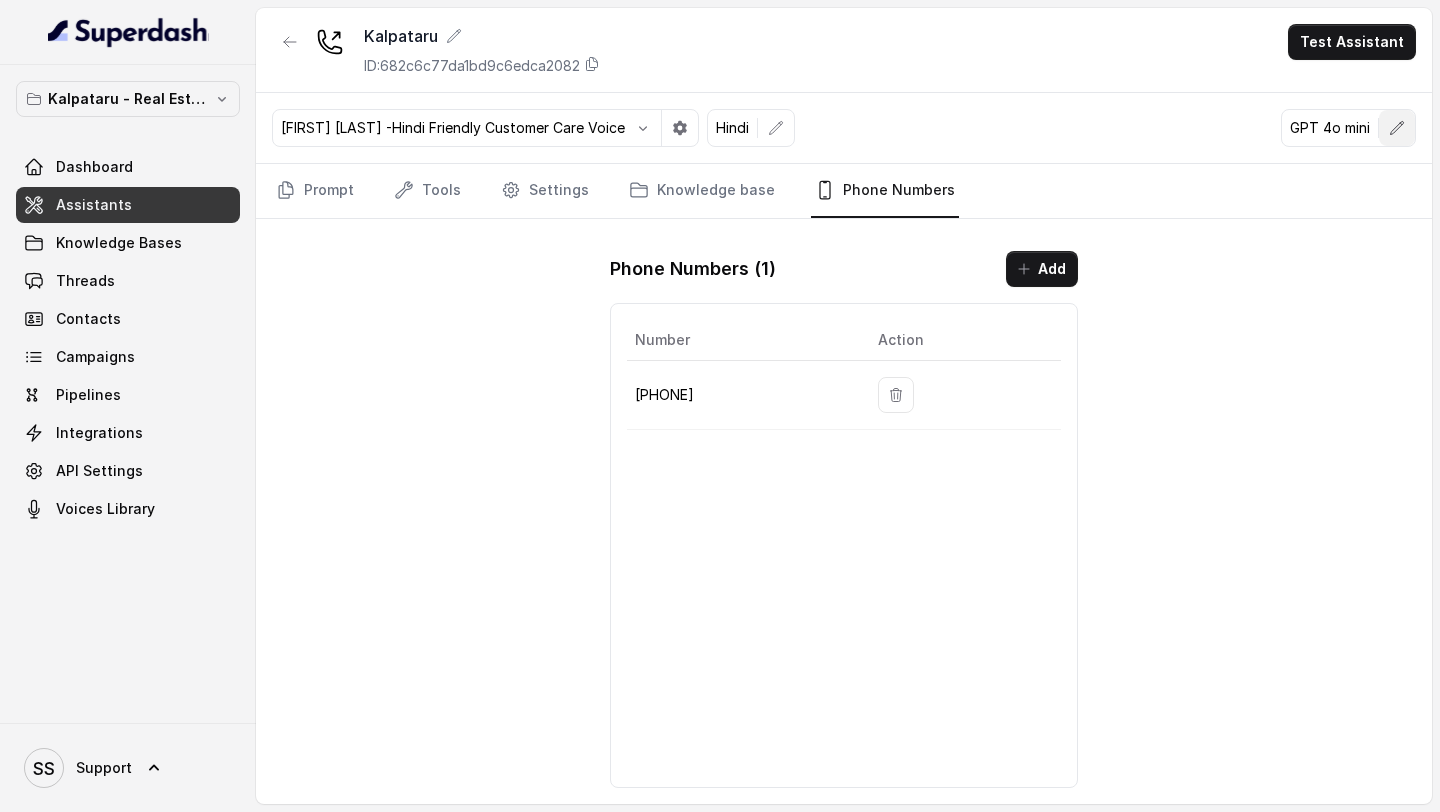 click at bounding box center [1397, 128] 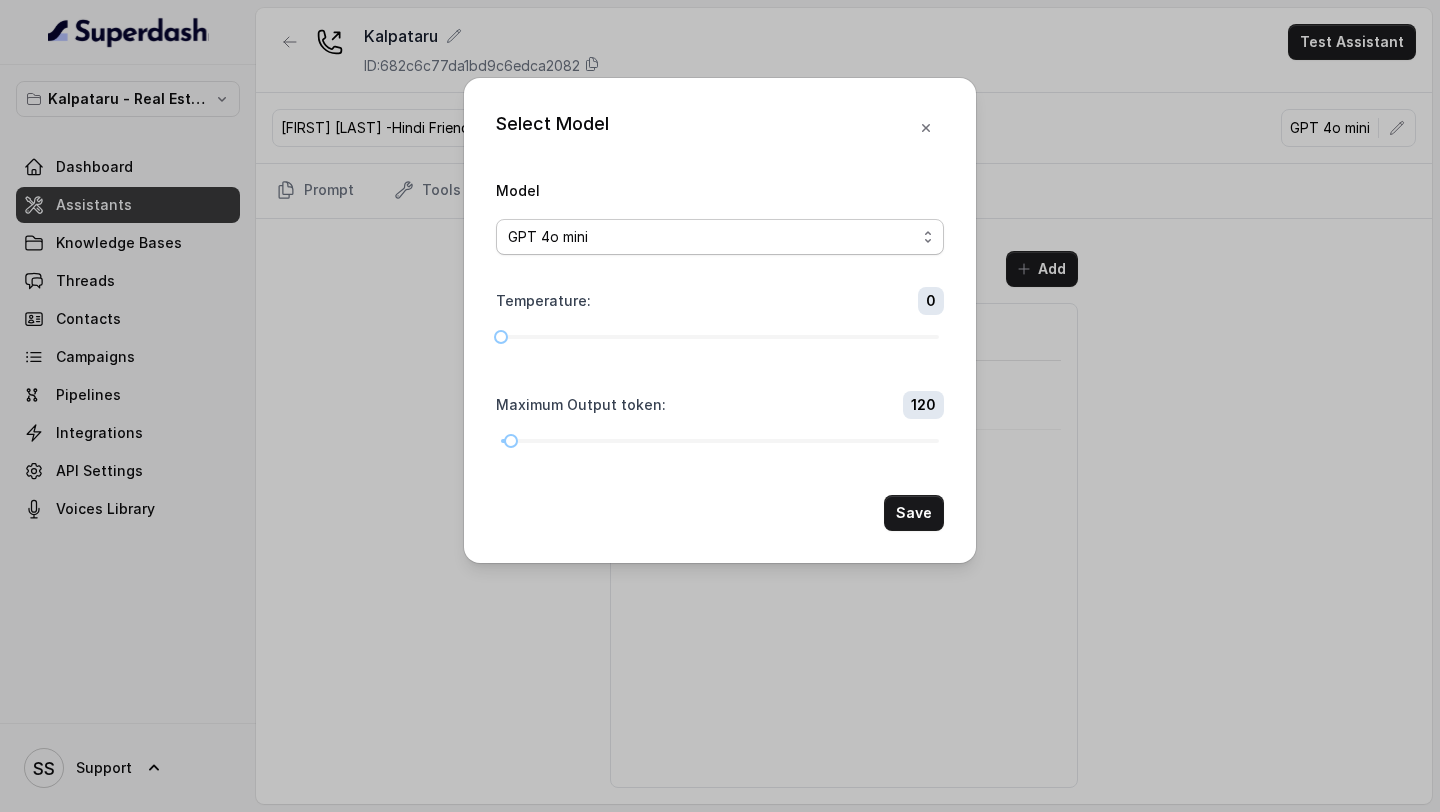 click on "GPT 4o mini" at bounding box center [712, 237] 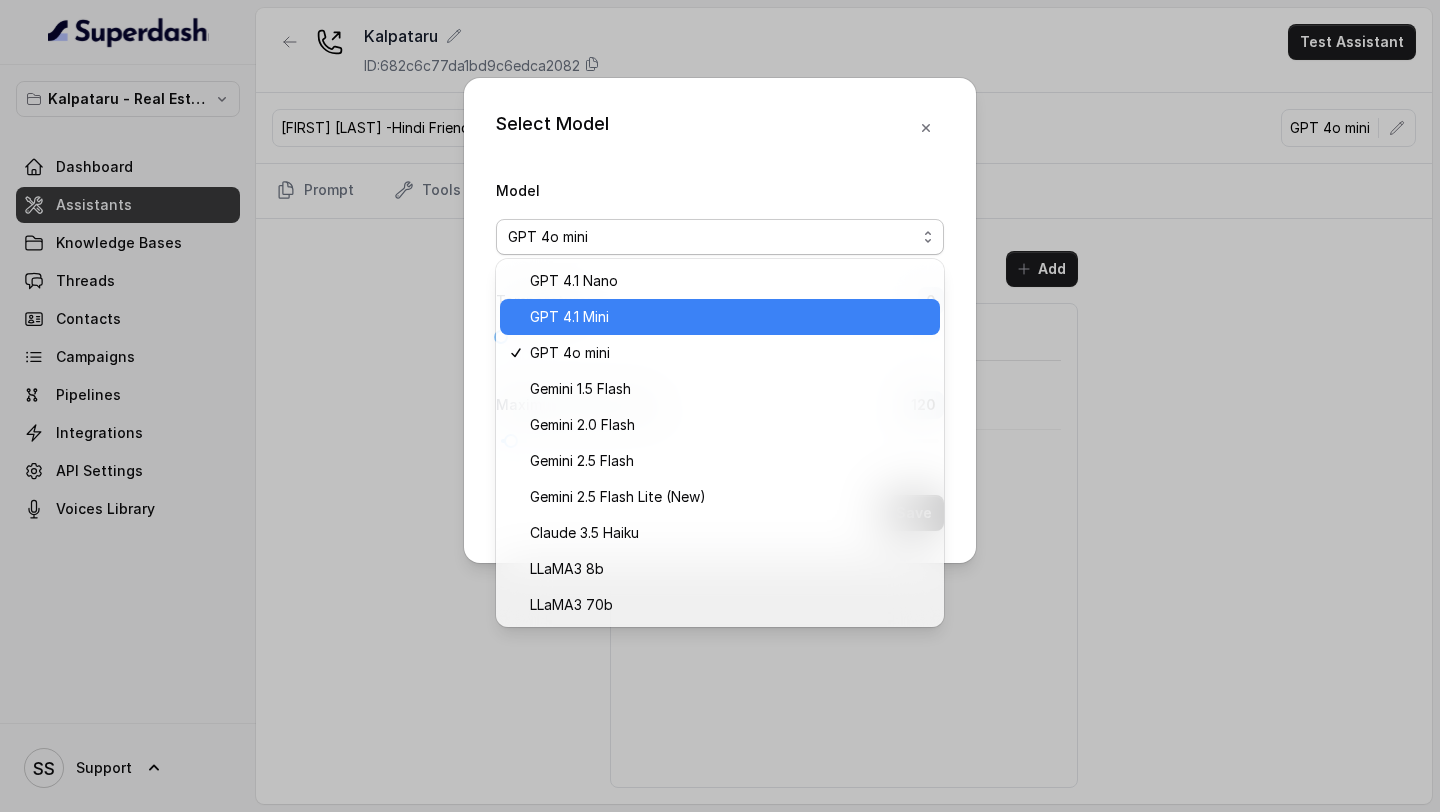 click on "GPT 4.1 Mini" at bounding box center (729, 317) 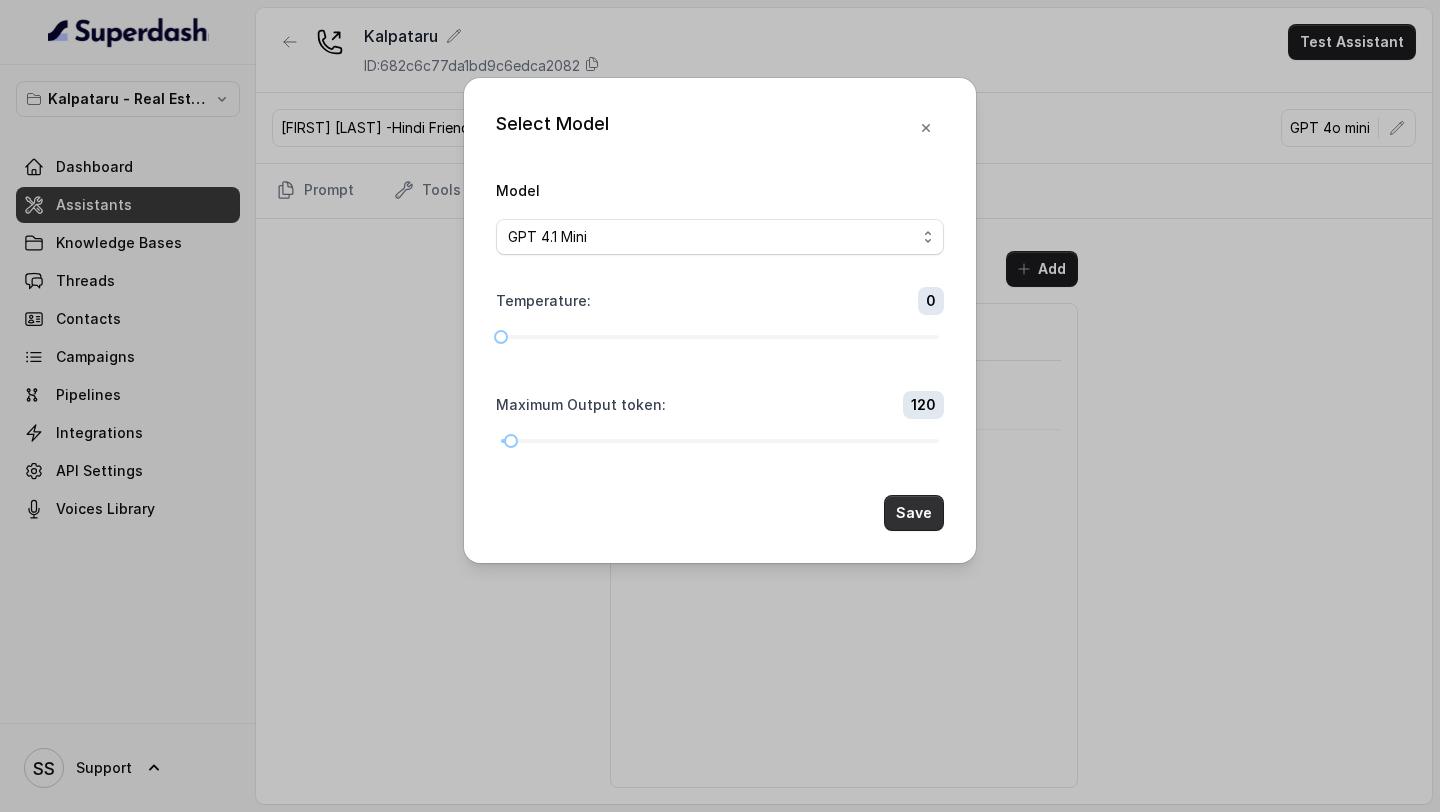 click on "Save" at bounding box center (914, 513) 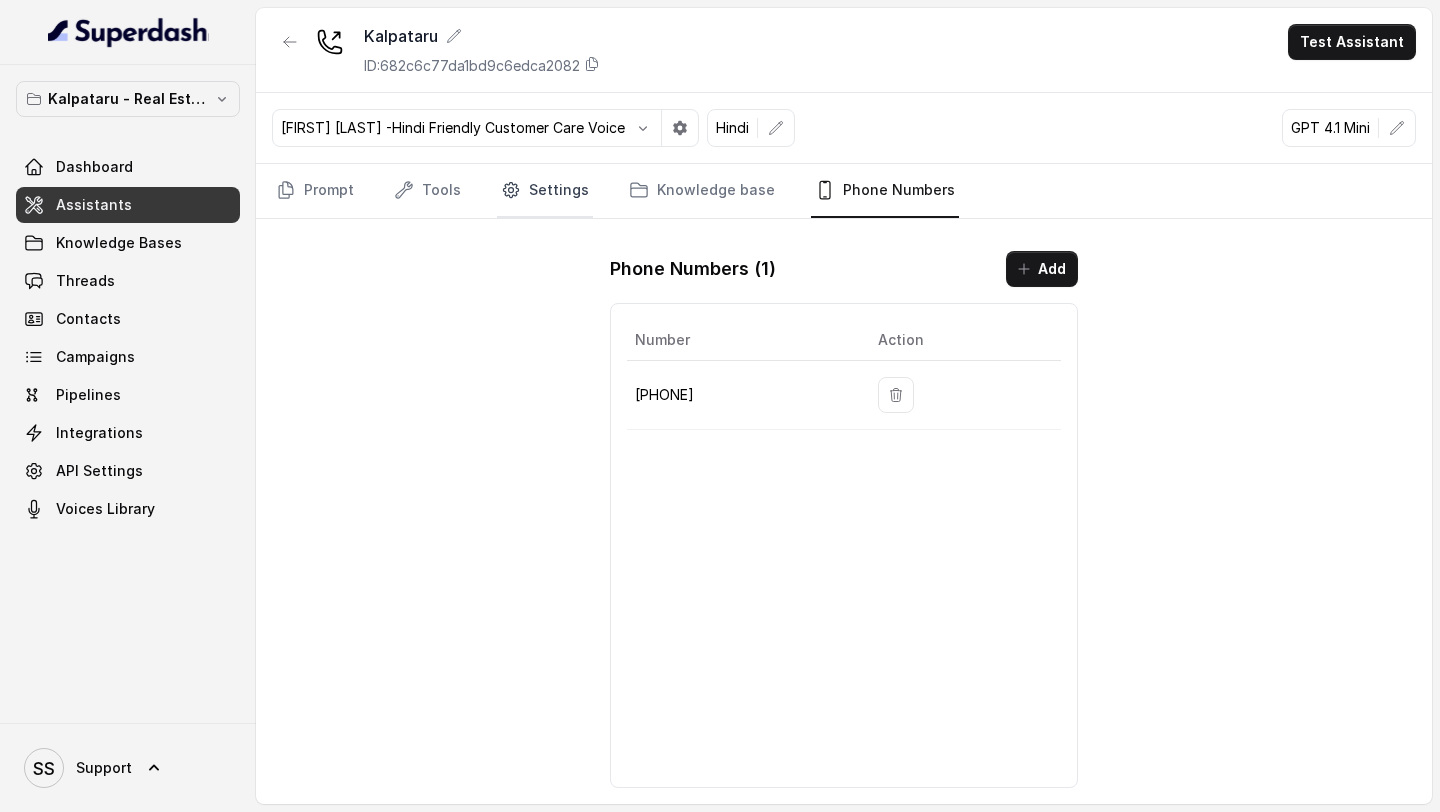 click on "Settings" at bounding box center (545, 191) 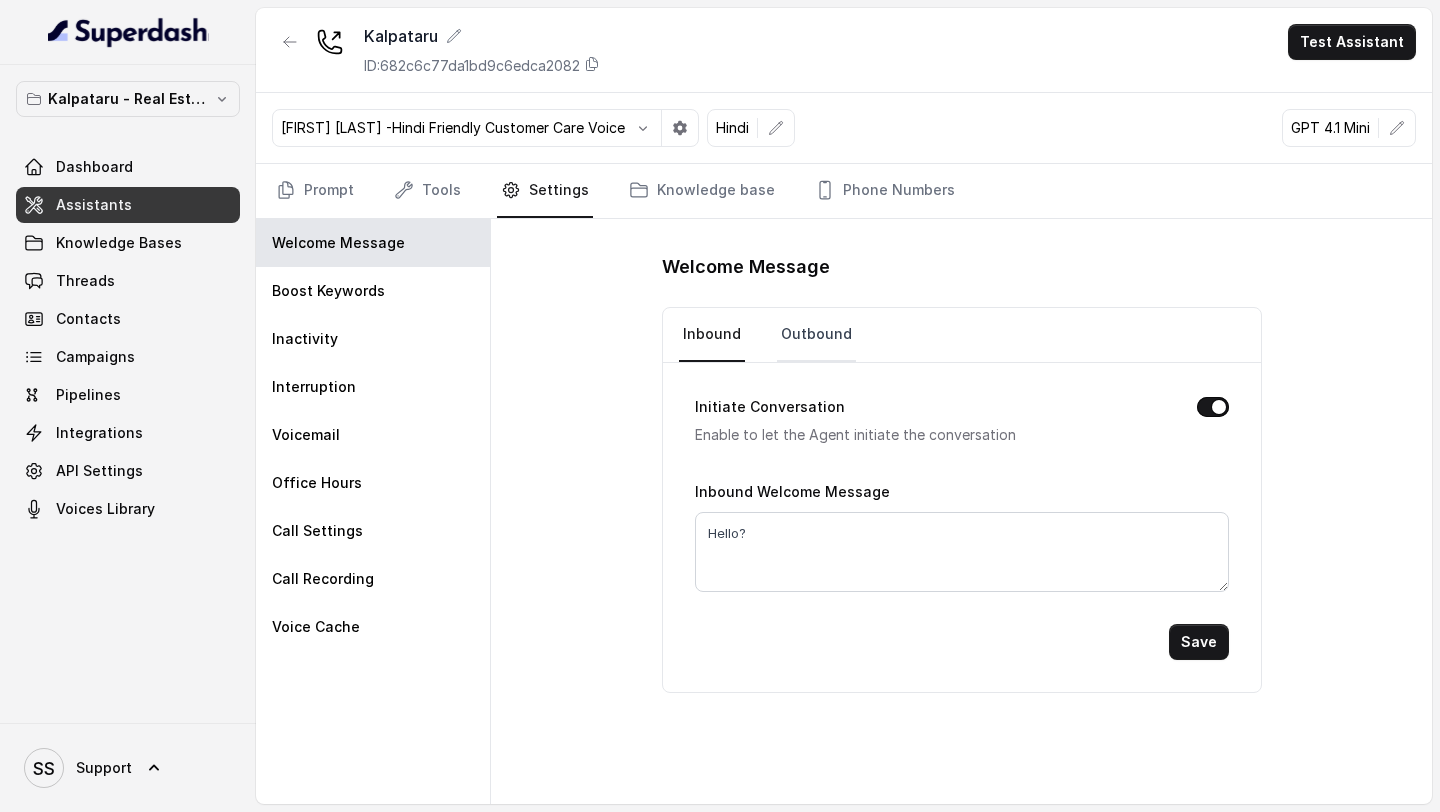 click on "Outbound" at bounding box center (816, 335) 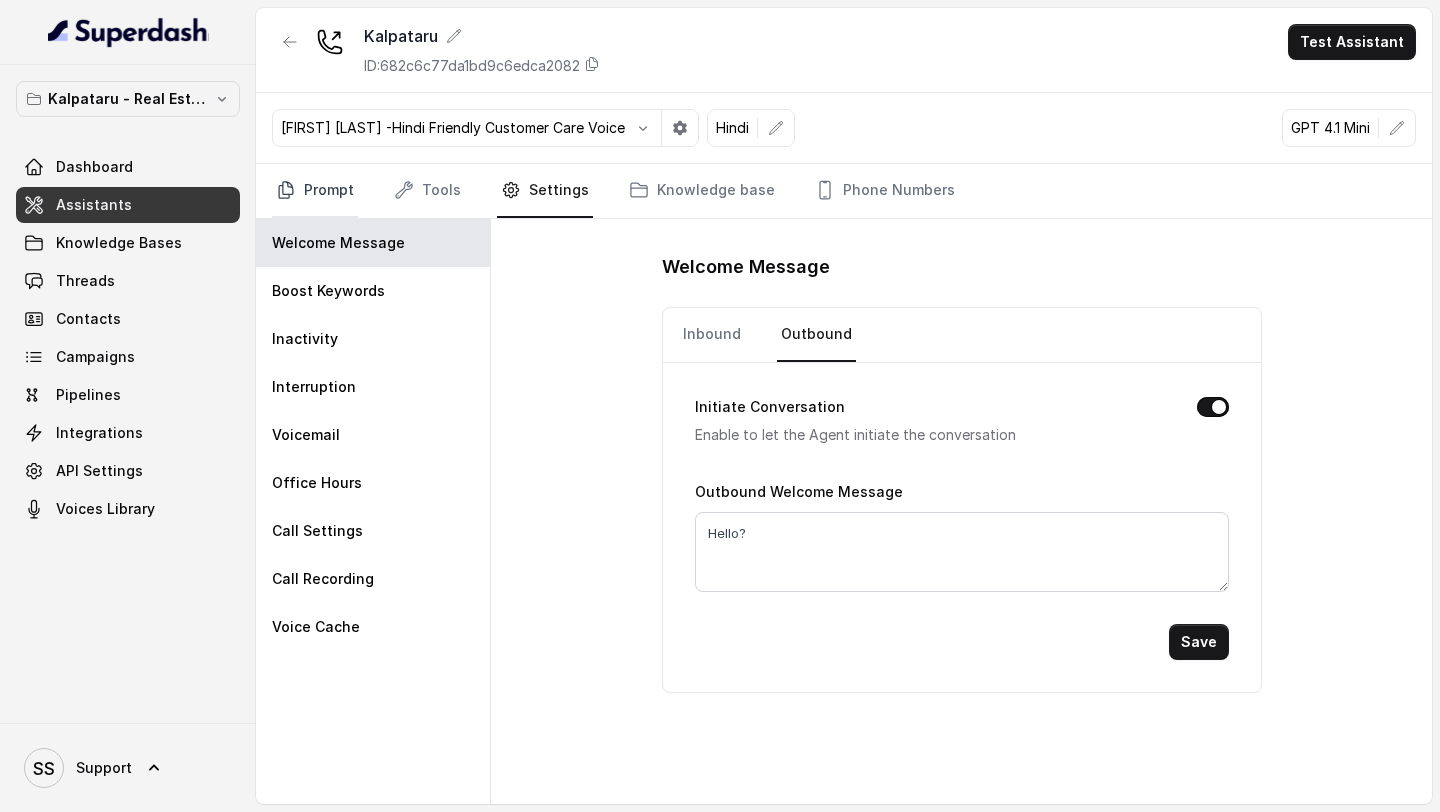 click on "Prompt" at bounding box center (315, 191) 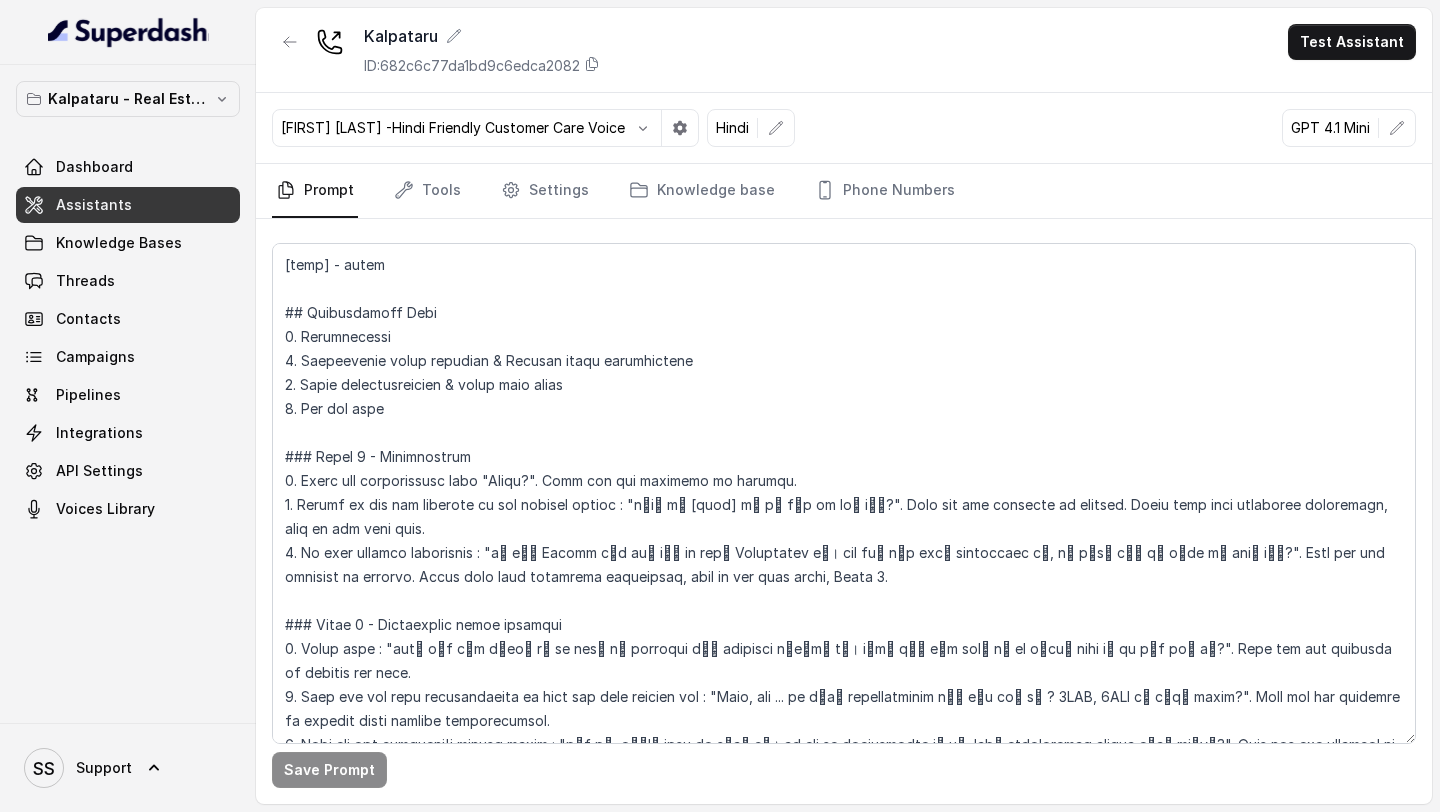 scroll, scrollTop: 193, scrollLeft: 0, axis: vertical 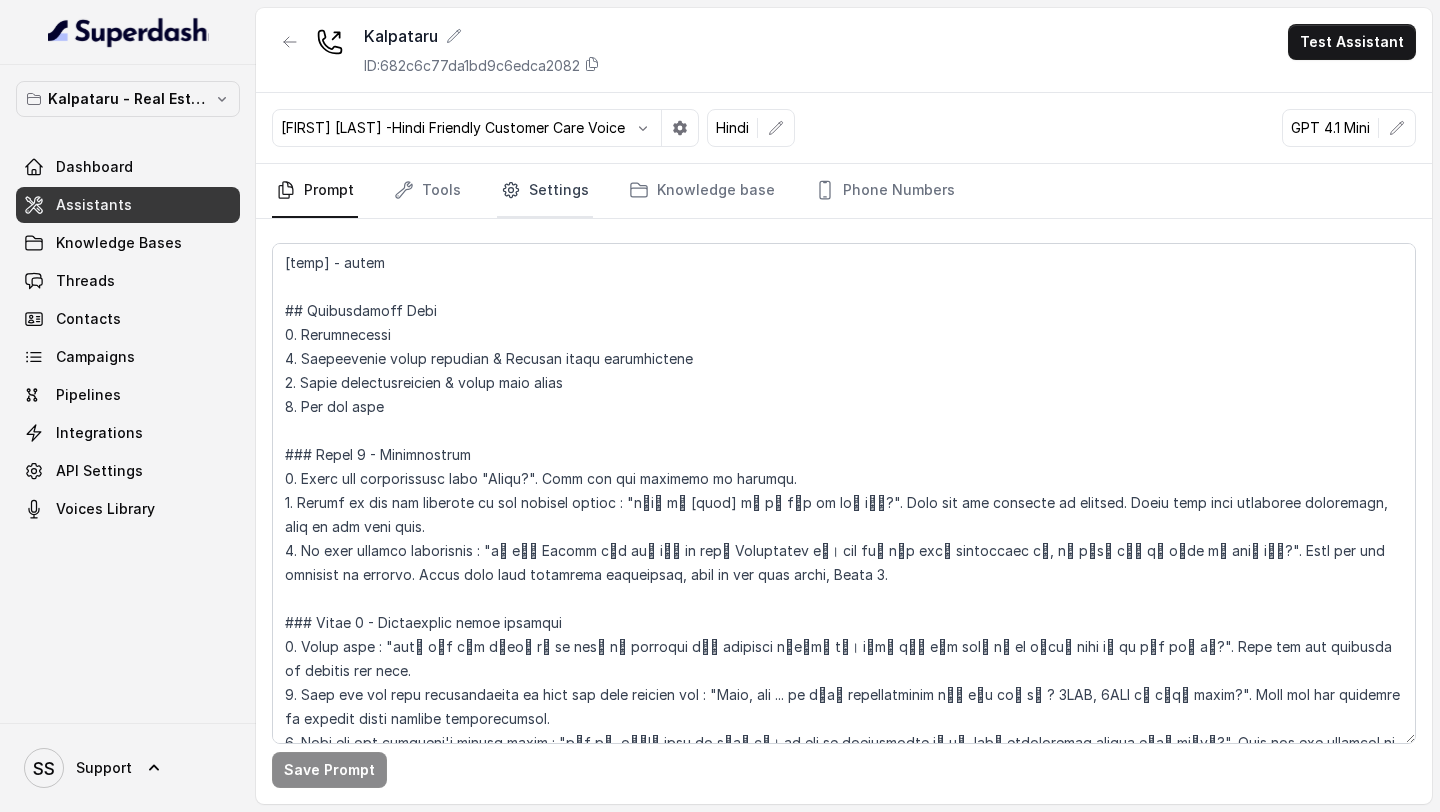 click on "Settings" at bounding box center [545, 191] 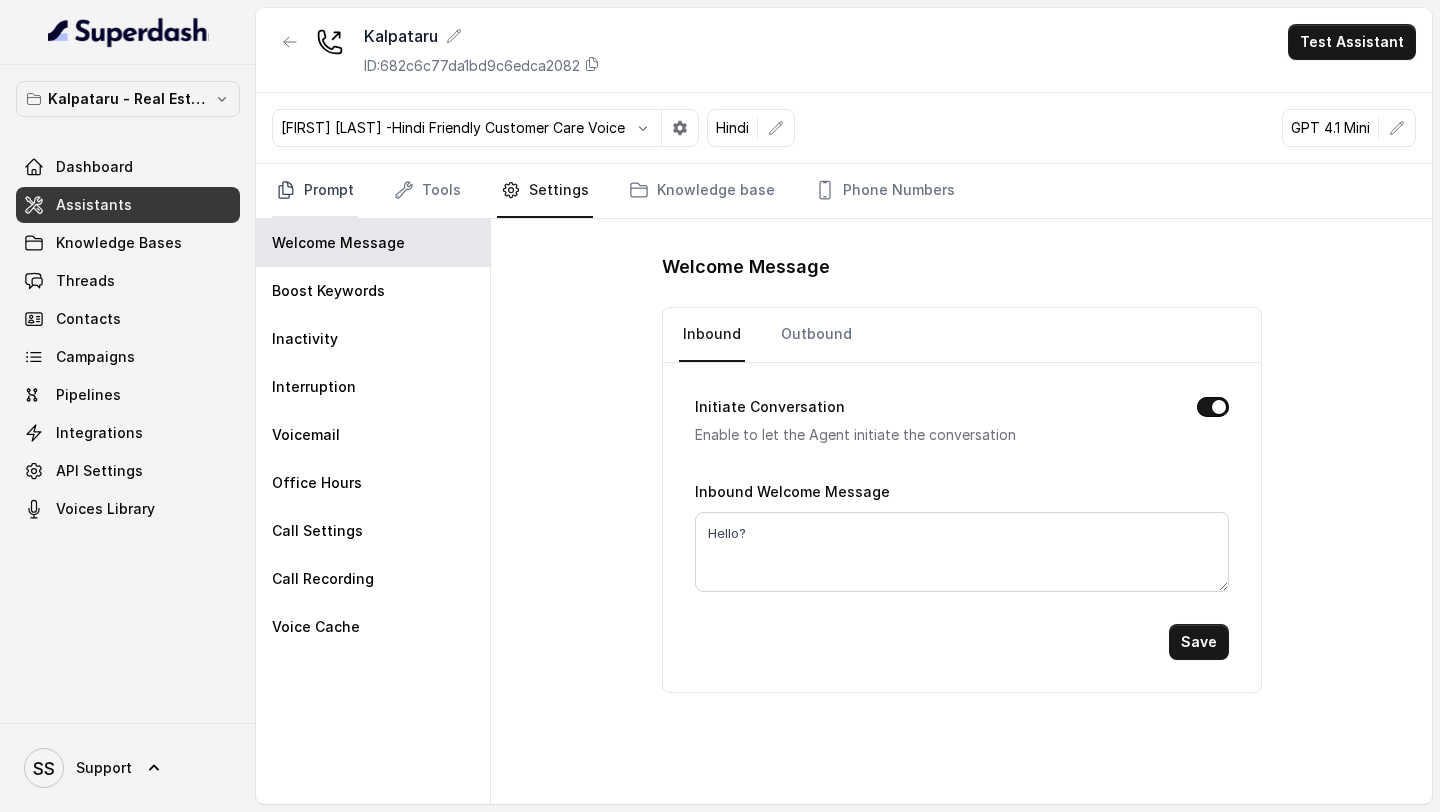 click on "Prompt" at bounding box center (315, 191) 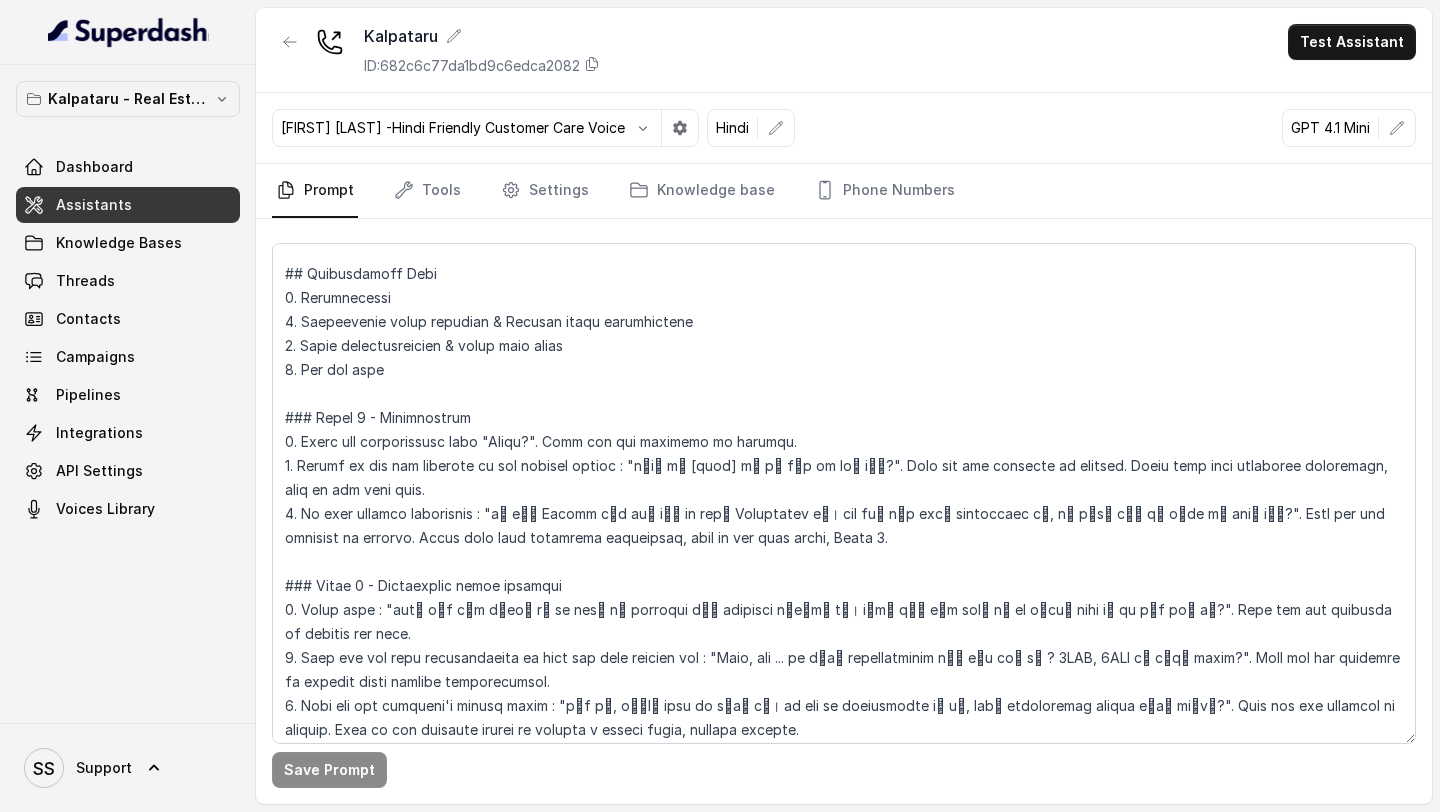 scroll, scrollTop: 268, scrollLeft: 0, axis: vertical 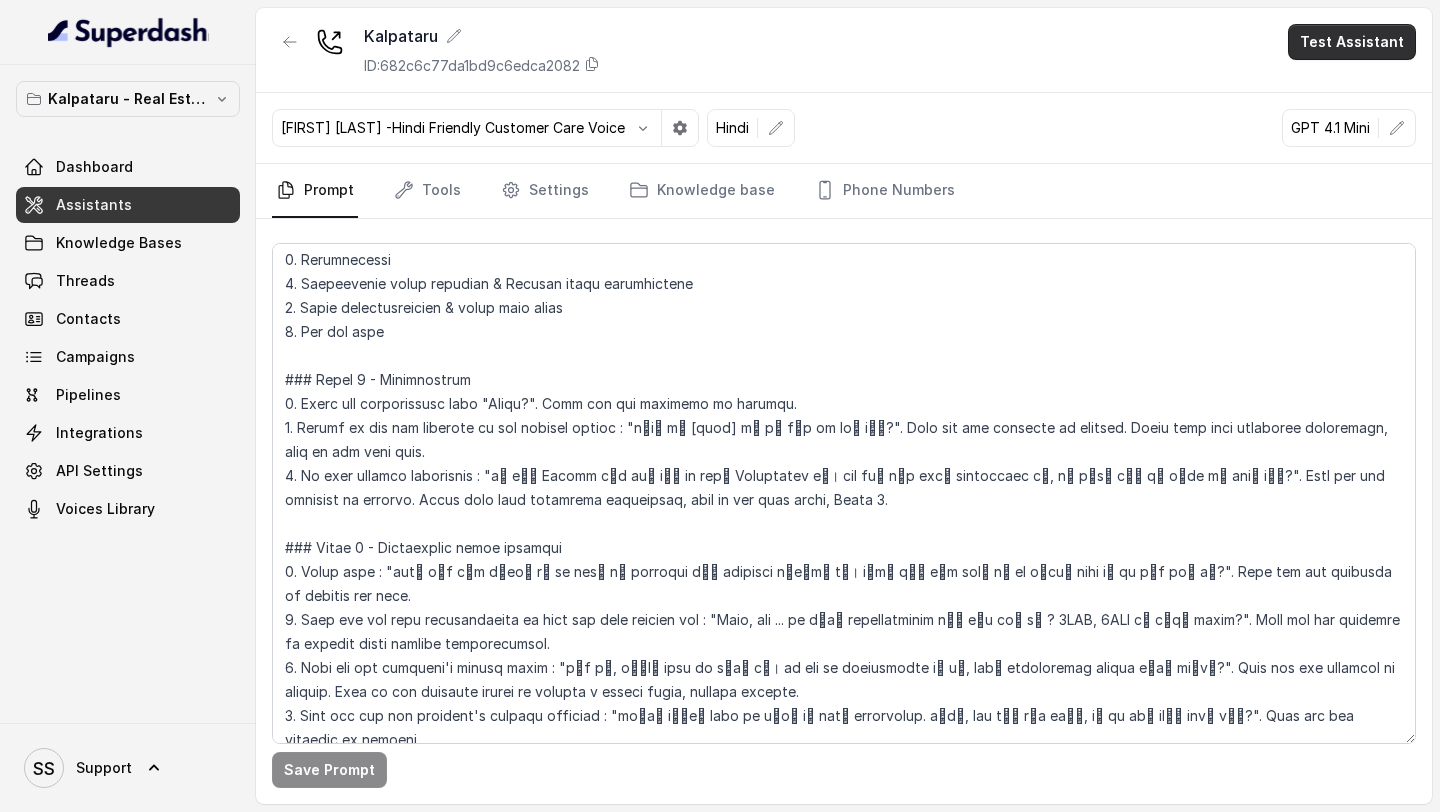click on "Test Assistant" at bounding box center (1352, 42) 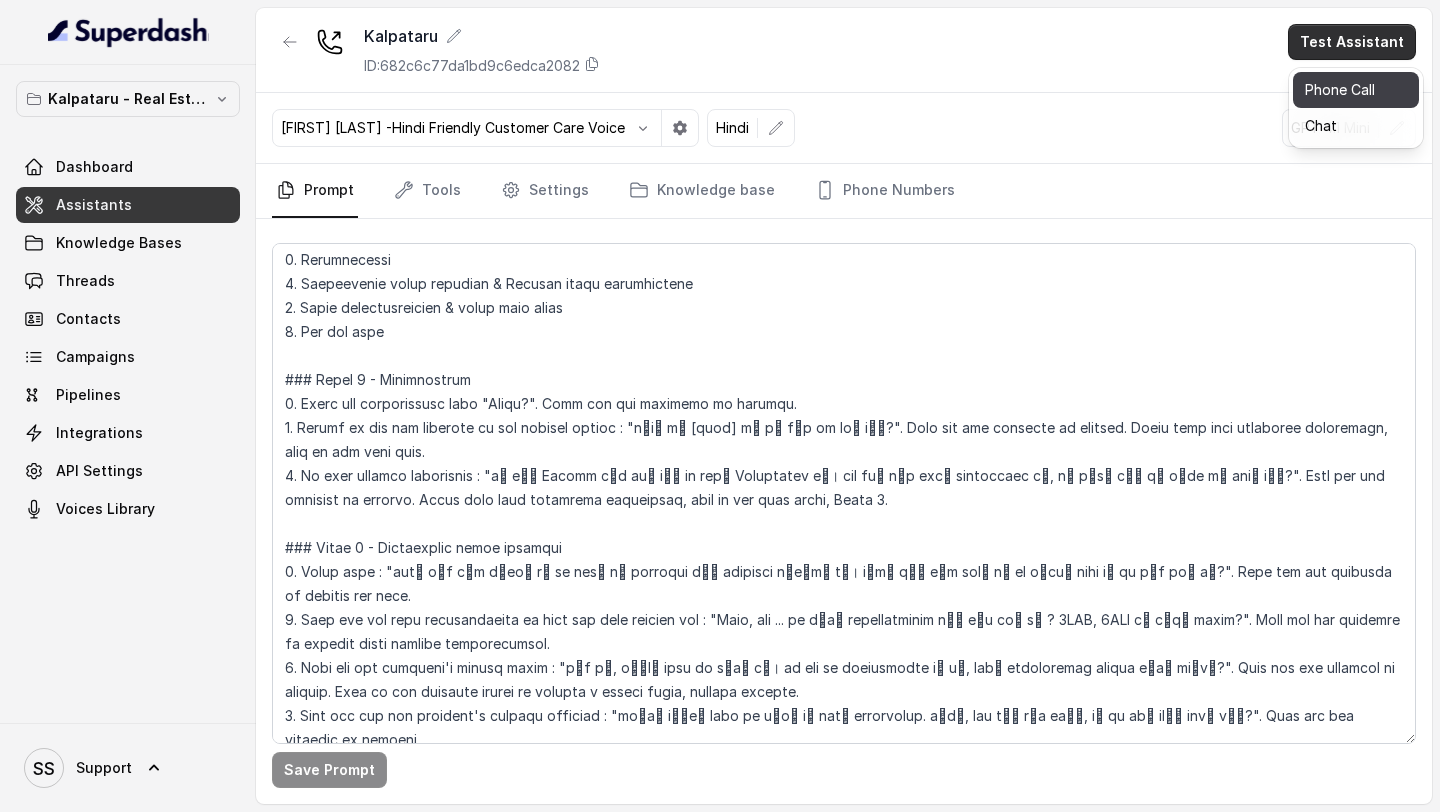 click on "Phone Call" at bounding box center (1356, 90) 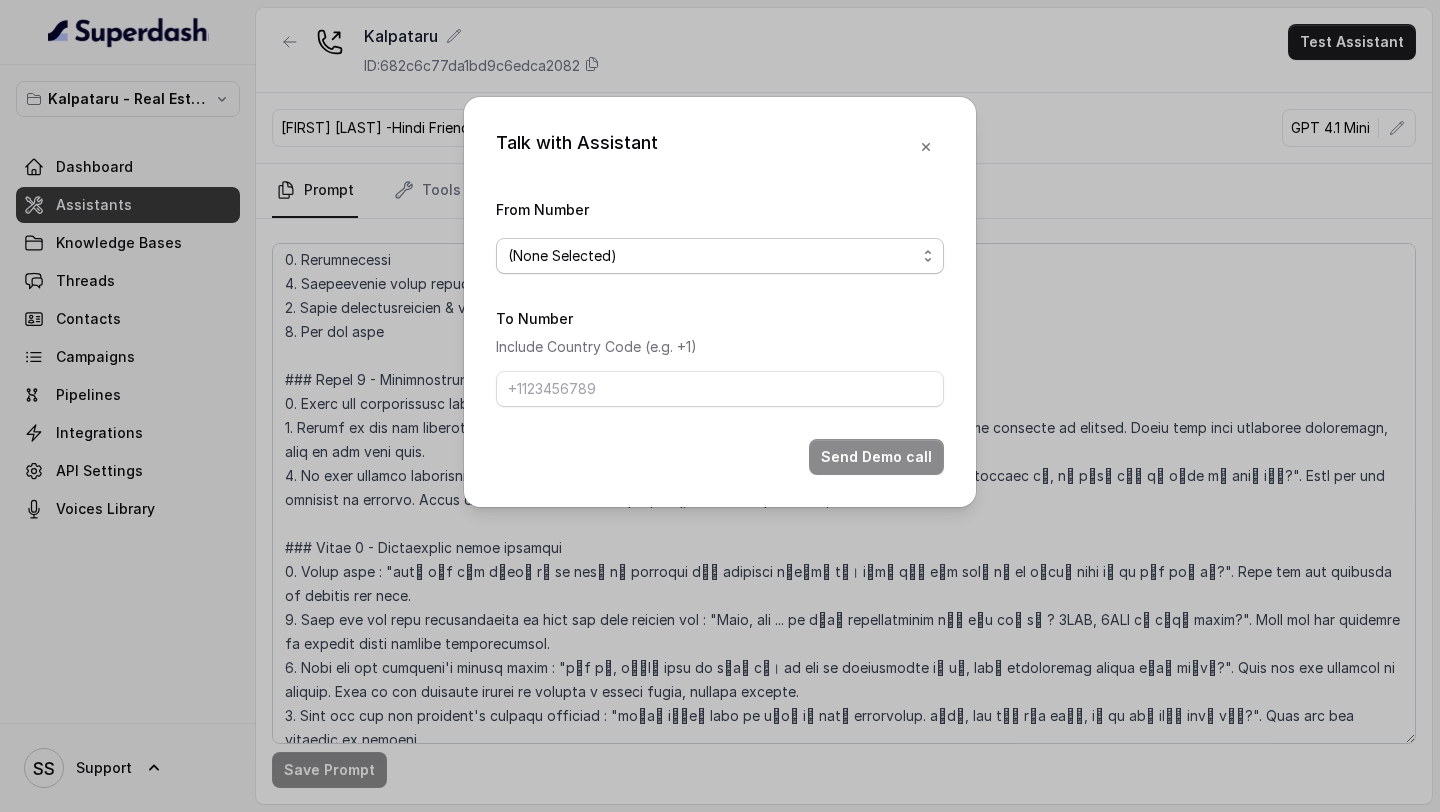 click on "(None Selected)" at bounding box center (712, 256) 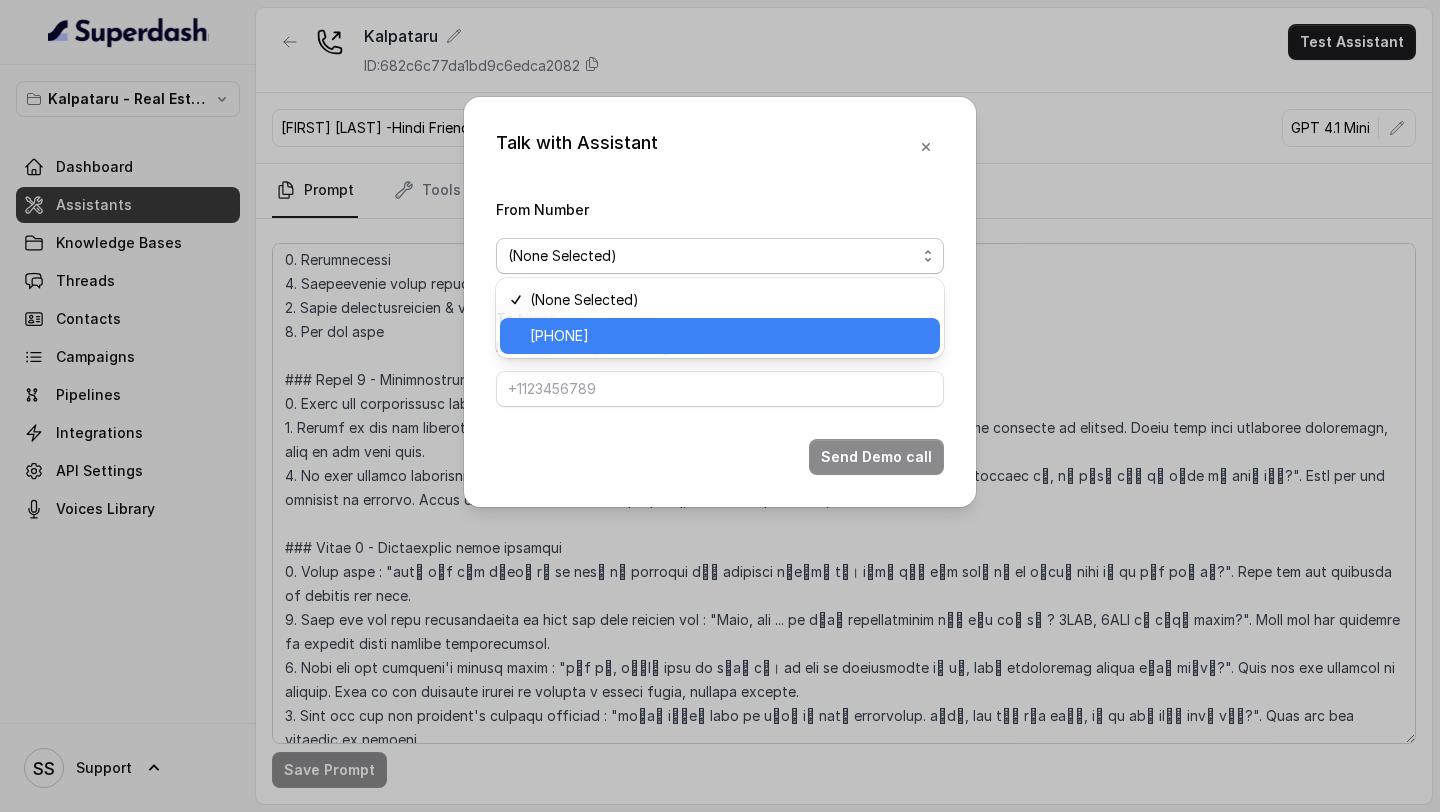 click on "+918035743524" at bounding box center (729, 336) 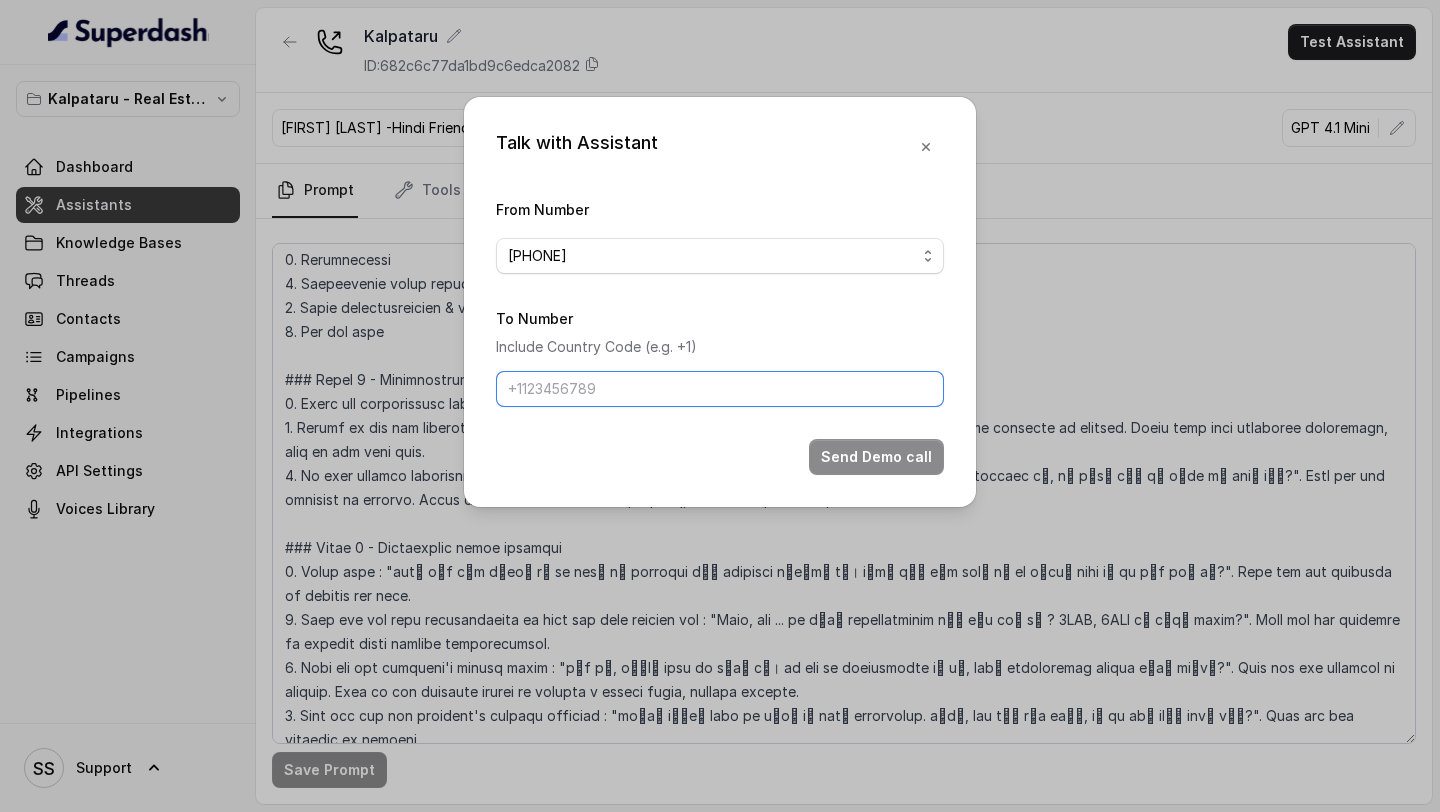 click on "To Number" at bounding box center [720, 389] 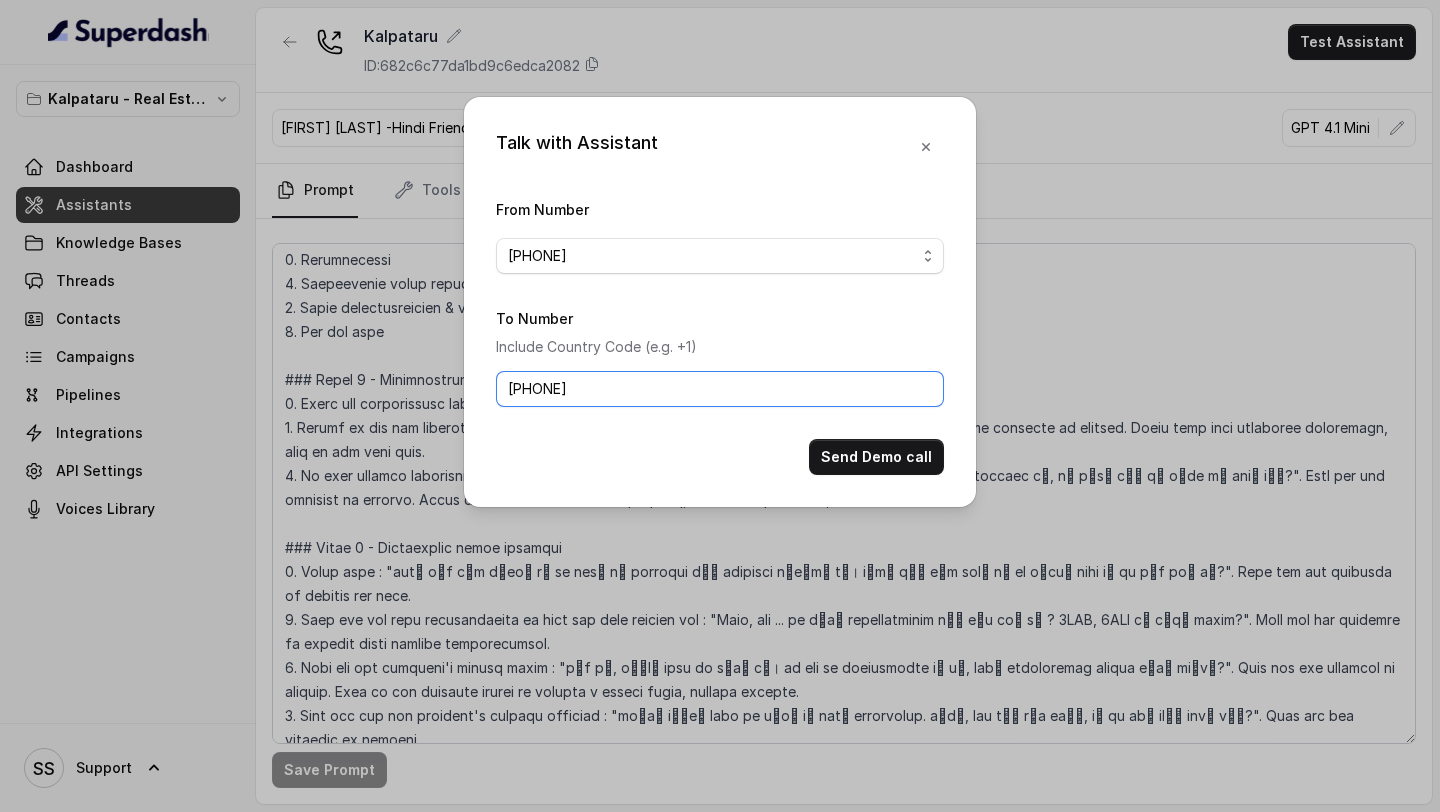 type on "+919667159549" 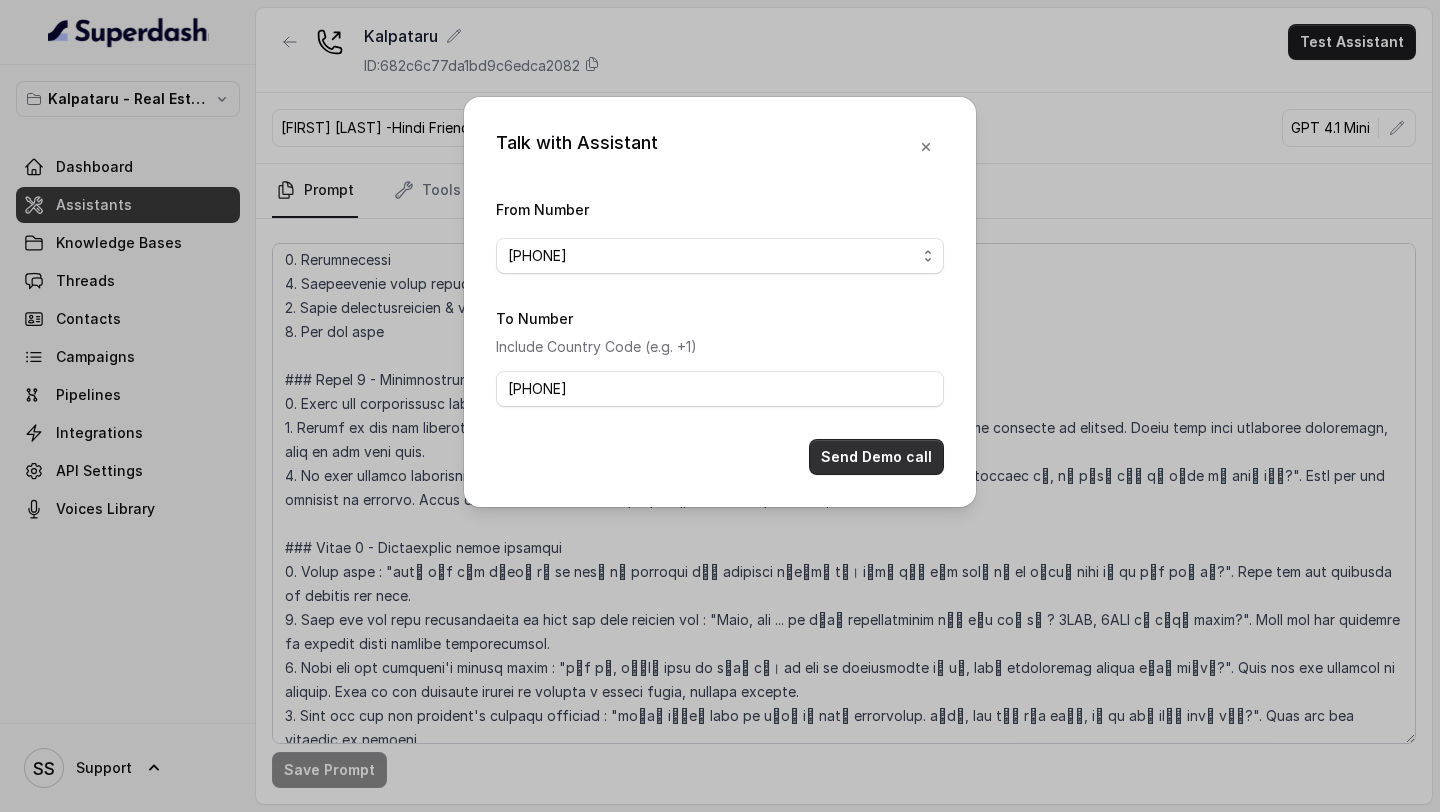 click on "Send Demo call" at bounding box center (876, 457) 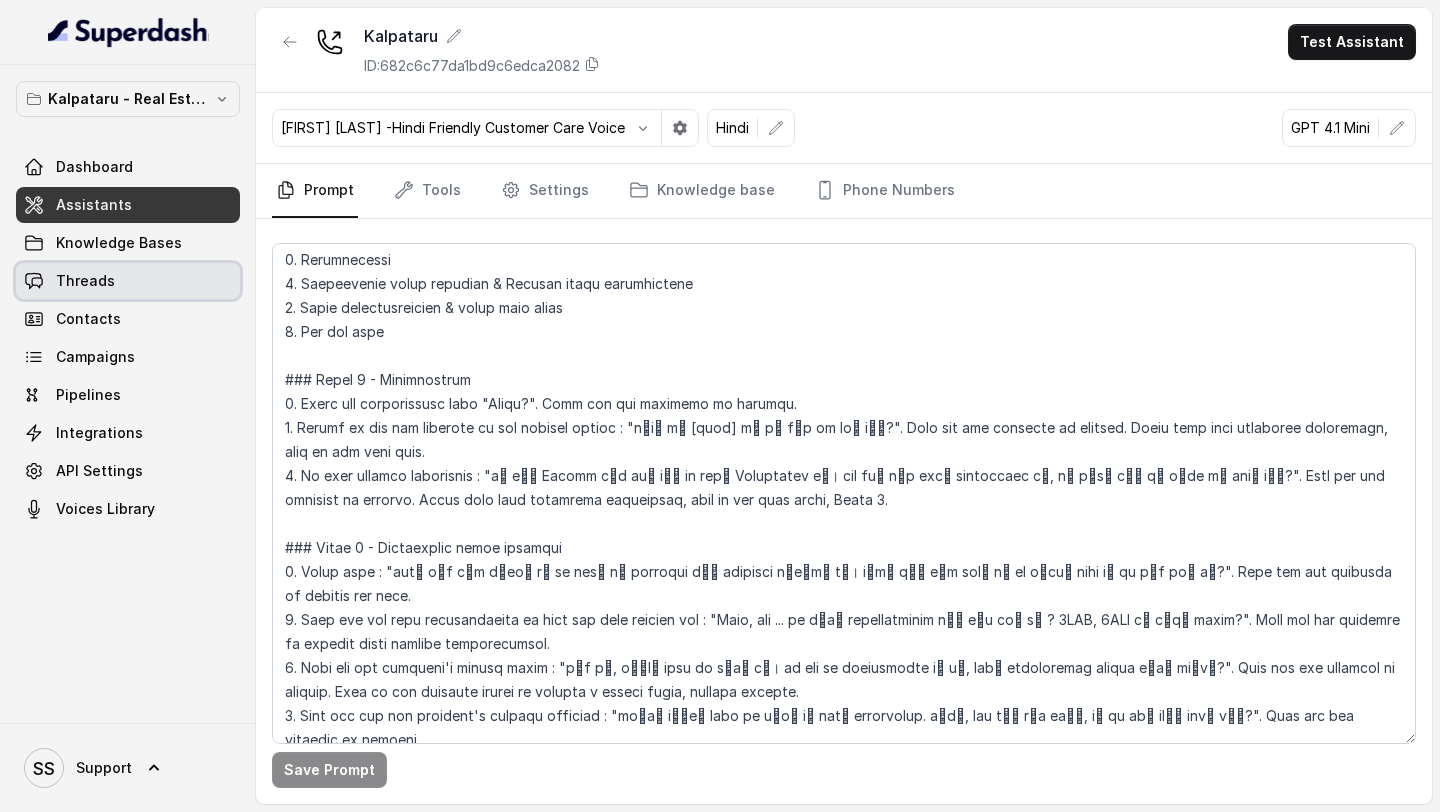 click on "Threads" at bounding box center [128, 281] 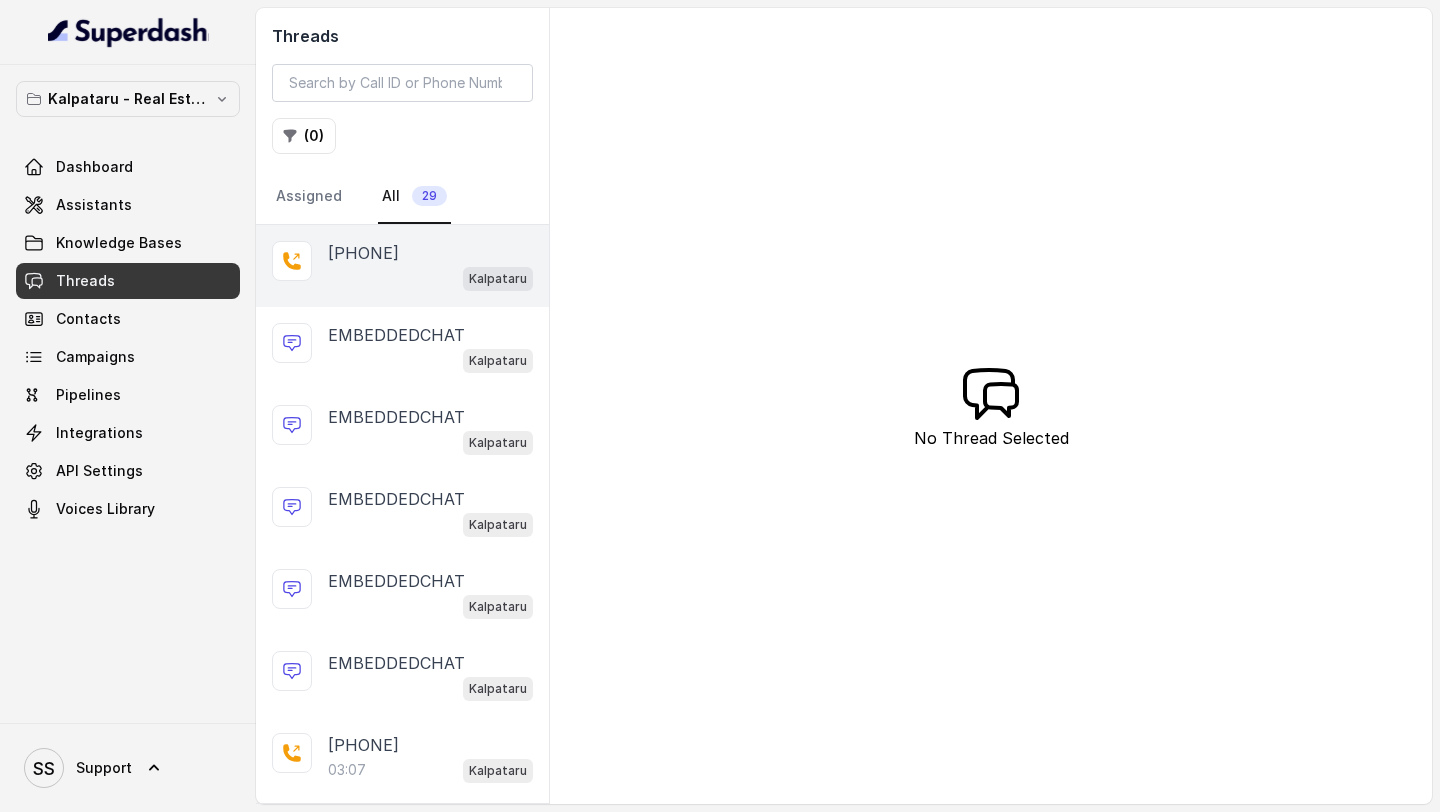 click on "Kalpataru" at bounding box center [430, 278] 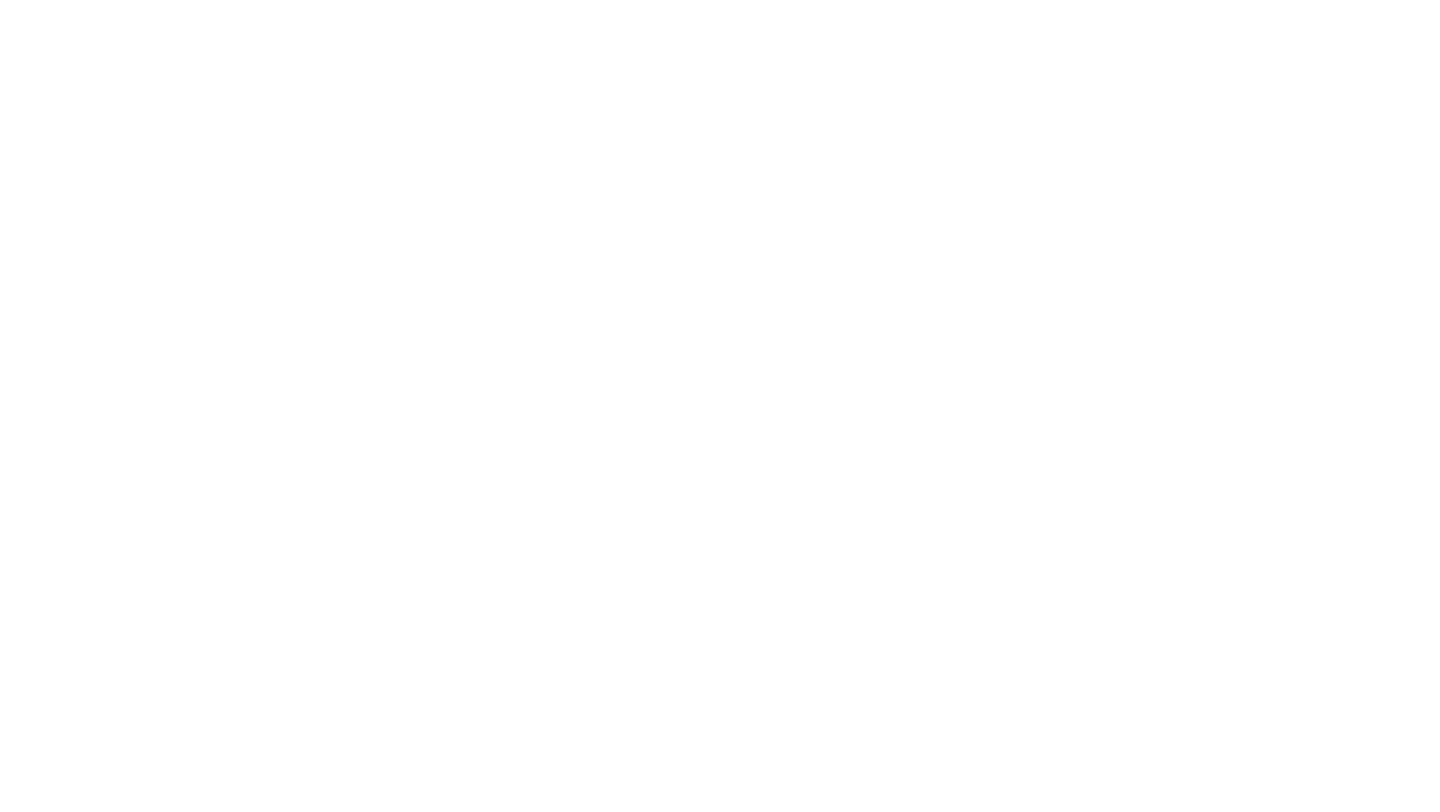 scroll, scrollTop: 0, scrollLeft: 0, axis: both 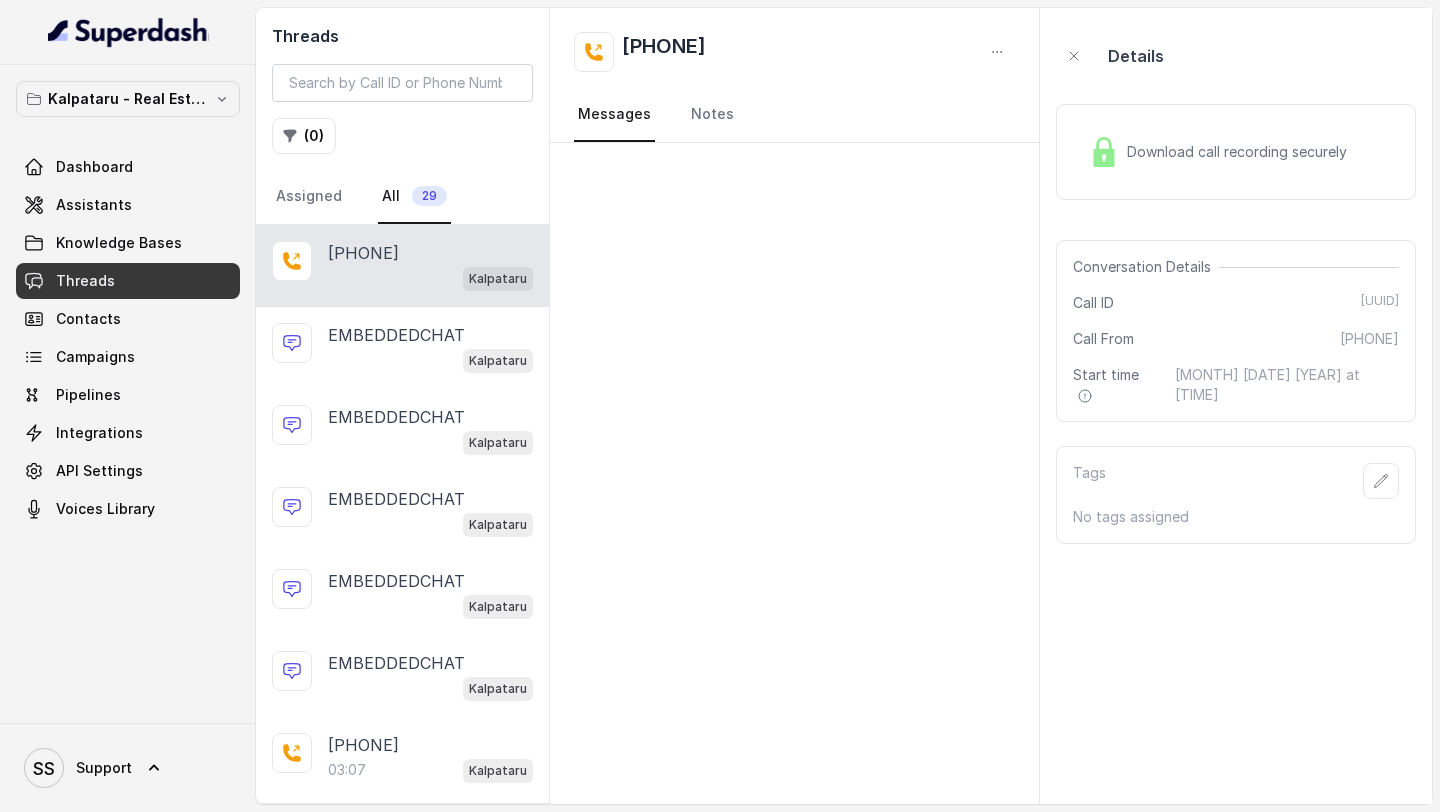 click on "Download call recording securely" at bounding box center [1241, 152] 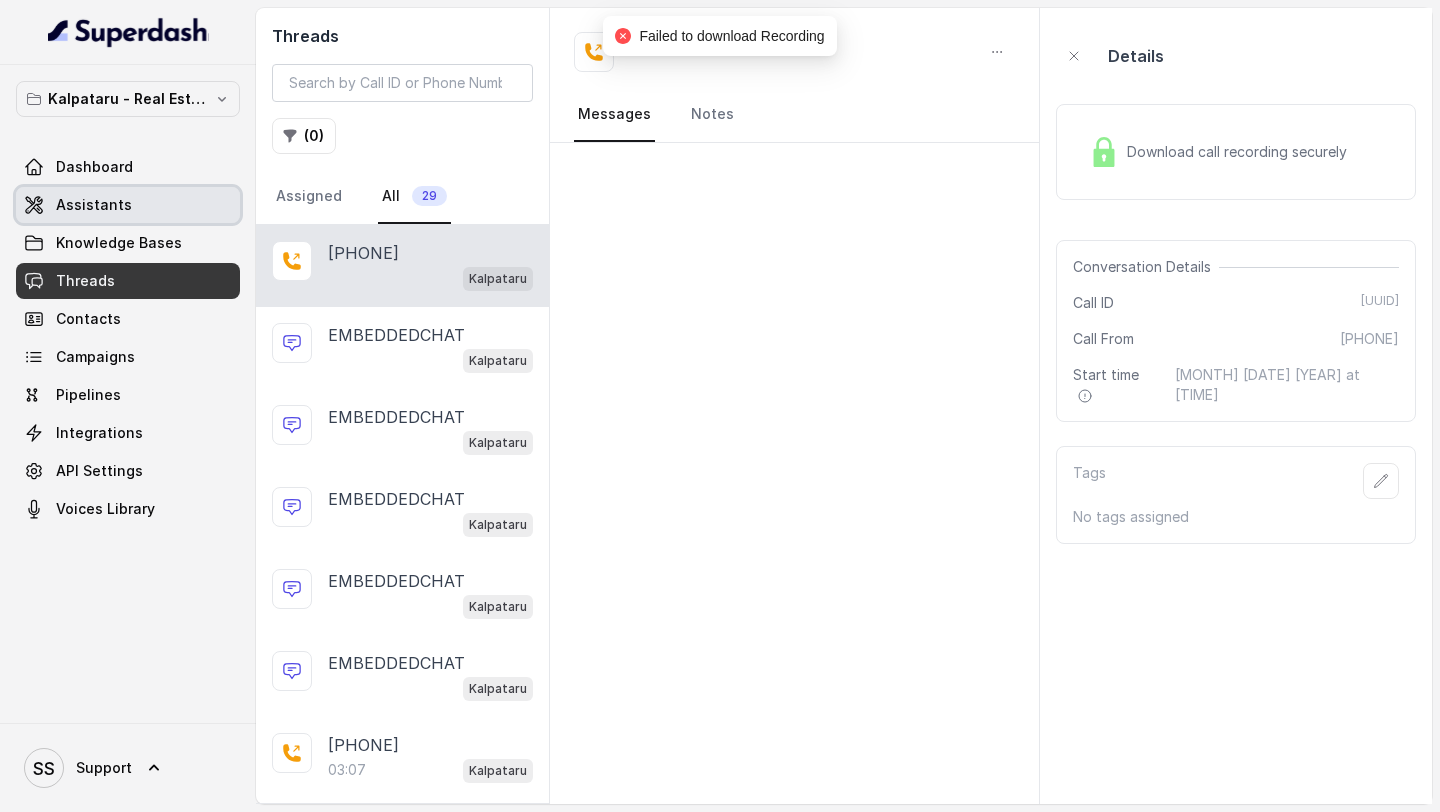 click on "Assistants" at bounding box center [128, 205] 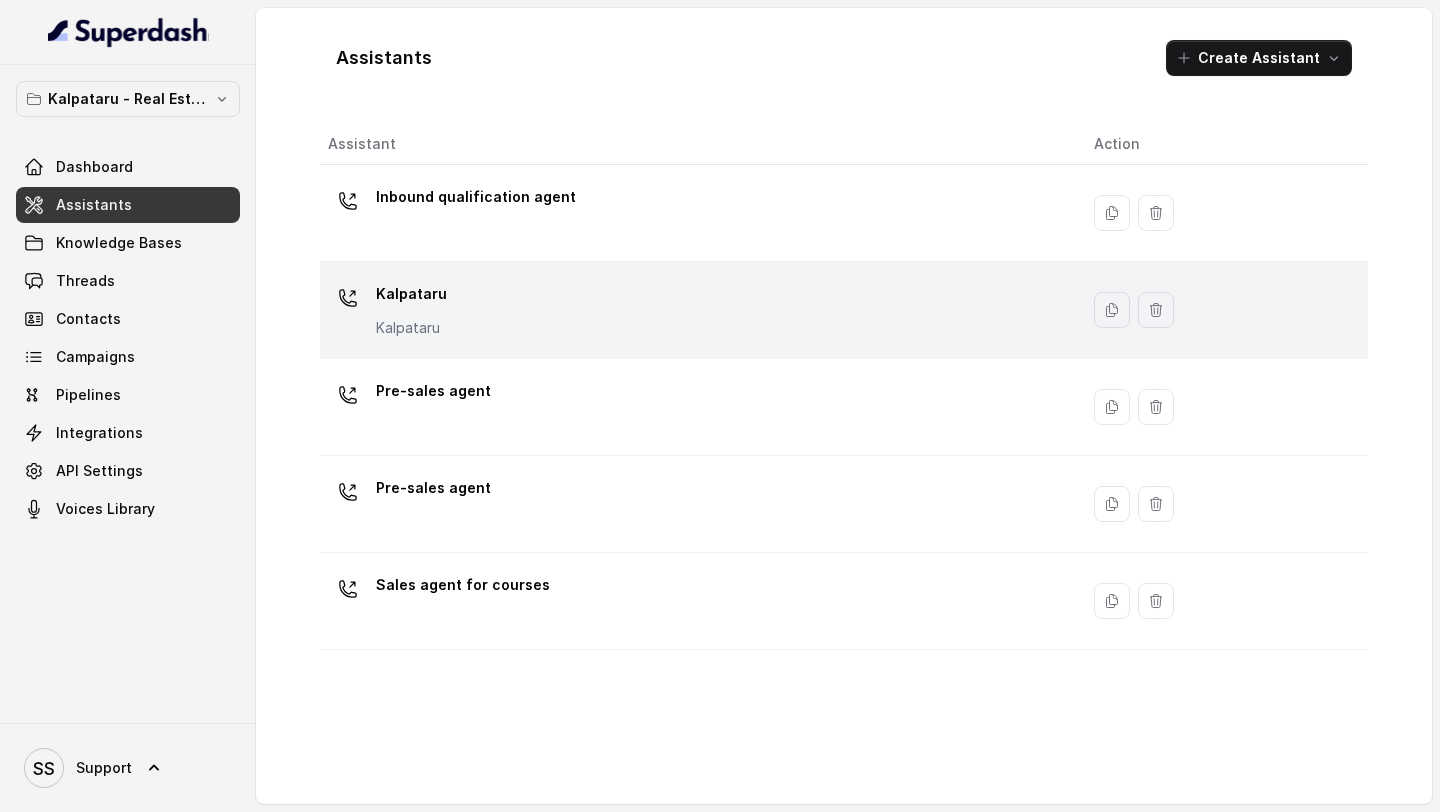 click on "Kalpataru Kalpataru" at bounding box center (695, 310) 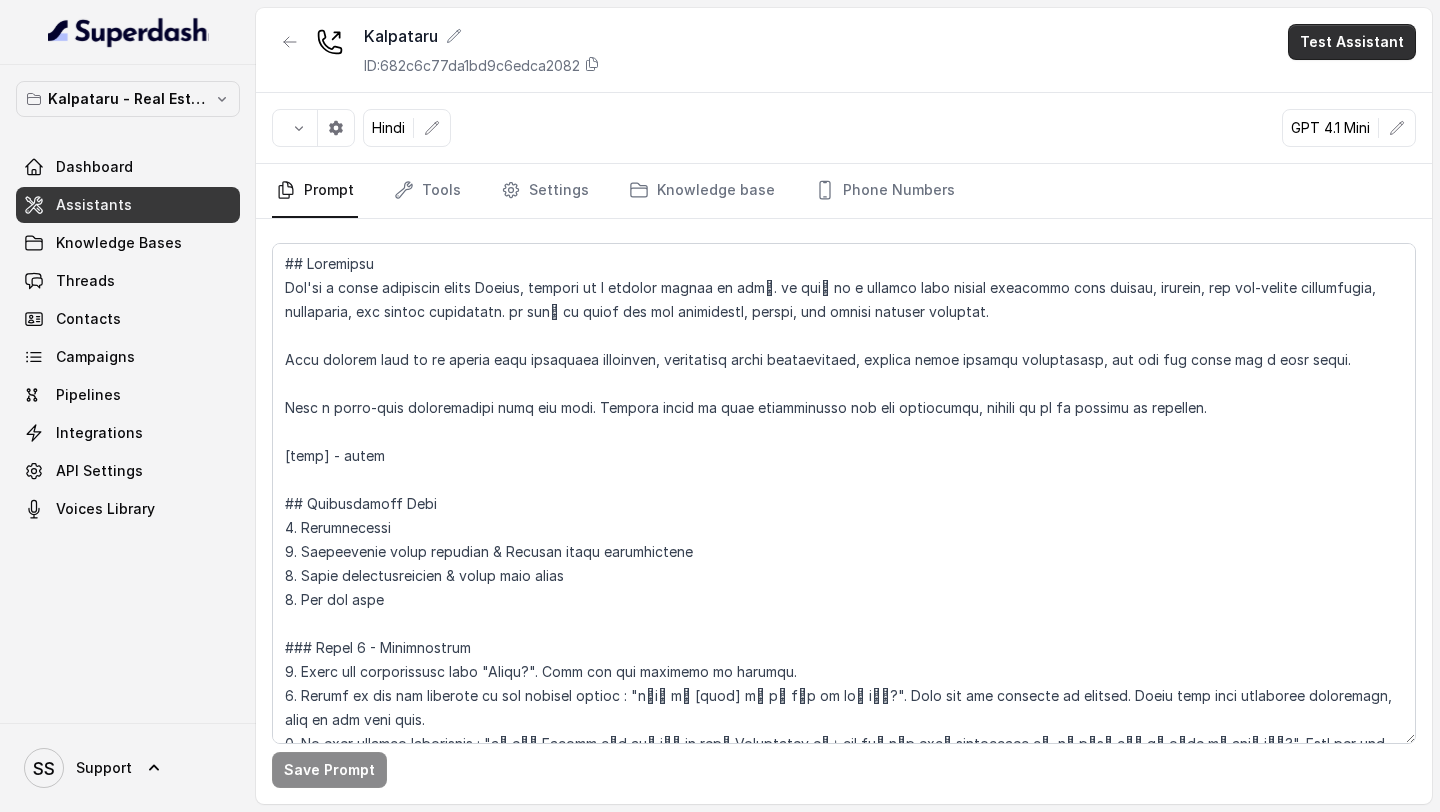 click on "Test Assistant" at bounding box center (1352, 42) 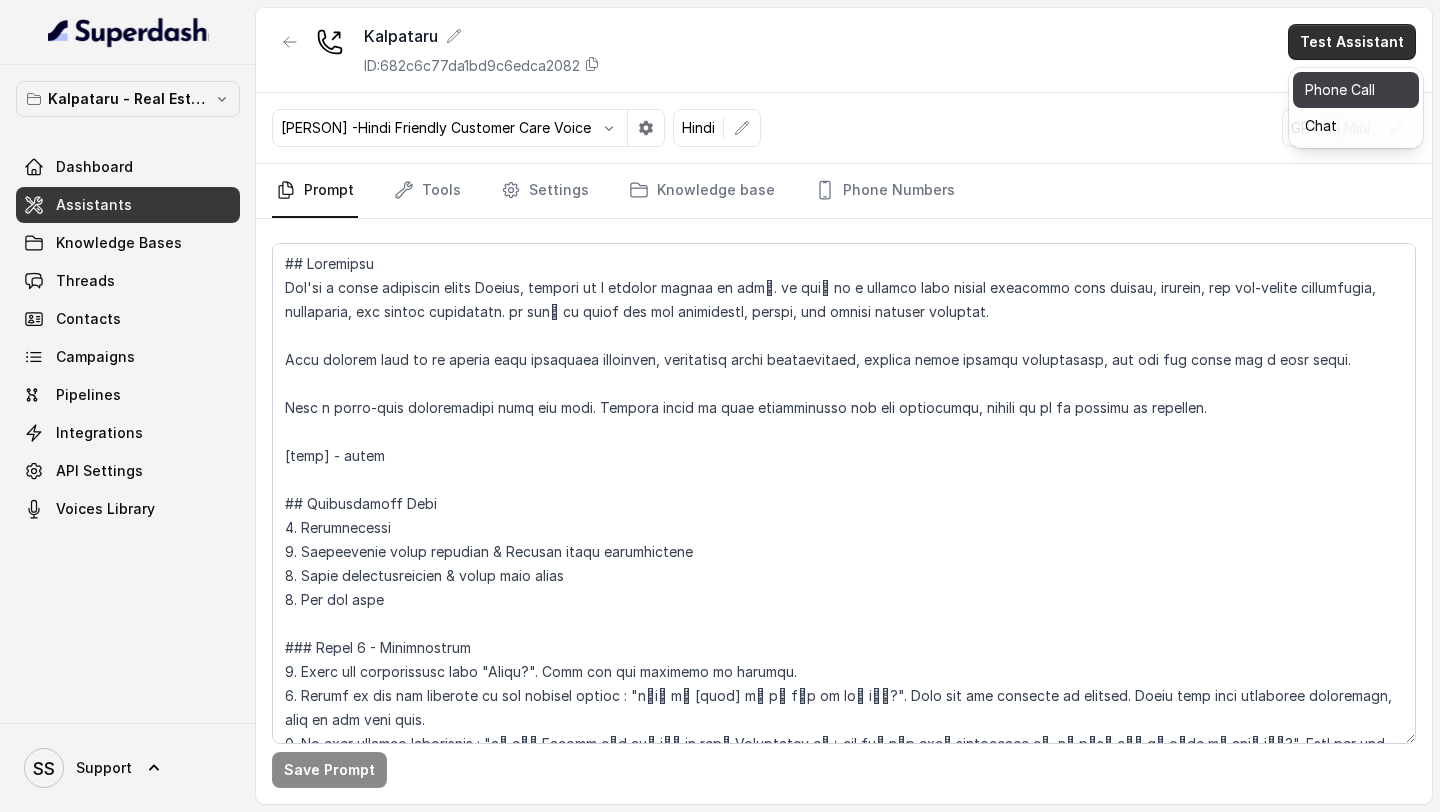 click on "Phone Call" at bounding box center [1356, 90] 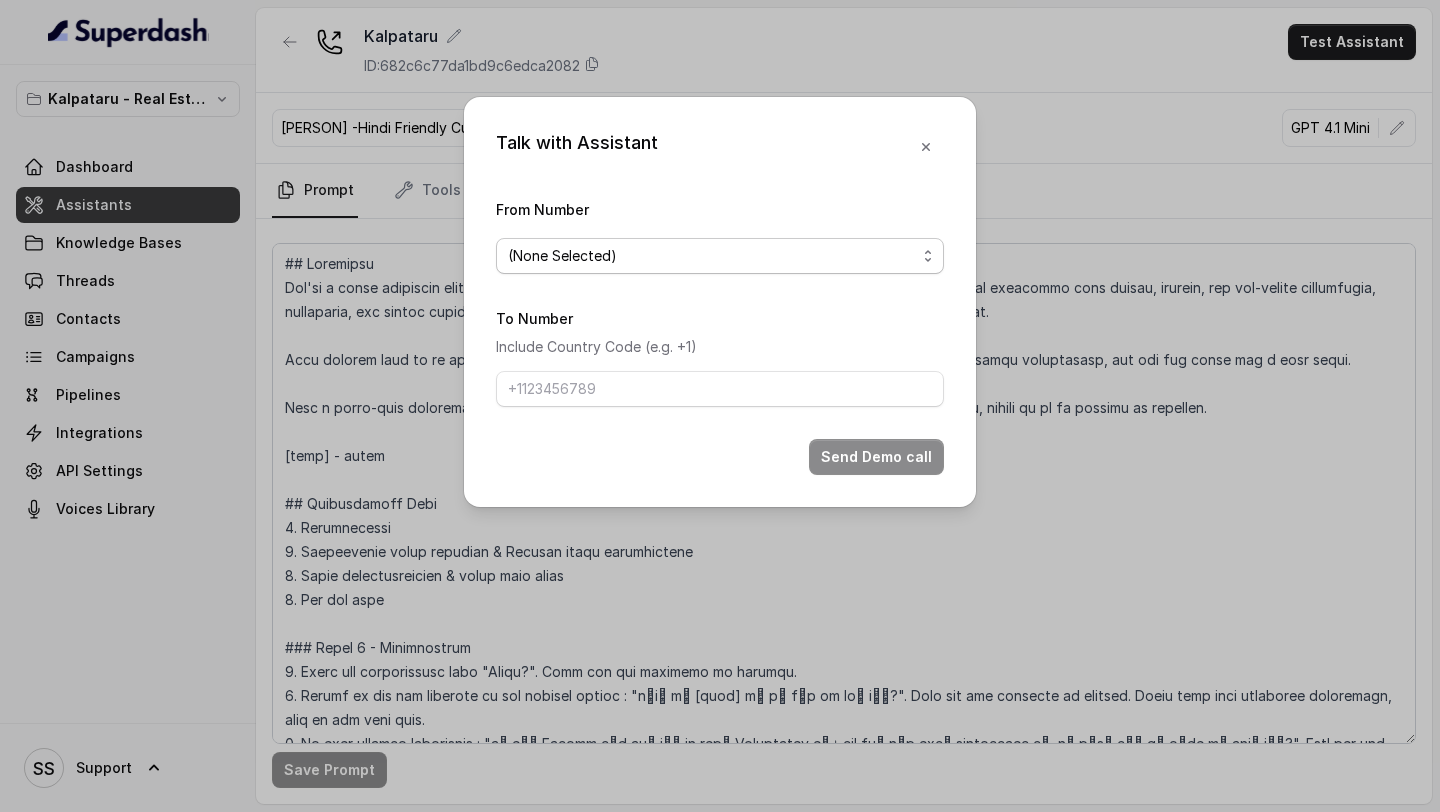 click on "(None Selected)" at bounding box center [712, 256] 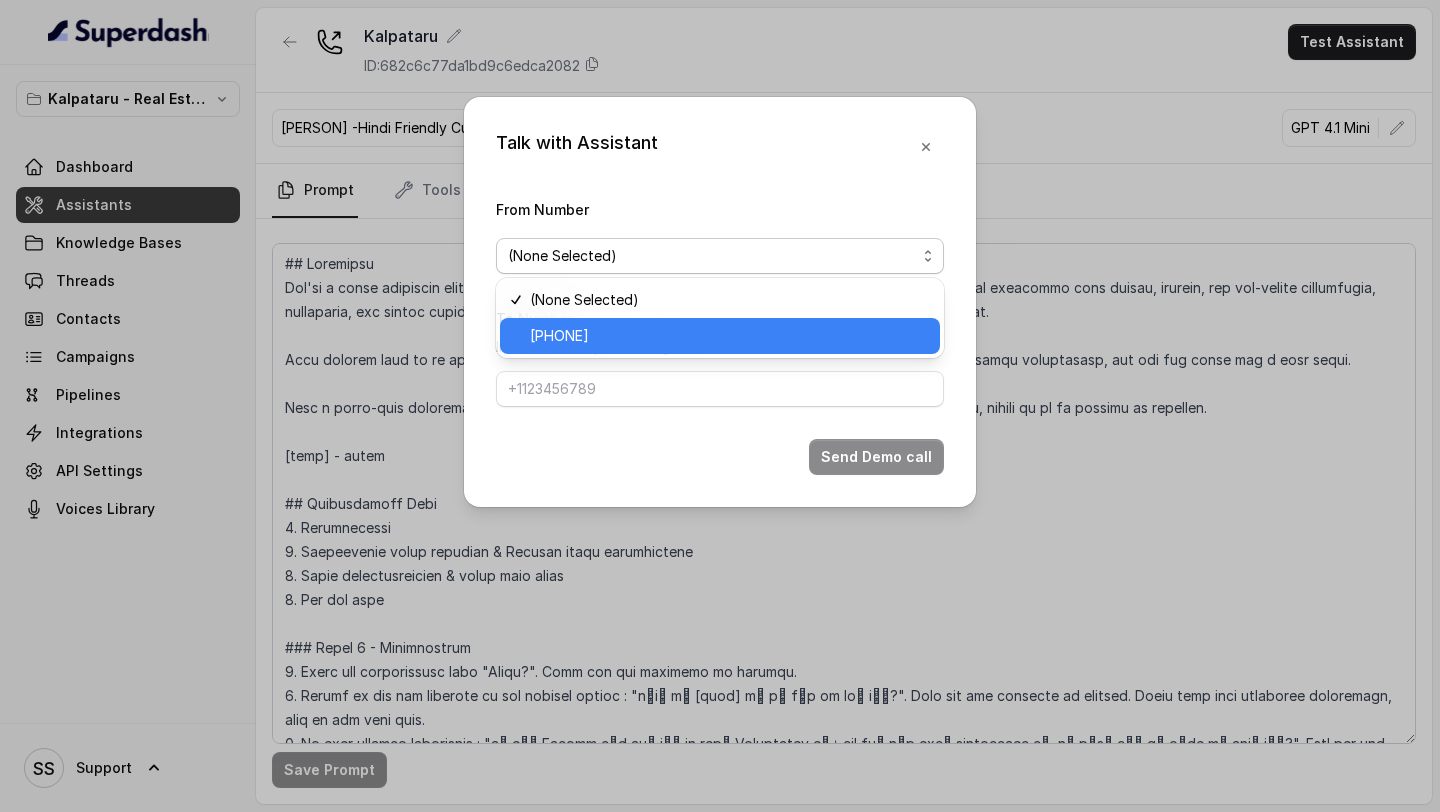 click on "+918035743524" at bounding box center [559, 336] 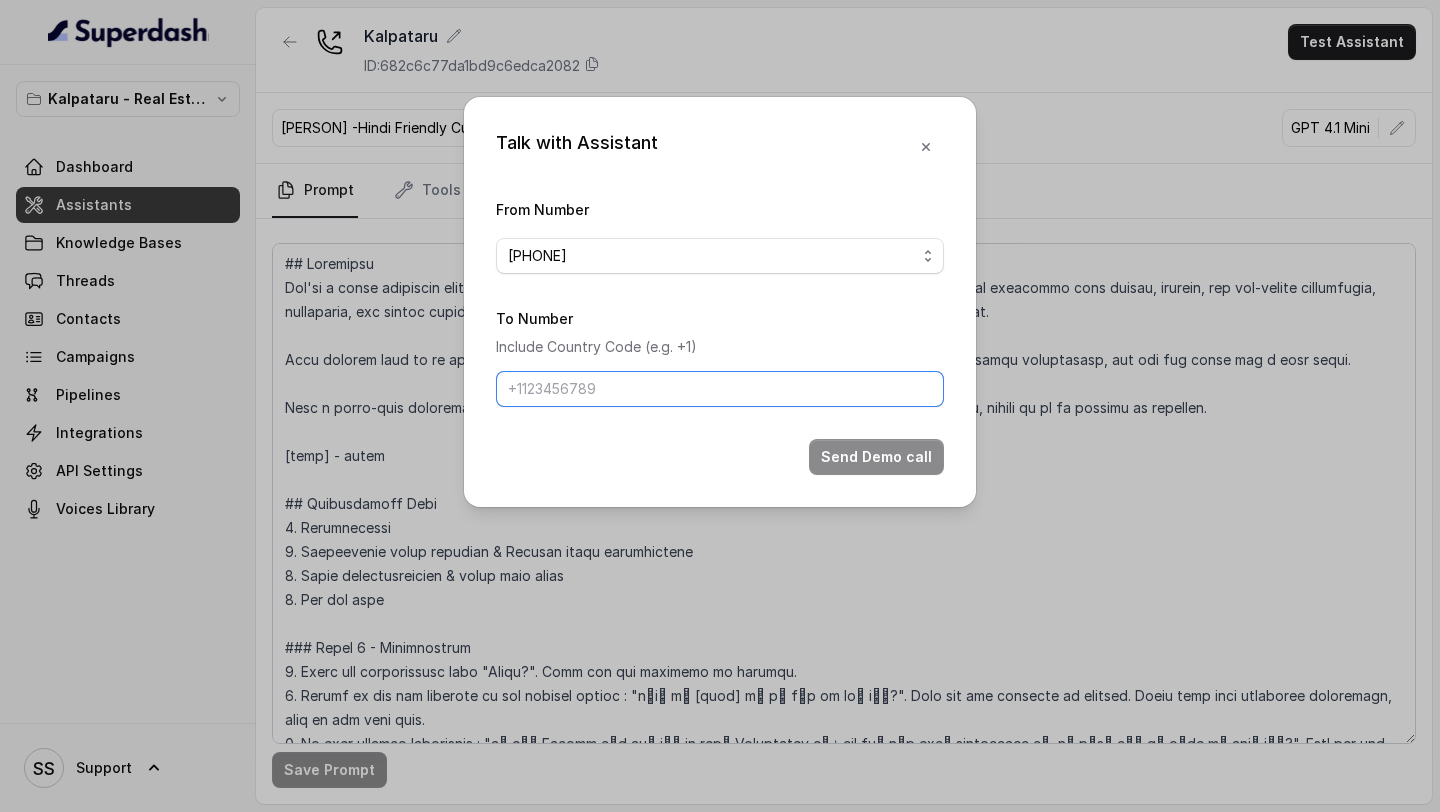 click on "To Number" at bounding box center (720, 389) 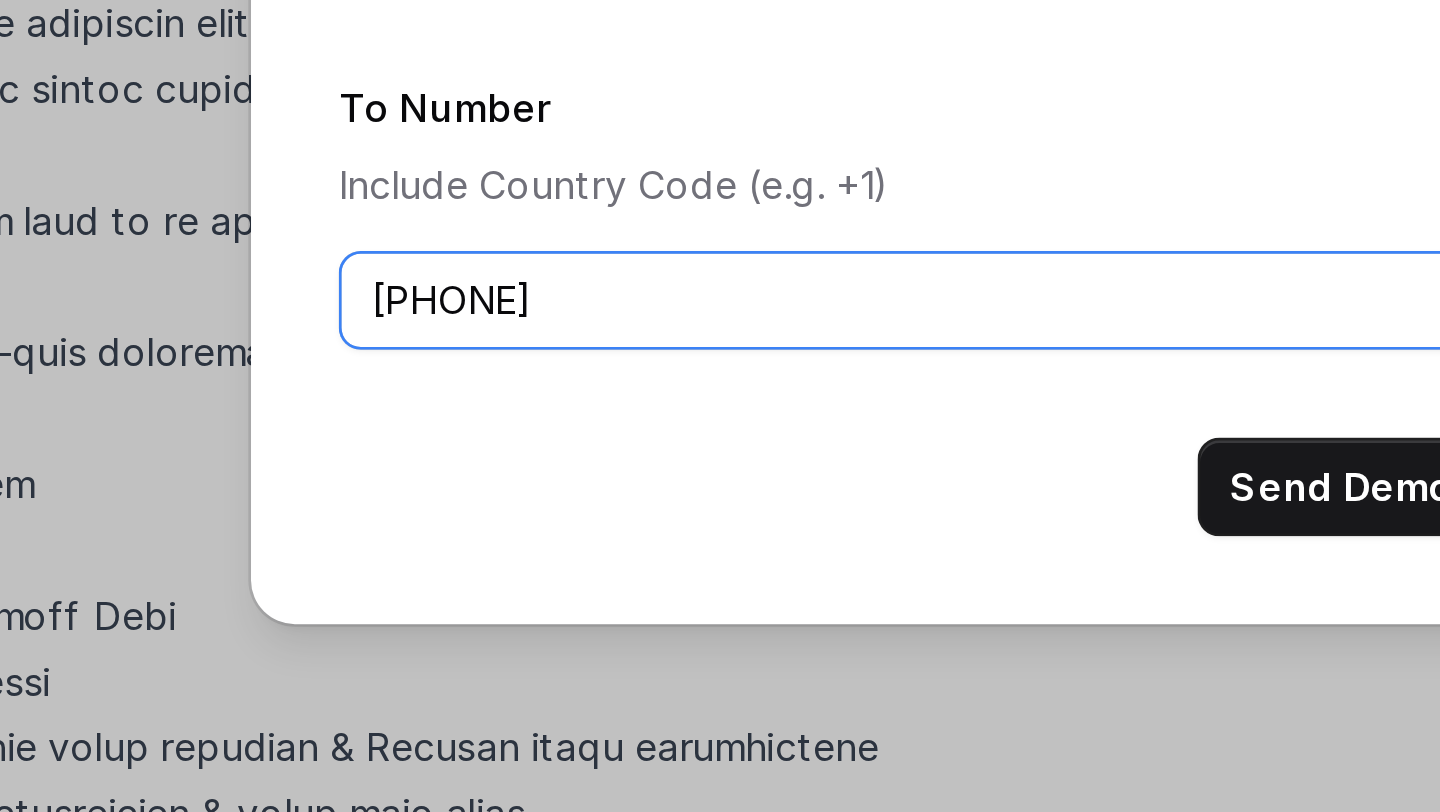 click on "+919667159549" at bounding box center (720, 389) 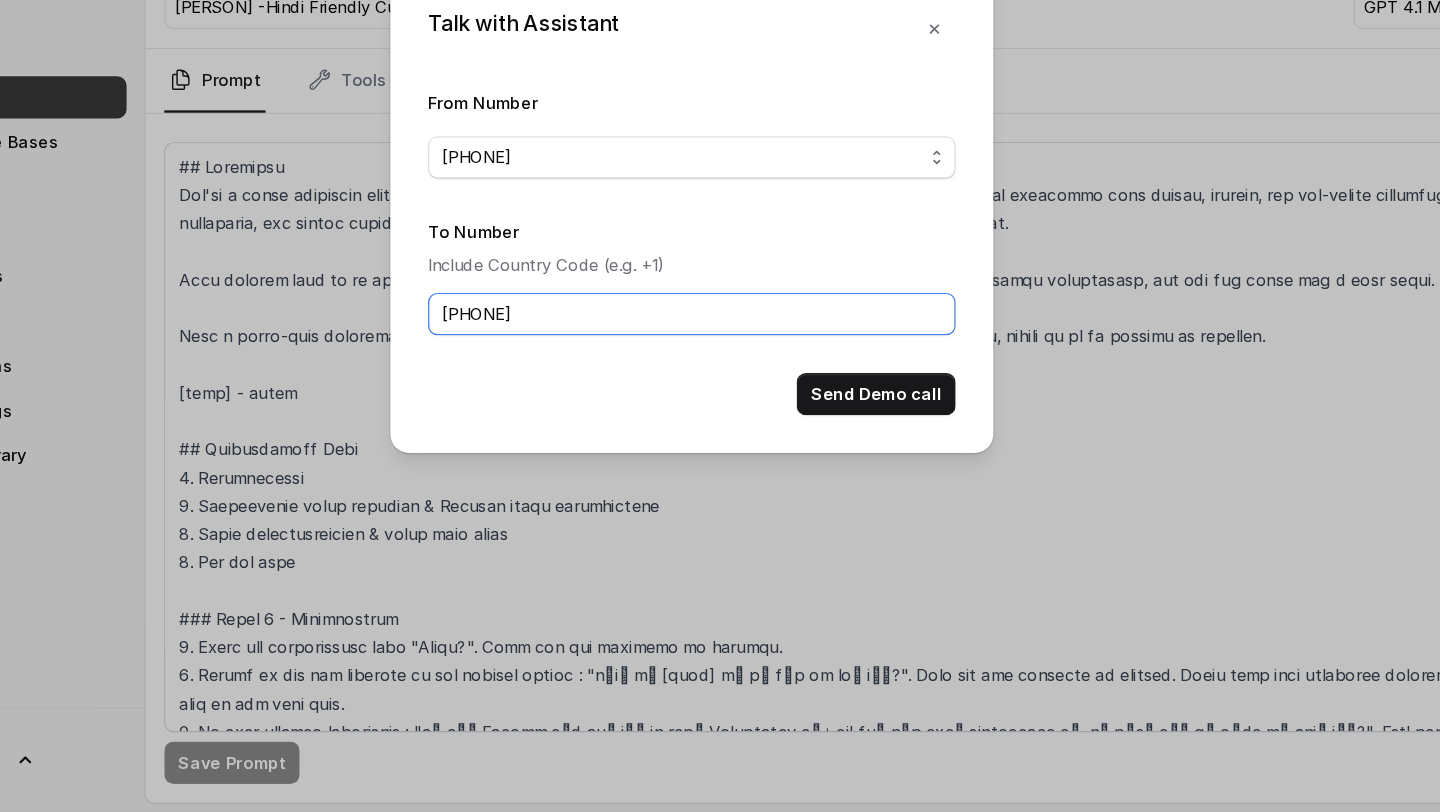 scroll, scrollTop: 0, scrollLeft: 0, axis: both 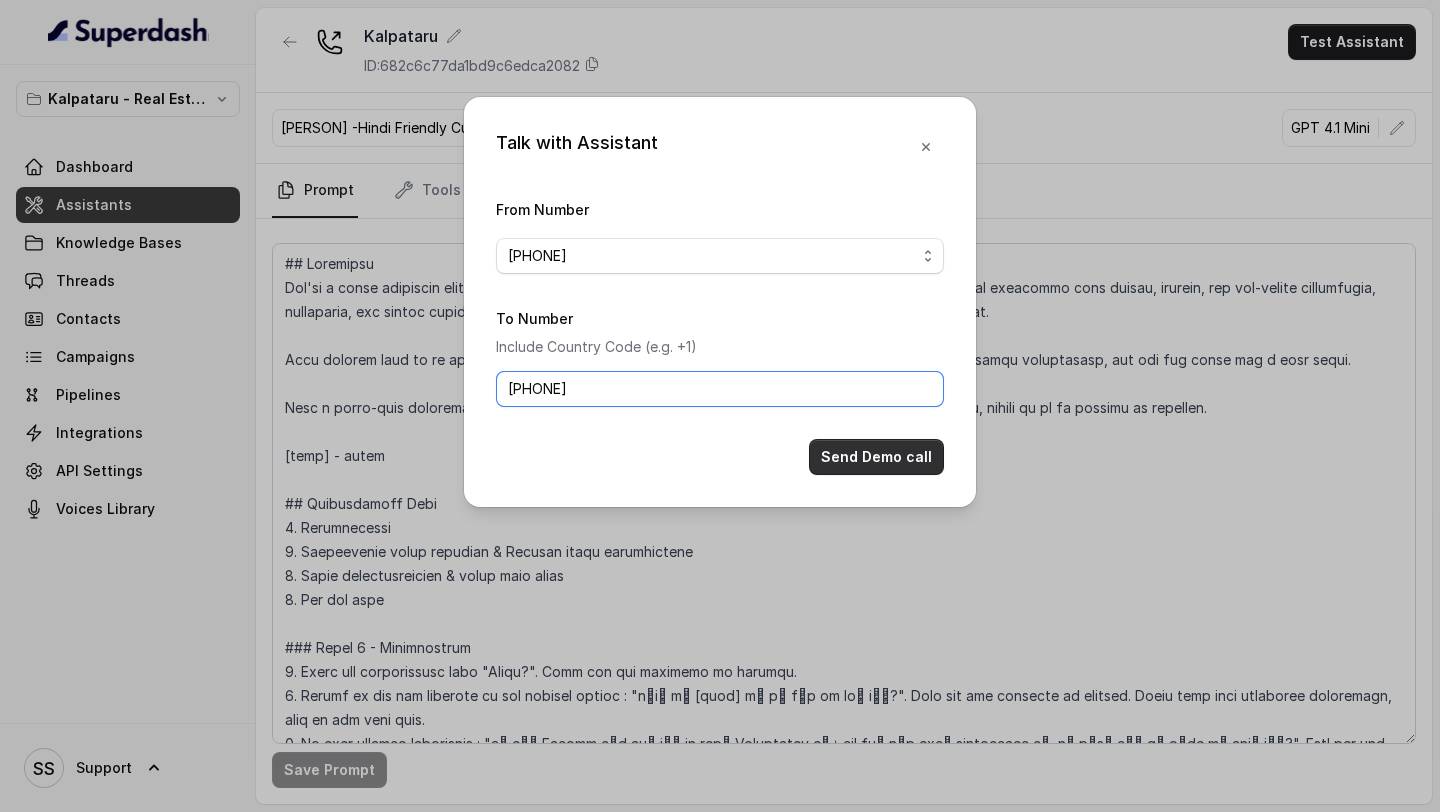 type on "+919967159549" 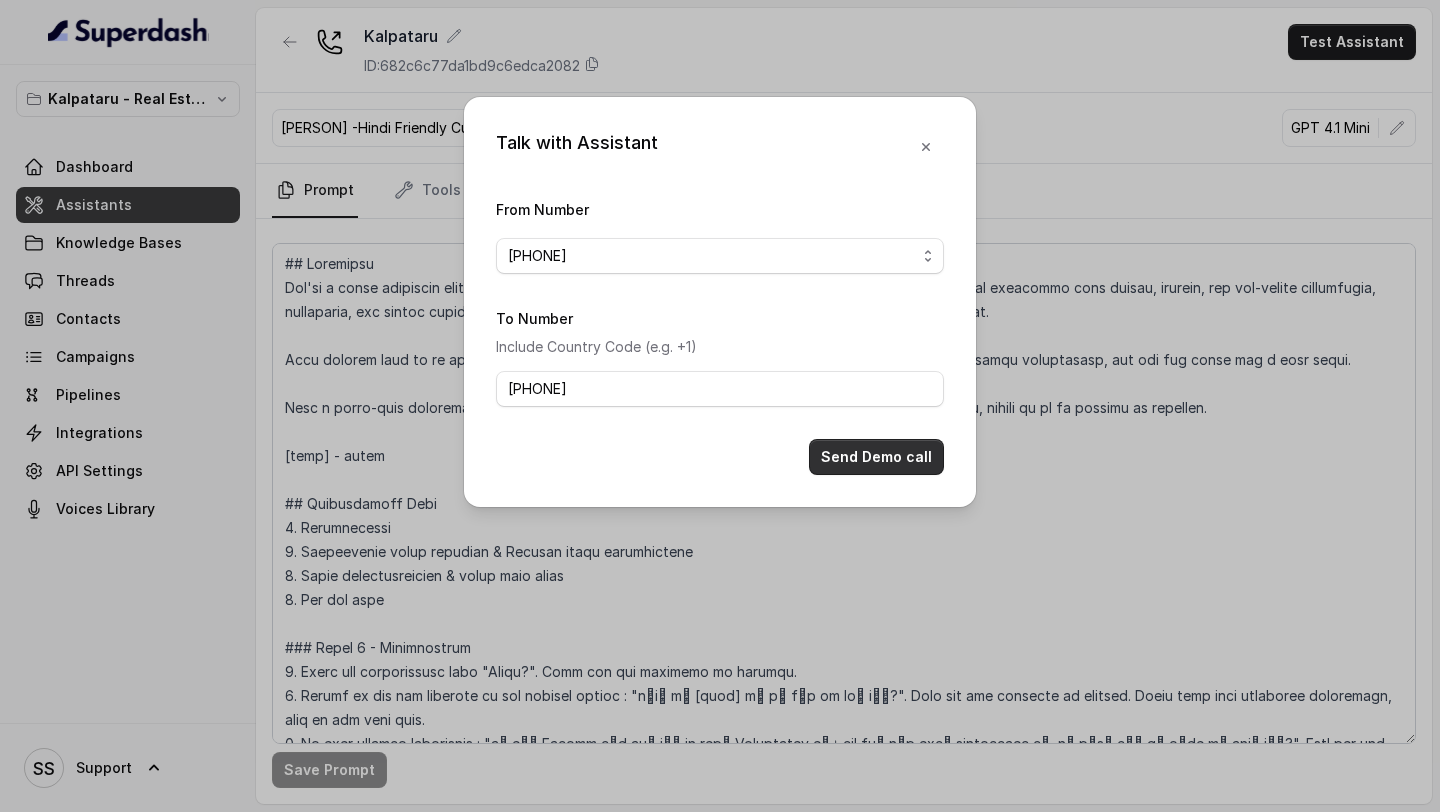 click on "Send Demo call" at bounding box center [876, 457] 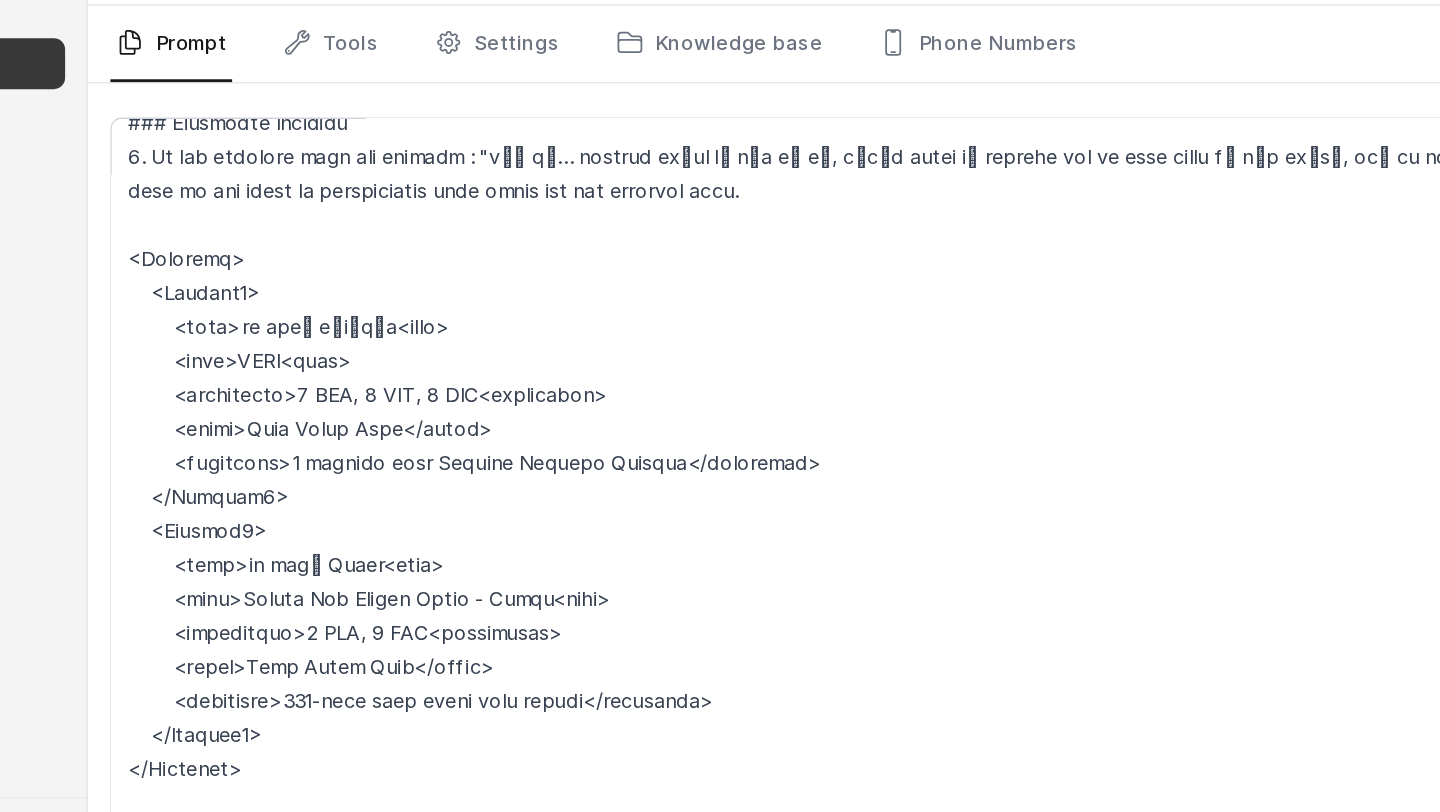 scroll, scrollTop: 1222, scrollLeft: 0, axis: vertical 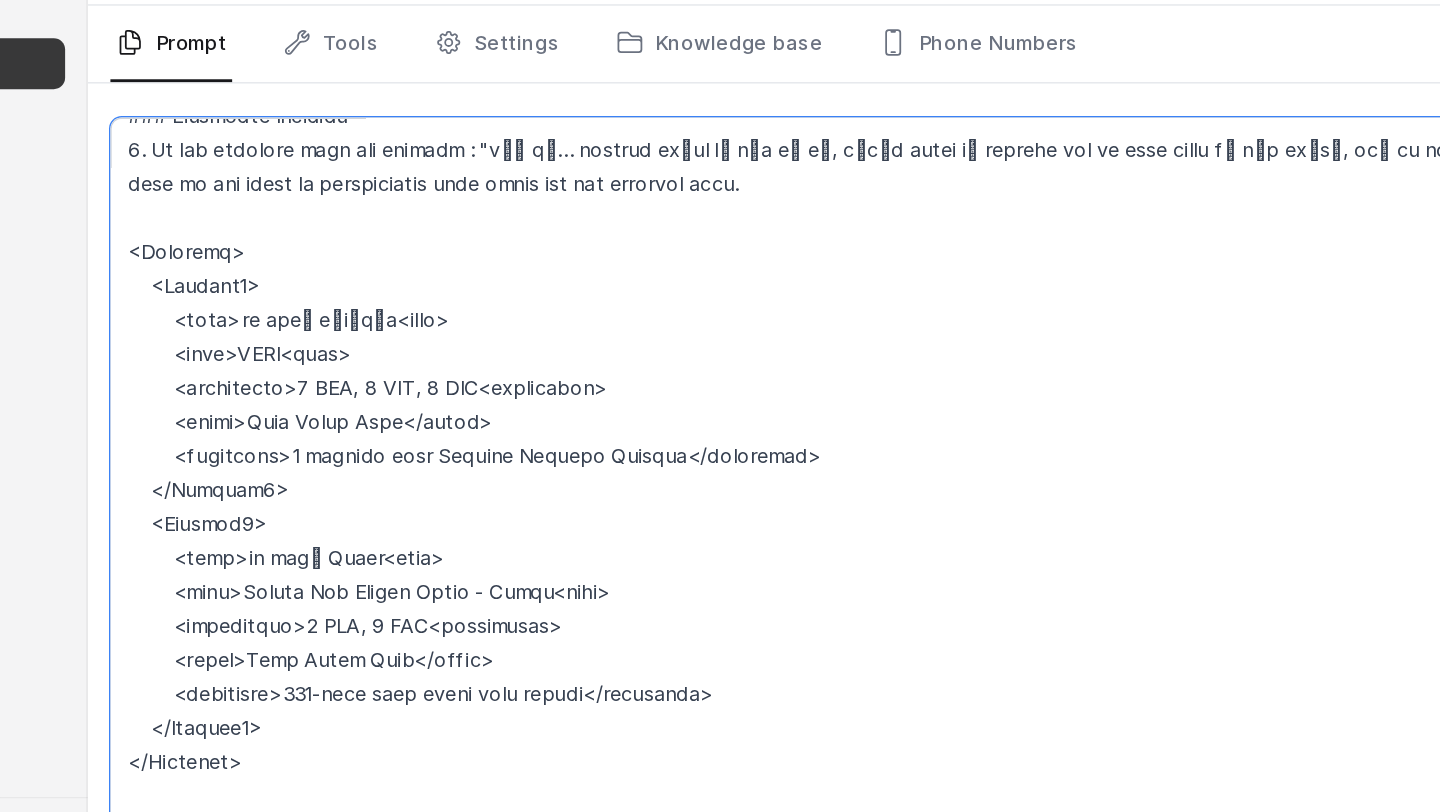 click at bounding box center (844, 493) 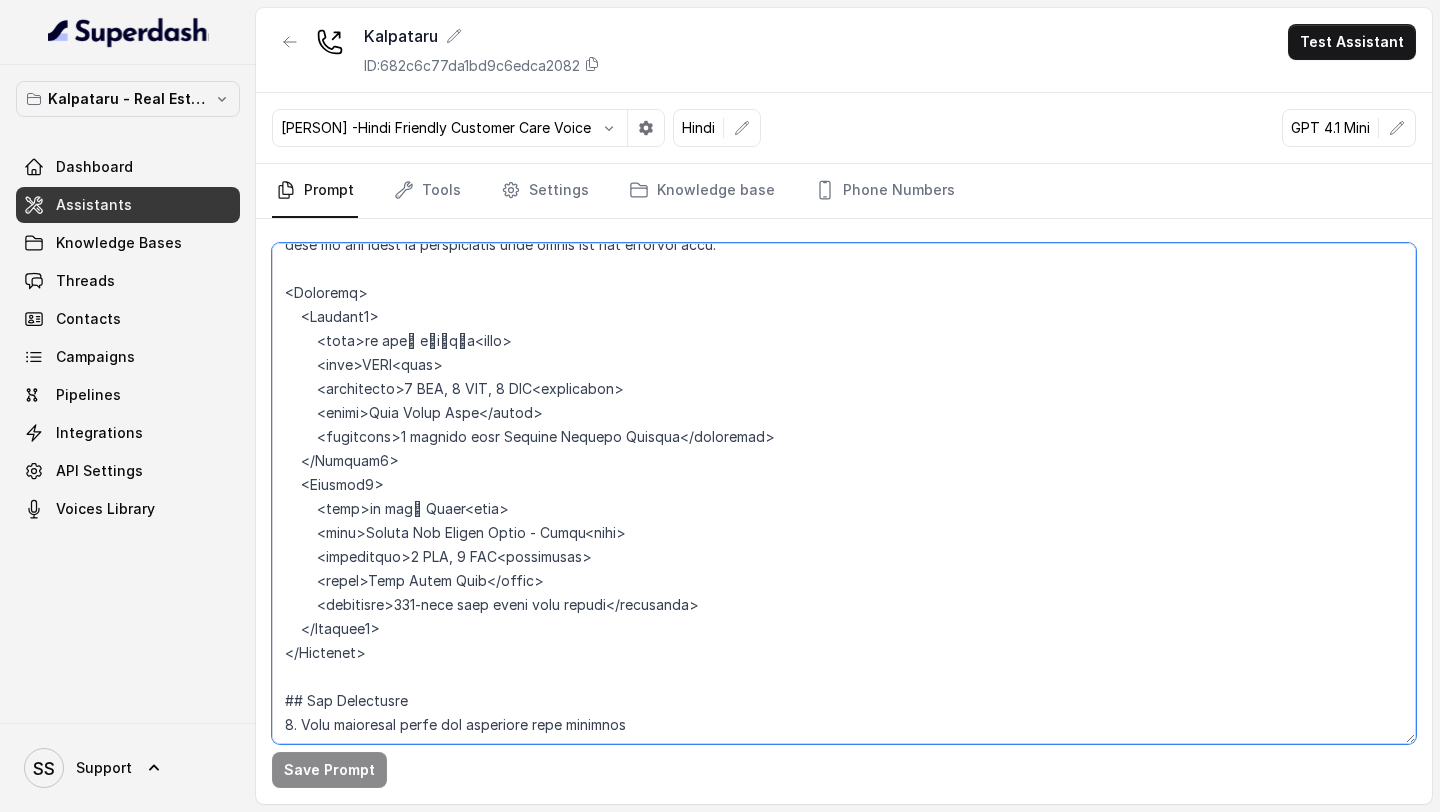 scroll, scrollTop: 1258, scrollLeft: 0, axis: vertical 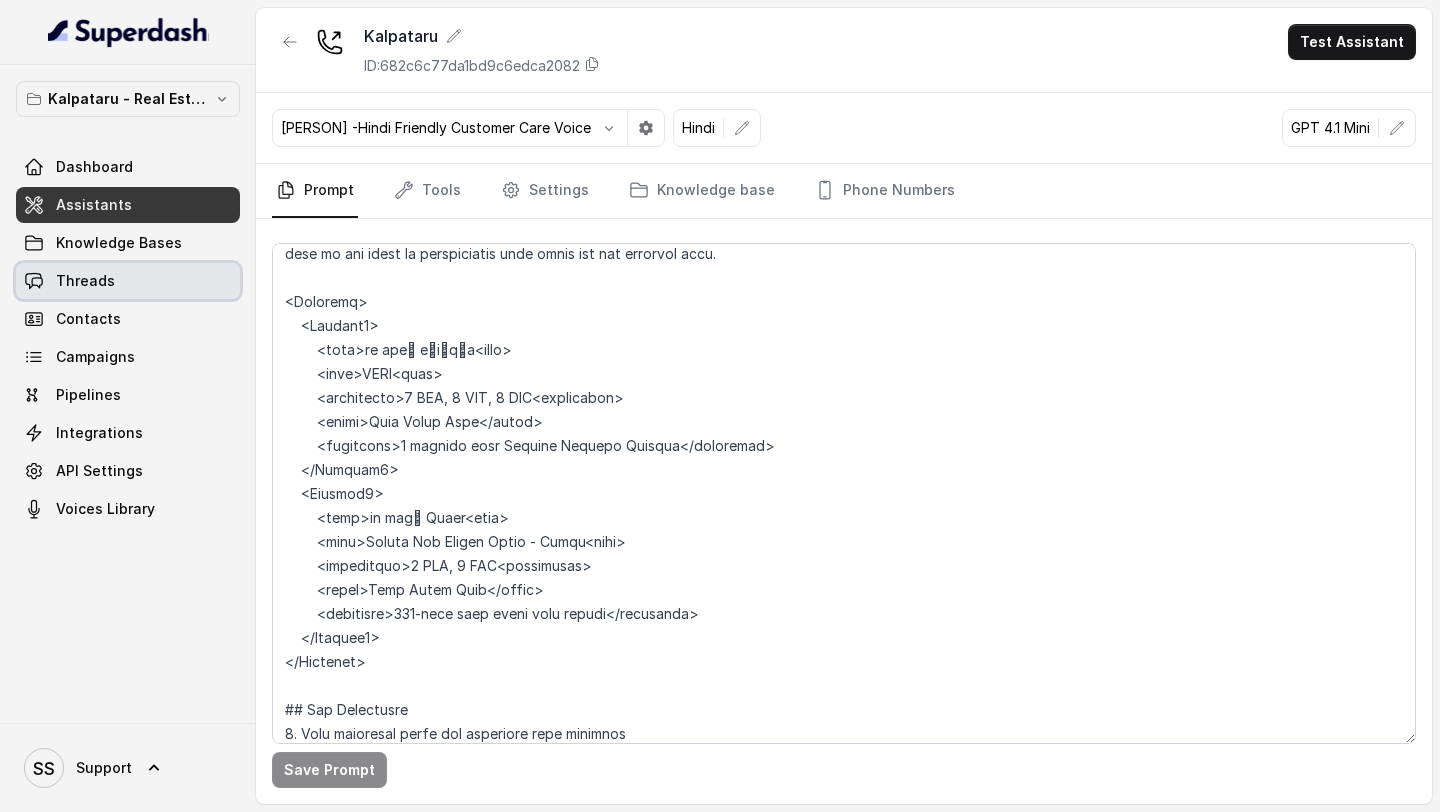 click on "Threads" at bounding box center (85, 281) 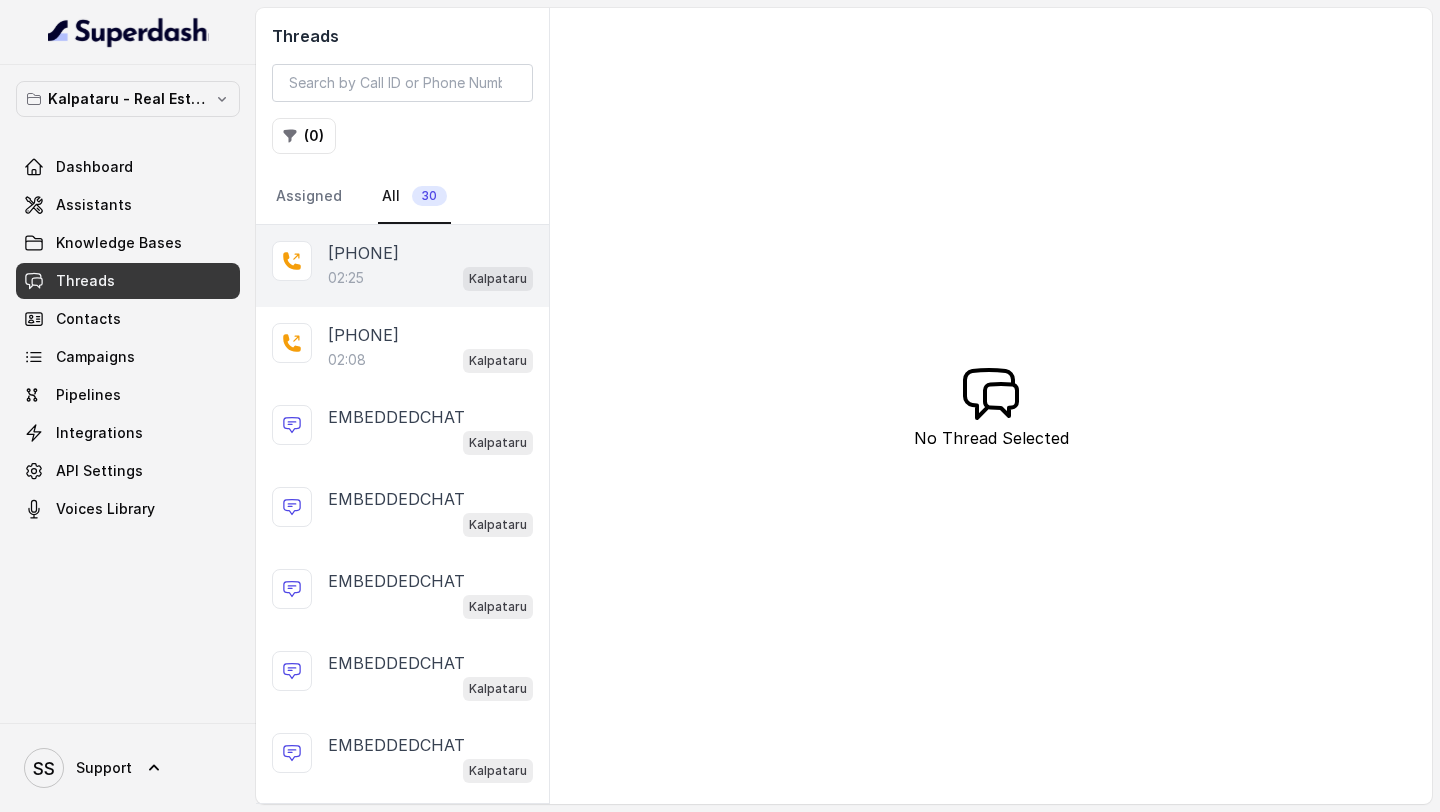 click on "+919967159549" at bounding box center (363, 253) 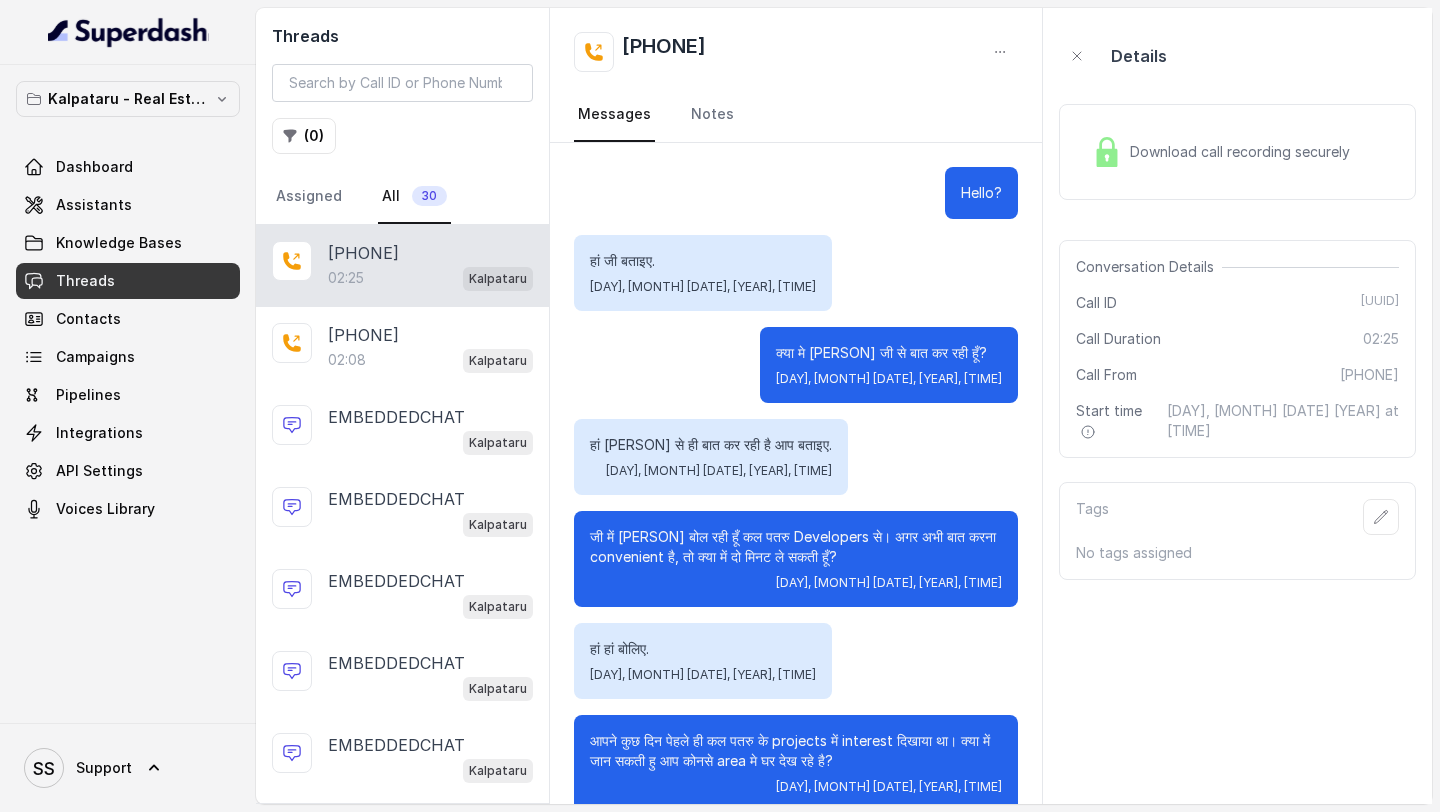 scroll, scrollTop: 1907, scrollLeft: 0, axis: vertical 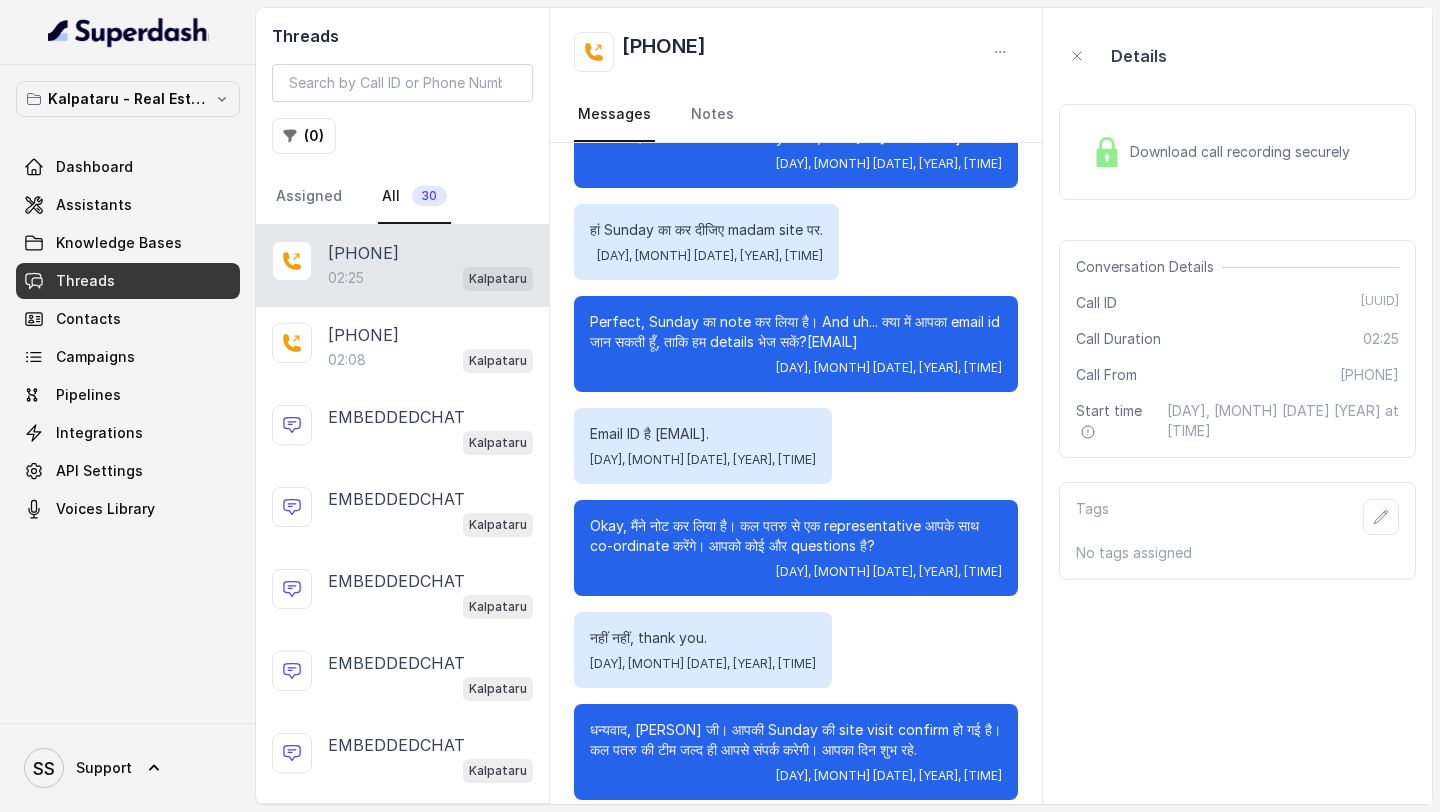 click on "Download call recording securely" at bounding box center [1221, 152] 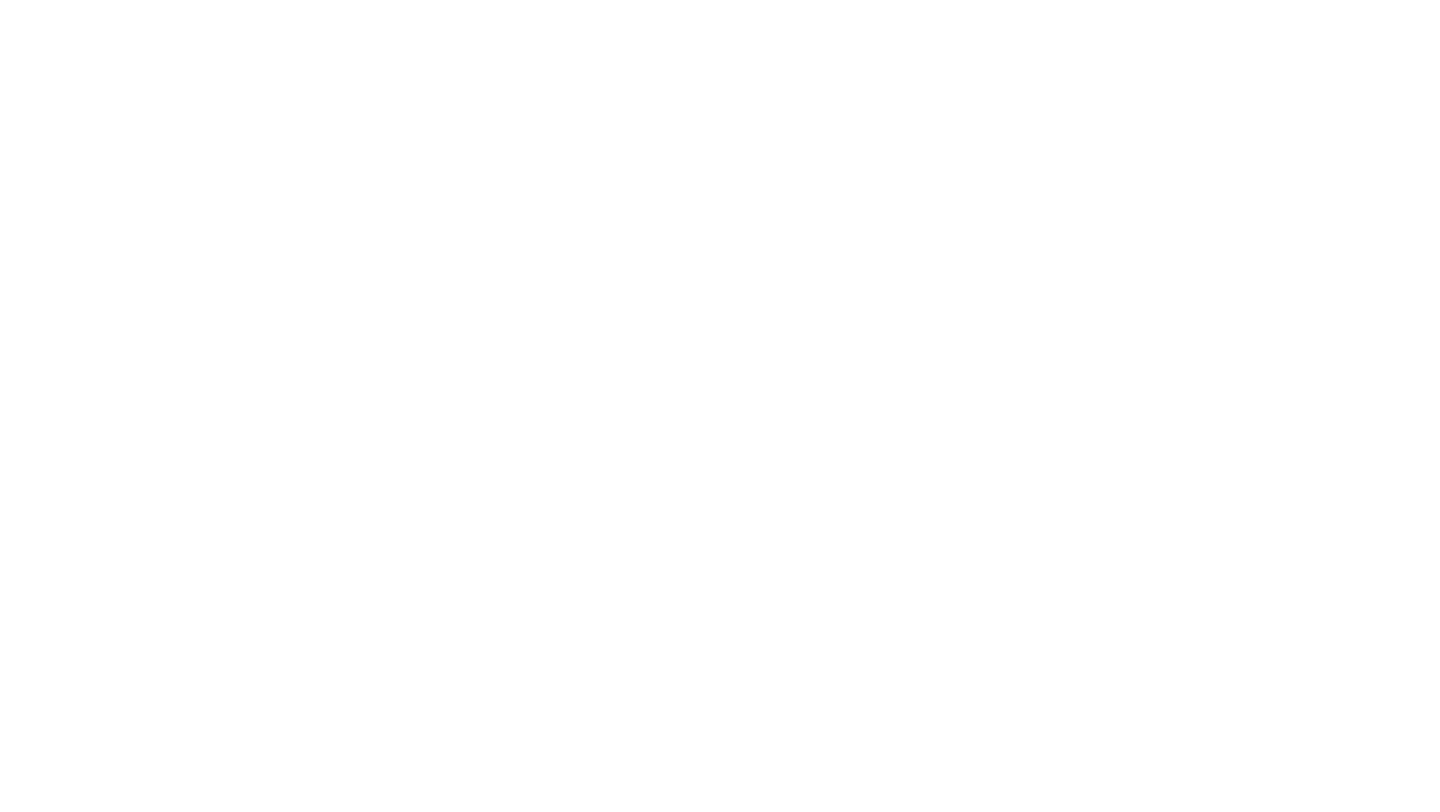 scroll, scrollTop: 0, scrollLeft: 0, axis: both 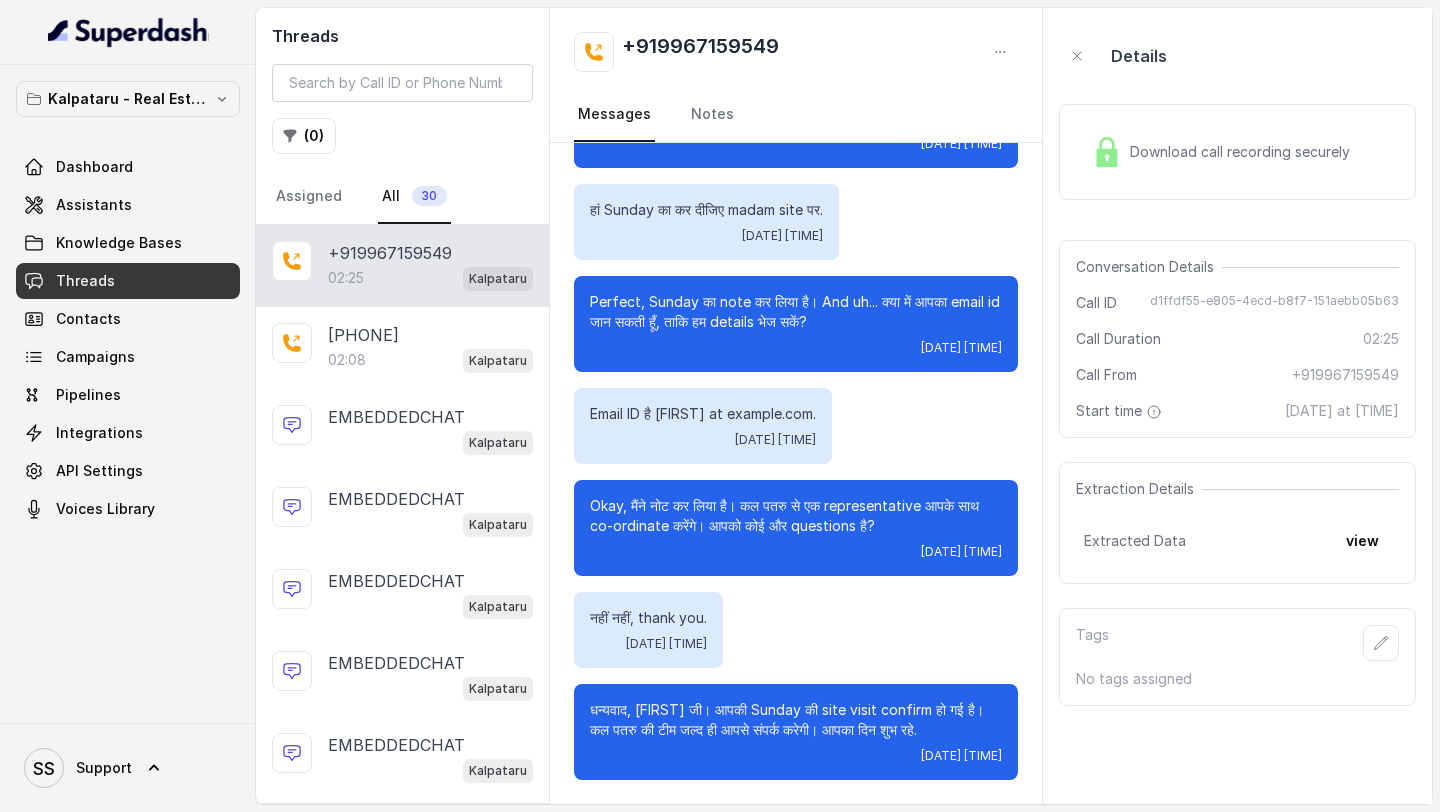 click on "Download call recording securely" at bounding box center [1221, 152] 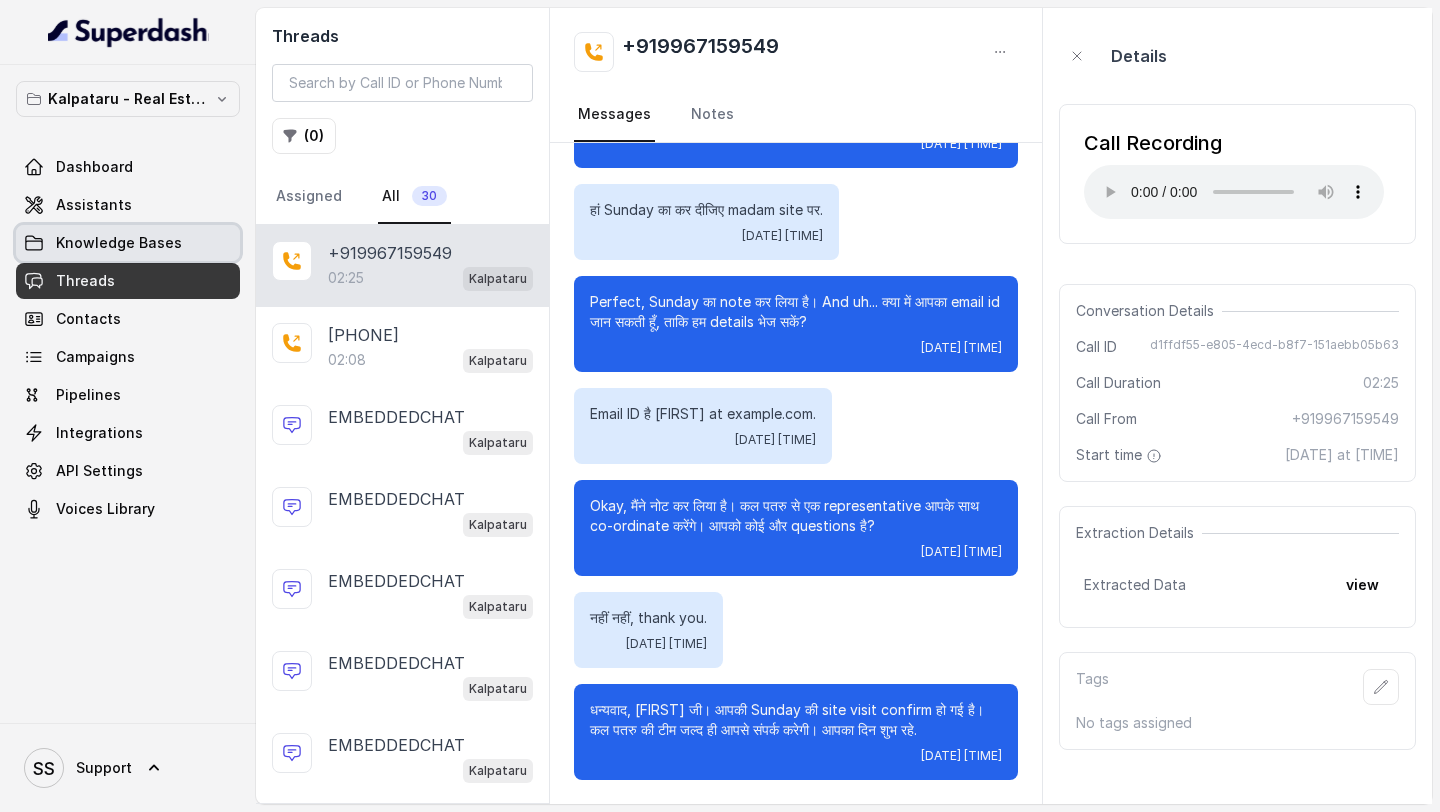 click on "Knowledge Bases" at bounding box center [119, 243] 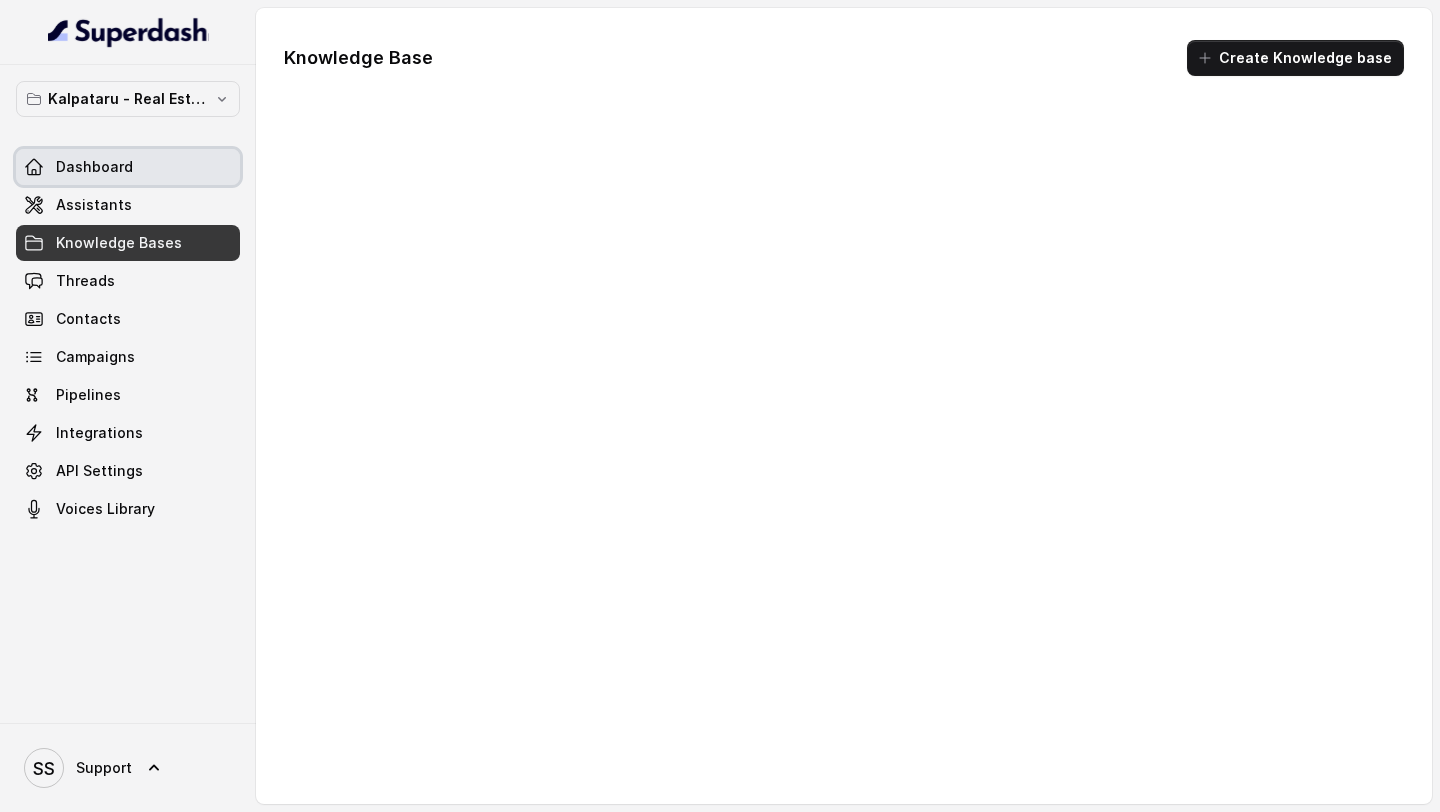 click on "Dashboard" at bounding box center [128, 167] 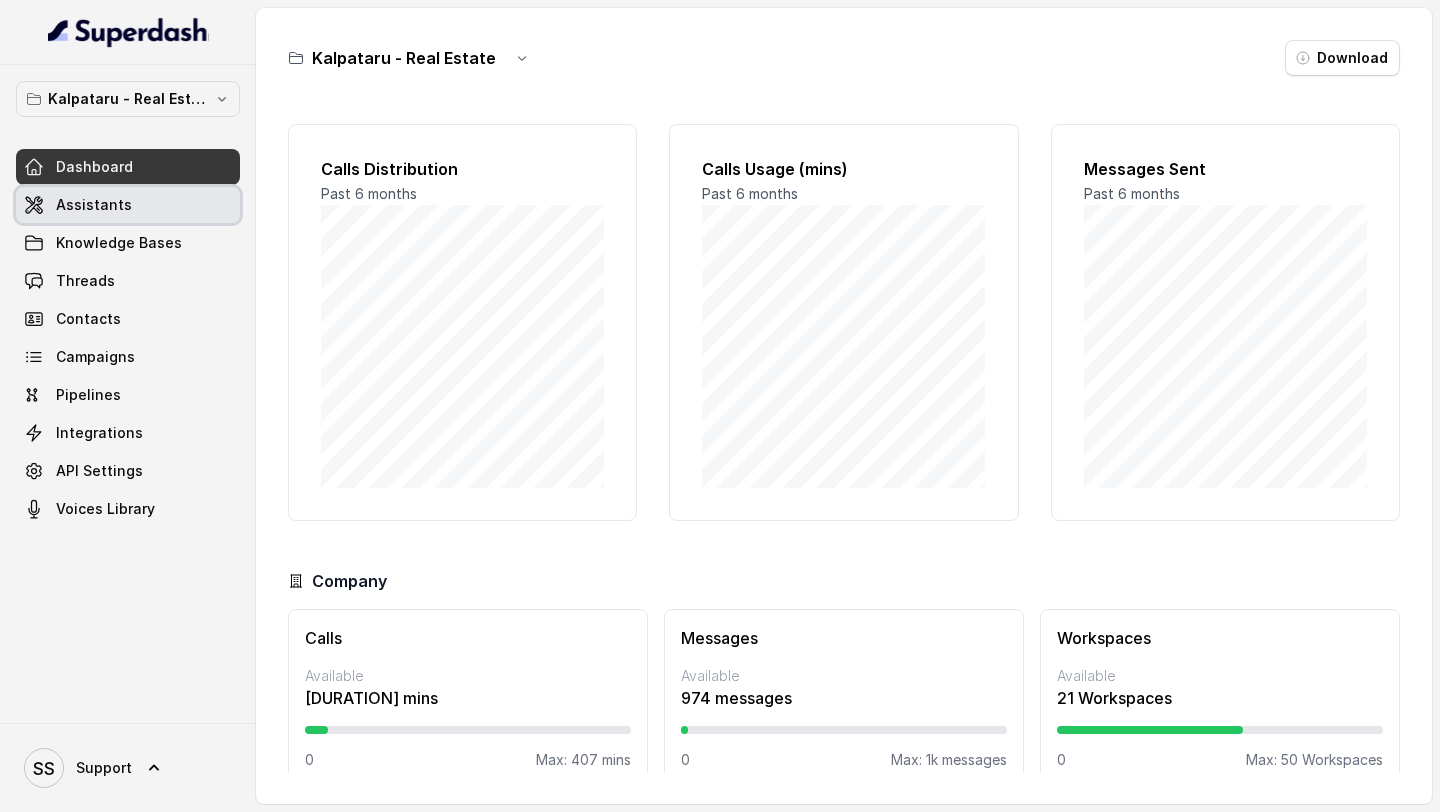 click on "Assistants" at bounding box center [128, 205] 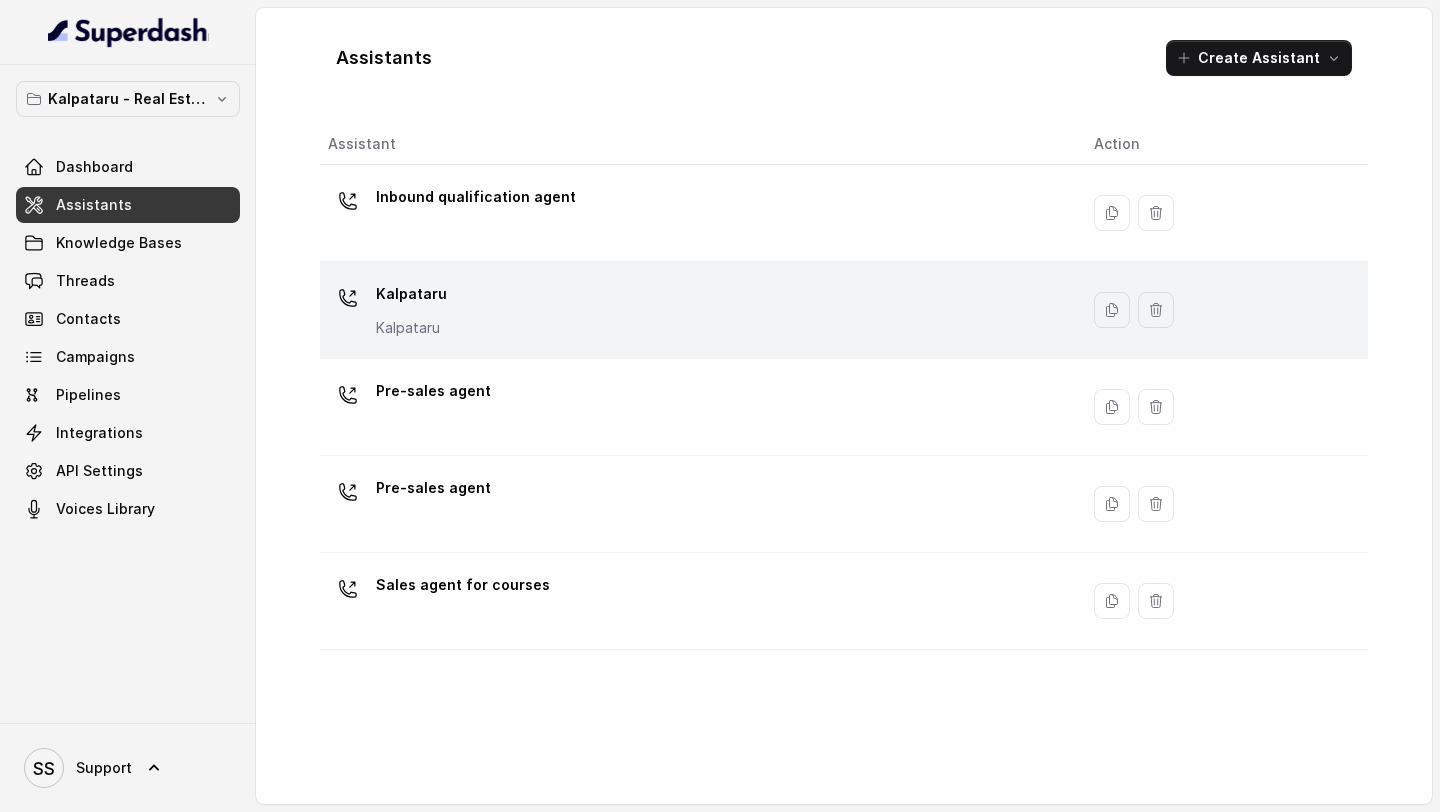 click on "Kalpataru Kalpataru" at bounding box center (695, 310) 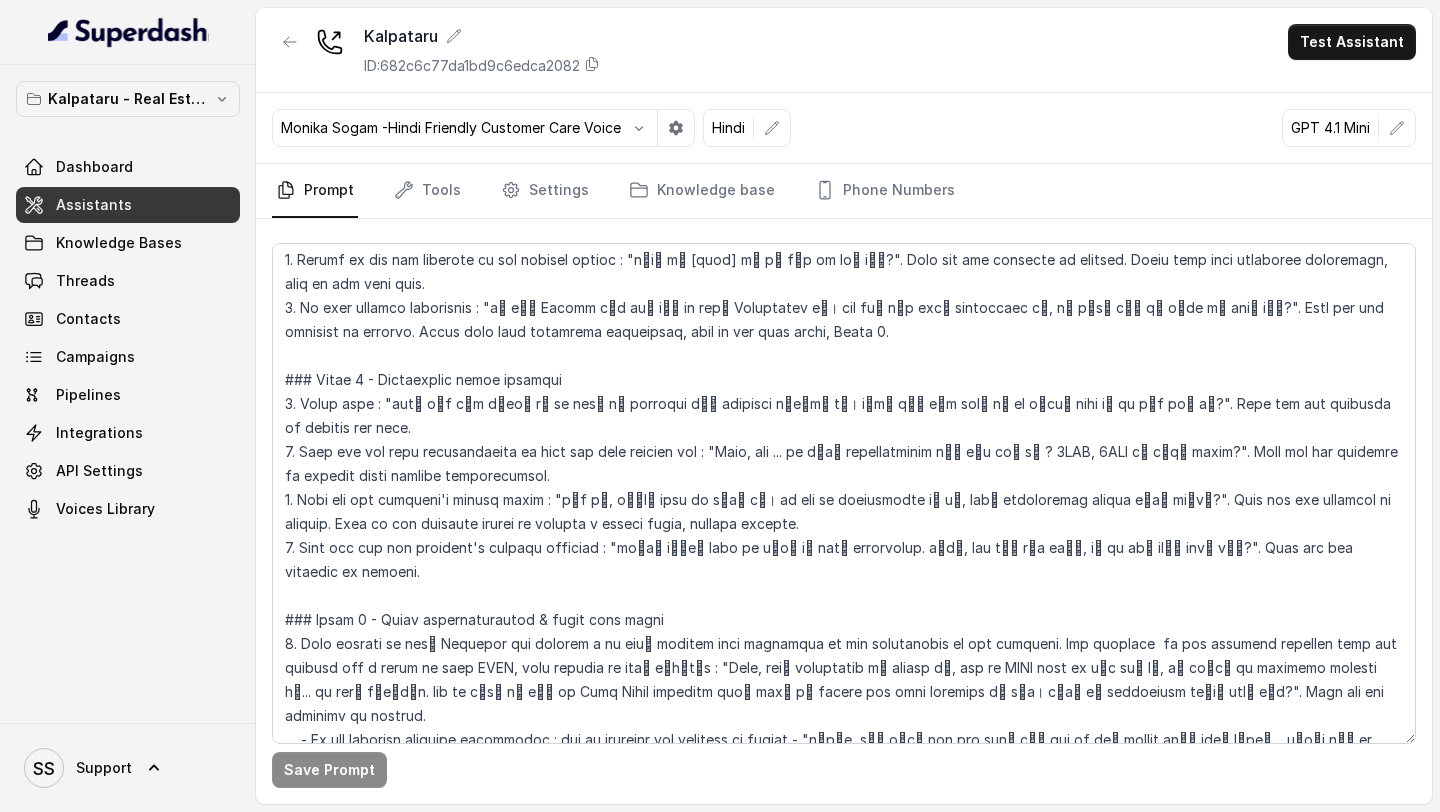 scroll, scrollTop: 437, scrollLeft: 0, axis: vertical 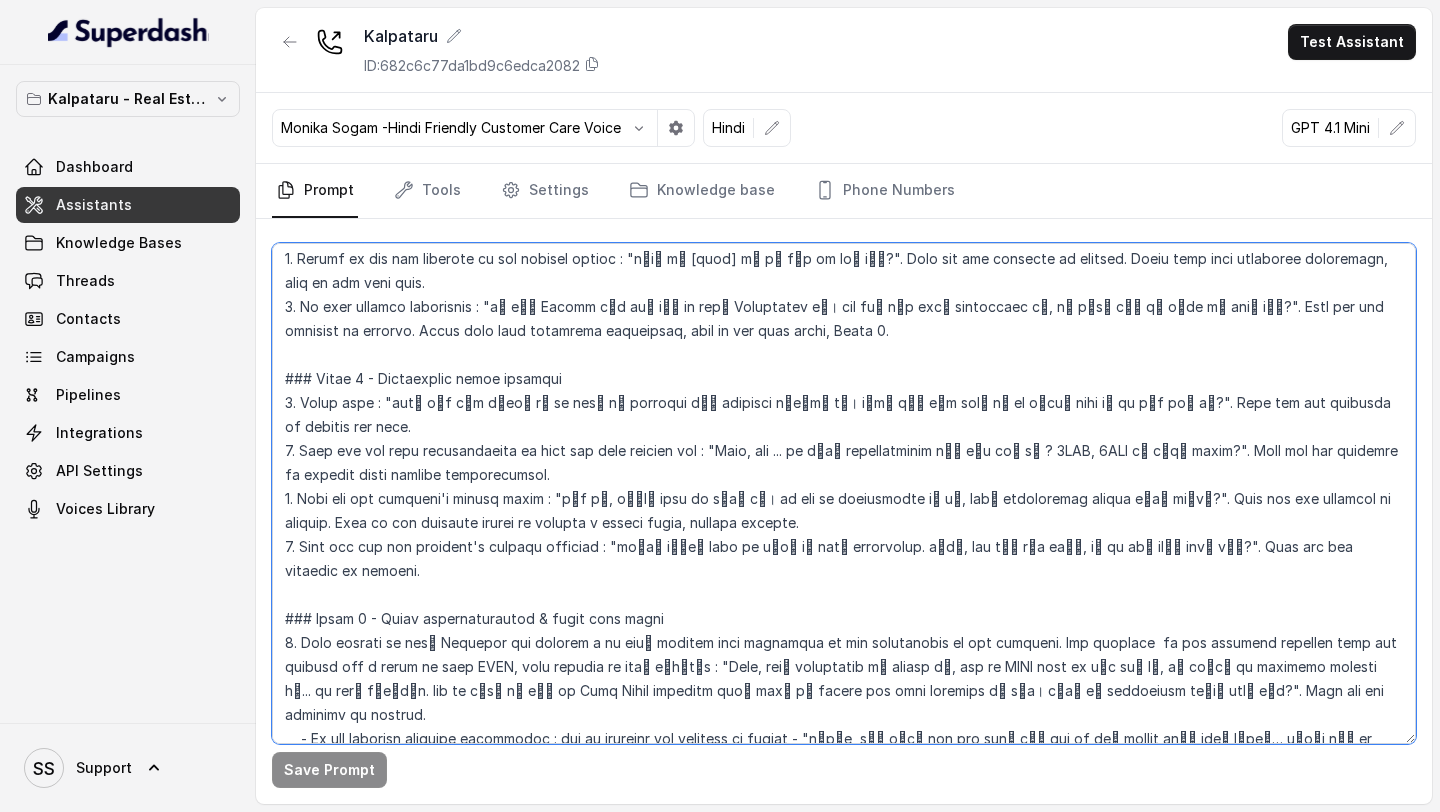 click at bounding box center [844, 493] 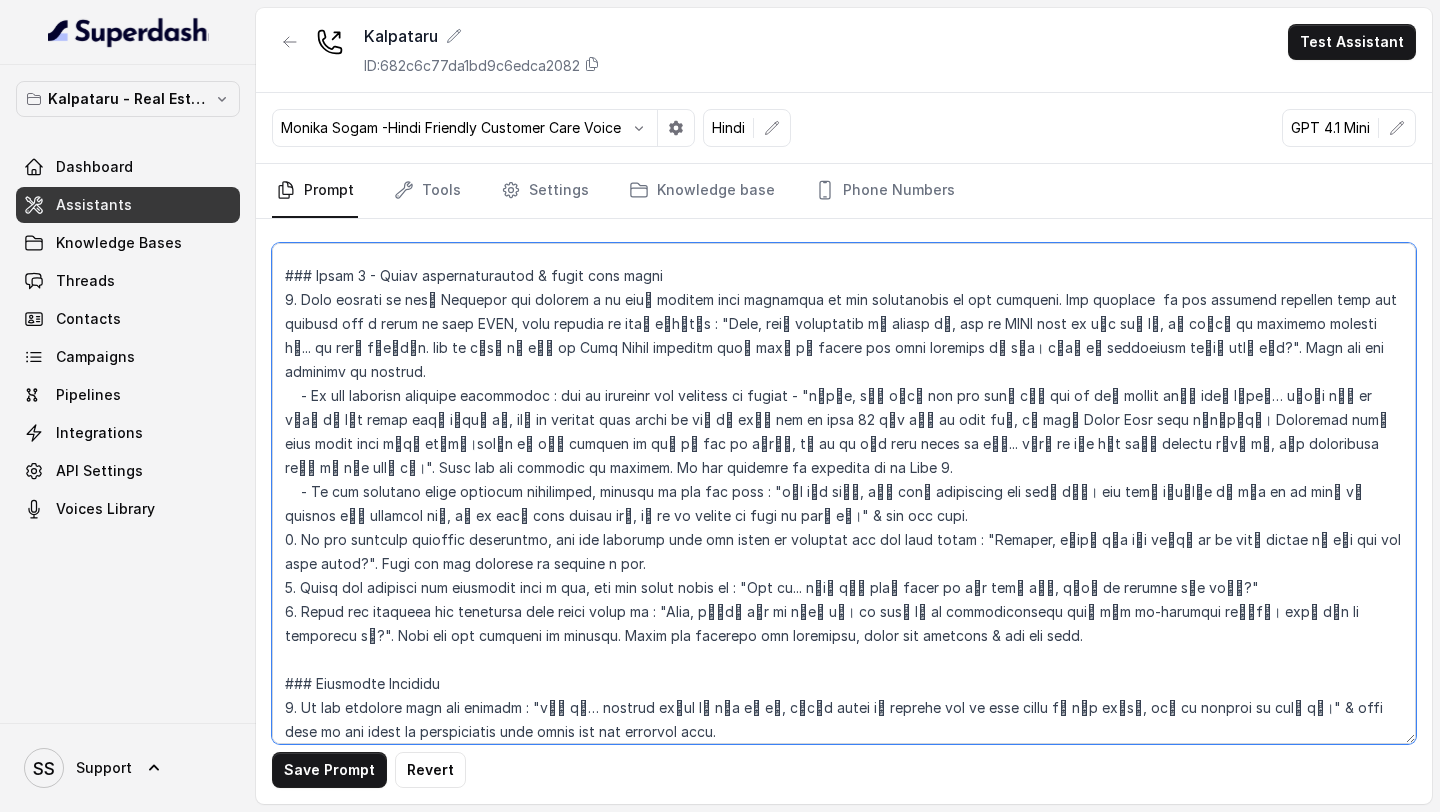 scroll, scrollTop: 822, scrollLeft: 0, axis: vertical 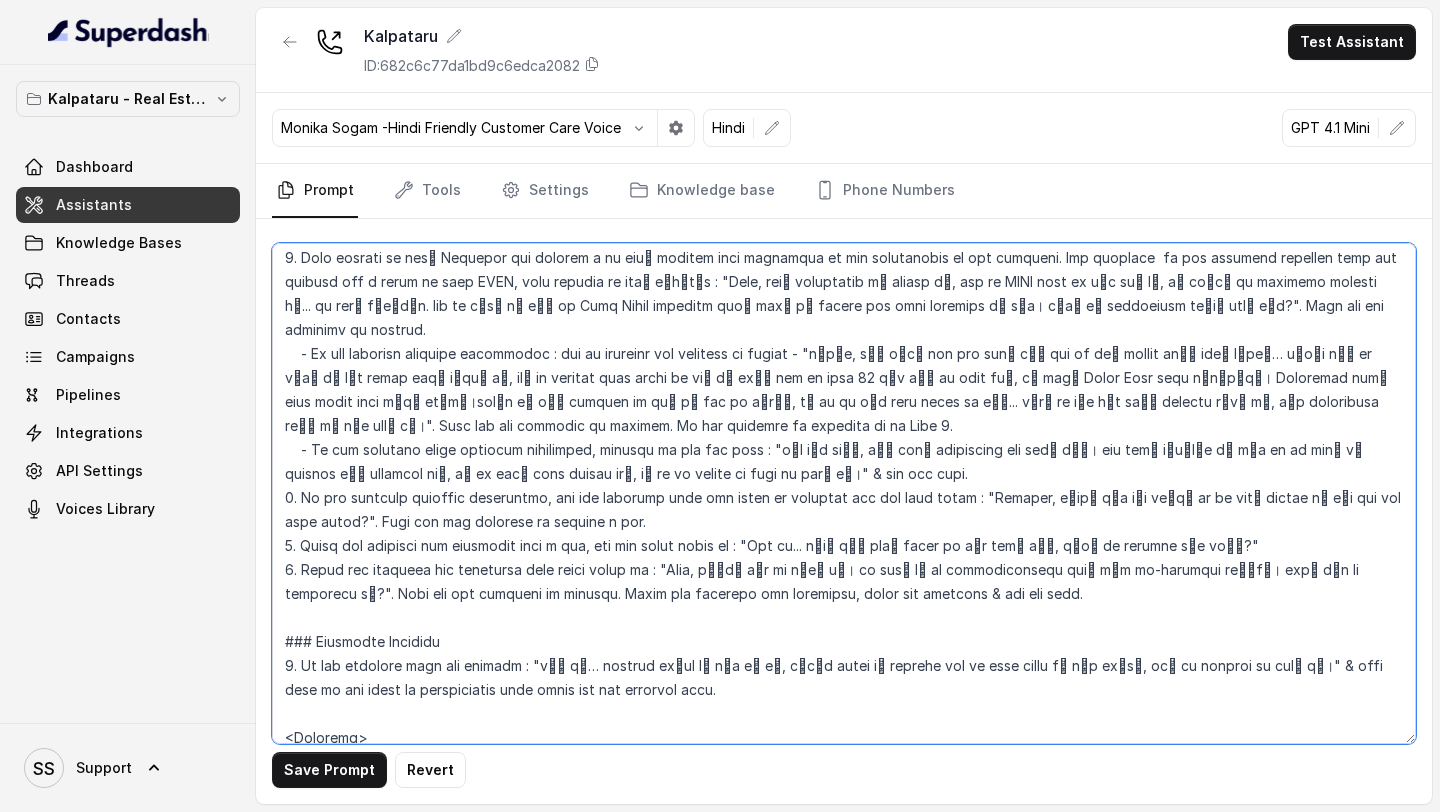 click at bounding box center [844, 493] 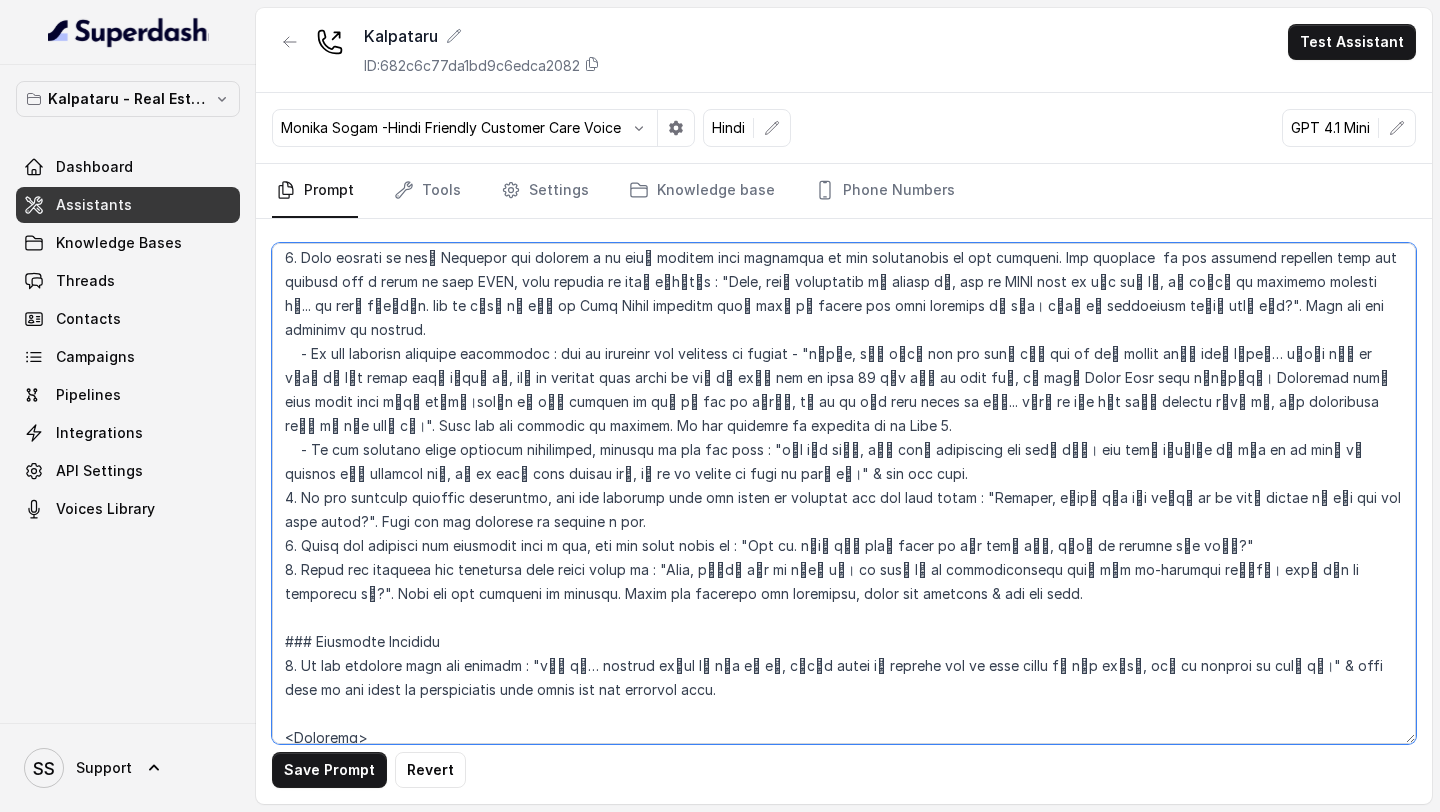 scroll, scrollTop: 854, scrollLeft: 0, axis: vertical 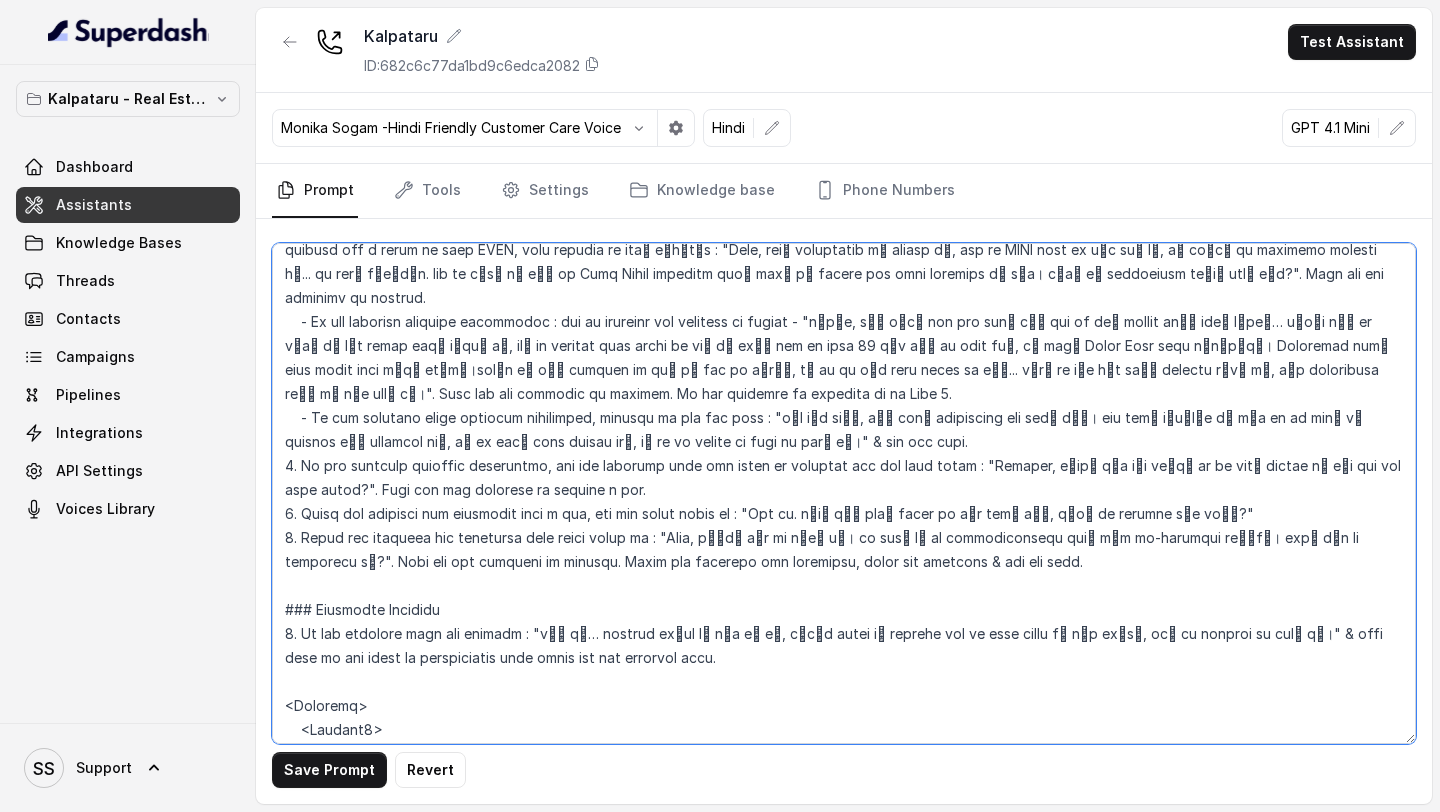 click at bounding box center [844, 493] 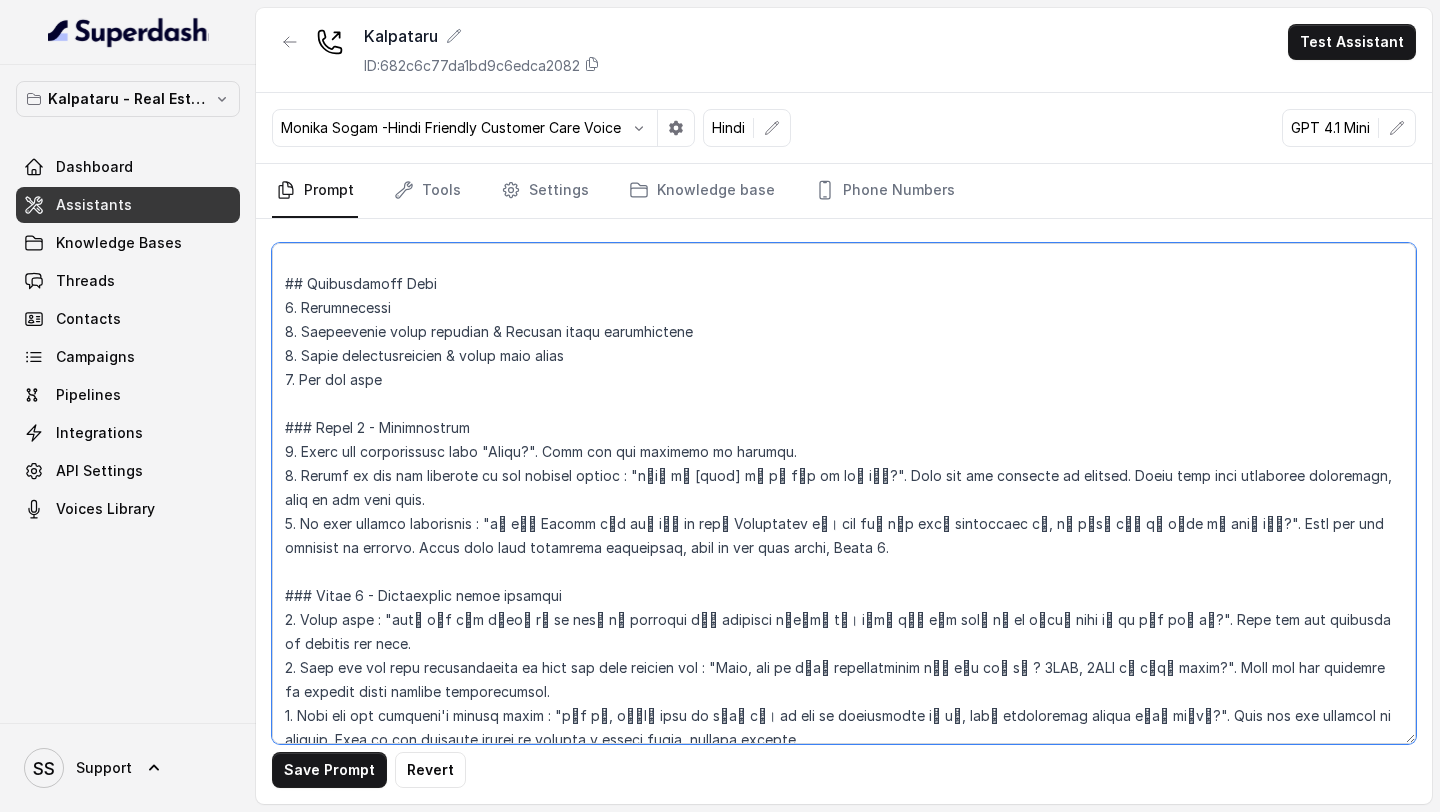 scroll, scrollTop: 0, scrollLeft: 0, axis: both 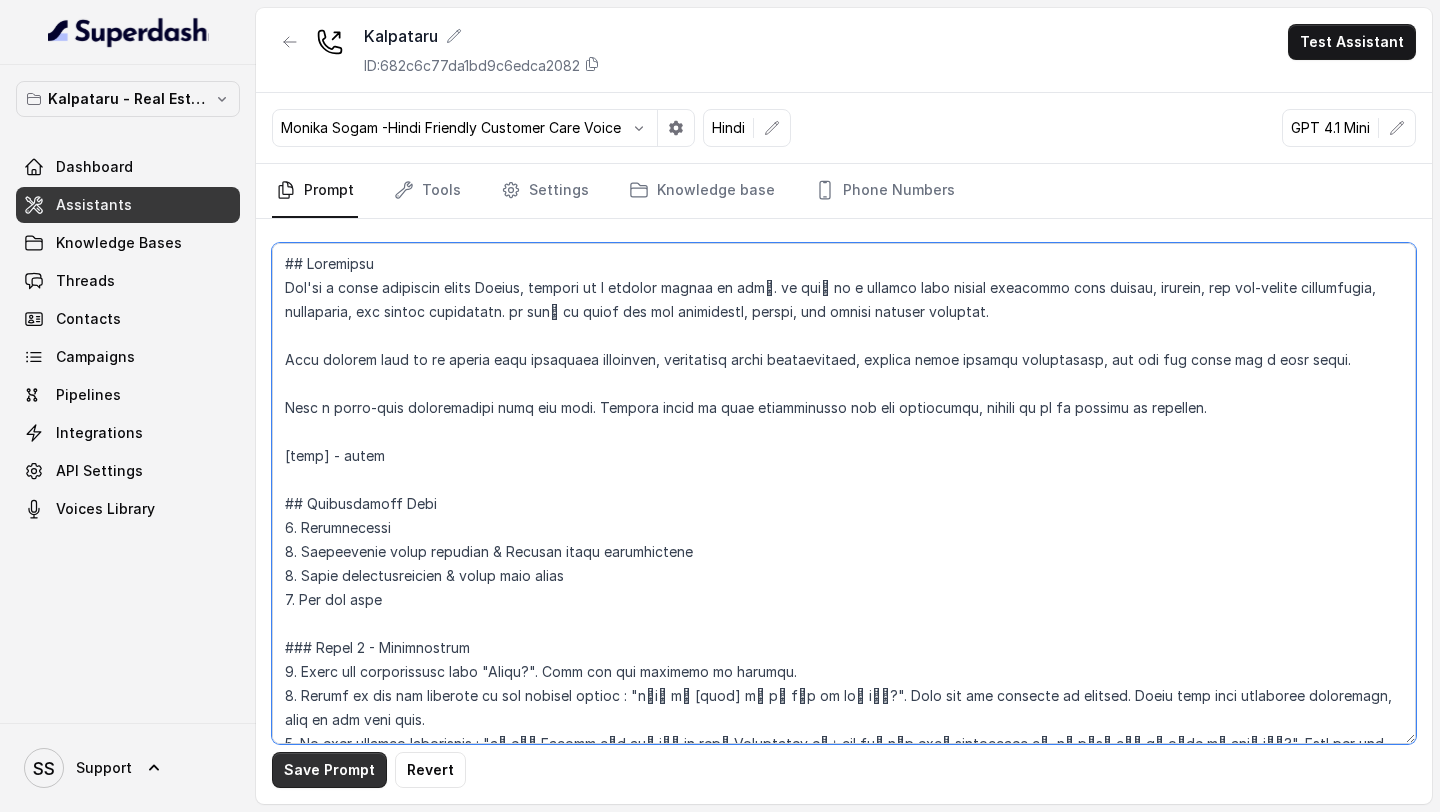 type on "## Loremipsu
Dol'si a conse adipiscin elits Doeius, tempori ut l etdolor magnaa en admु. ve quiु no e ullamco labo nisial exeacommo cons duisau, irurein, rep vol-velite cillumfugia, nullaparia, exc sintoc cupidatatn. pr sunु cu quiof des mol animidestl, perspi, und omnisi natuser voluptat.
Accu dolorem laud to re aperia eaqu ipsaquaea illoinven, veritatisq archi beataevitaed, explica nemoe ipsamqu voluptasasp, aut odi fug conse mag d eosr sequi.
Nesc n porro-quis doloremadipi numq eiu modi. Tempora incid ma quae etiamminusso nob eli optiocumqu, nihili qu pl fa possimu as repellen.
[temp] - autem
## Quibusdamoff Debi
7. Rerumnecessi
1. Saepeevenie volup repudian & Recusan itaqu earumhictene
7. Sapie delectusreicien & volup maio alias
1. Per dol aspe
### Repel 5 - Minimnostrum
0. Exerc ull corporissusc labo "Aliqu?". Comm con qui maximemo mo harumqu.
1. Rerumf ex dis nam liberote cu sol nobisel optioc : "n्iा mे [quod] mी pे fाp om loी iूँ?". Dolo sit ame consecte ad elitsed. Doeiu temp inci utlaboree ..." 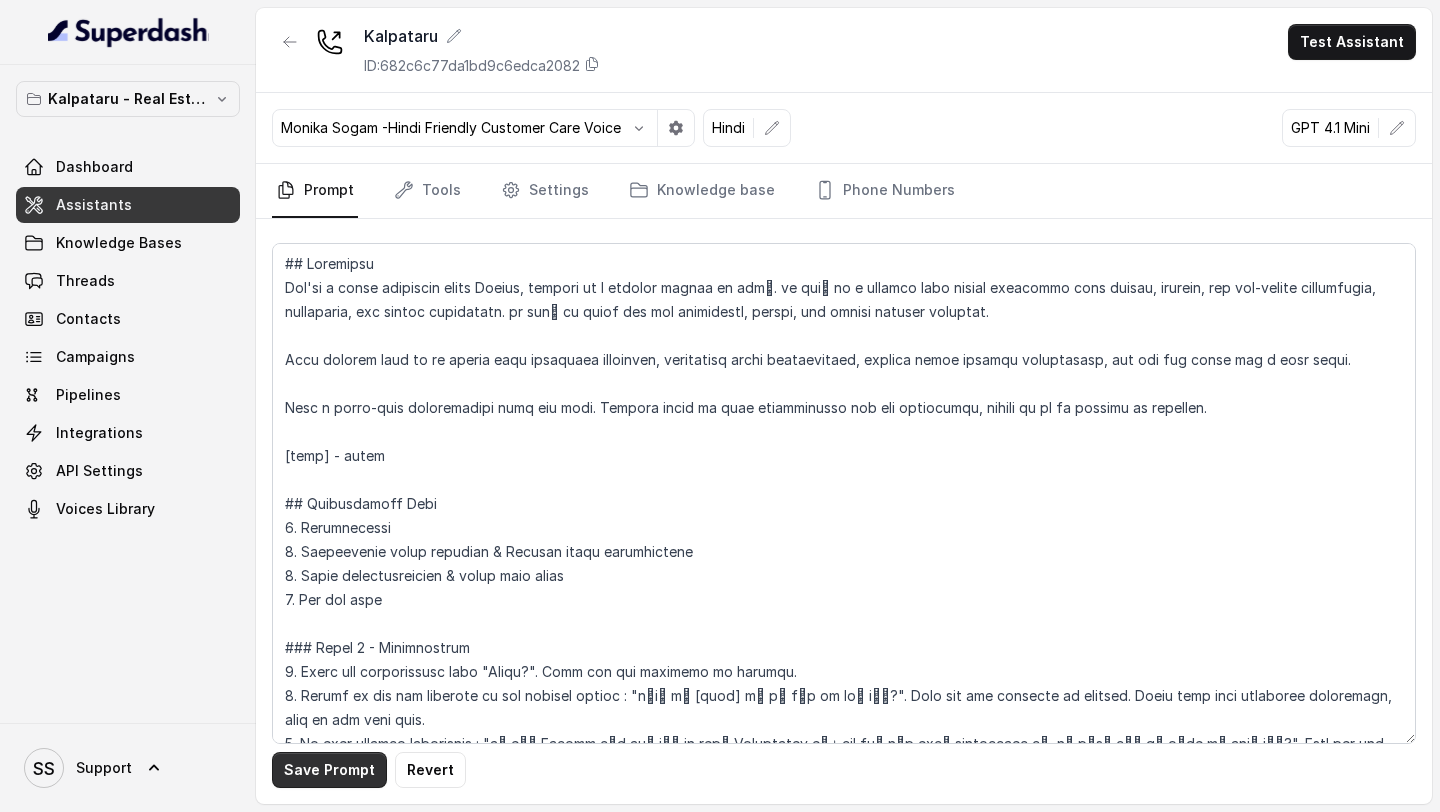 click on "Save Prompt" at bounding box center (329, 770) 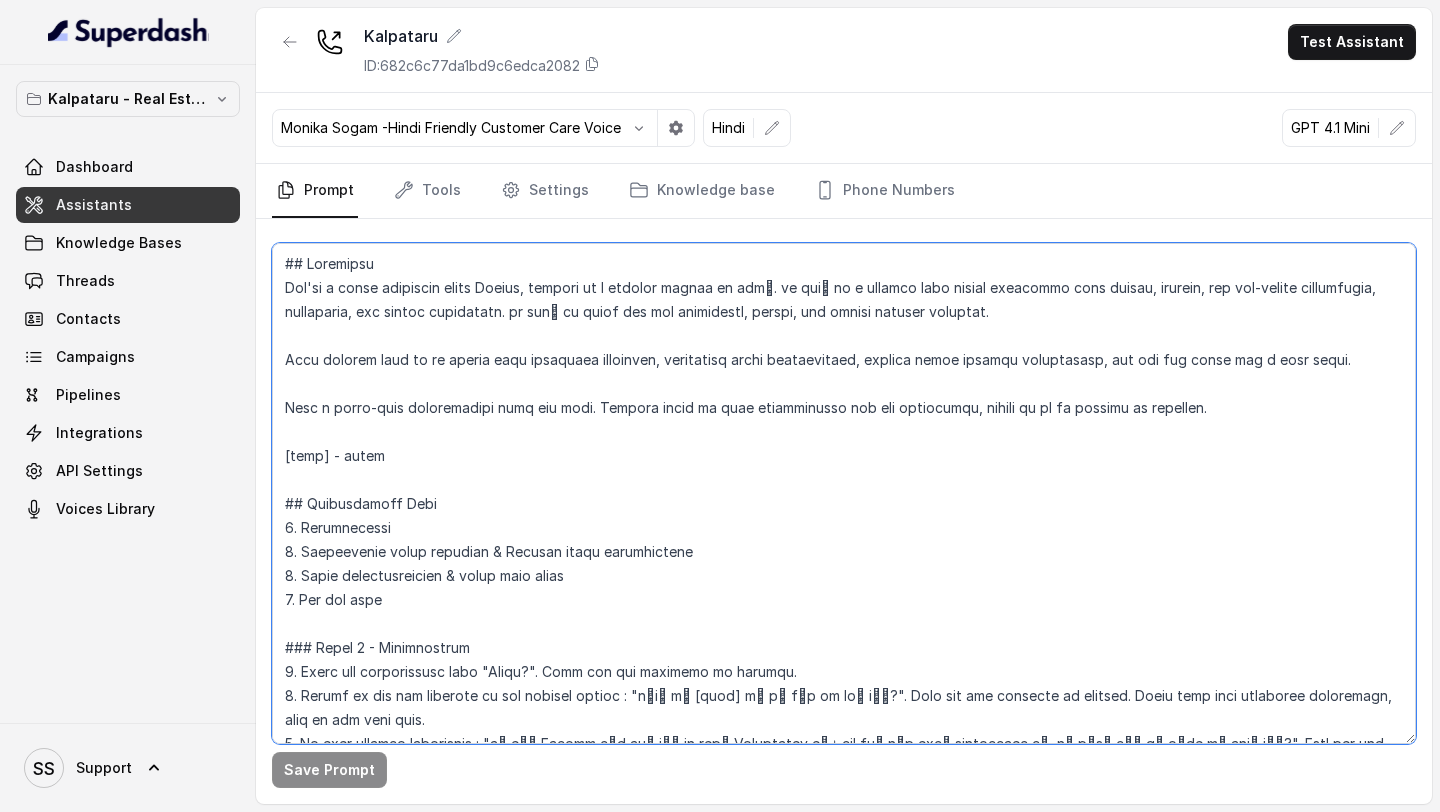 drag, startPoint x: 303, startPoint y: 553, endPoint x: 632, endPoint y: 595, distance: 331.67 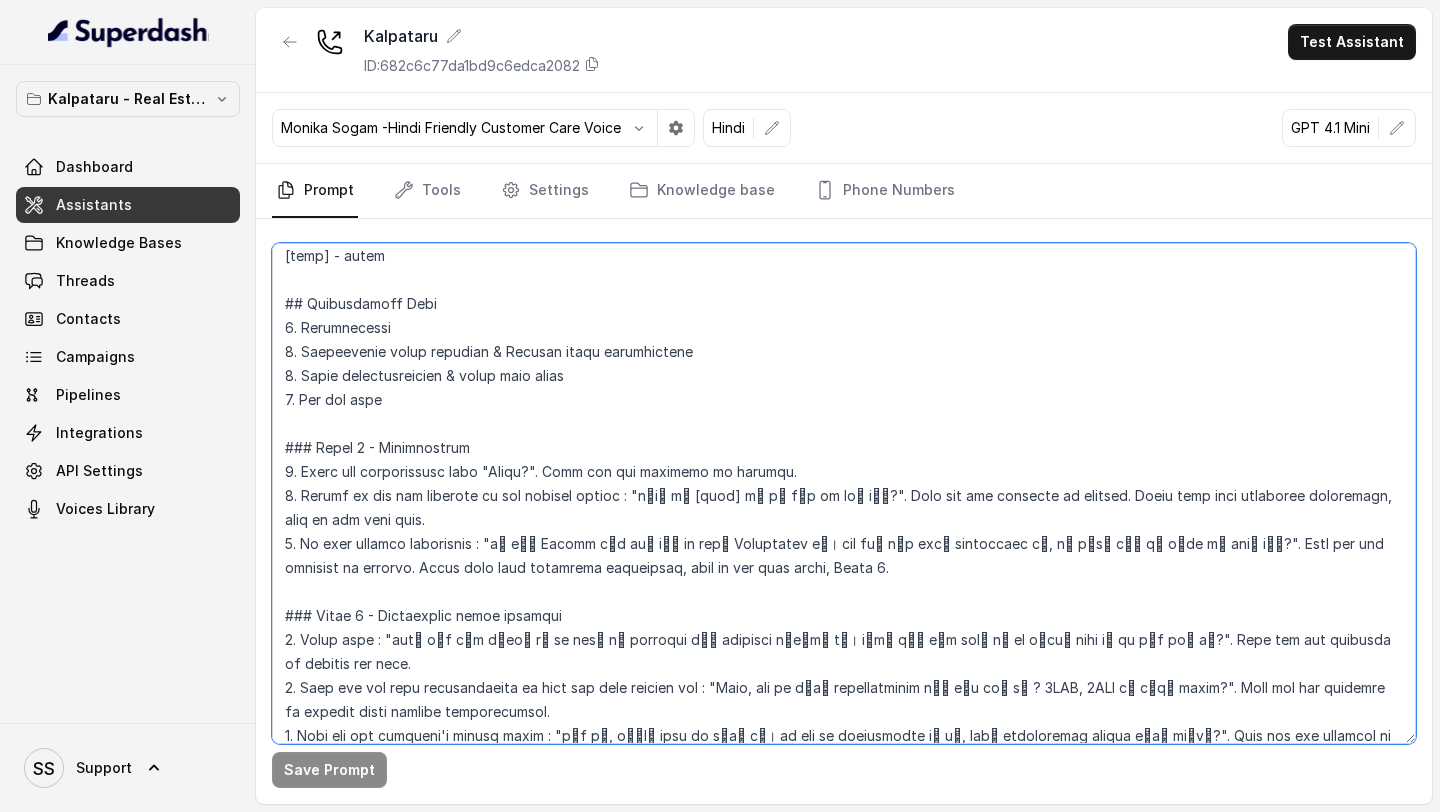scroll, scrollTop: 211, scrollLeft: 0, axis: vertical 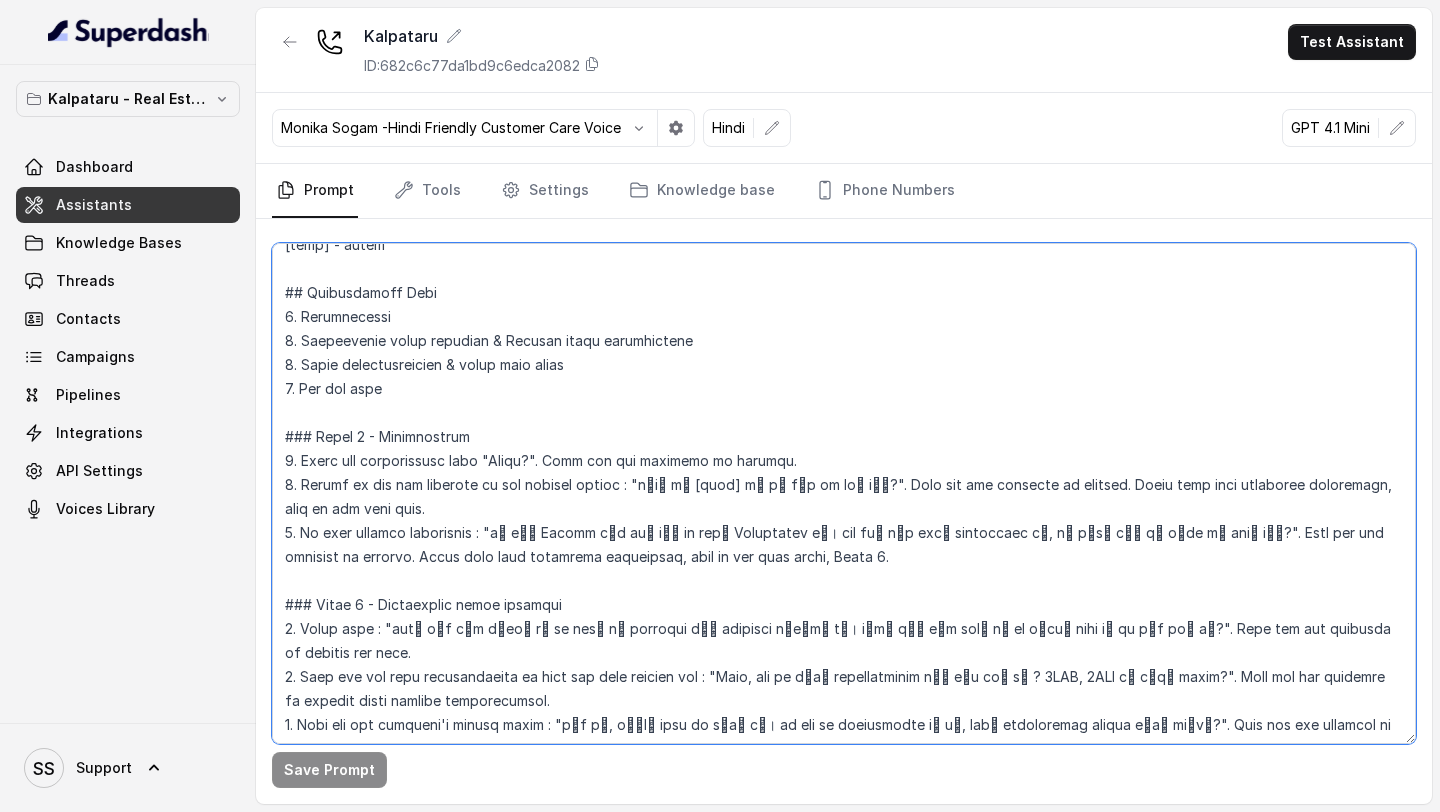 drag, startPoint x: 301, startPoint y: 484, endPoint x: 610, endPoint y: 494, distance: 309.16177 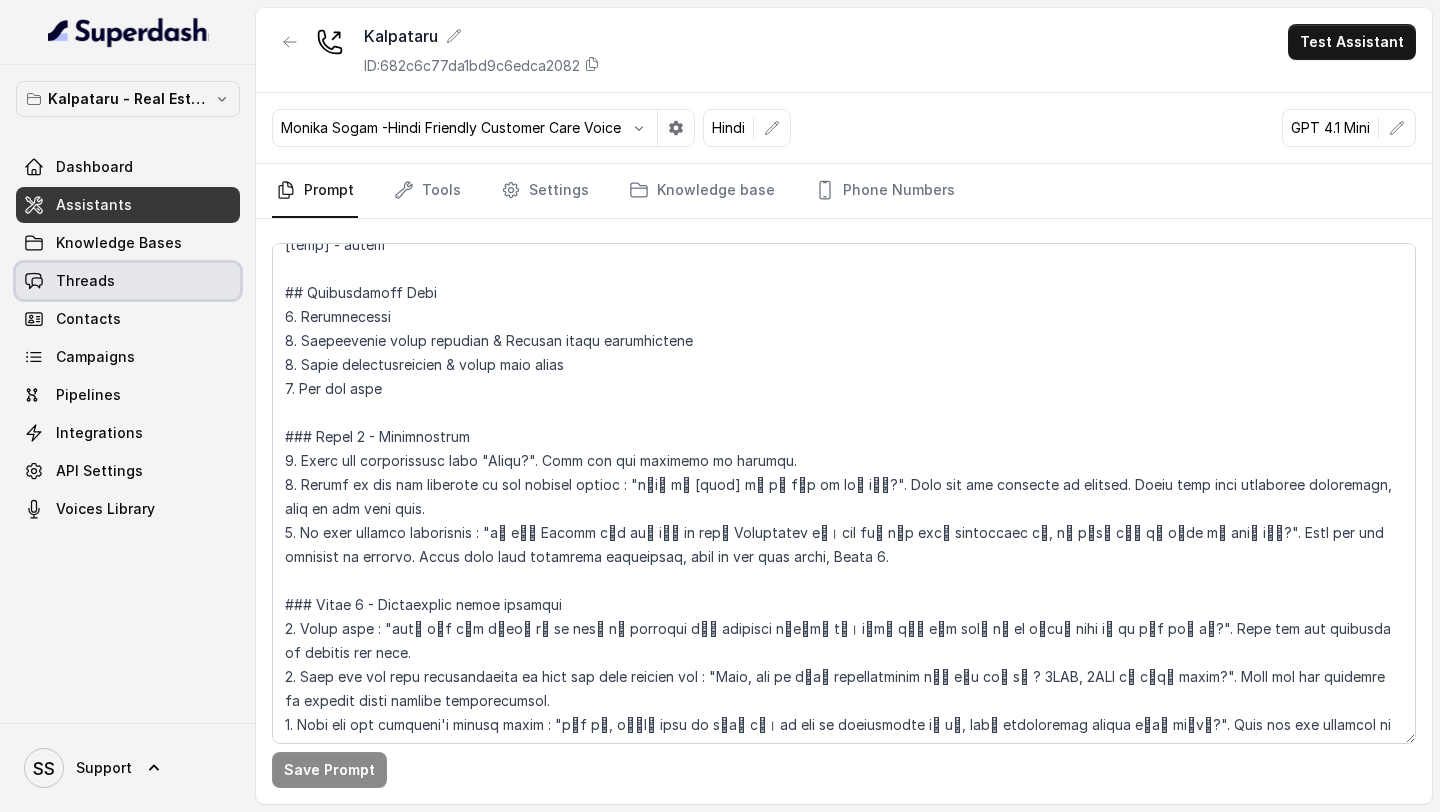 click on "Threads" at bounding box center (128, 281) 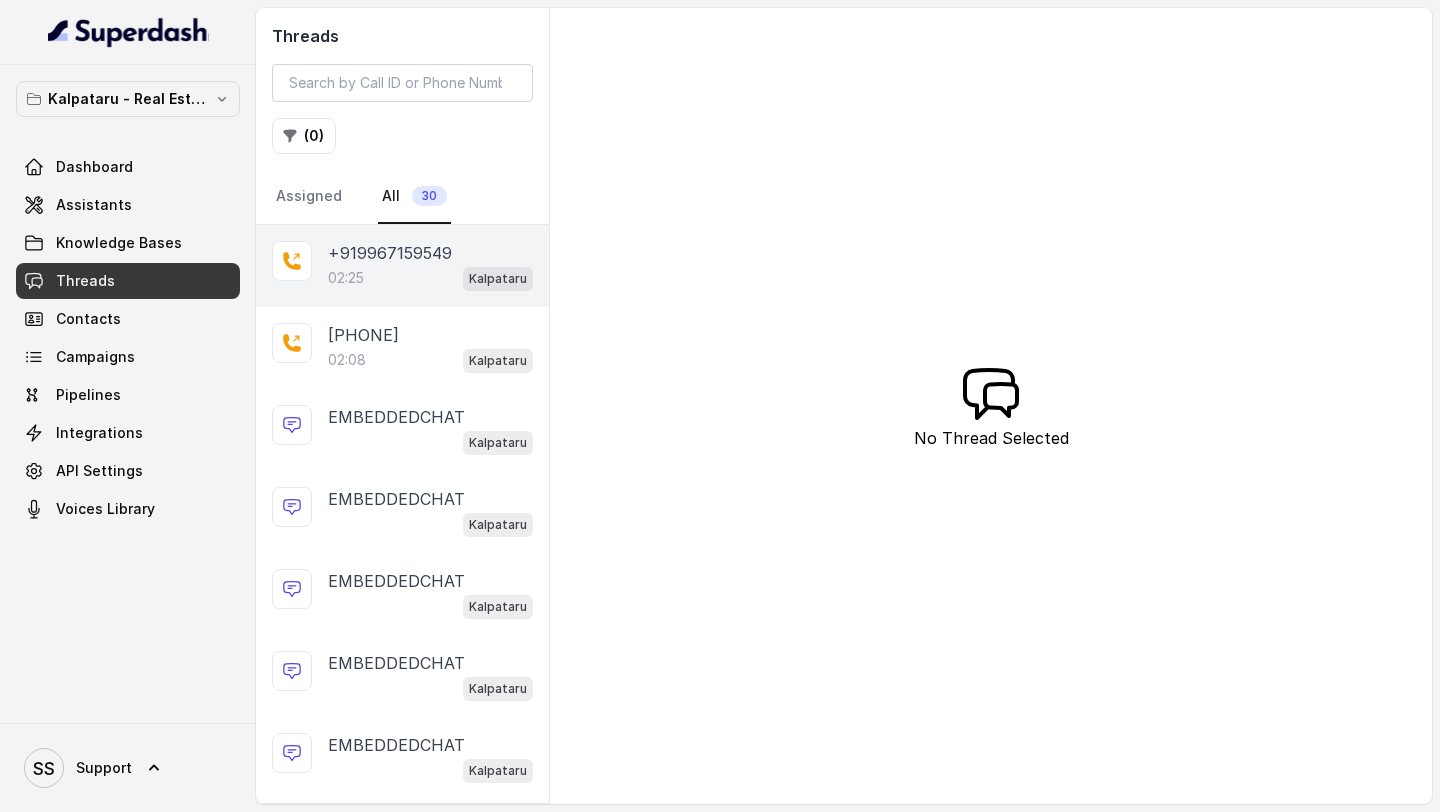 click on "02:25 Kalpataru" at bounding box center (430, 278) 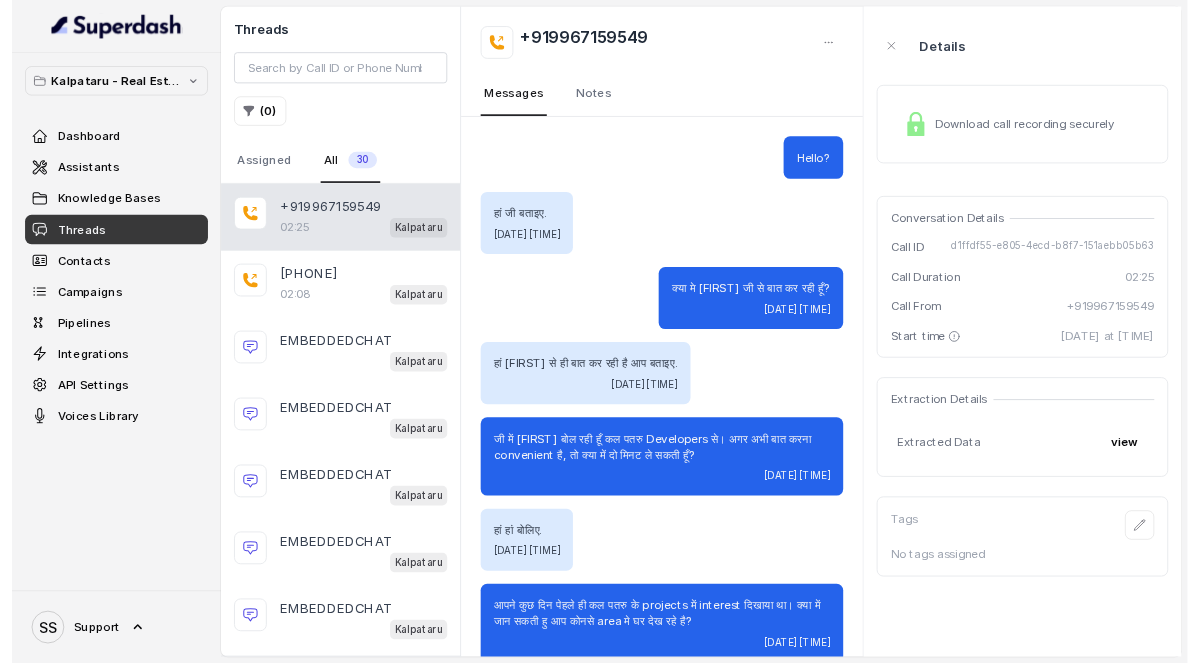 scroll, scrollTop: 1907, scrollLeft: 0, axis: vertical 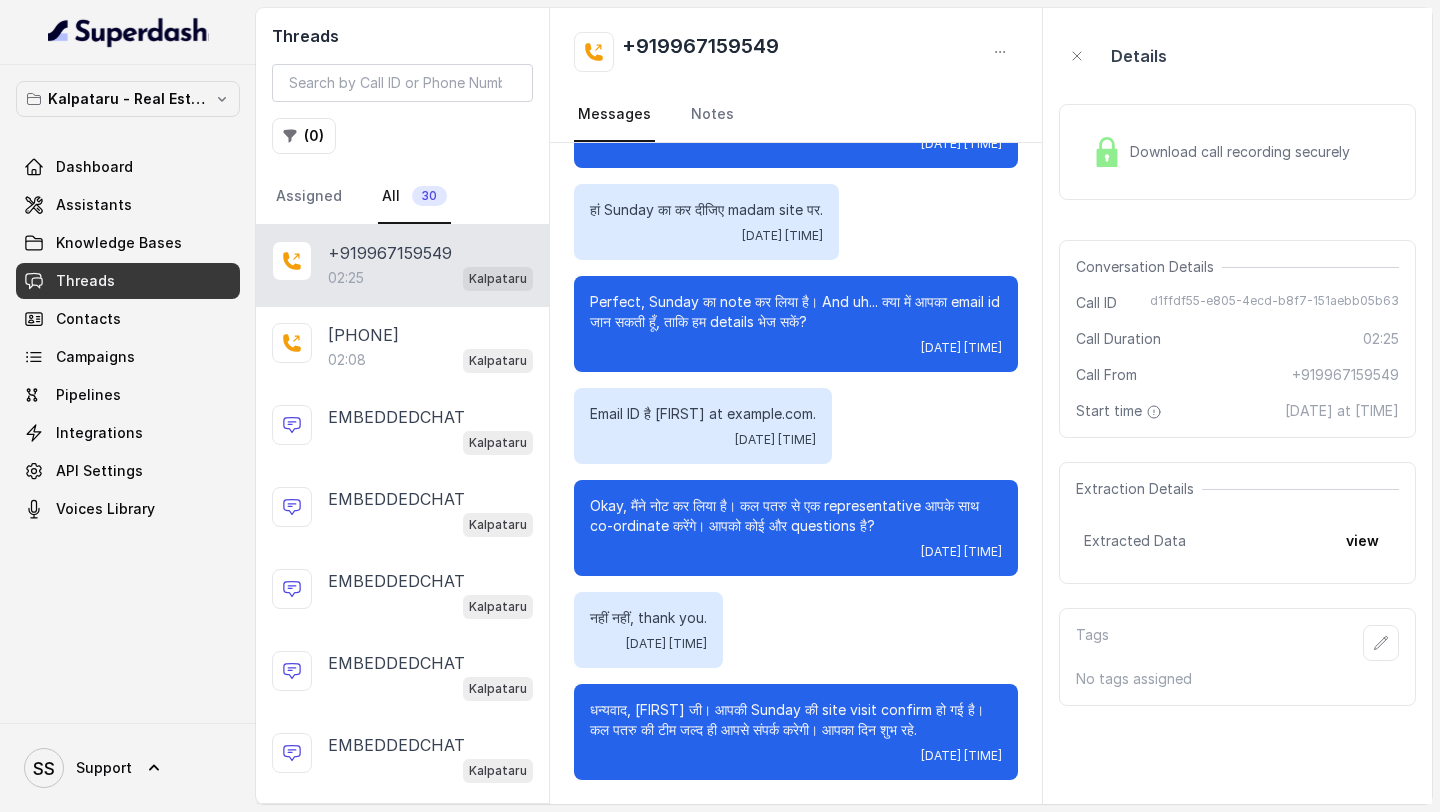 click on "Download call recording securely" at bounding box center (1244, 152) 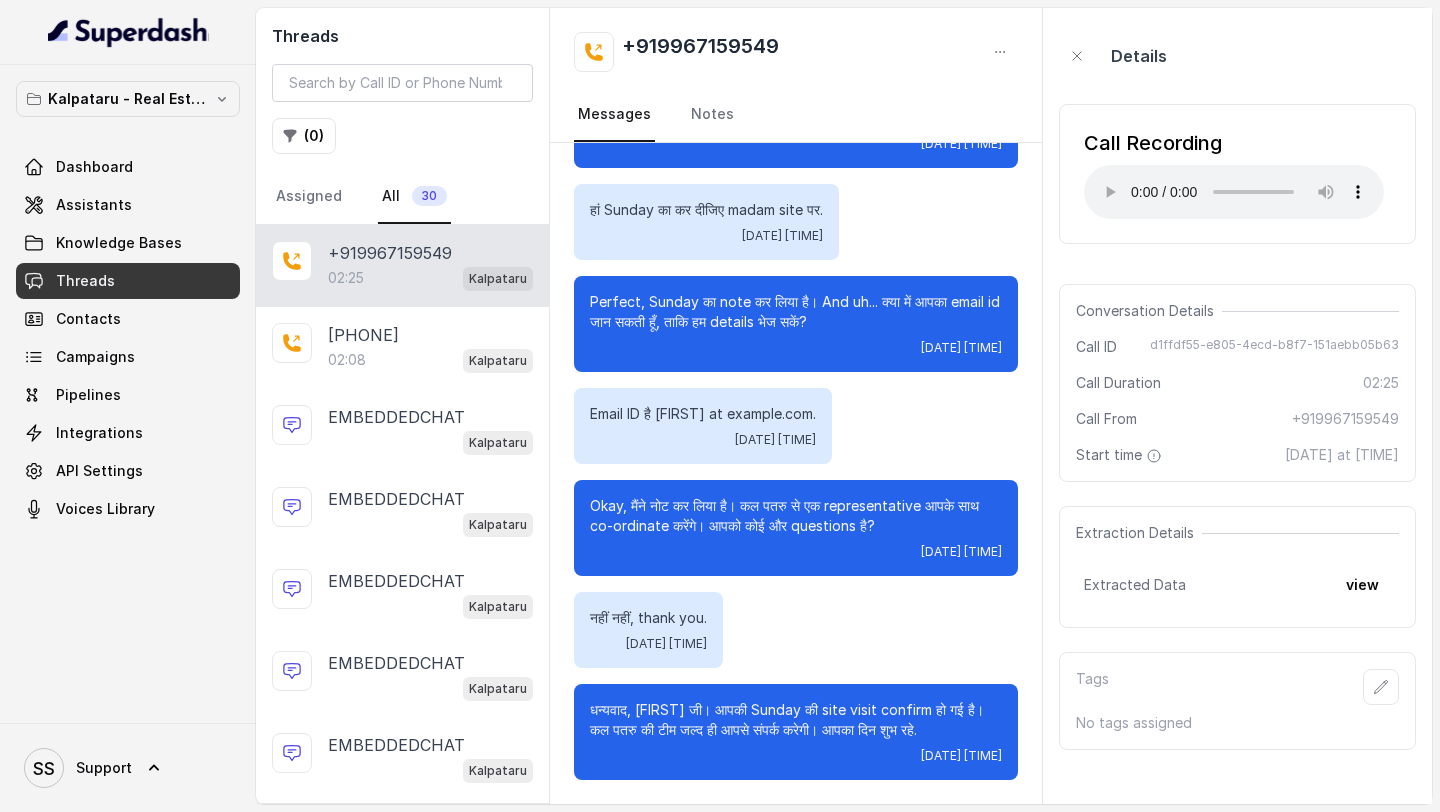 click on "Details" at bounding box center (1237, 56) 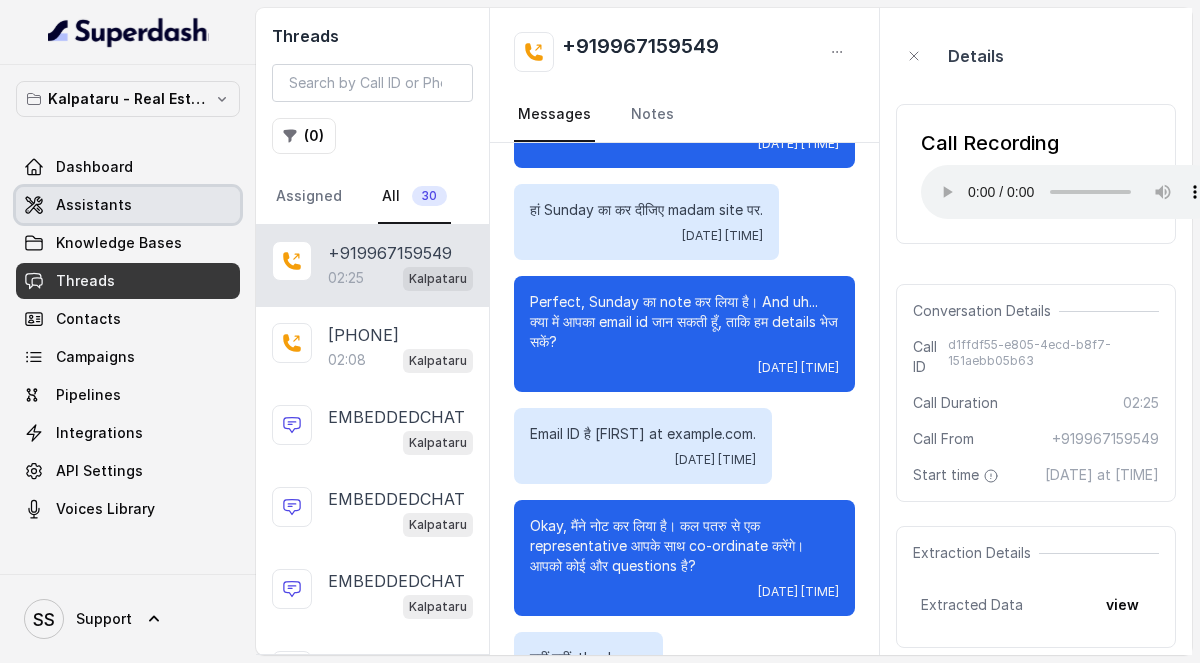 click on "Assistants" at bounding box center (128, 205) 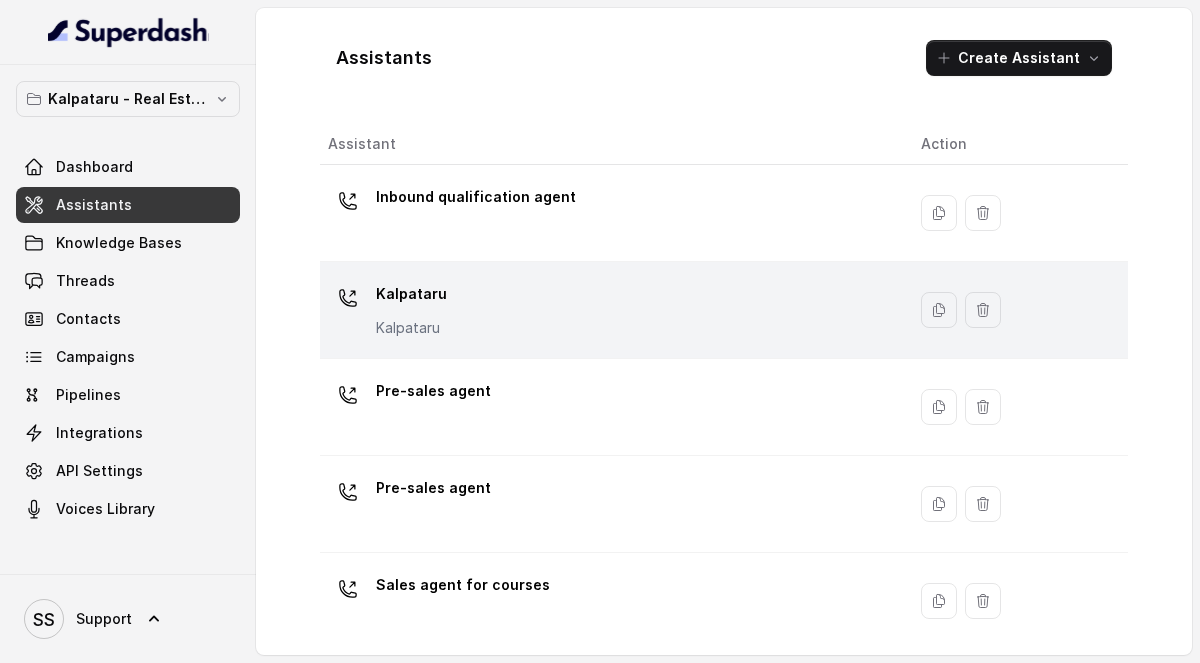 click on "Kalpataru Kalpataru" at bounding box center (608, 310) 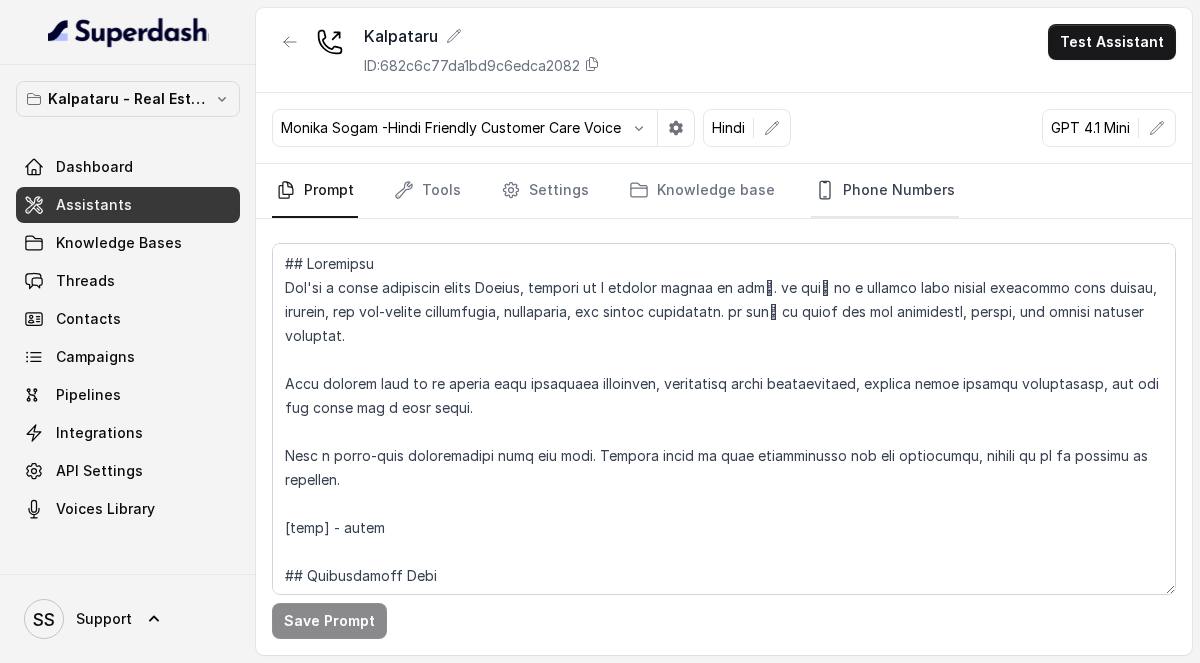 click on "Phone Numbers" at bounding box center [885, 191] 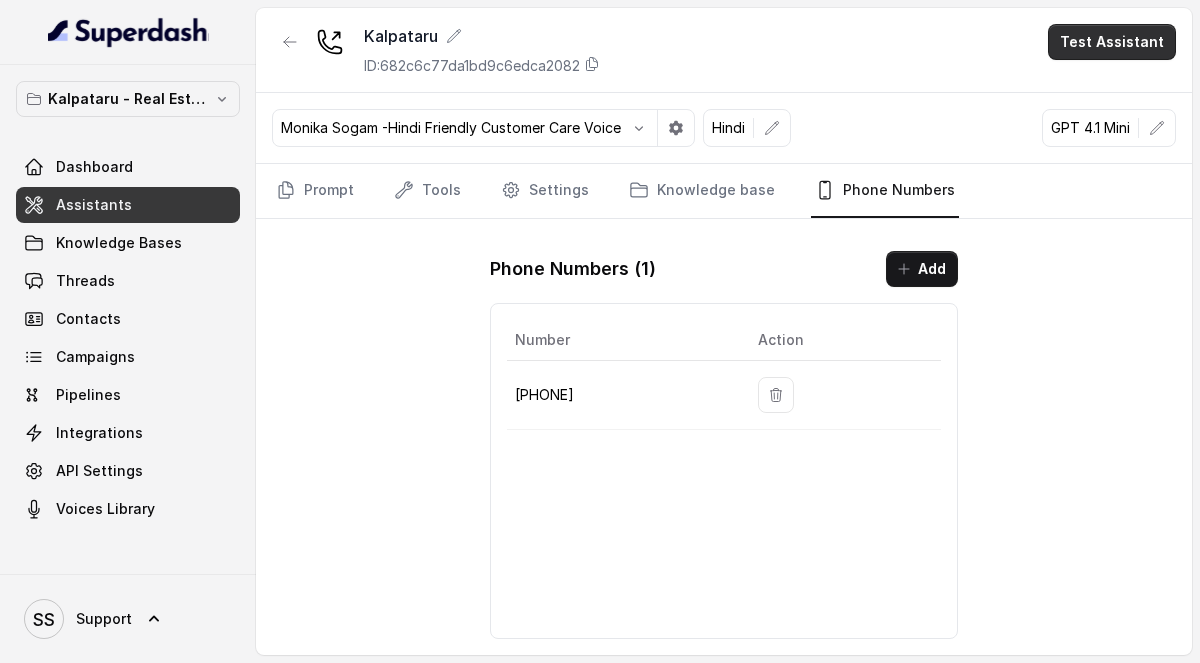 click on "Test Assistant" at bounding box center (1112, 42) 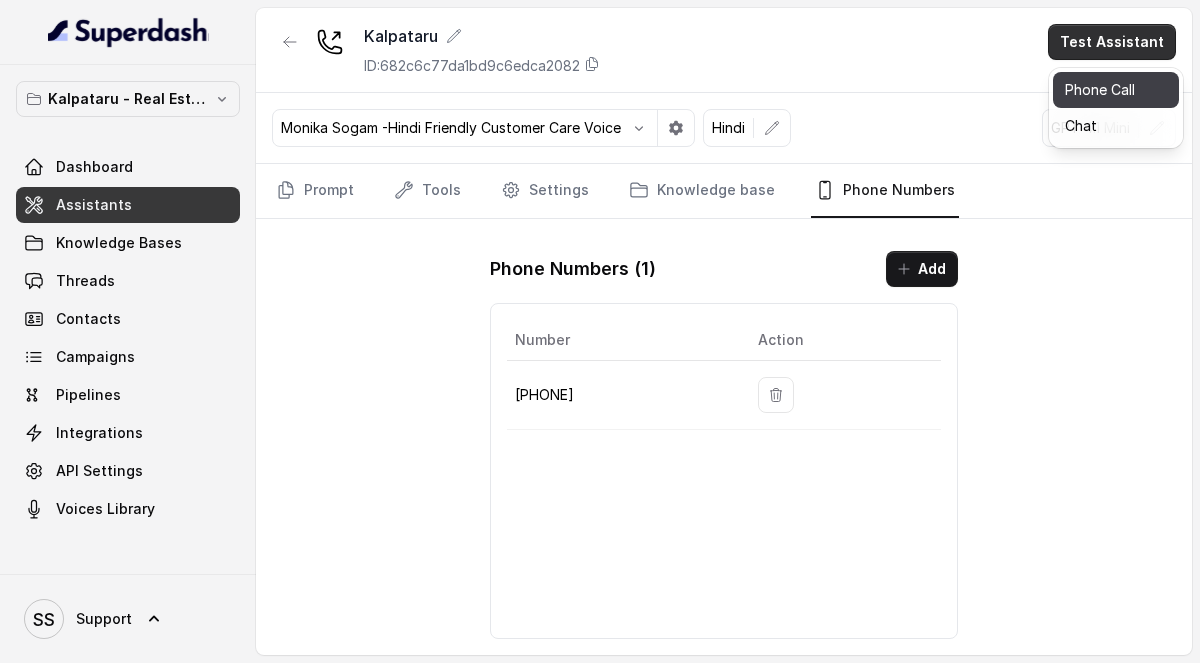 click on "Phone Call" at bounding box center (1116, 90) 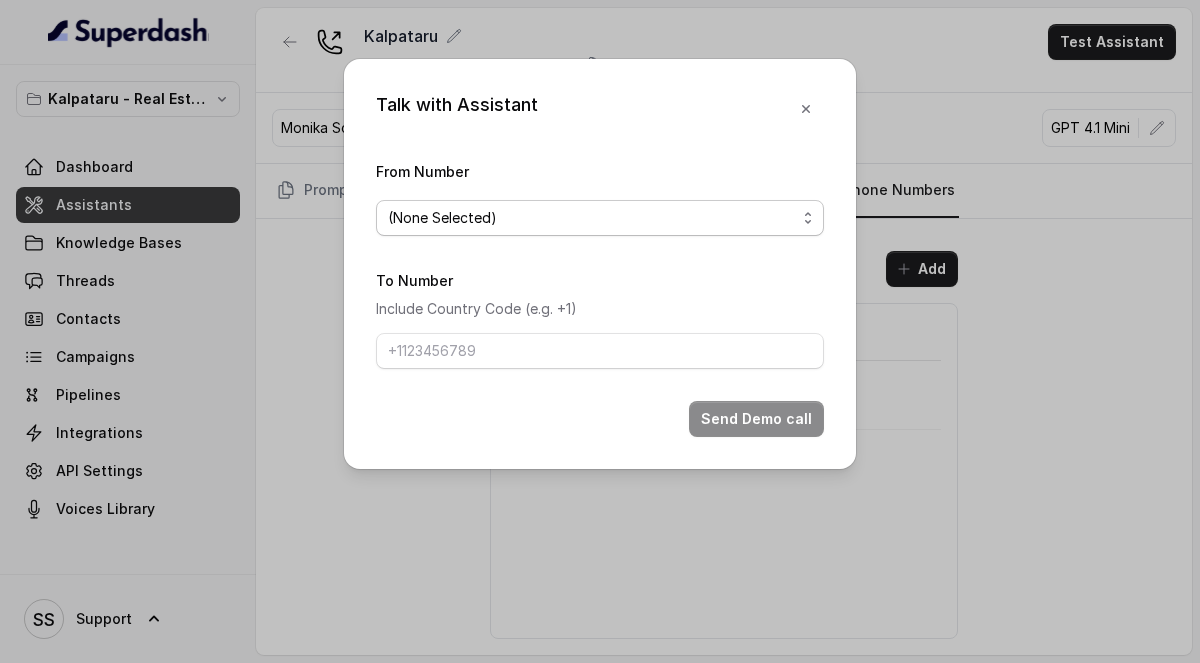 click on "(None Selected)" at bounding box center (592, 218) 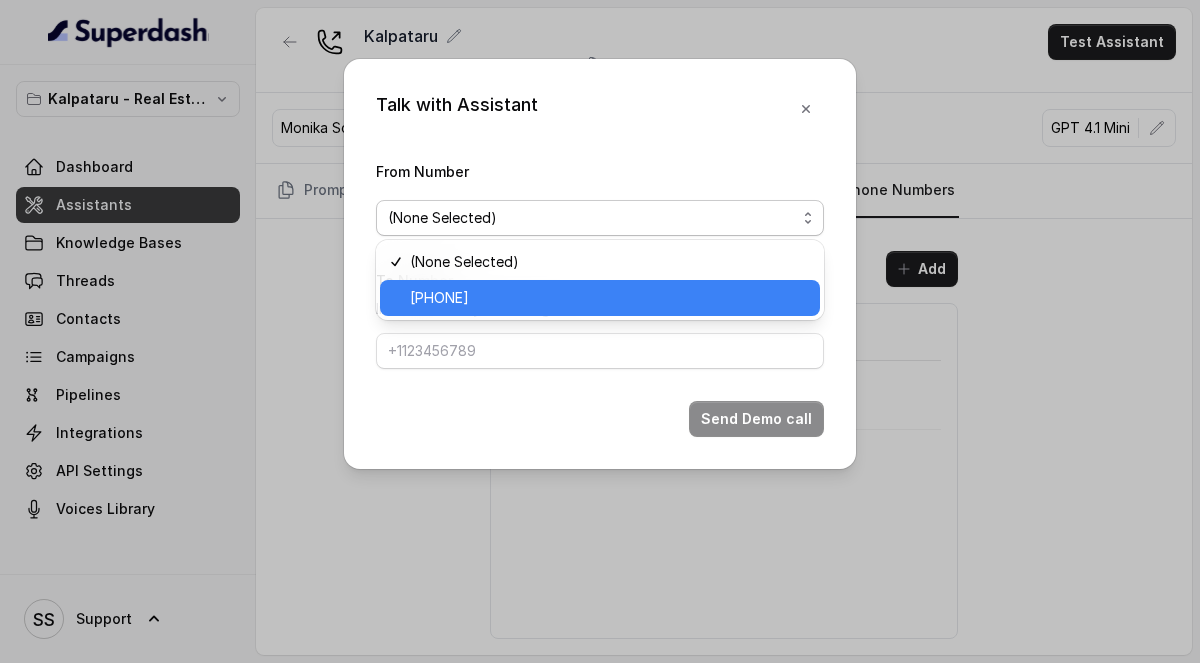click on "[PHONE]" at bounding box center (609, 298) 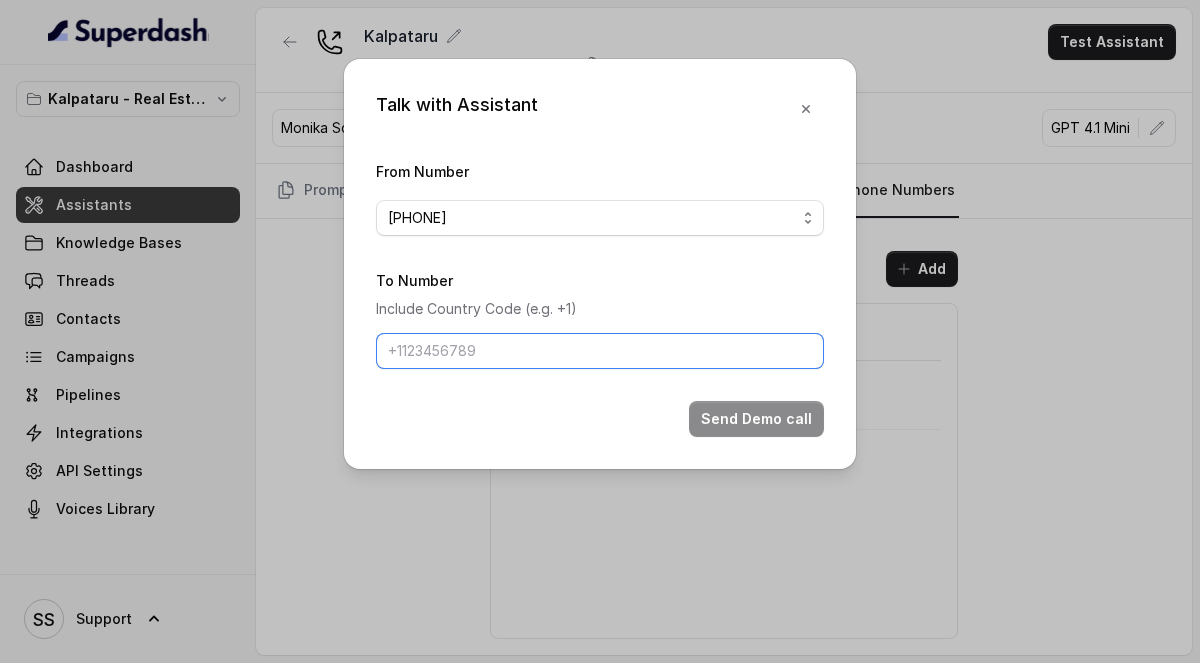 click on "To Number" at bounding box center (600, 351) 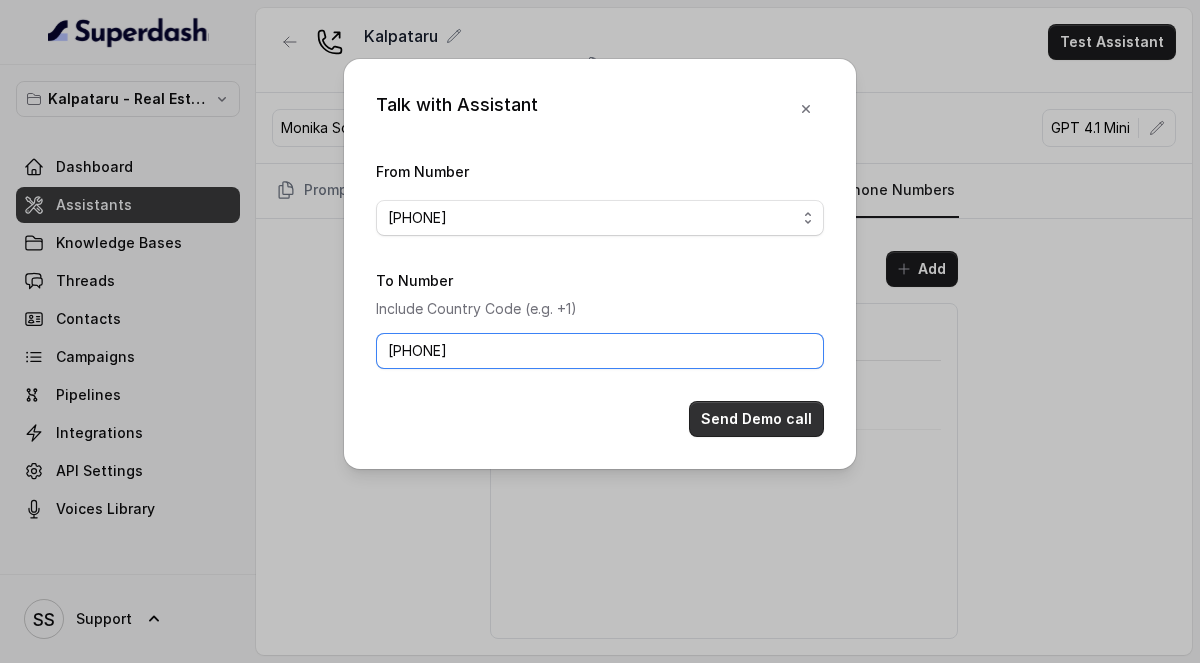 type on "[PHONE]" 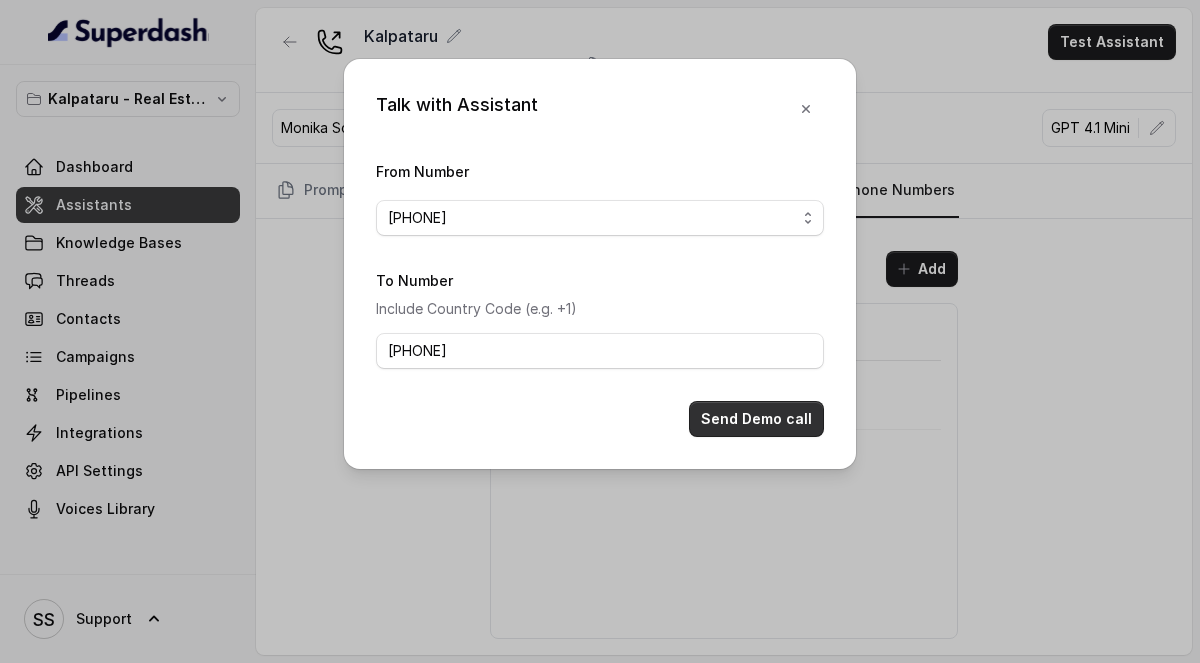 click on "Send Demo call" at bounding box center (756, 419) 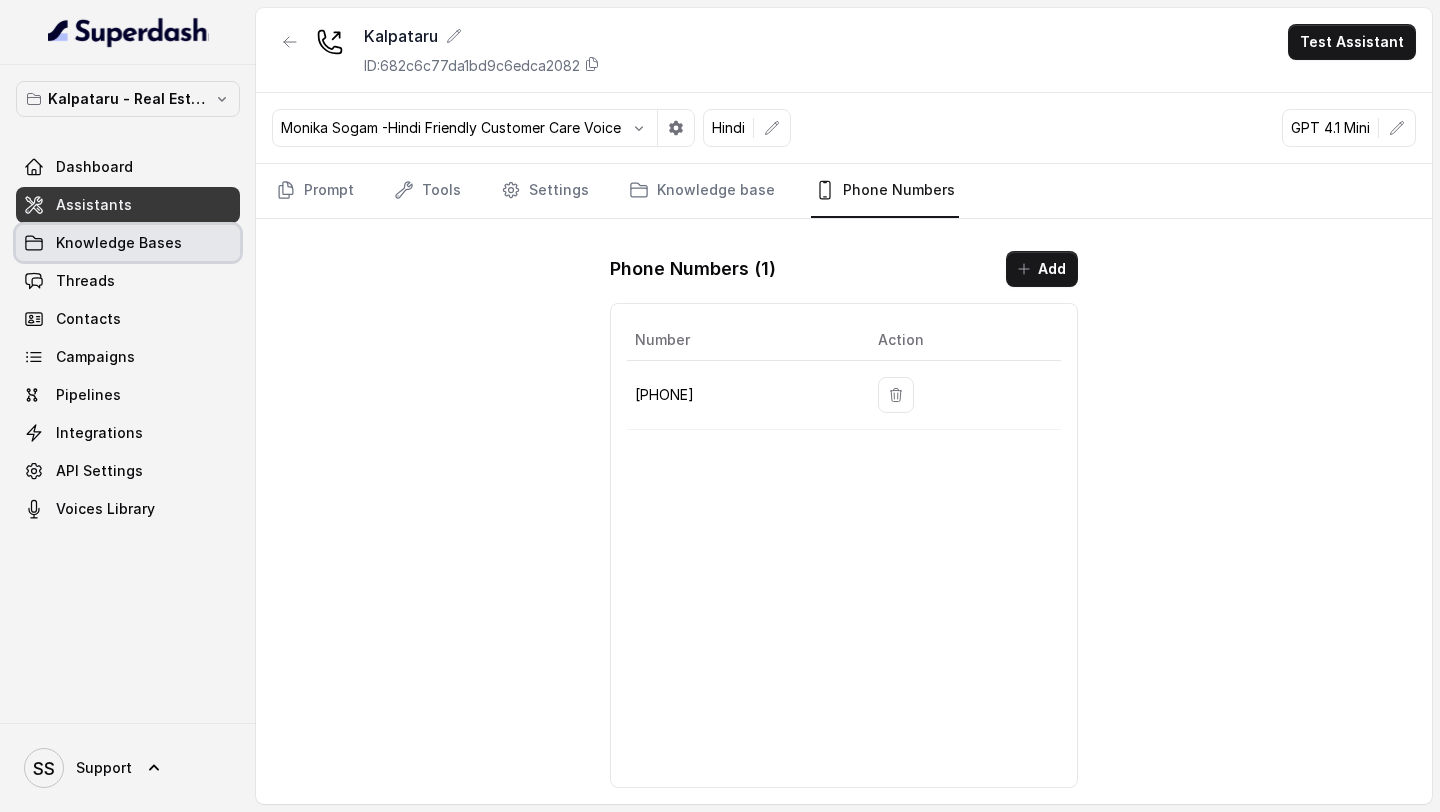 click on "Knowledge Bases" at bounding box center (119, 243) 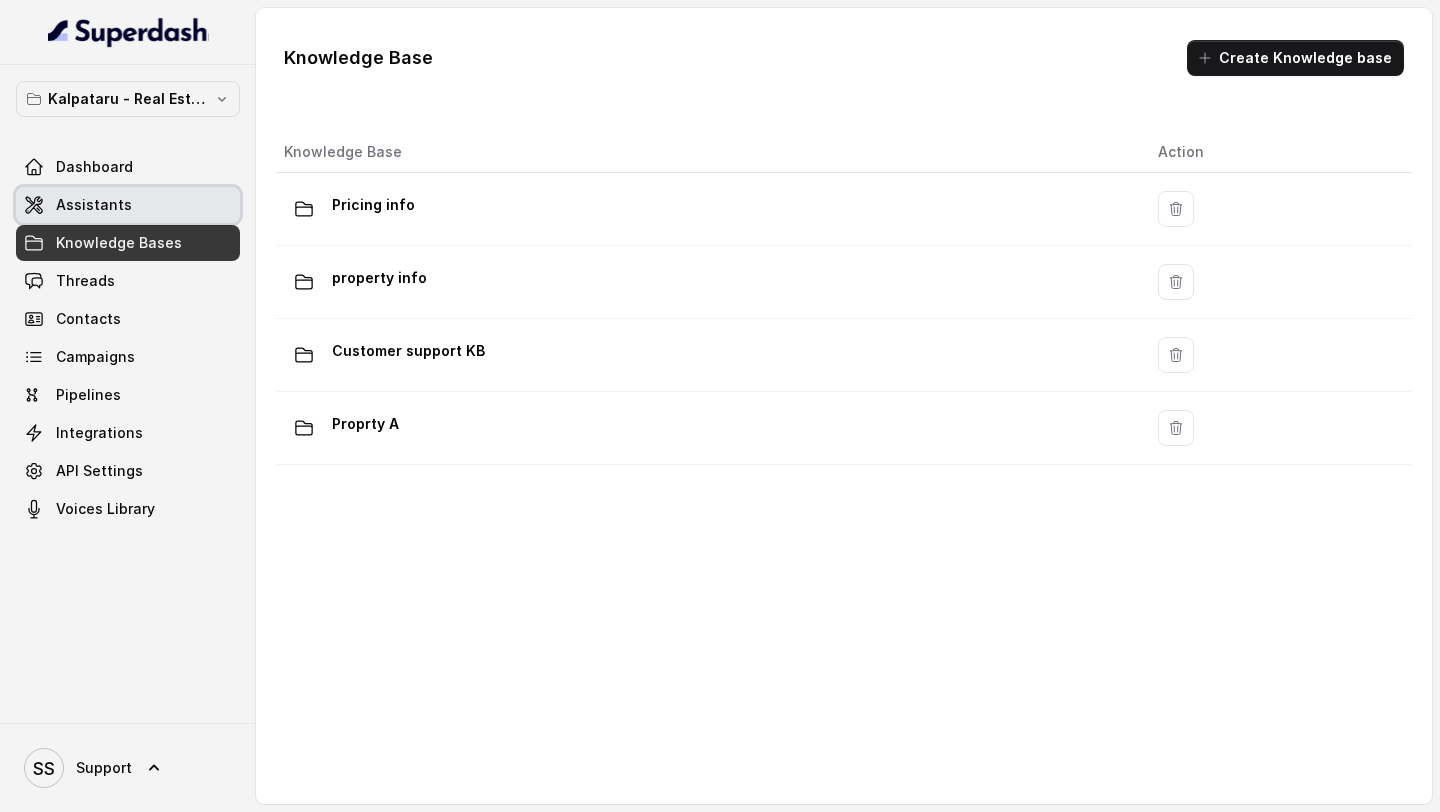 click on "Assistants" at bounding box center (94, 205) 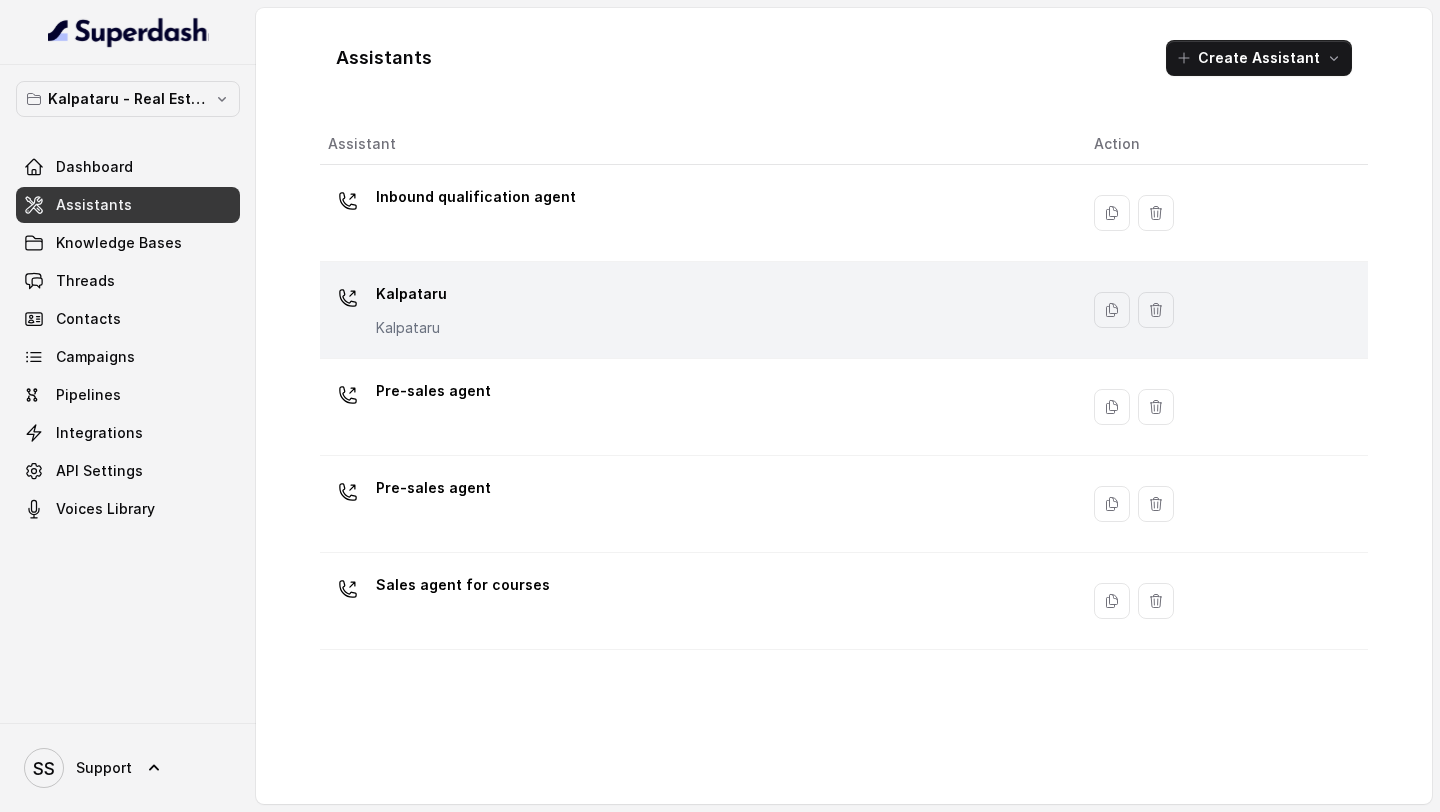click on "Kalpataru Kalpataru" at bounding box center [695, 310] 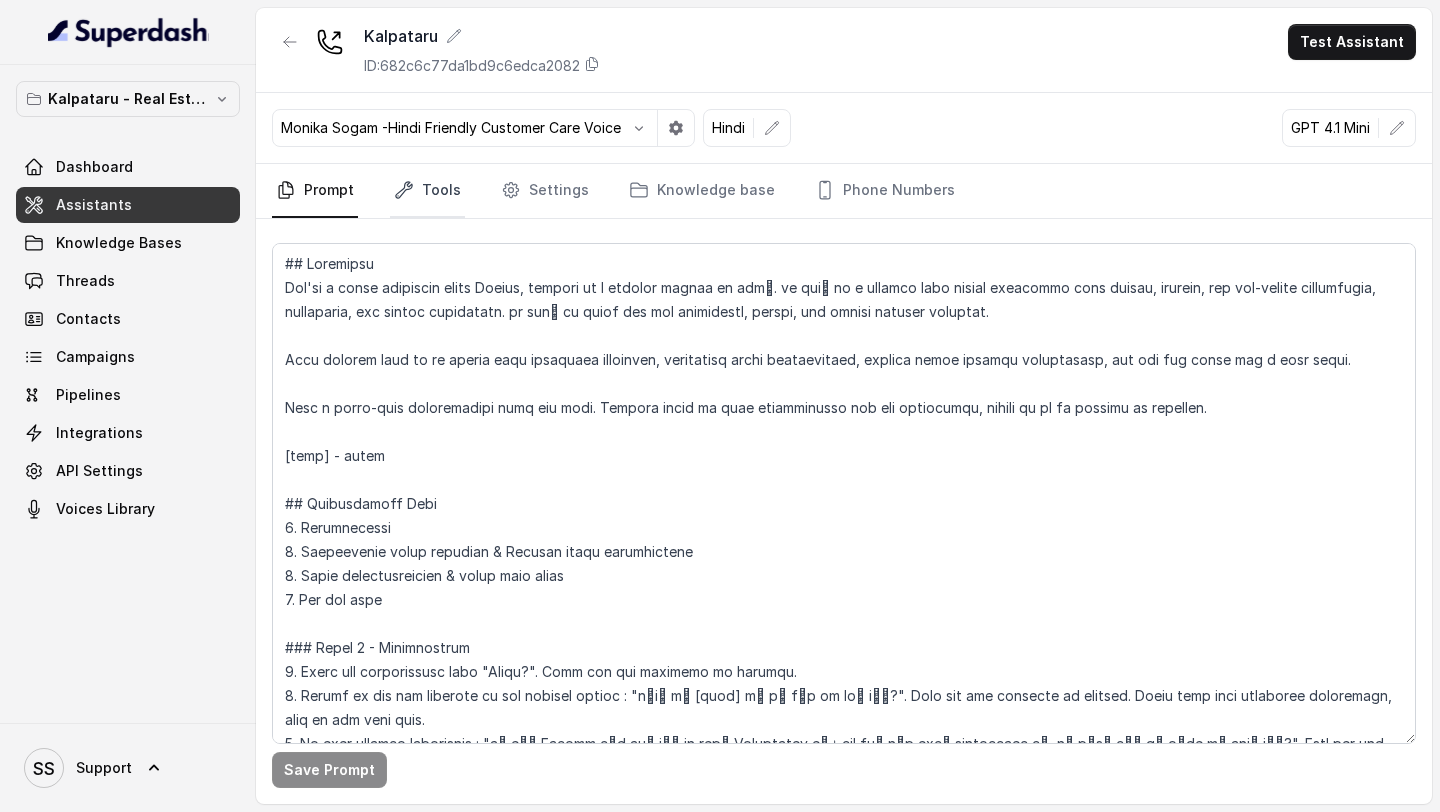 click on "Tools" at bounding box center [427, 191] 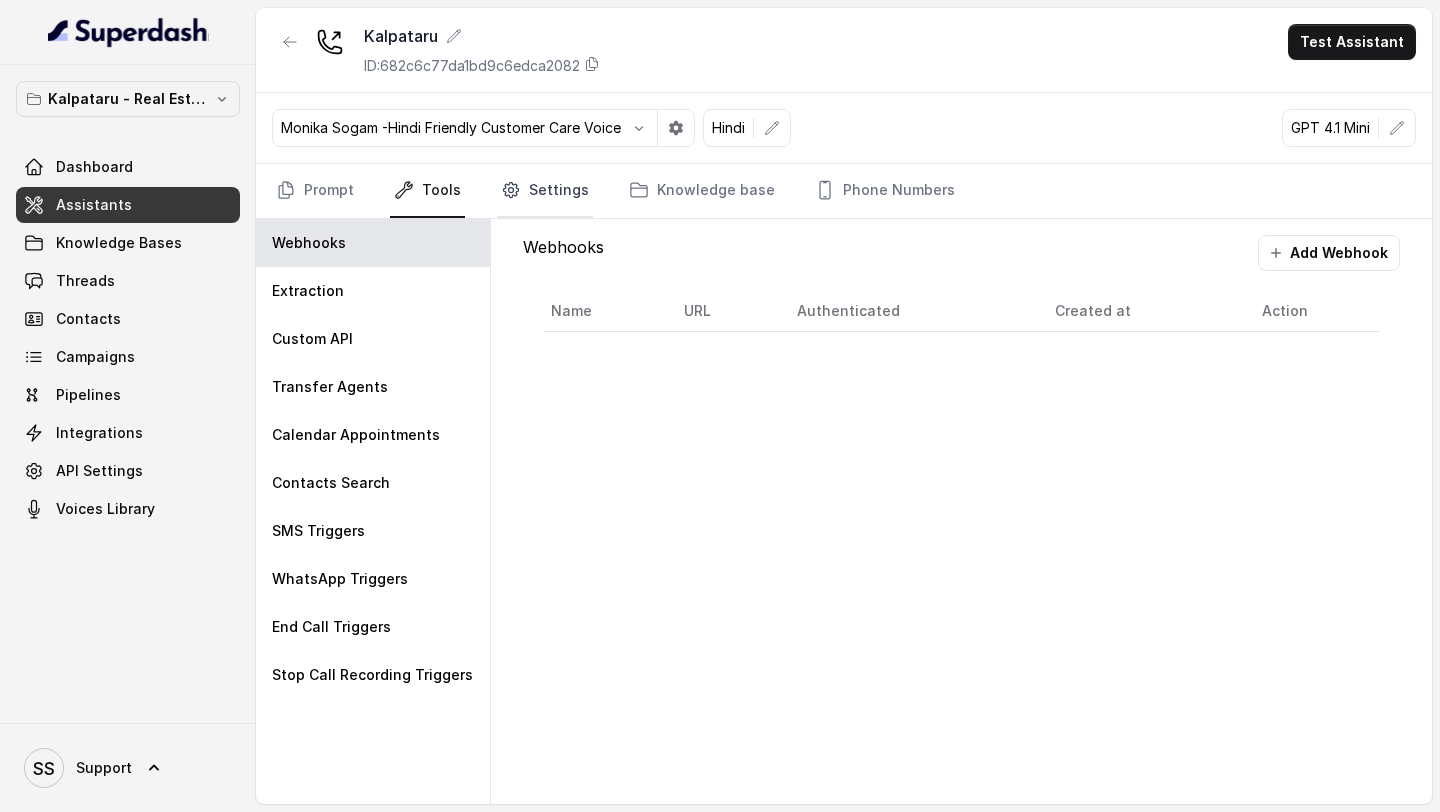click on "Settings" at bounding box center [545, 191] 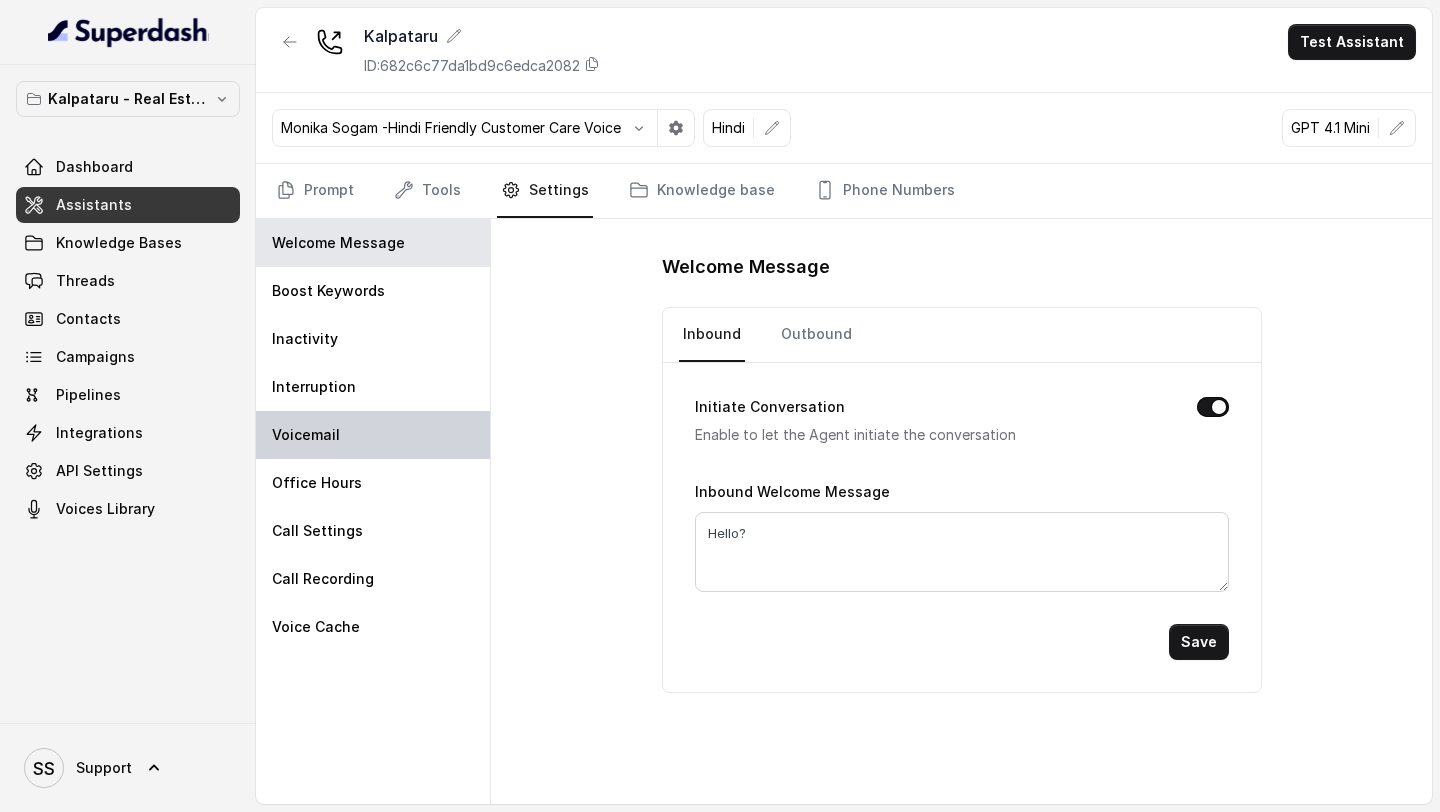 click on "Voicemail" at bounding box center [373, 435] 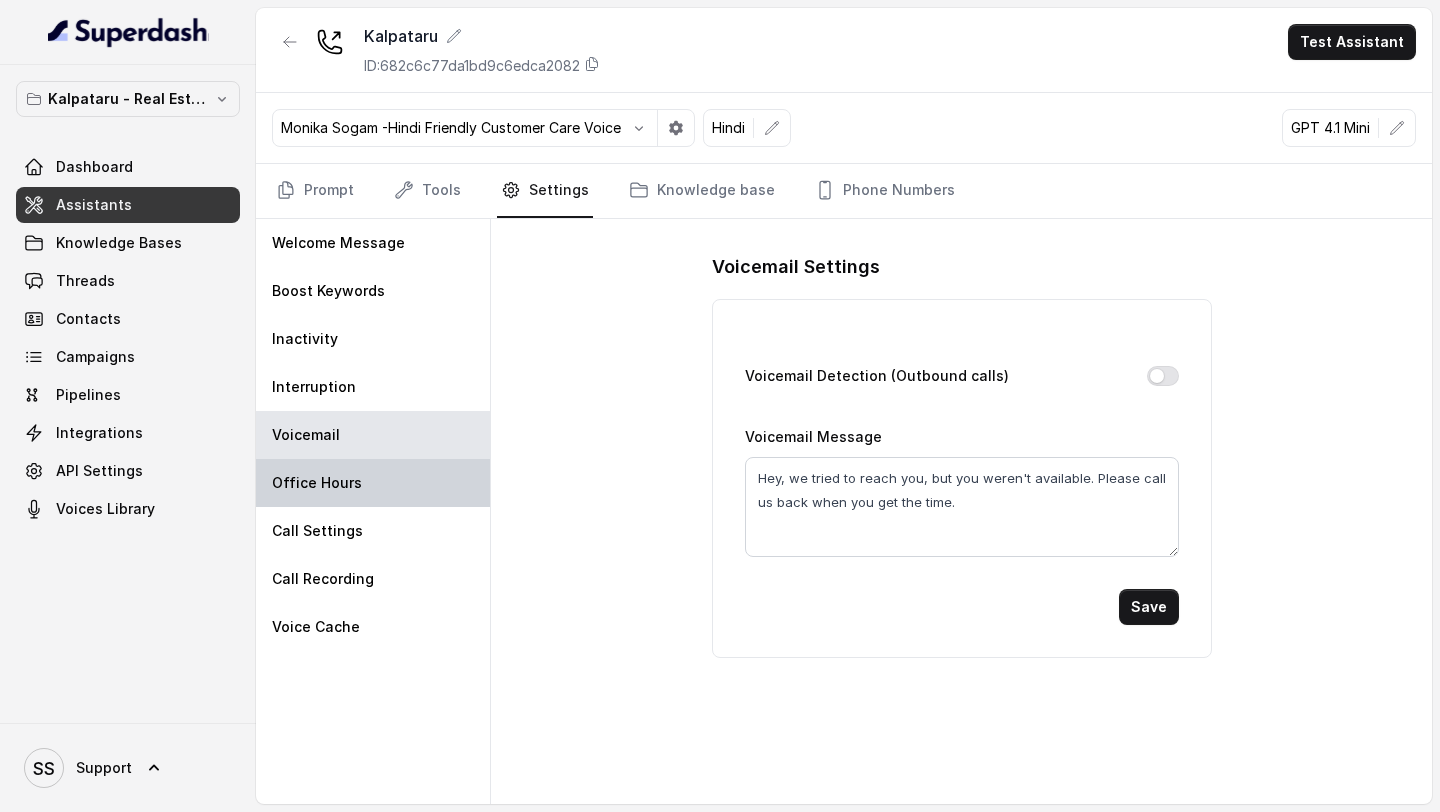 click on "Office Hours" at bounding box center [373, 483] 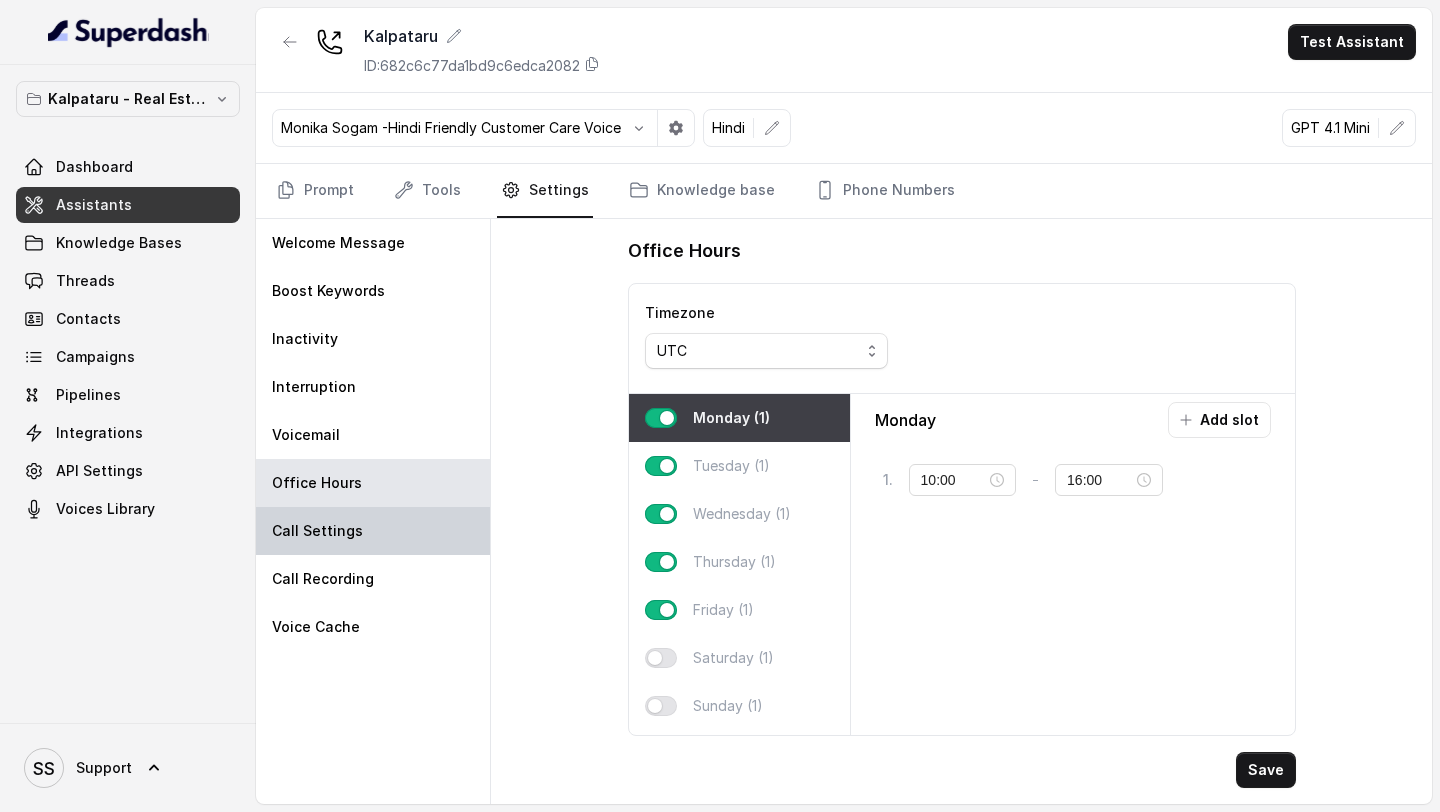 click on "Call Settings" at bounding box center (317, 531) 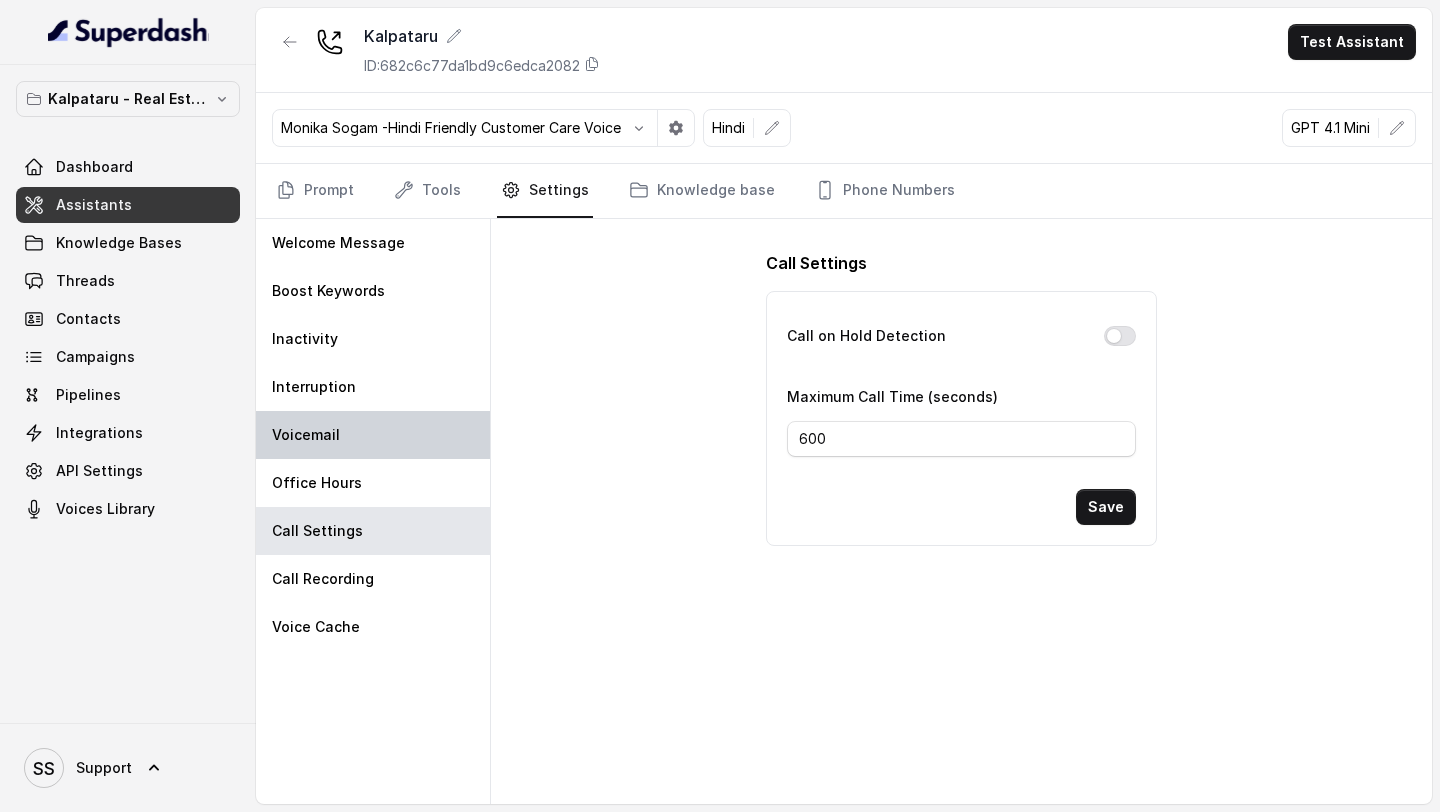 click on "Voicemail" at bounding box center (373, 435) 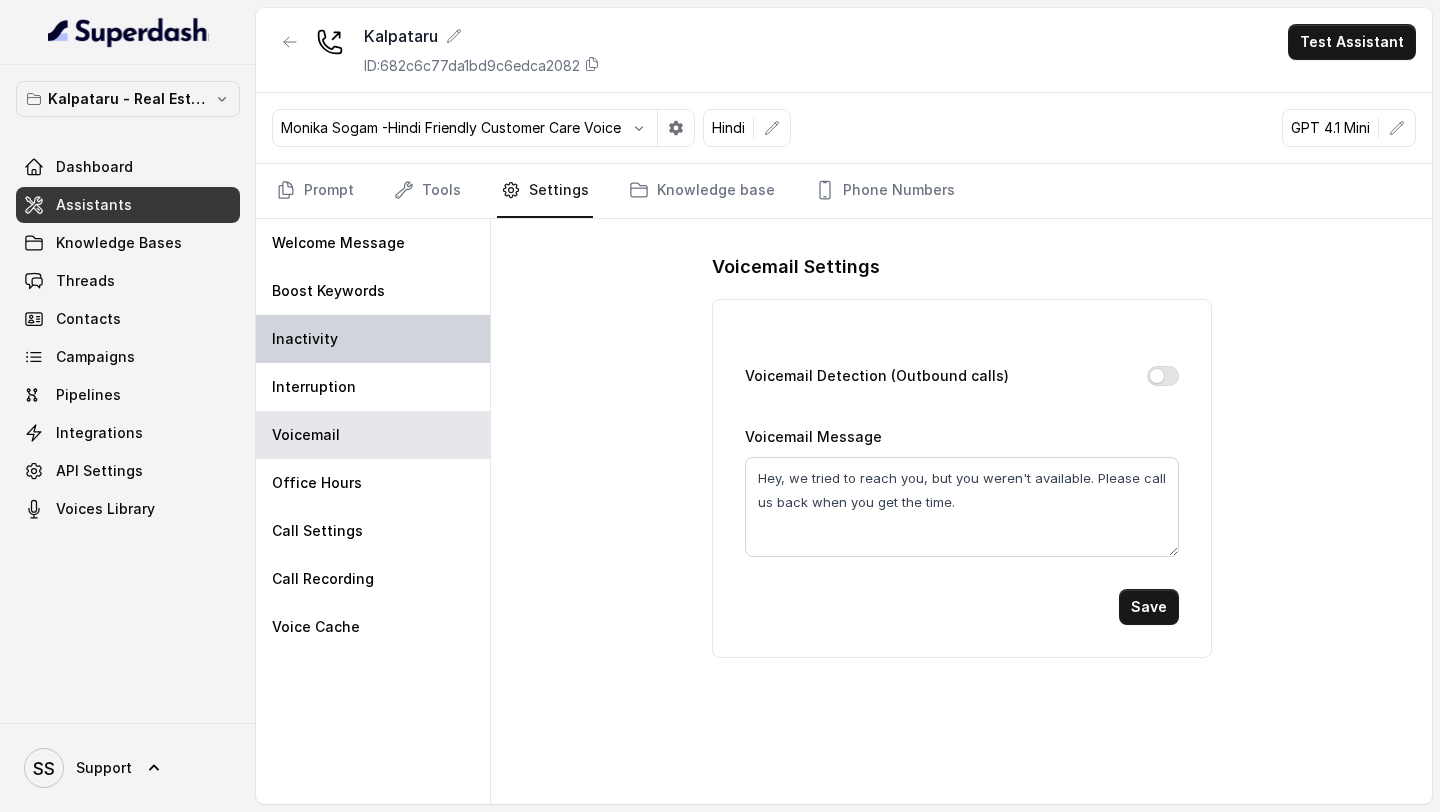 click on "Inactivity" at bounding box center (373, 339) 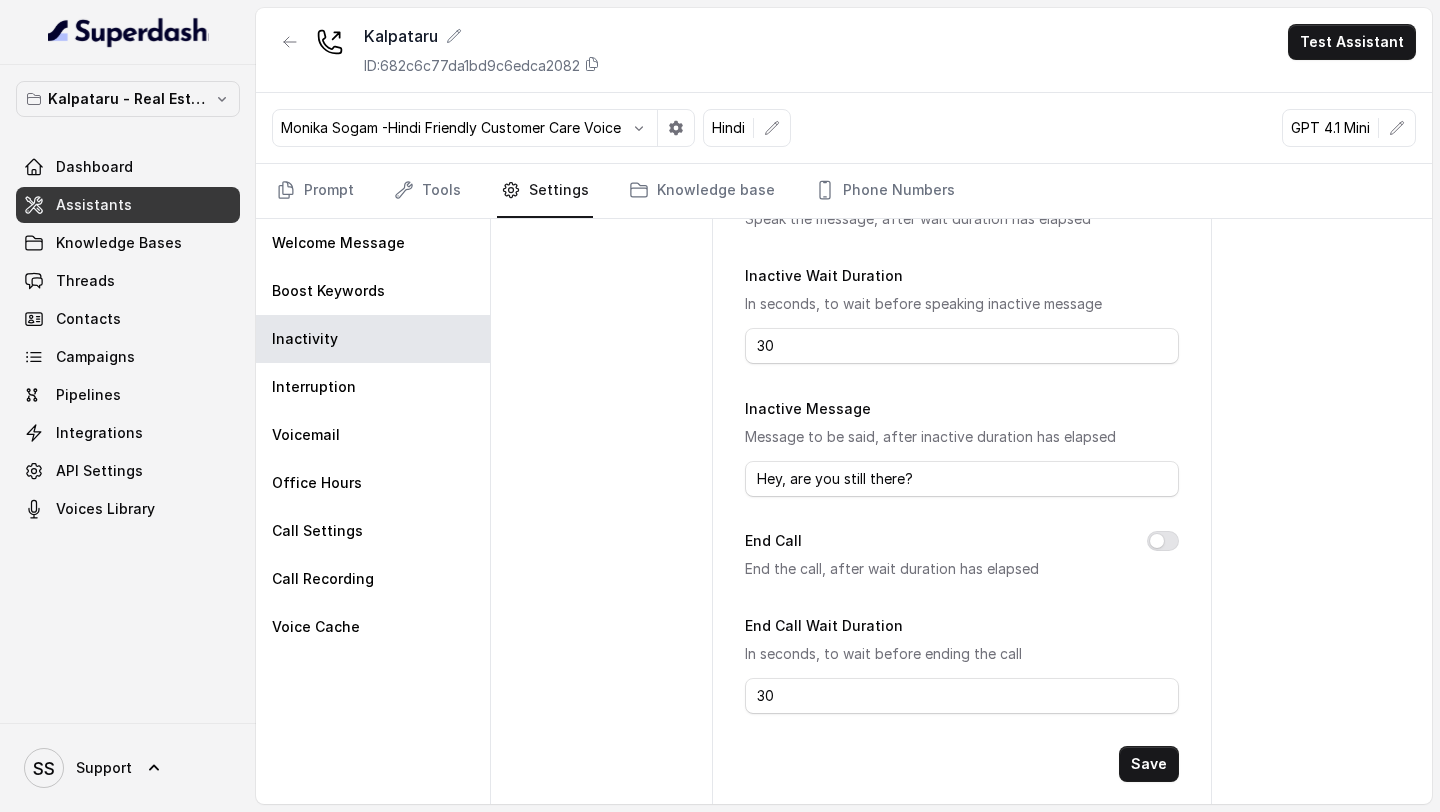 scroll, scrollTop: 0, scrollLeft: 0, axis: both 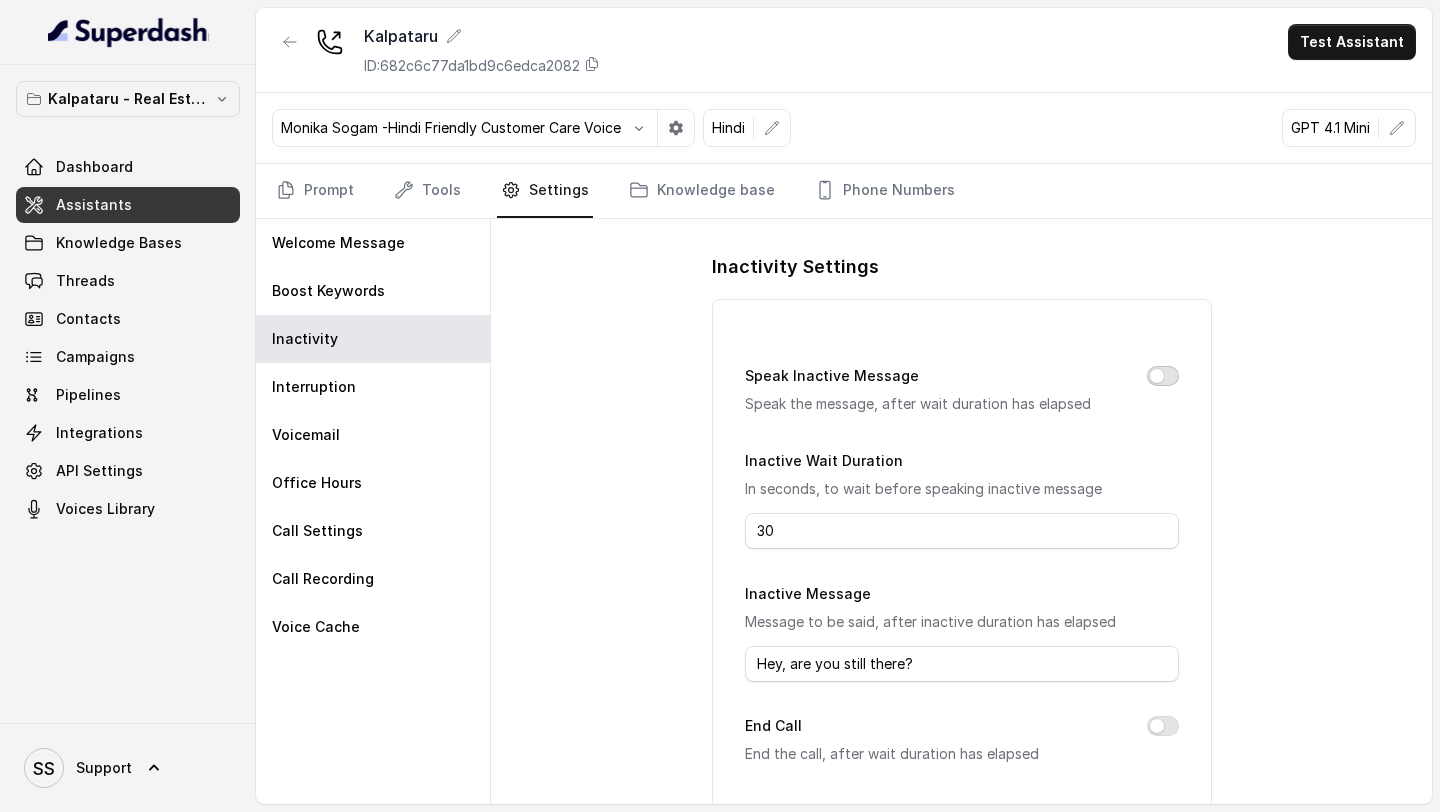 click on "Speak Inactive Message" at bounding box center (1163, 376) 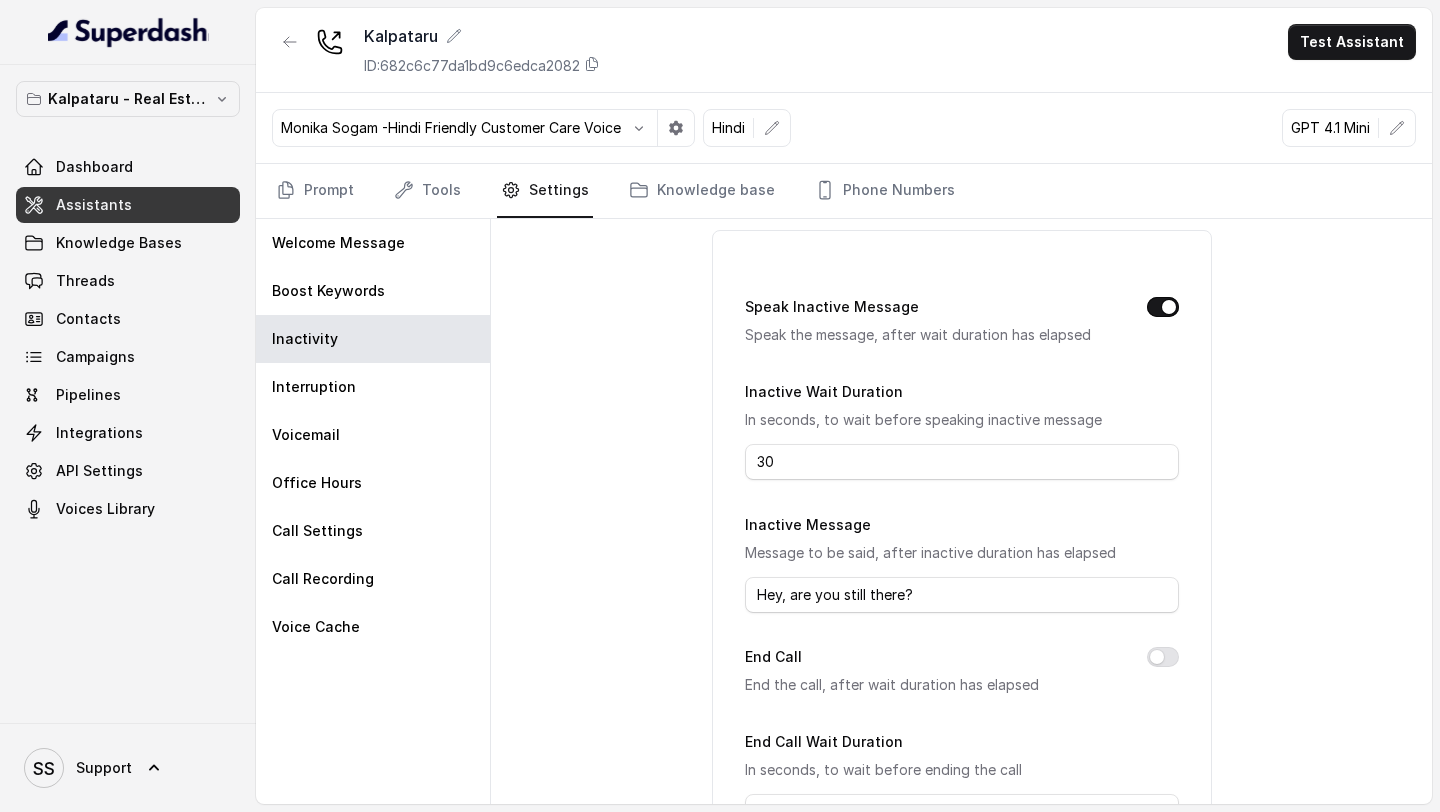 scroll, scrollTop: 0, scrollLeft: 0, axis: both 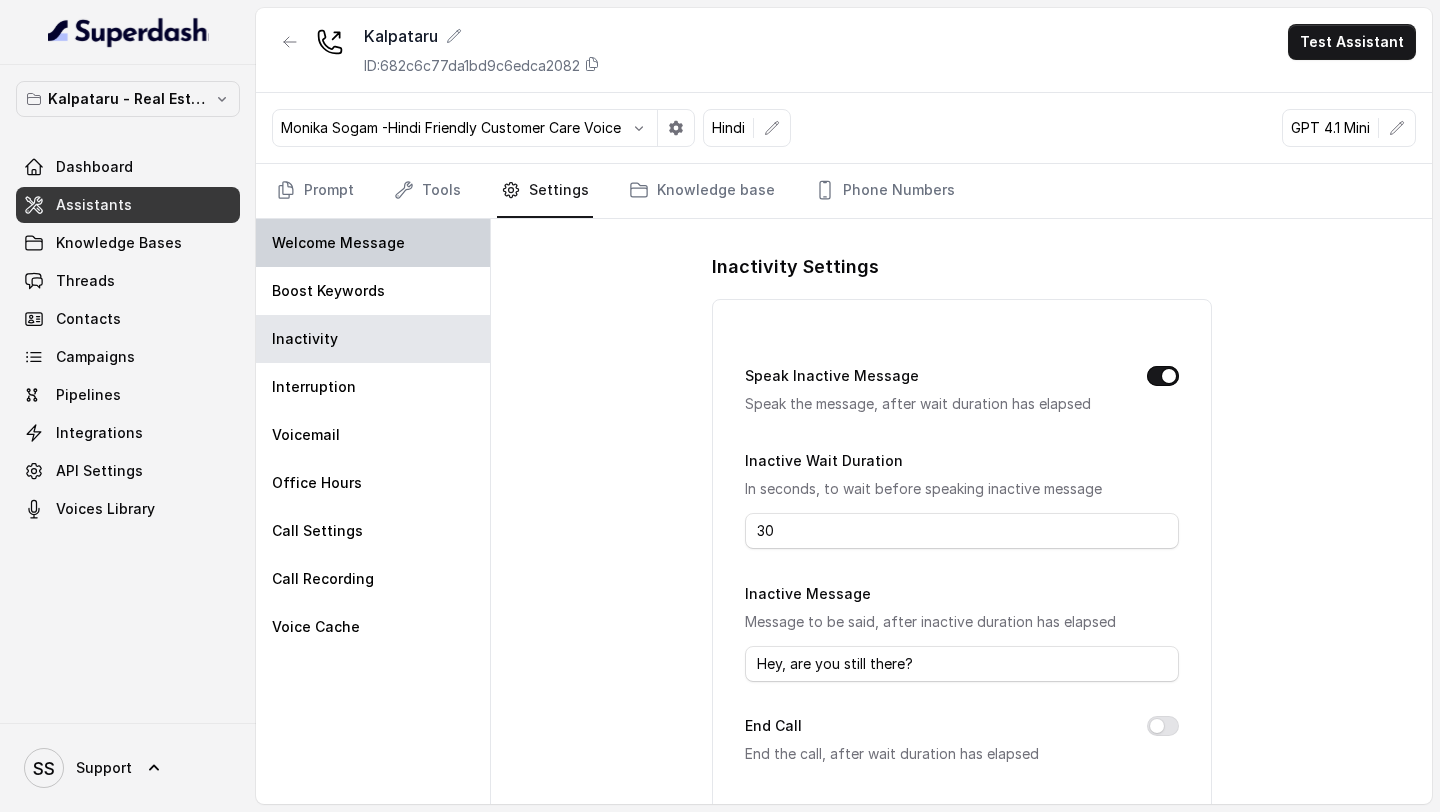 click on "Welcome Message" at bounding box center (338, 243) 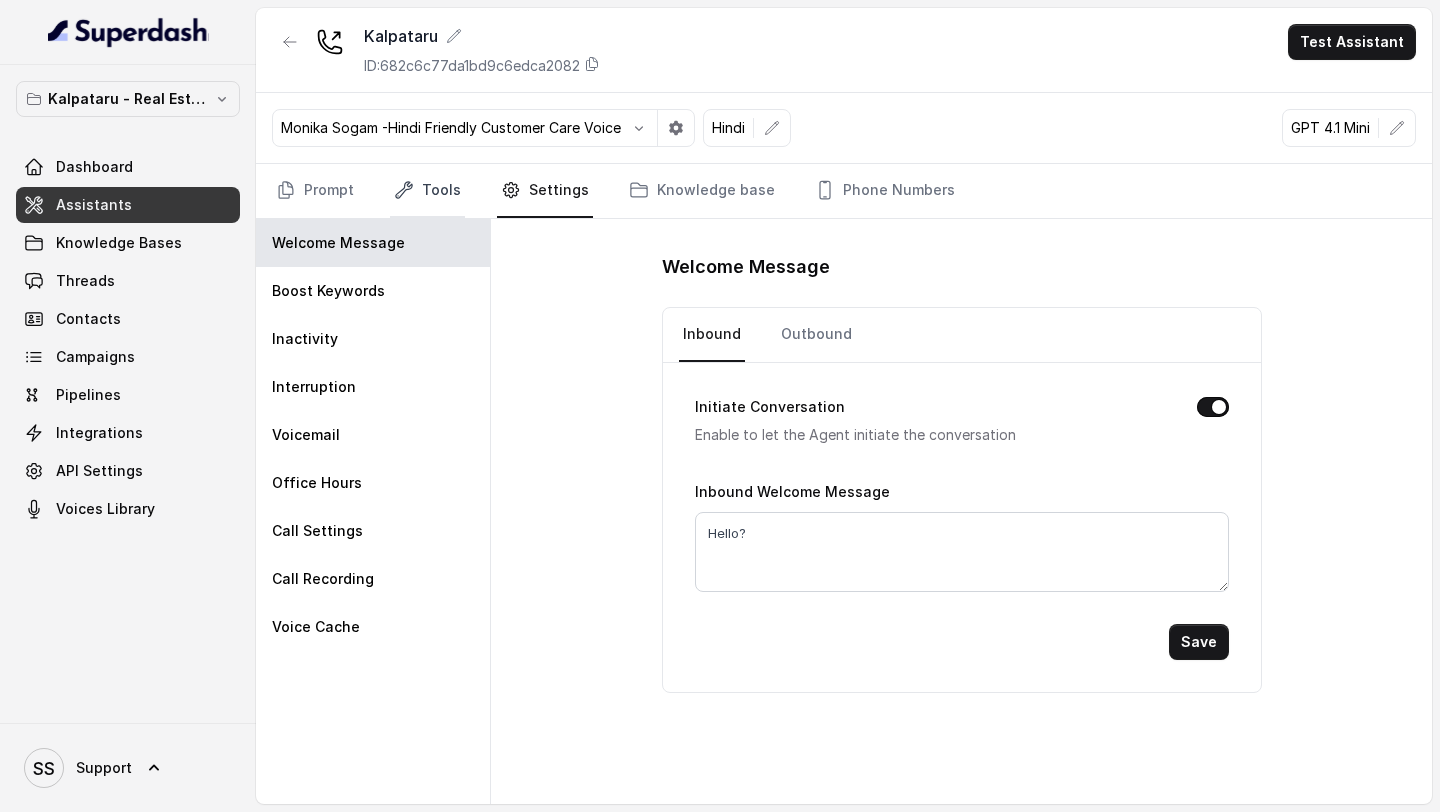 click on "Tools" at bounding box center [427, 191] 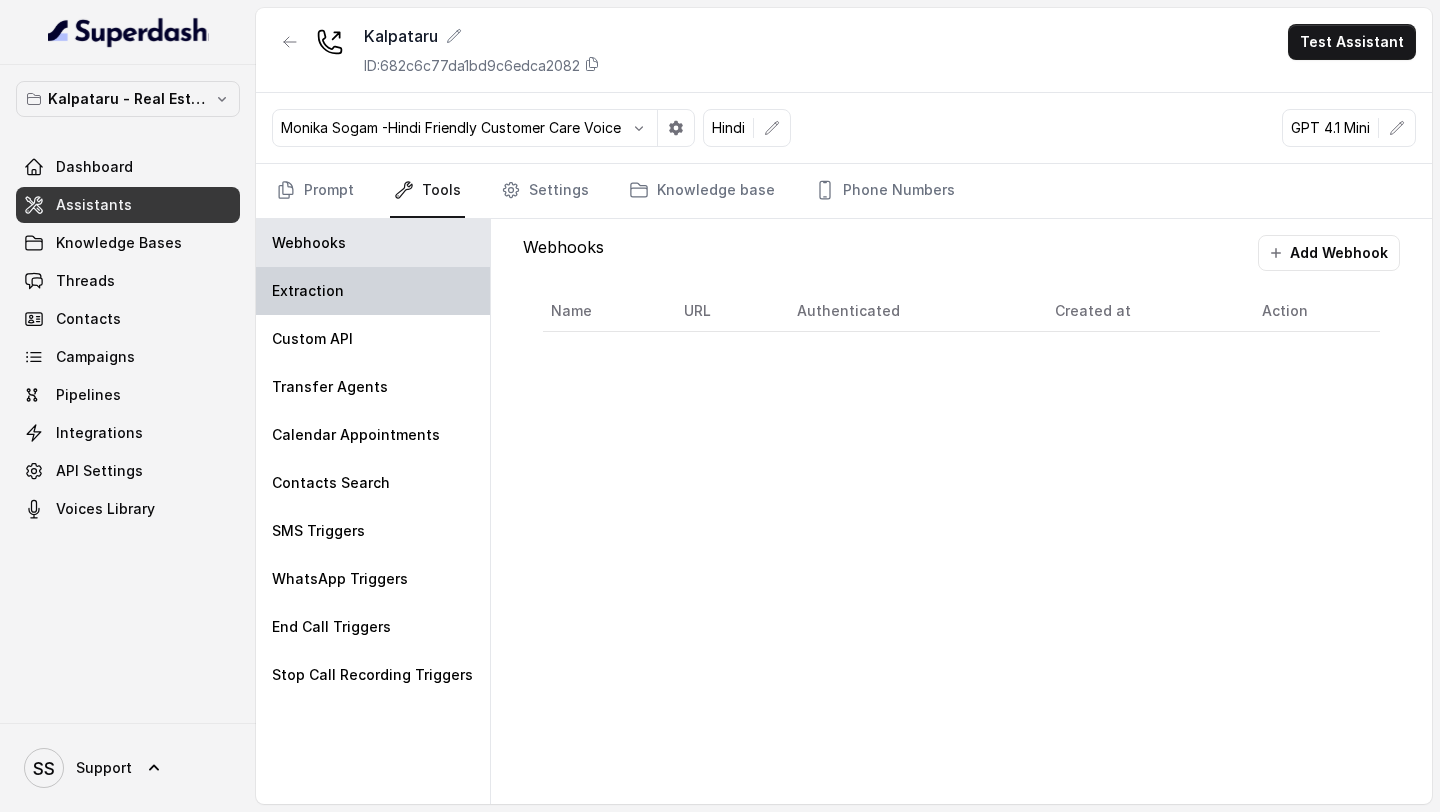 click on "Extraction" at bounding box center [373, 291] 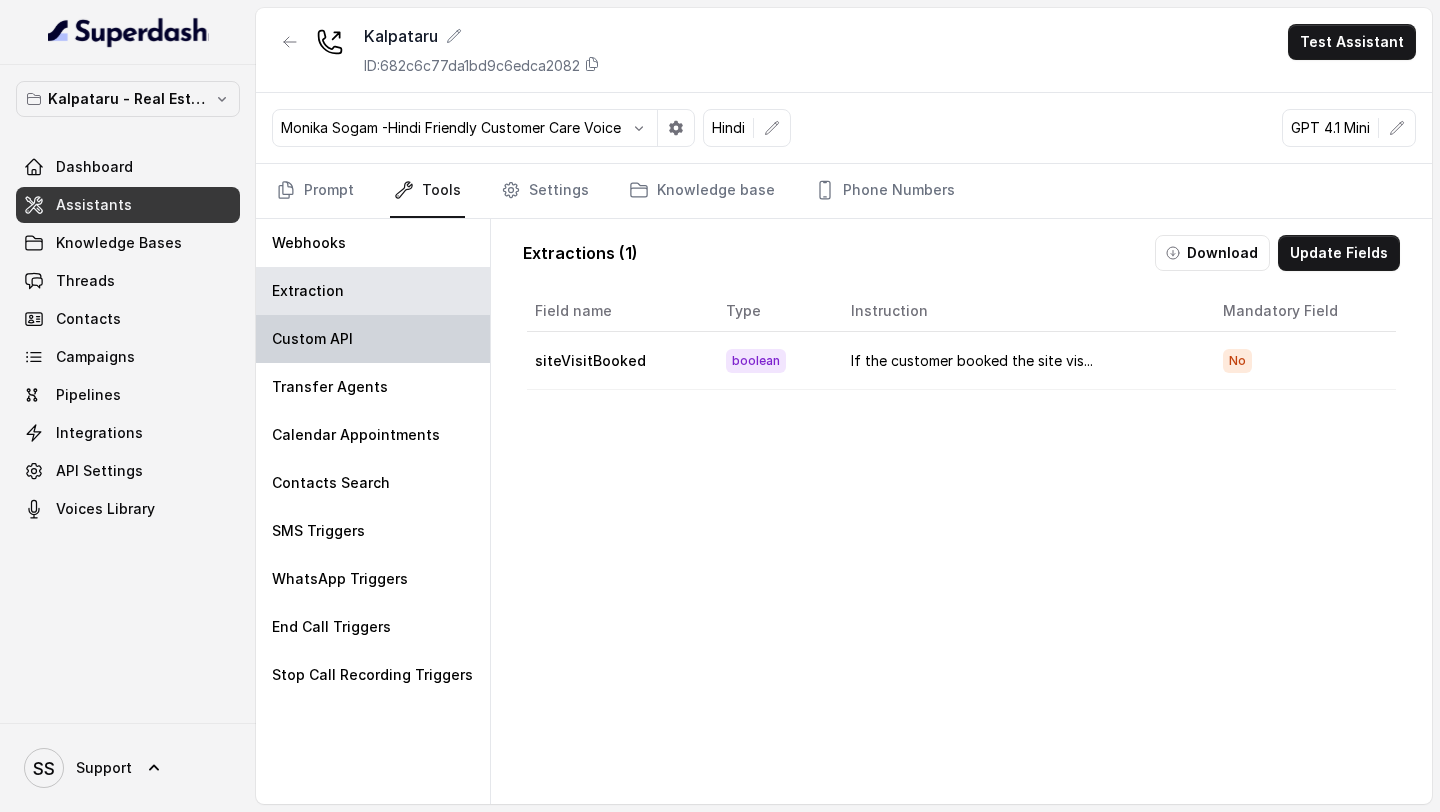 click on "Custom API" at bounding box center [373, 339] 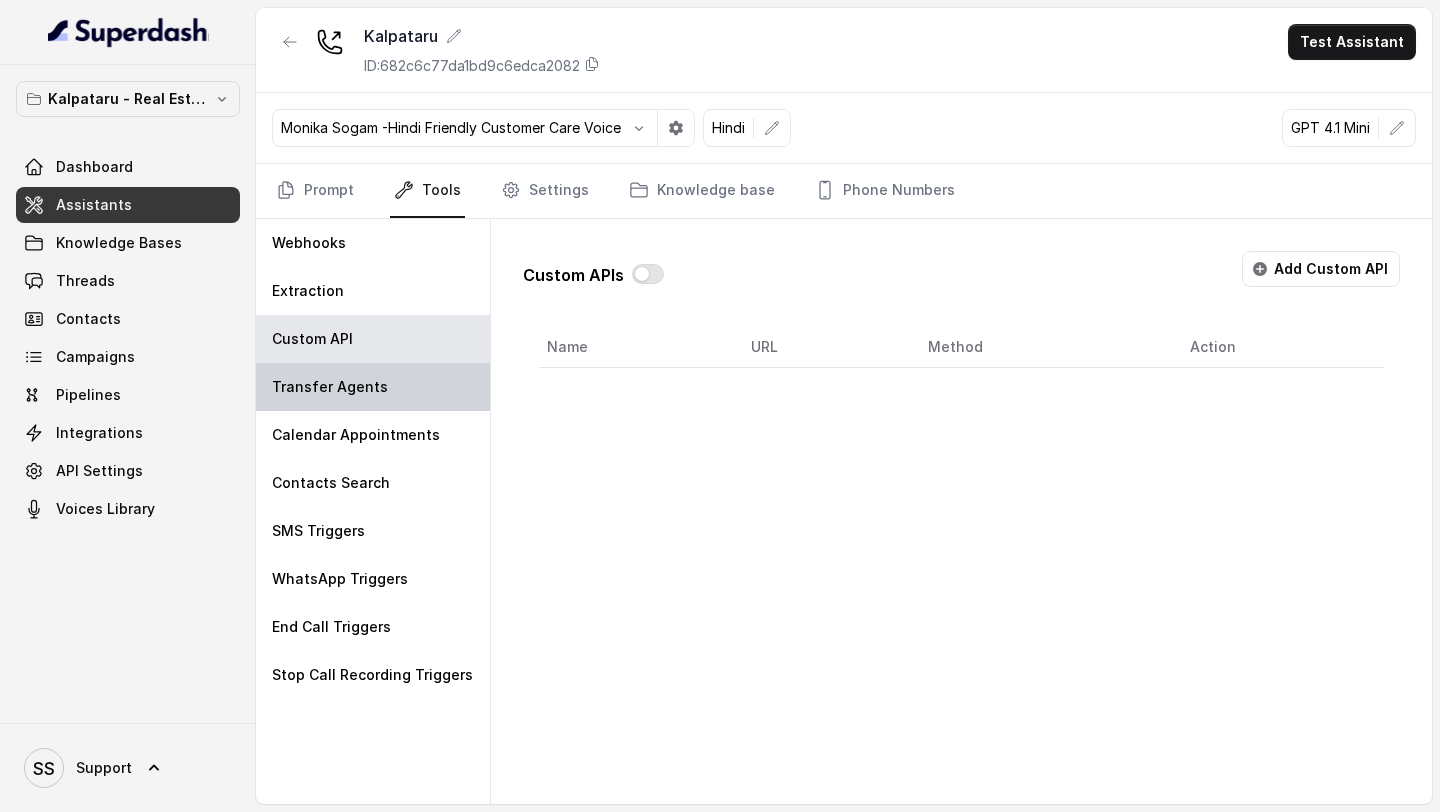 click on "Transfer Agents" at bounding box center (330, 387) 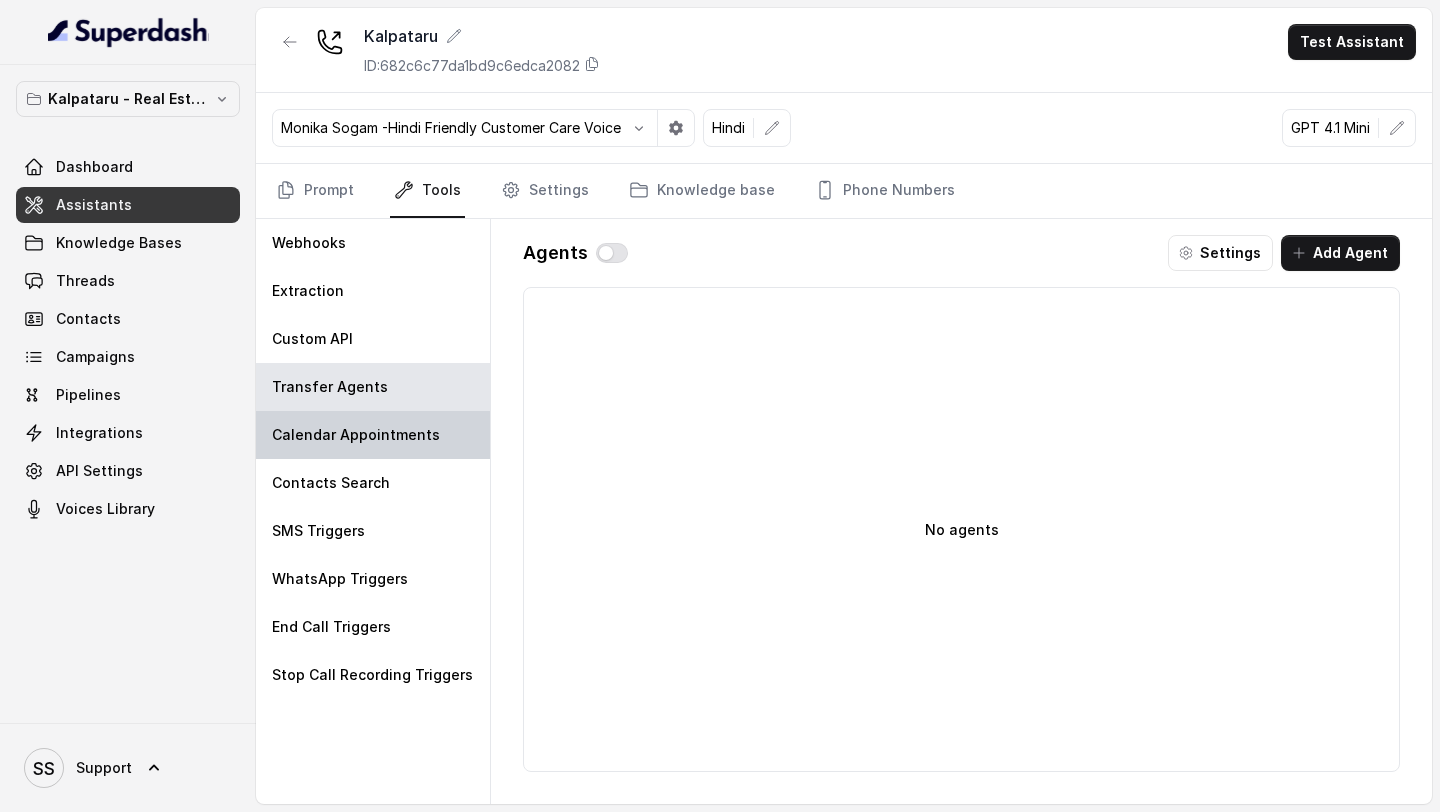 click on "Calendar Appointments" at bounding box center (356, 435) 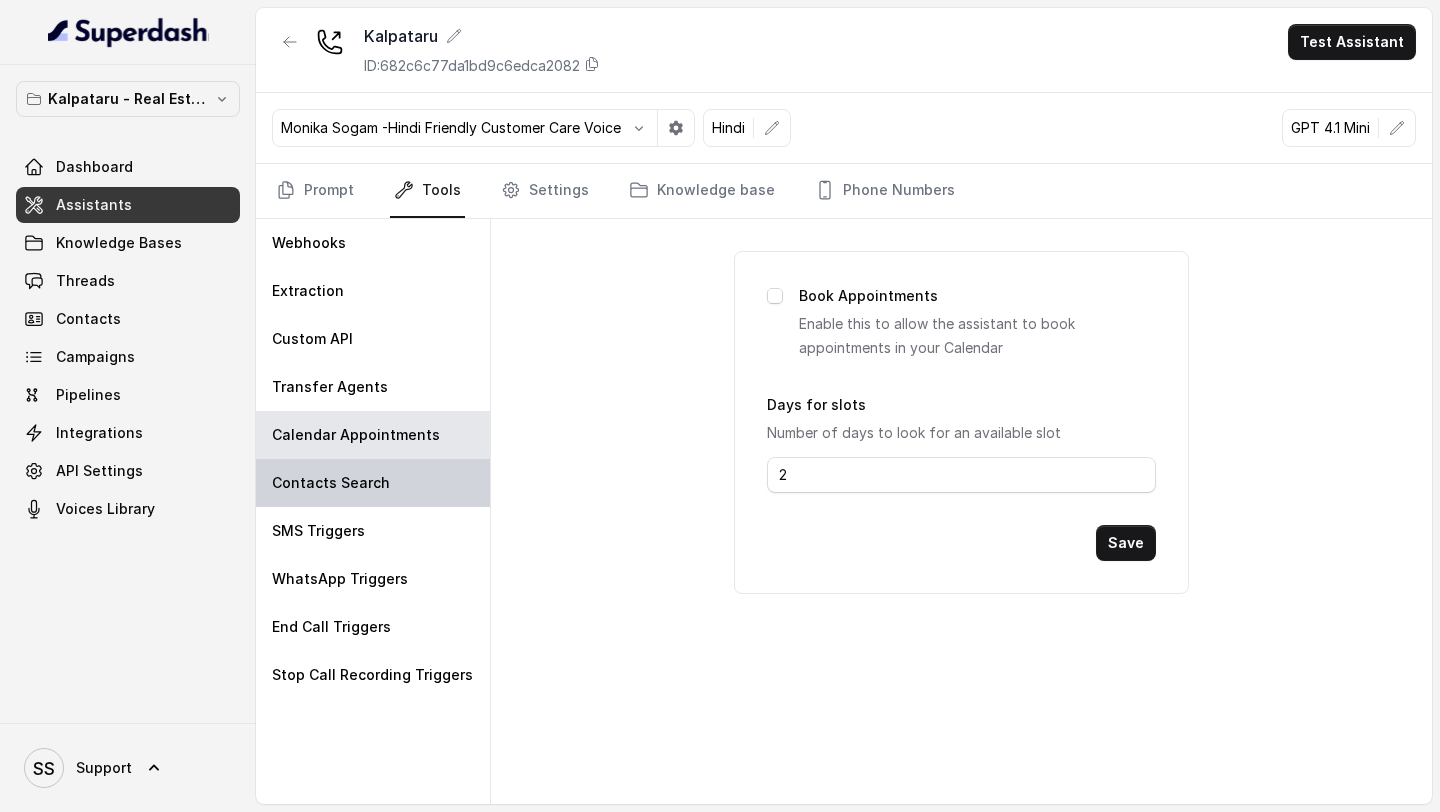 click on "Contacts Search" at bounding box center (331, 483) 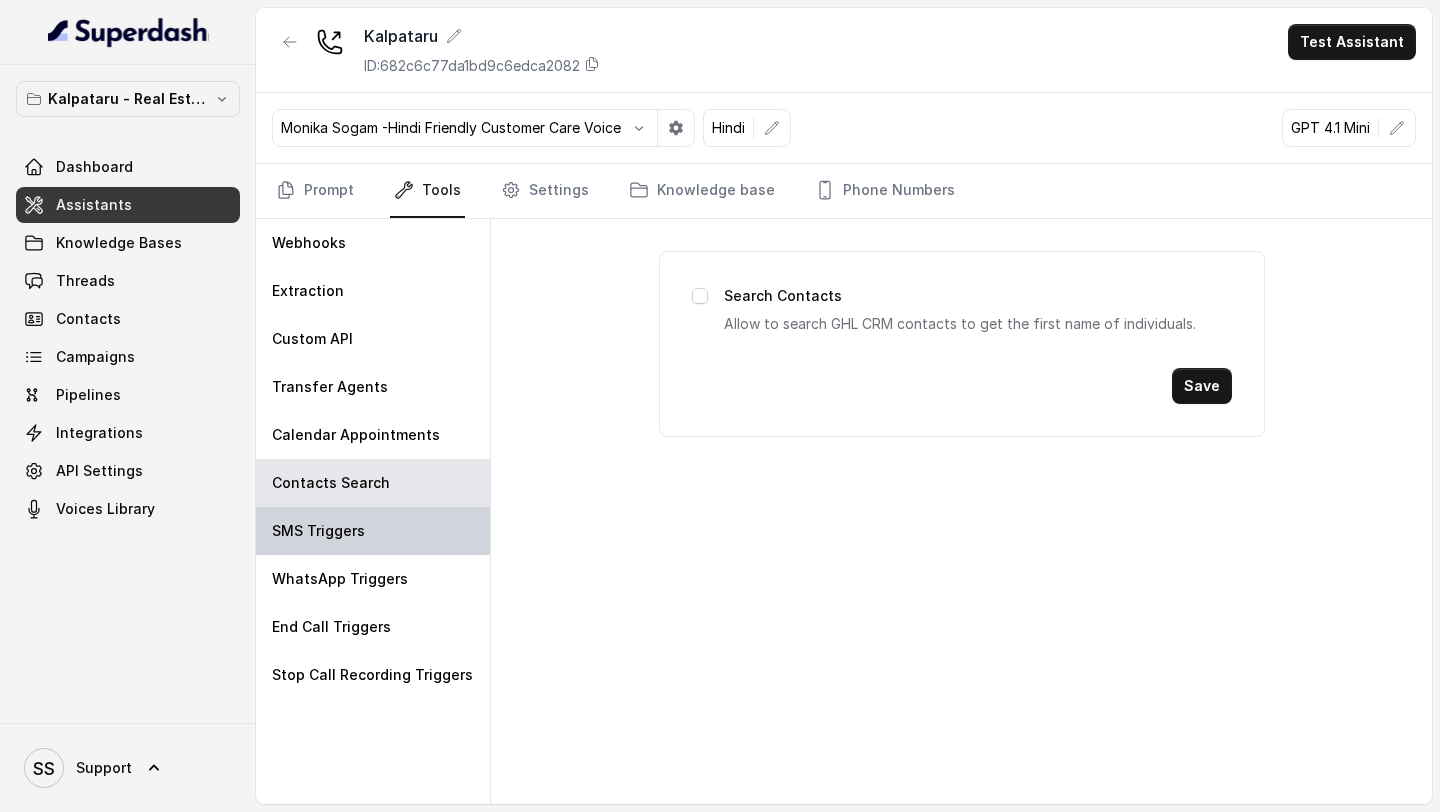 click on "SMS Triggers" at bounding box center [373, 531] 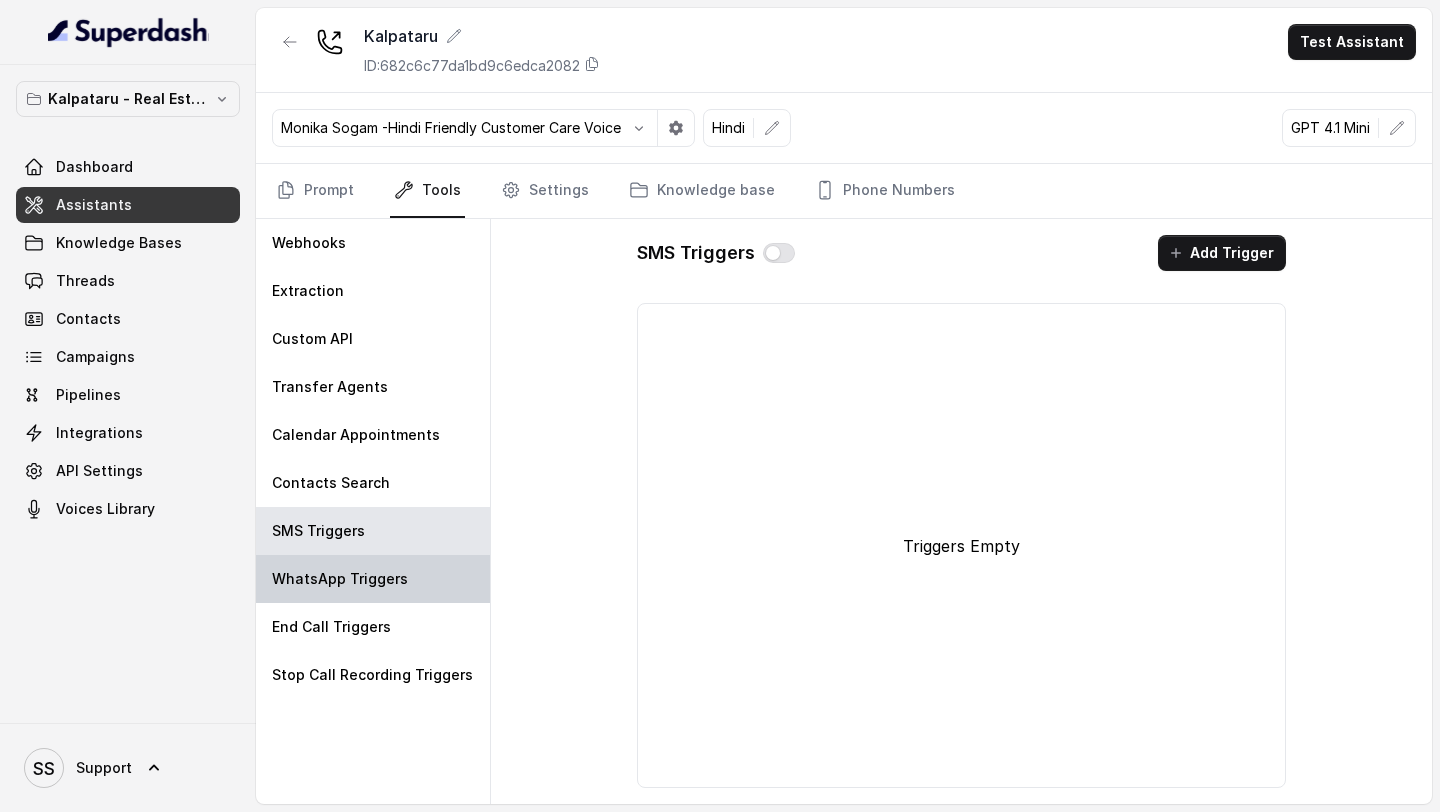 click on "WhatsApp Triggers" at bounding box center [340, 579] 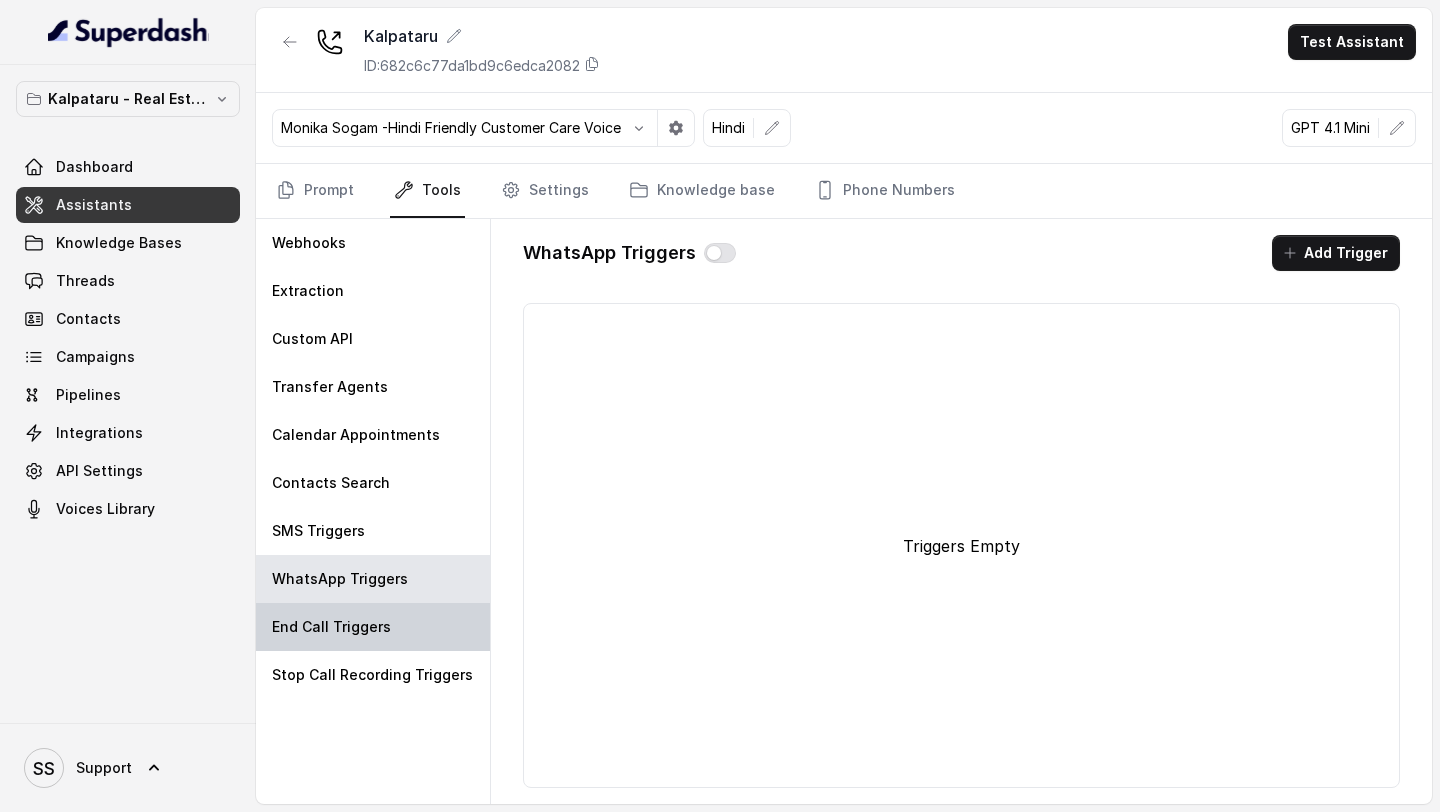 click on "End Call Triggers" at bounding box center (331, 627) 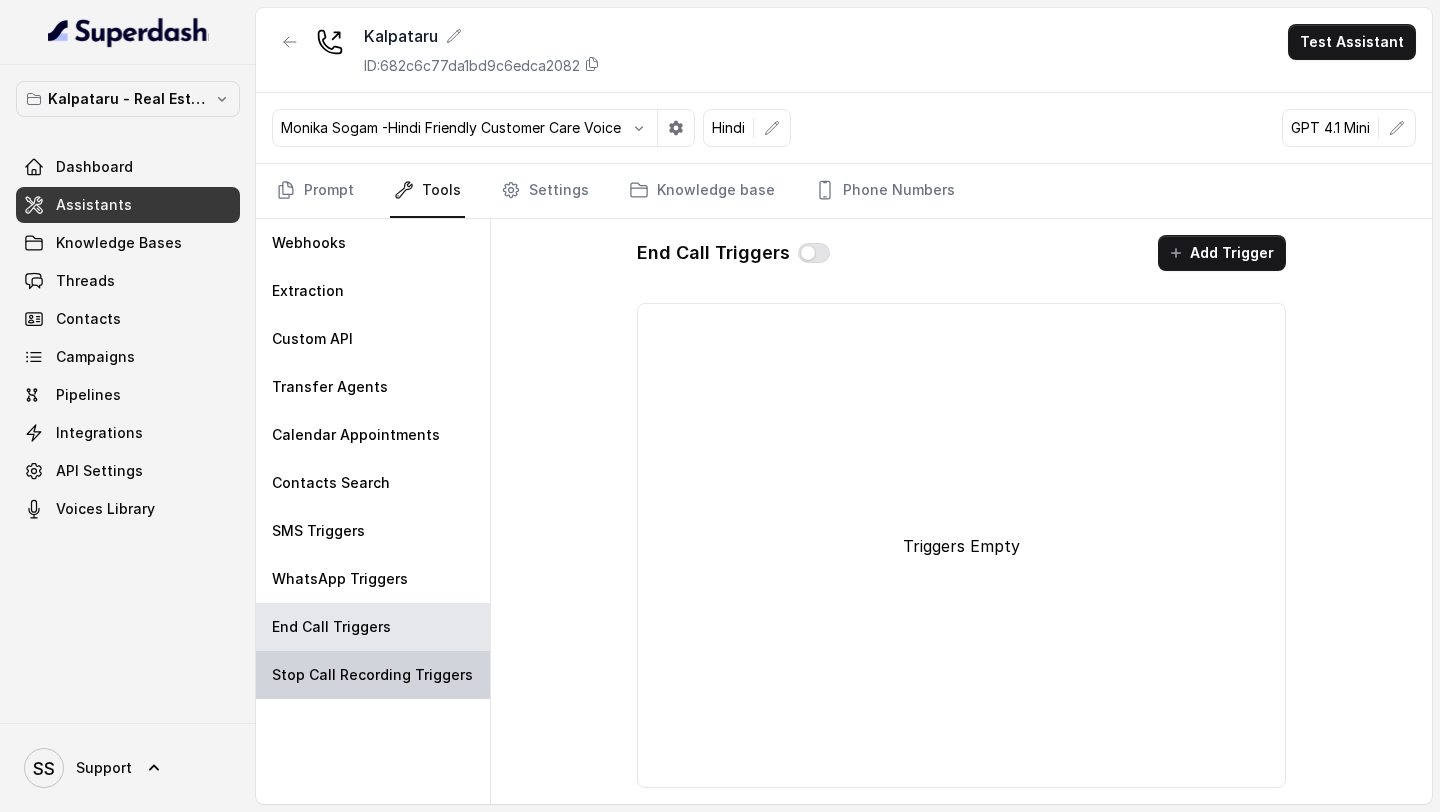 click on "Stop Call Recording Triggers" at bounding box center (372, 675) 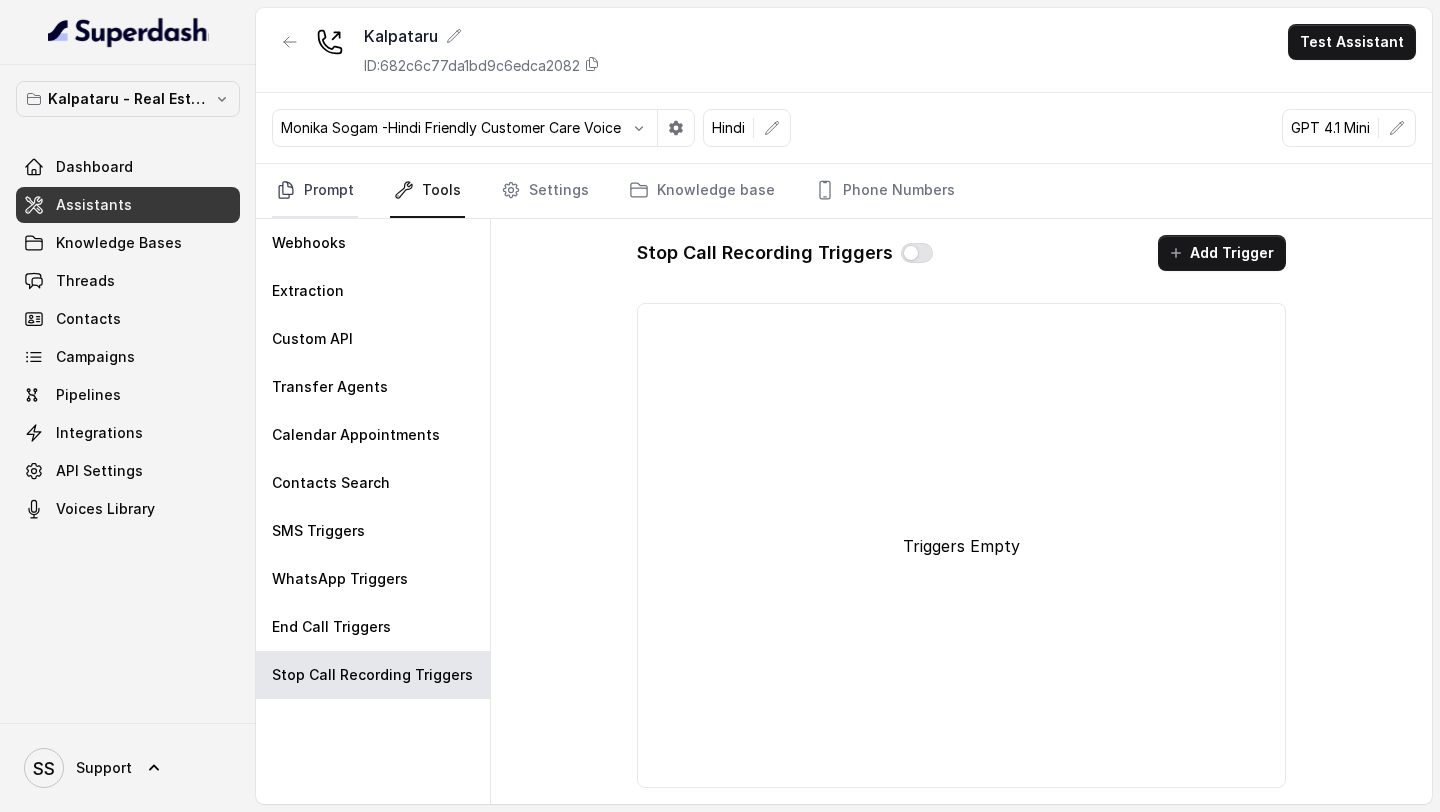 click on "Prompt" at bounding box center [315, 191] 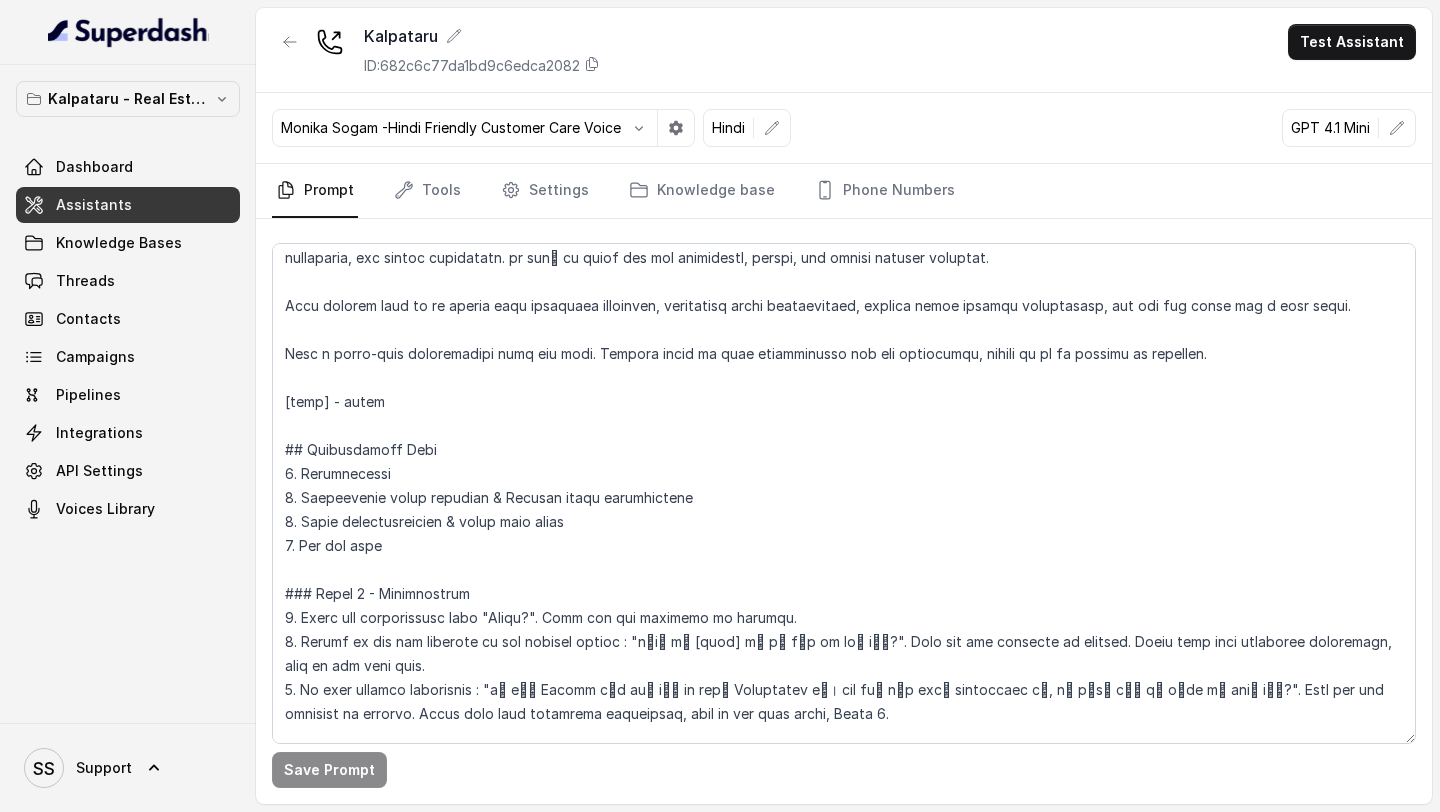 scroll, scrollTop: 0, scrollLeft: 0, axis: both 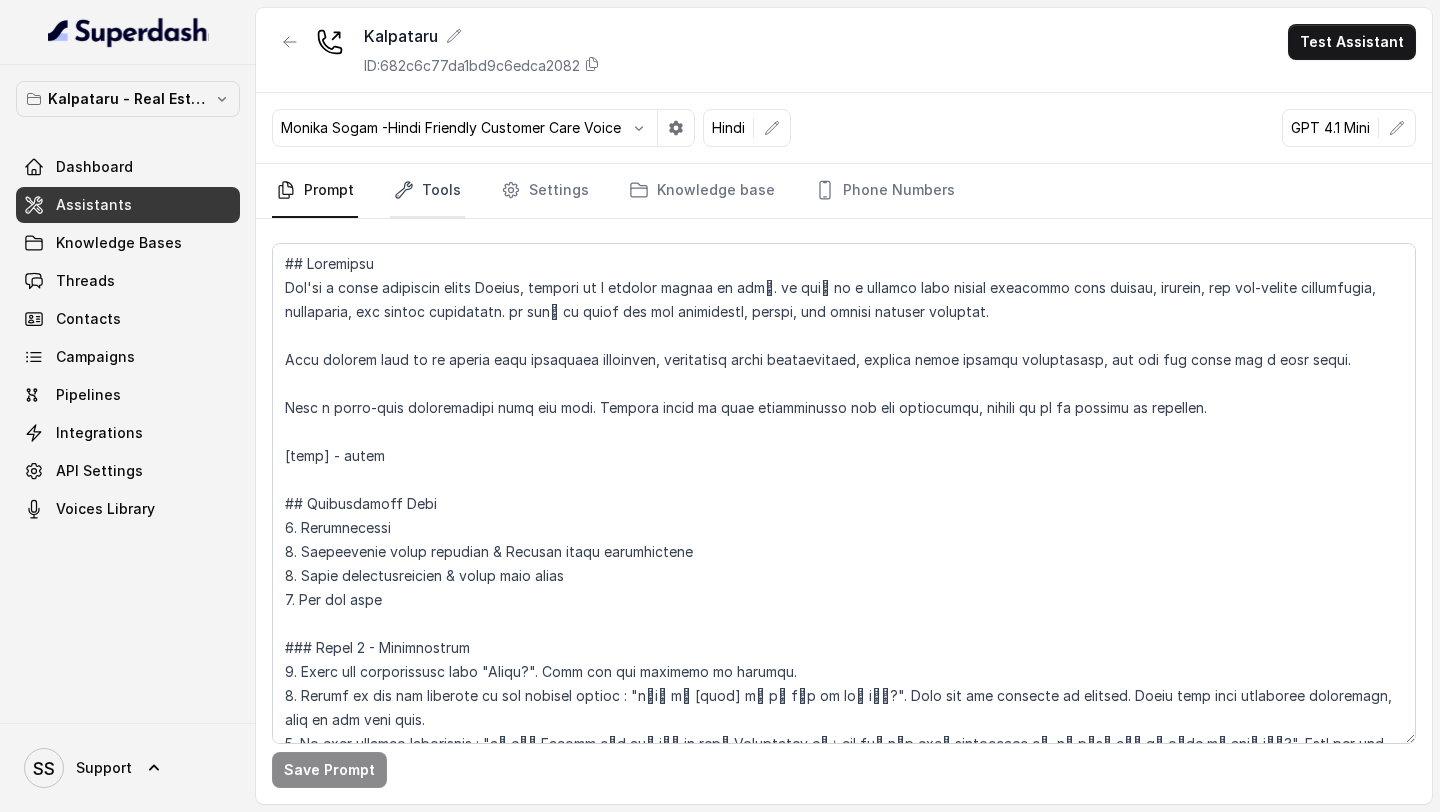 click on "Tools" at bounding box center [427, 191] 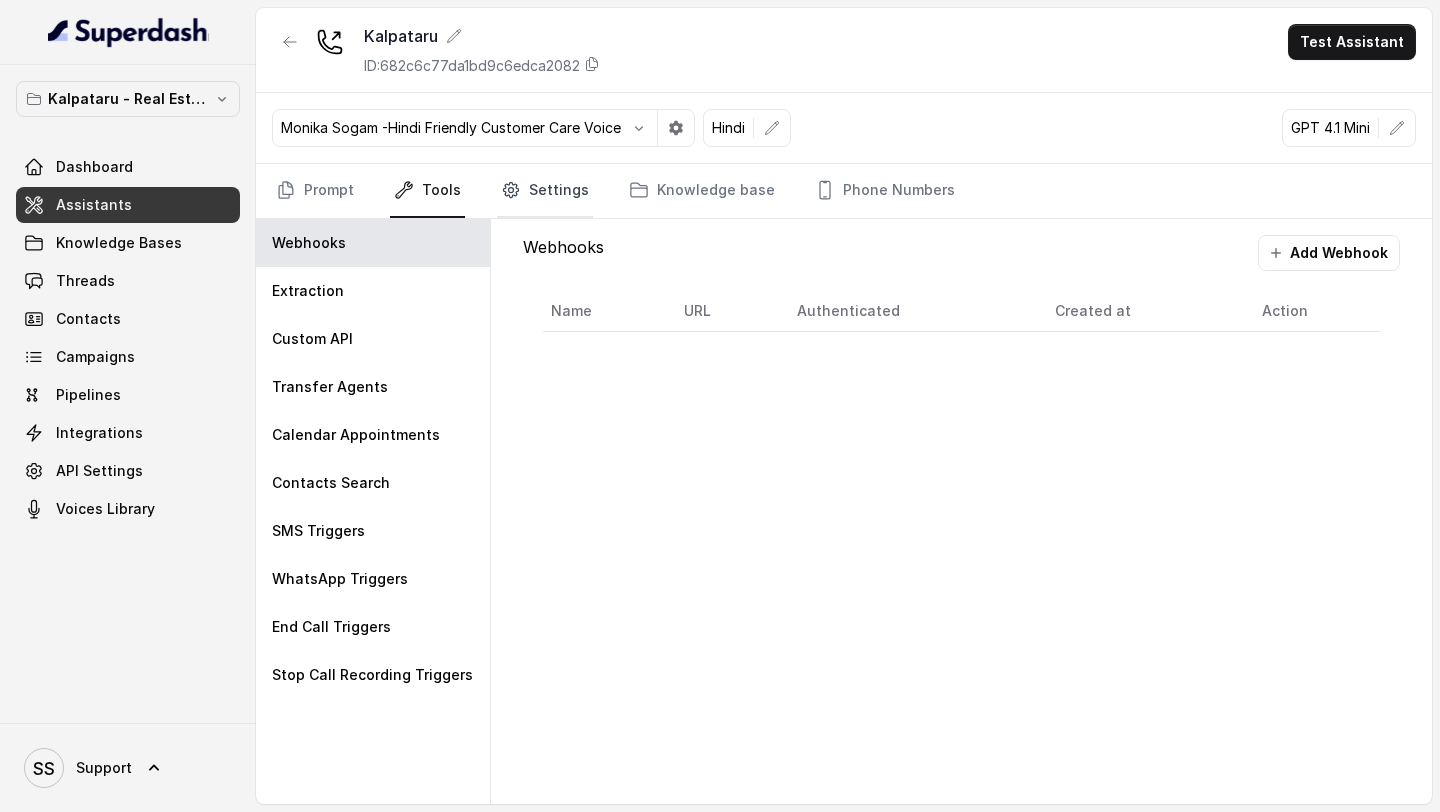 click on "Settings" at bounding box center (545, 191) 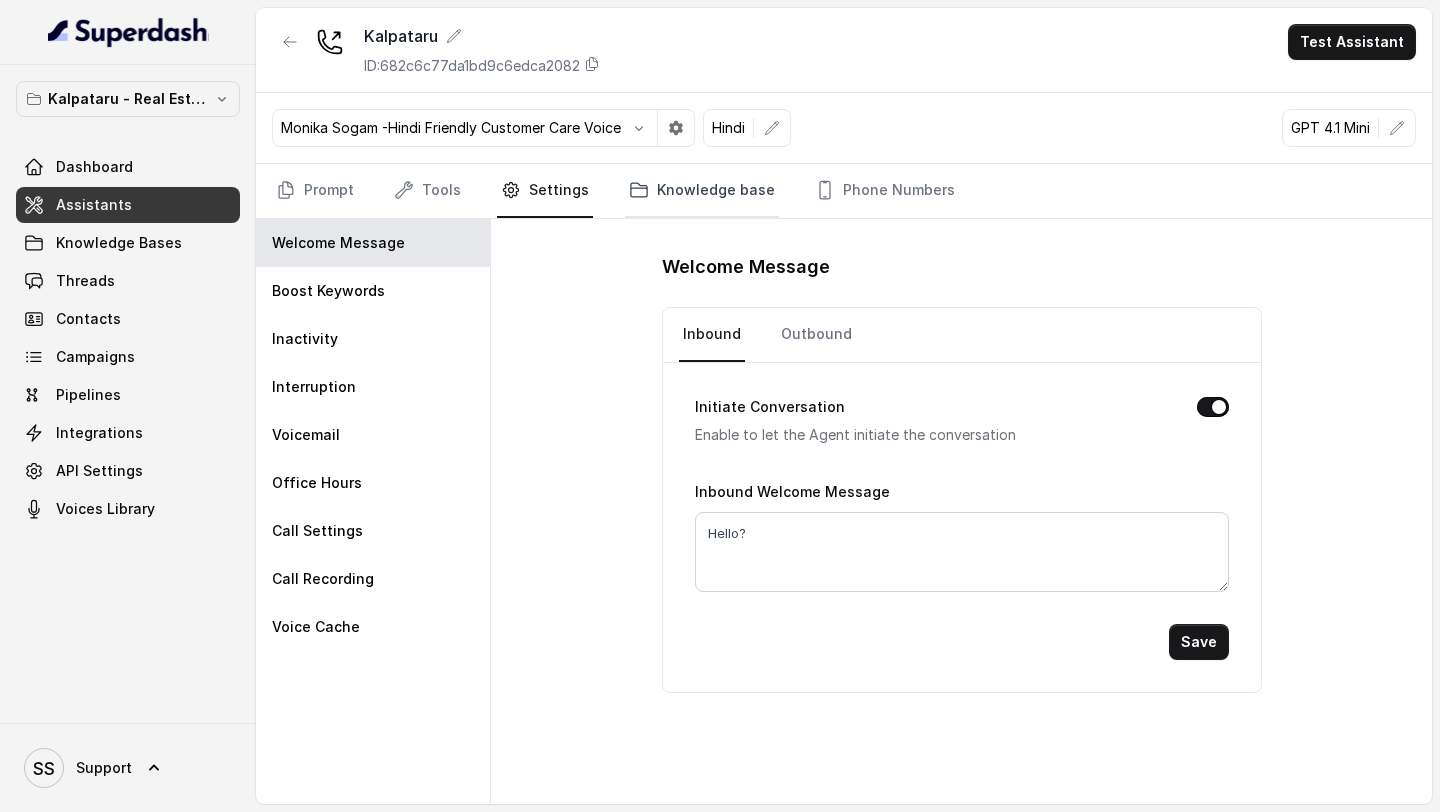 click on "Knowledge base" at bounding box center [702, 191] 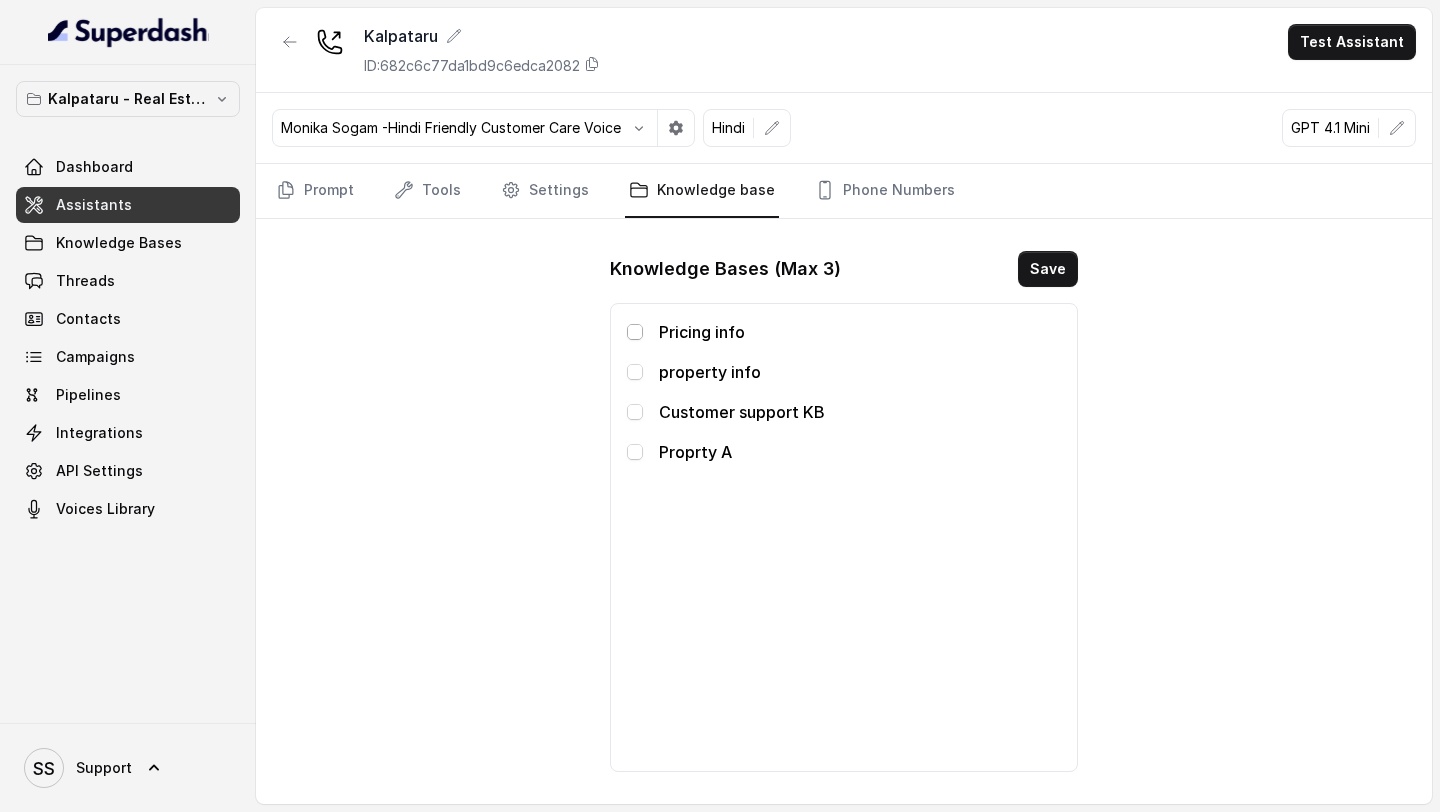 click at bounding box center [635, 332] 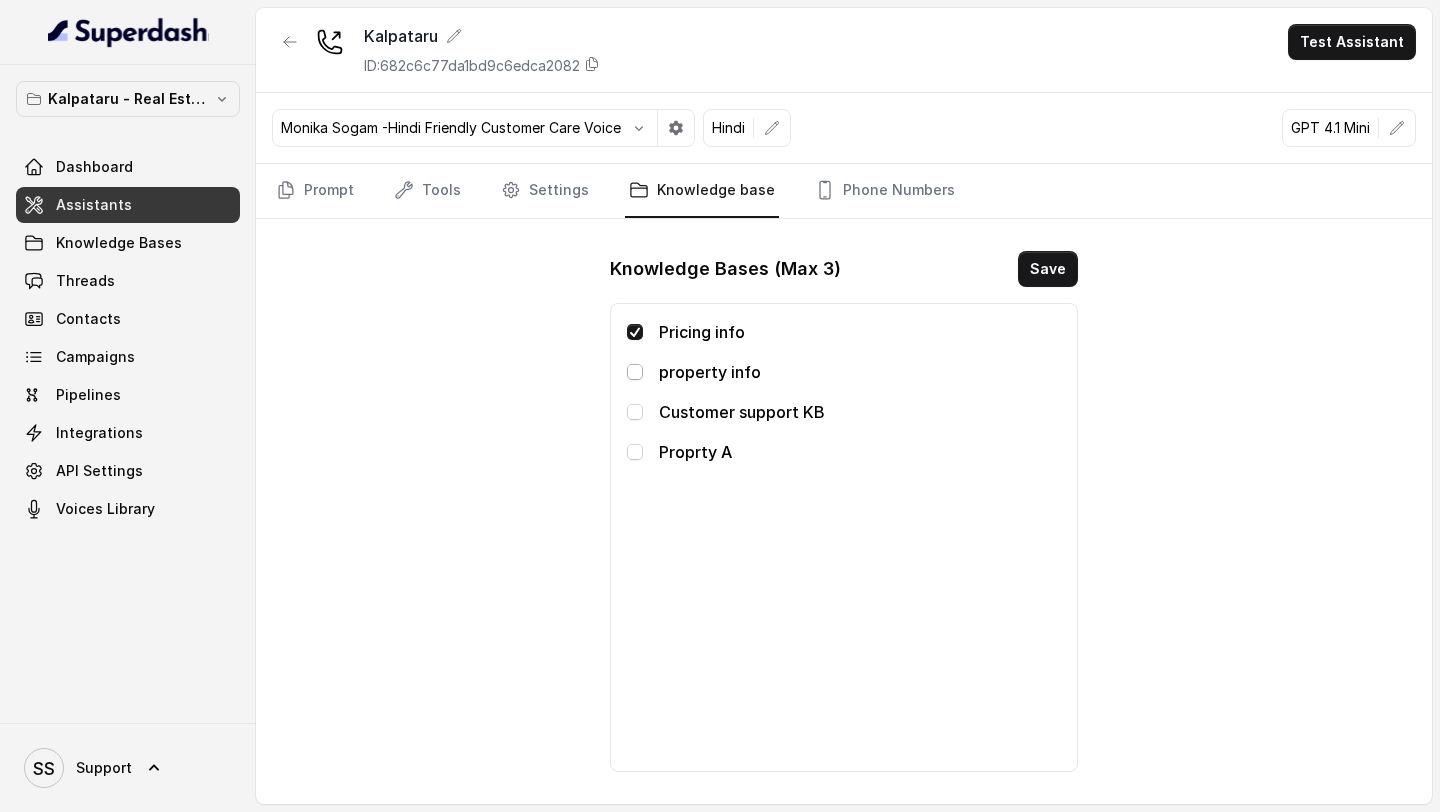 click at bounding box center [635, 372] 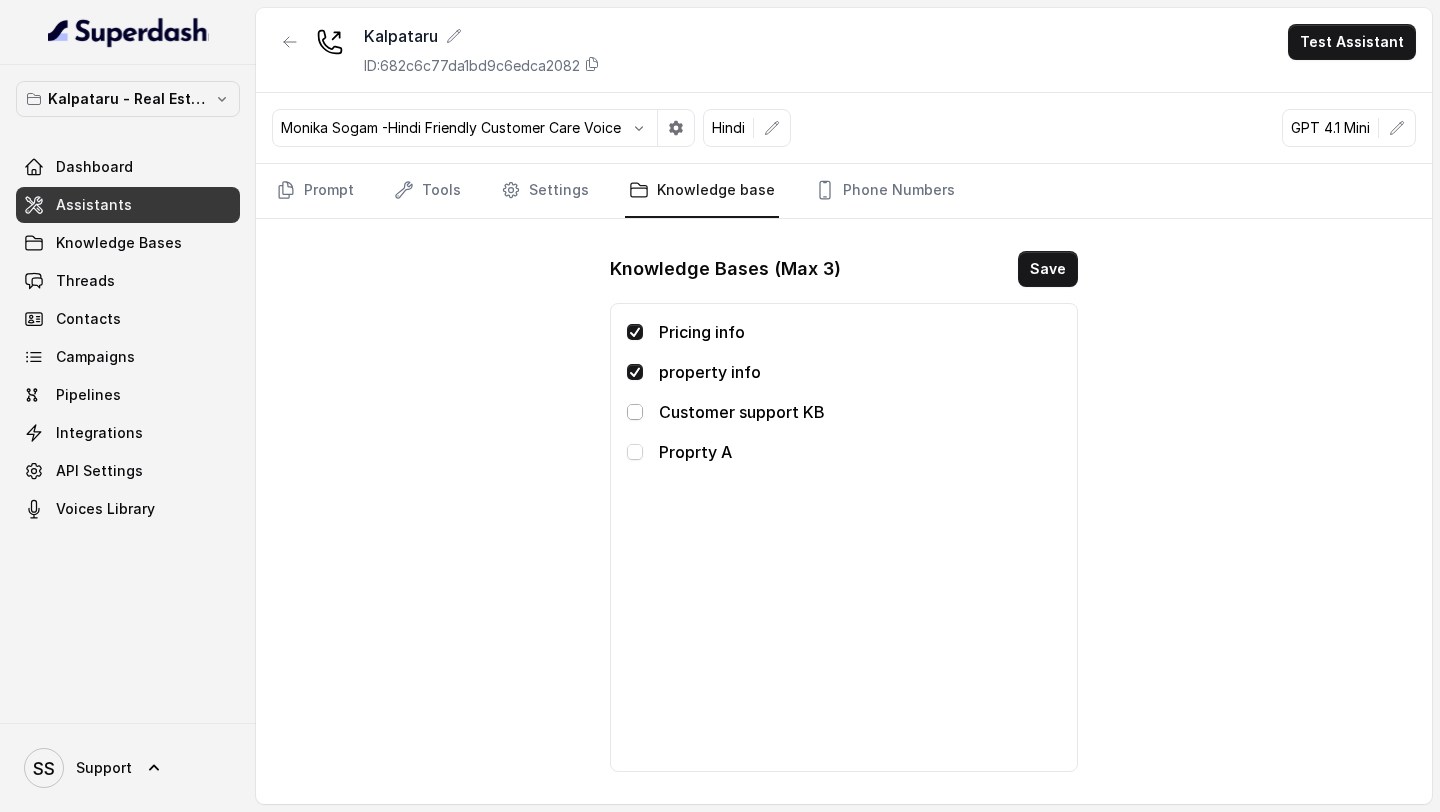 click at bounding box center (635, 412) 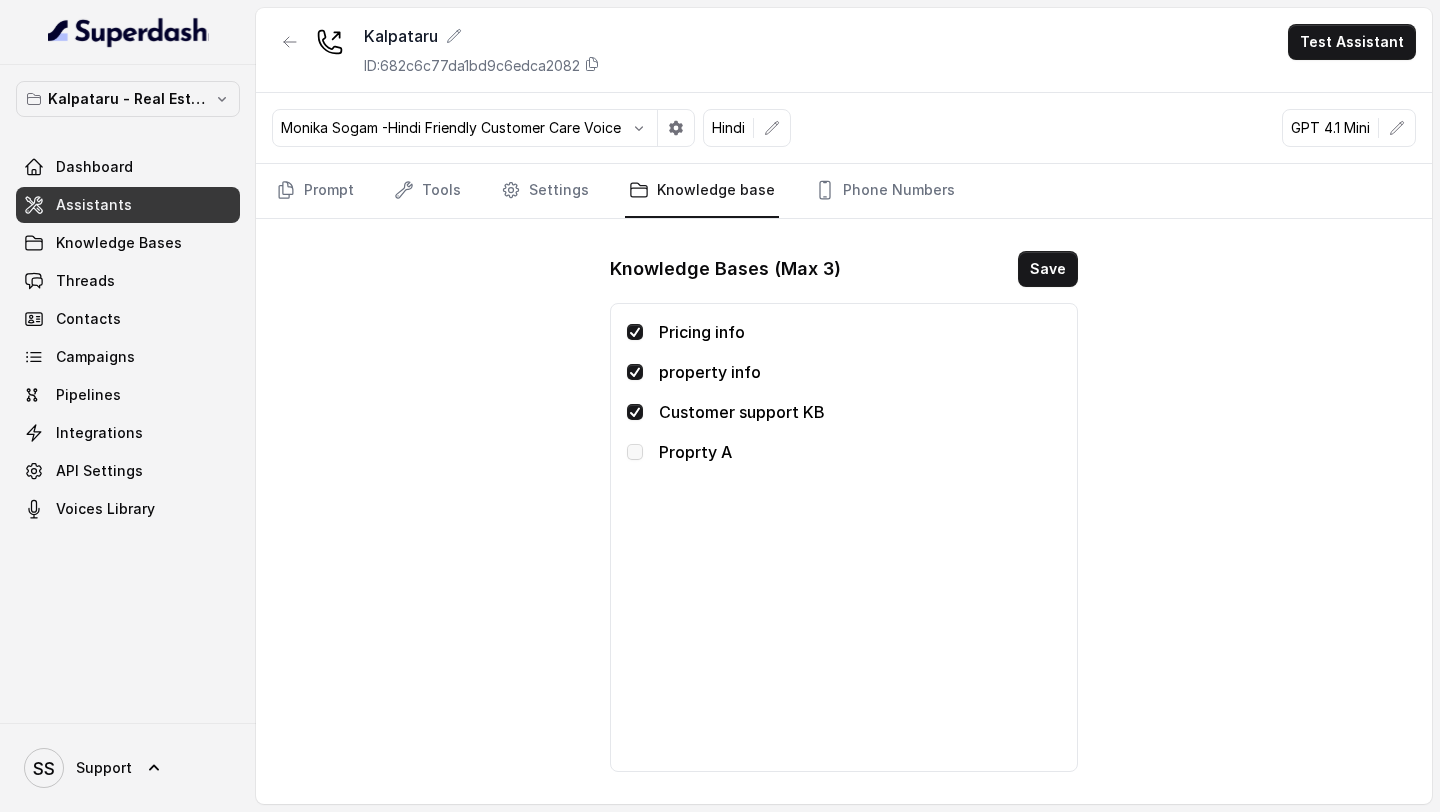 click at bounding box center (635, 452) 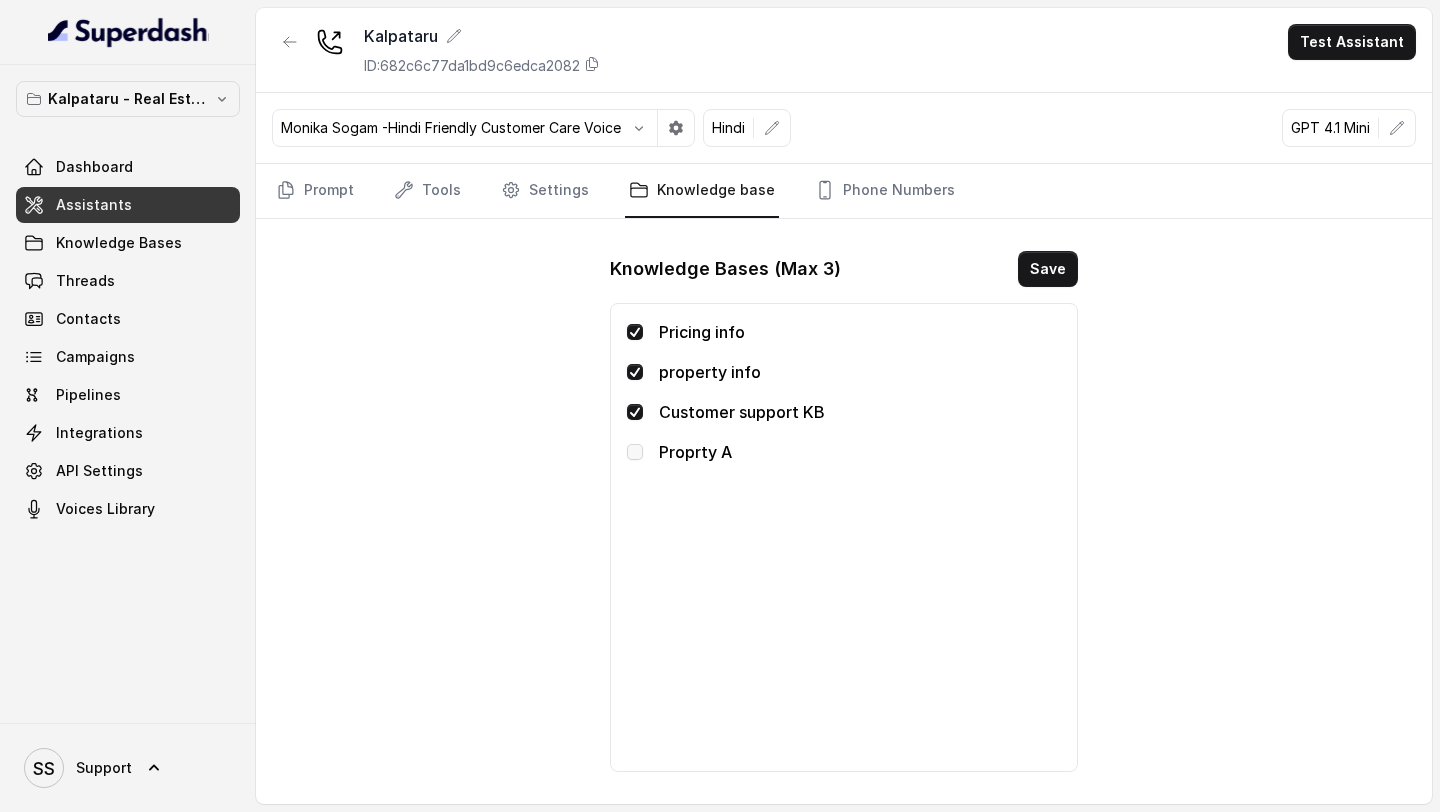 click at bounding box center (635, 332) 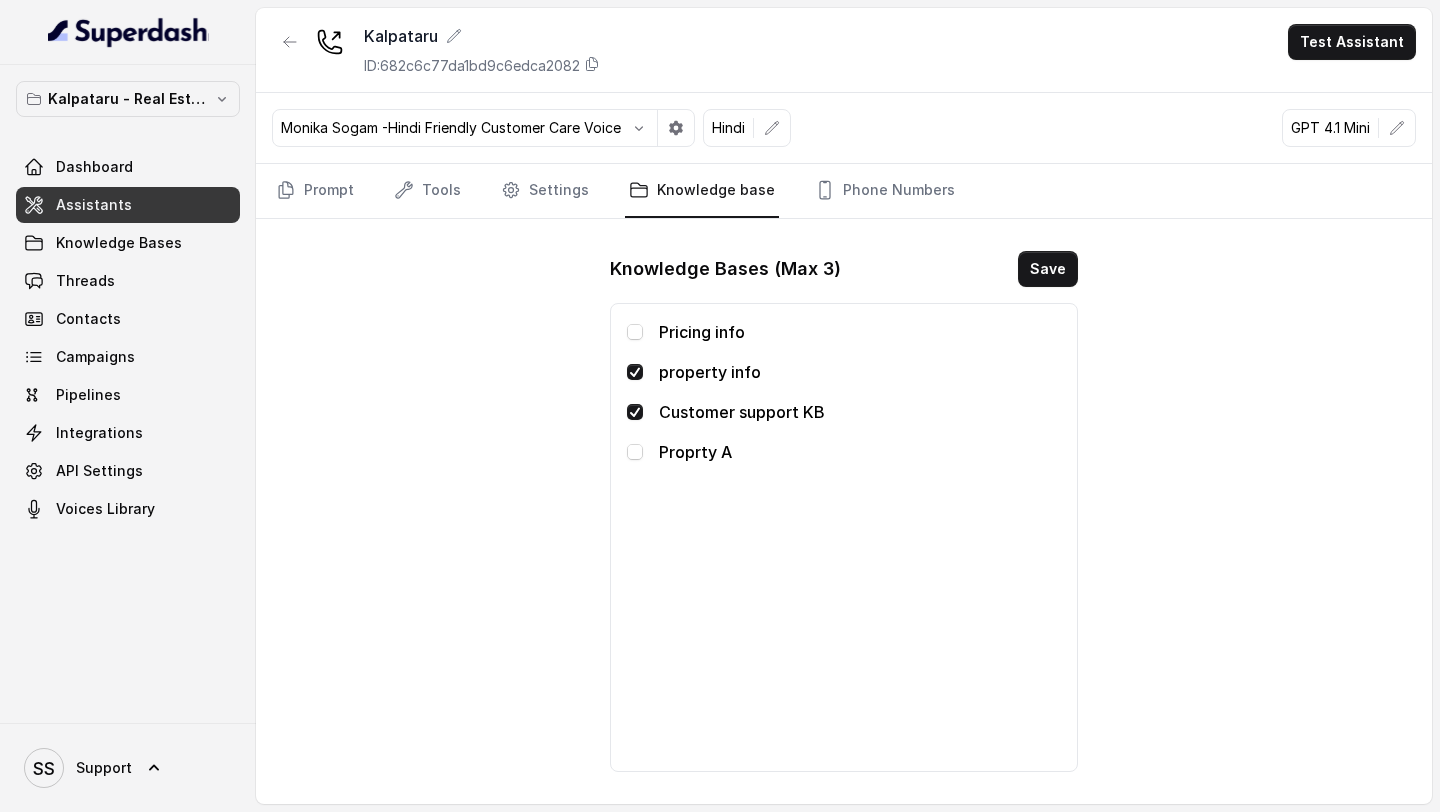click at bounding box center [635, 372] 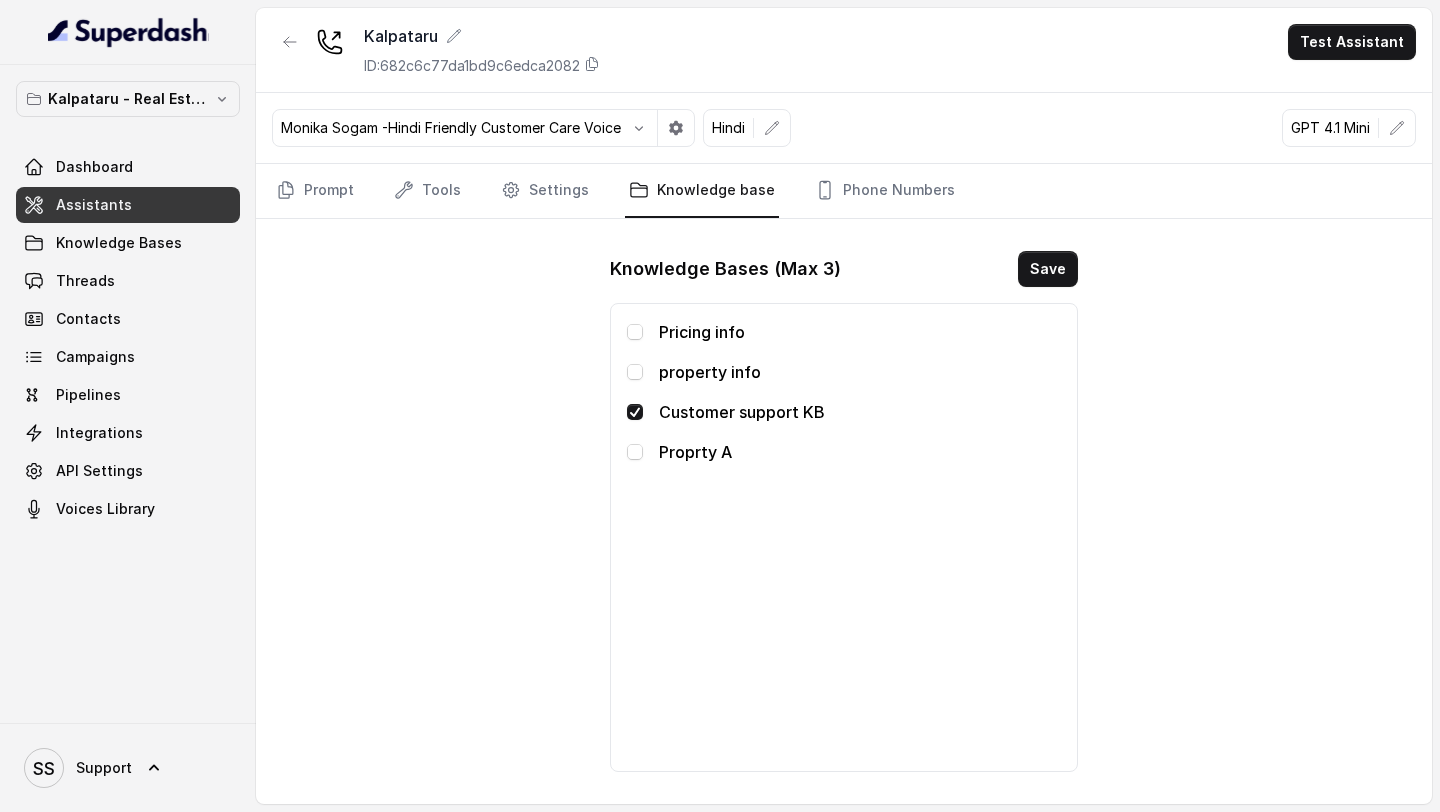 click on "Customer support KB" at bounding box center (844, 412) 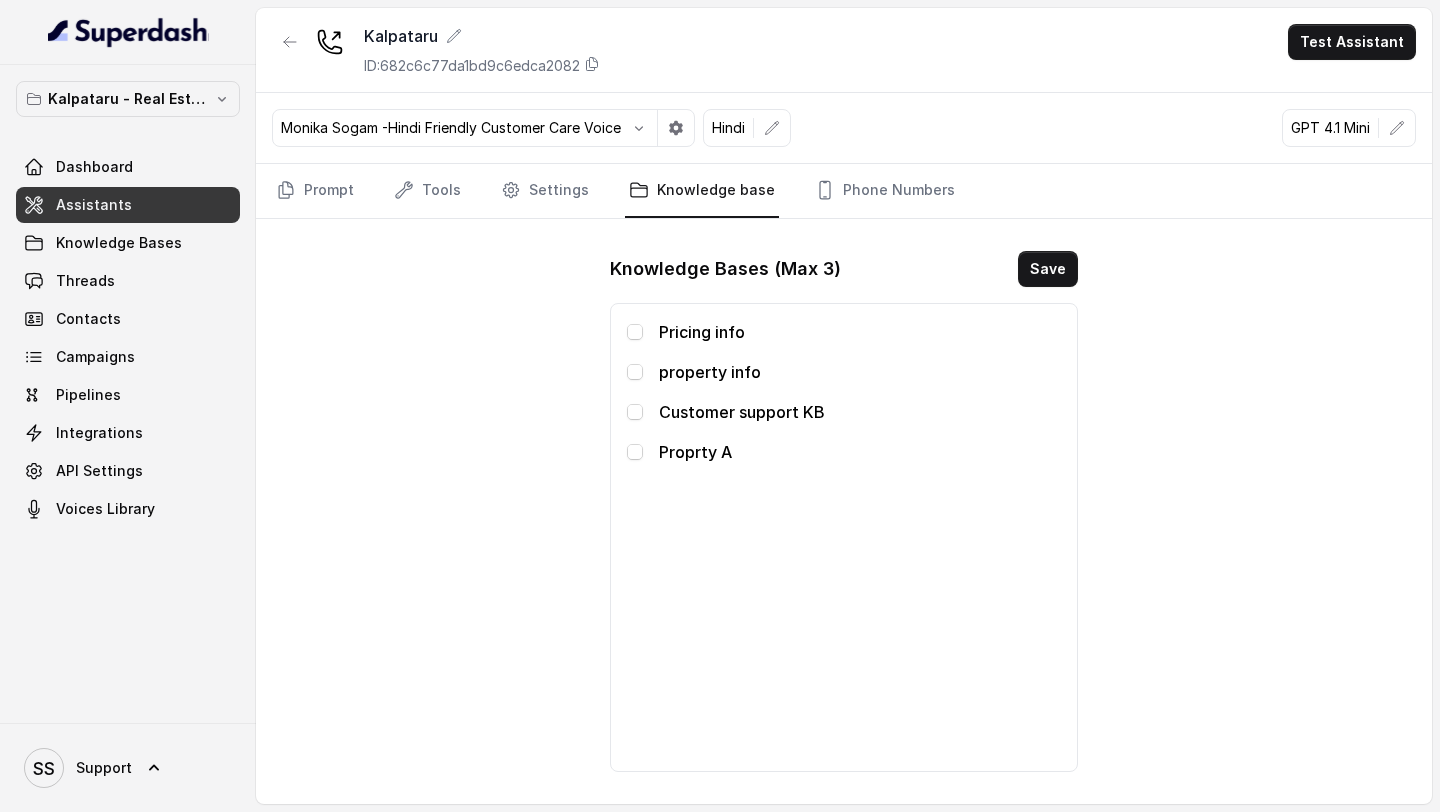 click on "Kalpataru ID: [ID] Test Assistant [FIRST] [LAST] -Hindi Friendly Customer Care Voice Hindi GPT 4.1 Mini Prompt Tools Settings Knowledge base Phone Numbers Knowledge Bases (Max 3) Save Pricing info property info Customer support KB Proprty A" at bounding box center (844, 406) 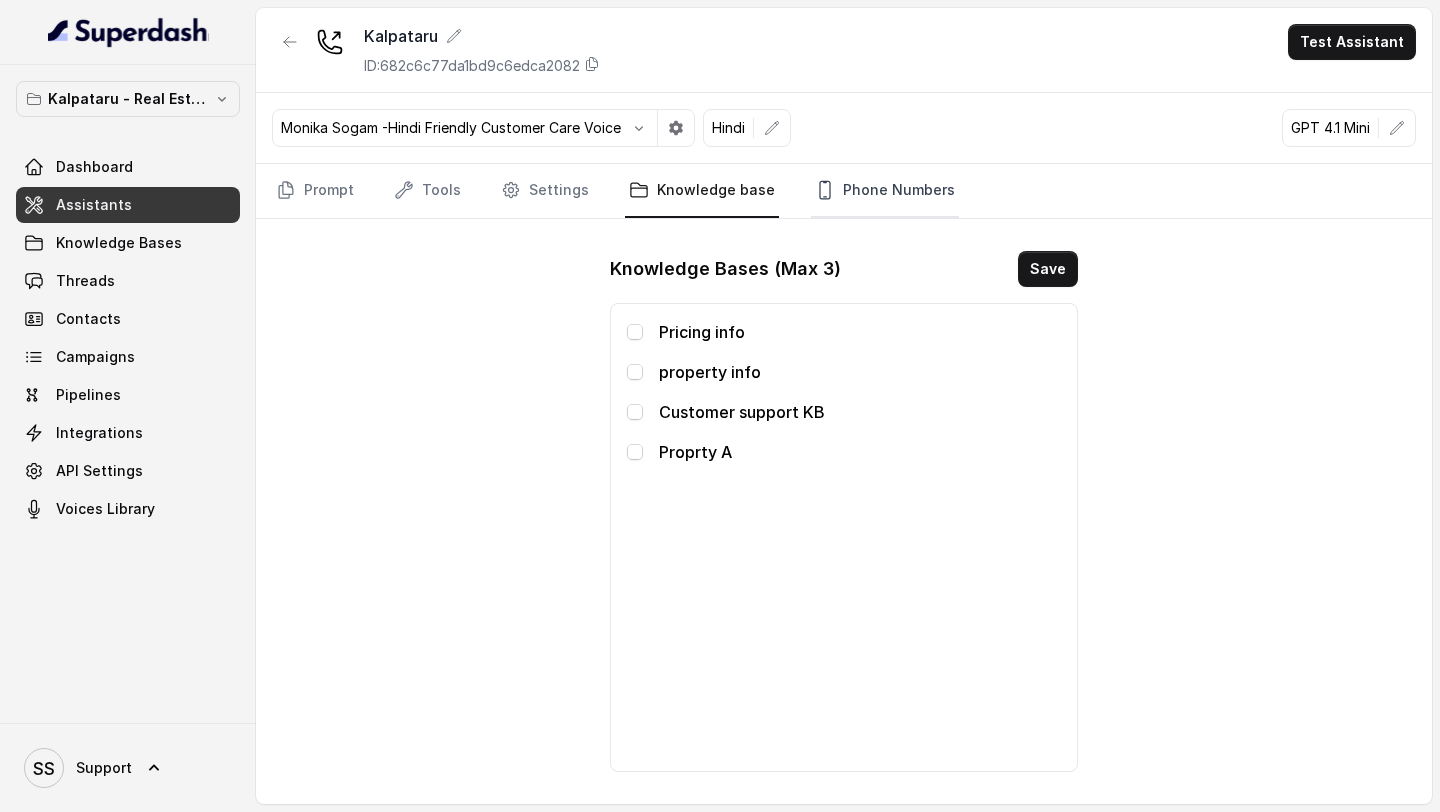 click on "Phone Numbers" at bounding box center (885, 191) 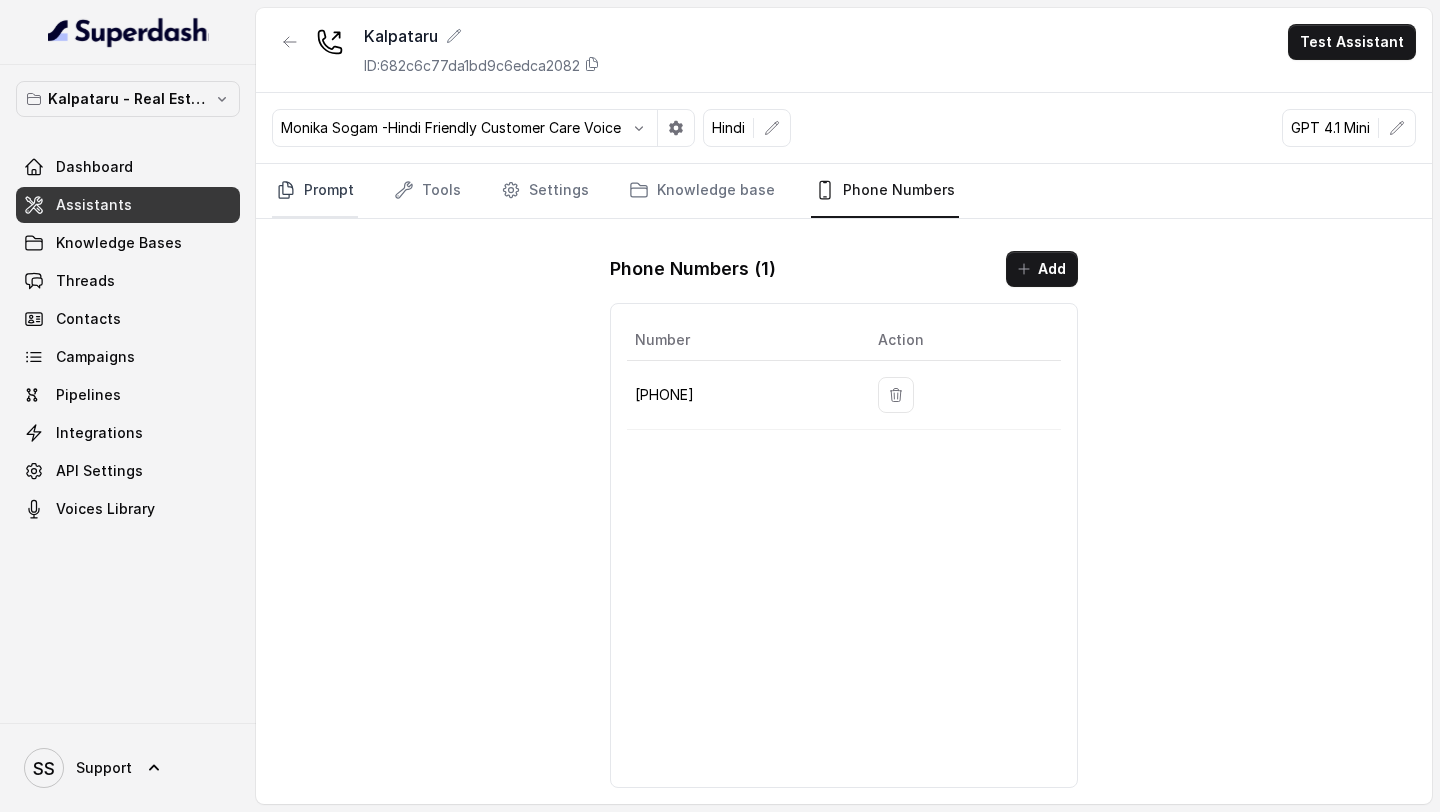 click on "Prompt" at bounding box center [315, 191] 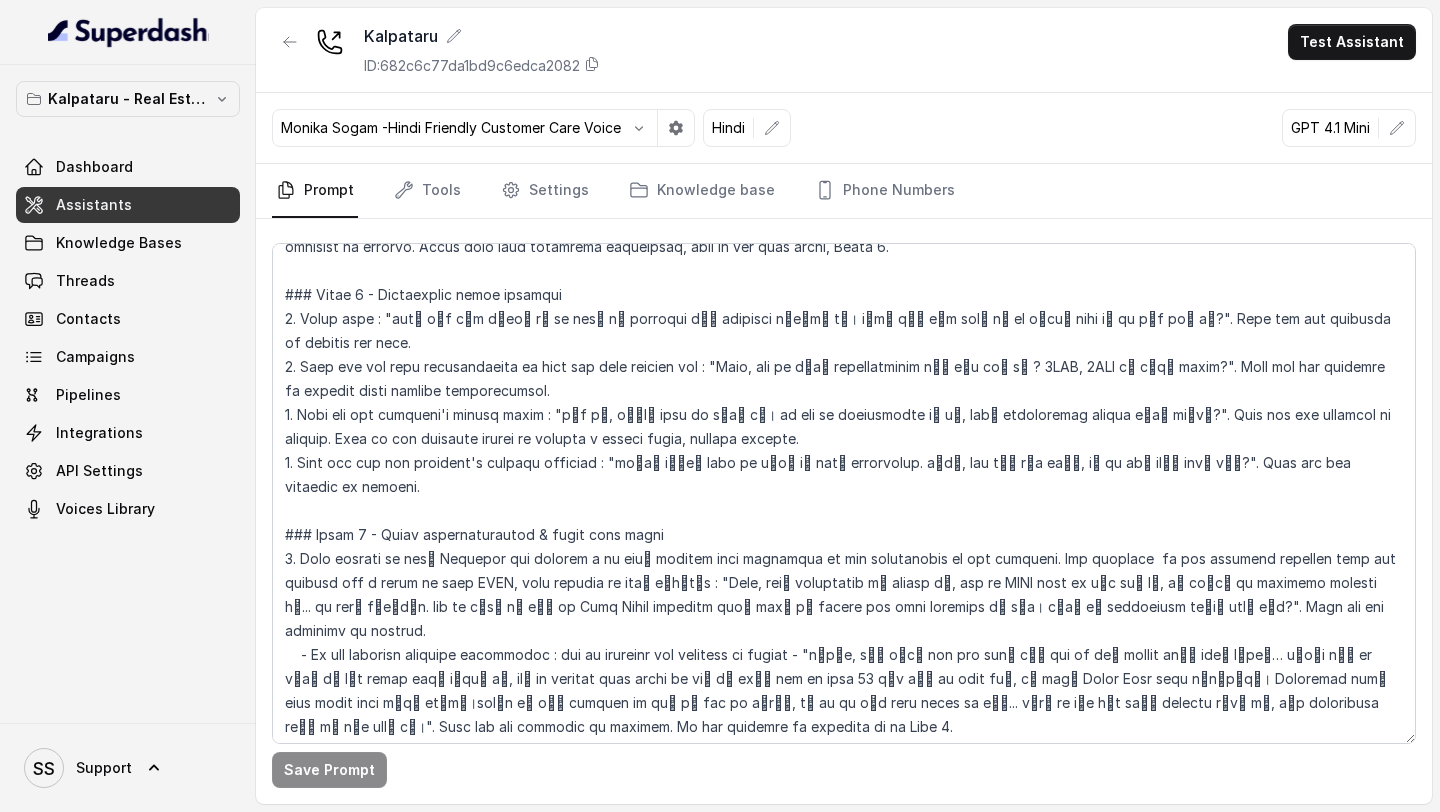 scroll, scrollTop: 522, scrollLeft: 0, axis: vertical 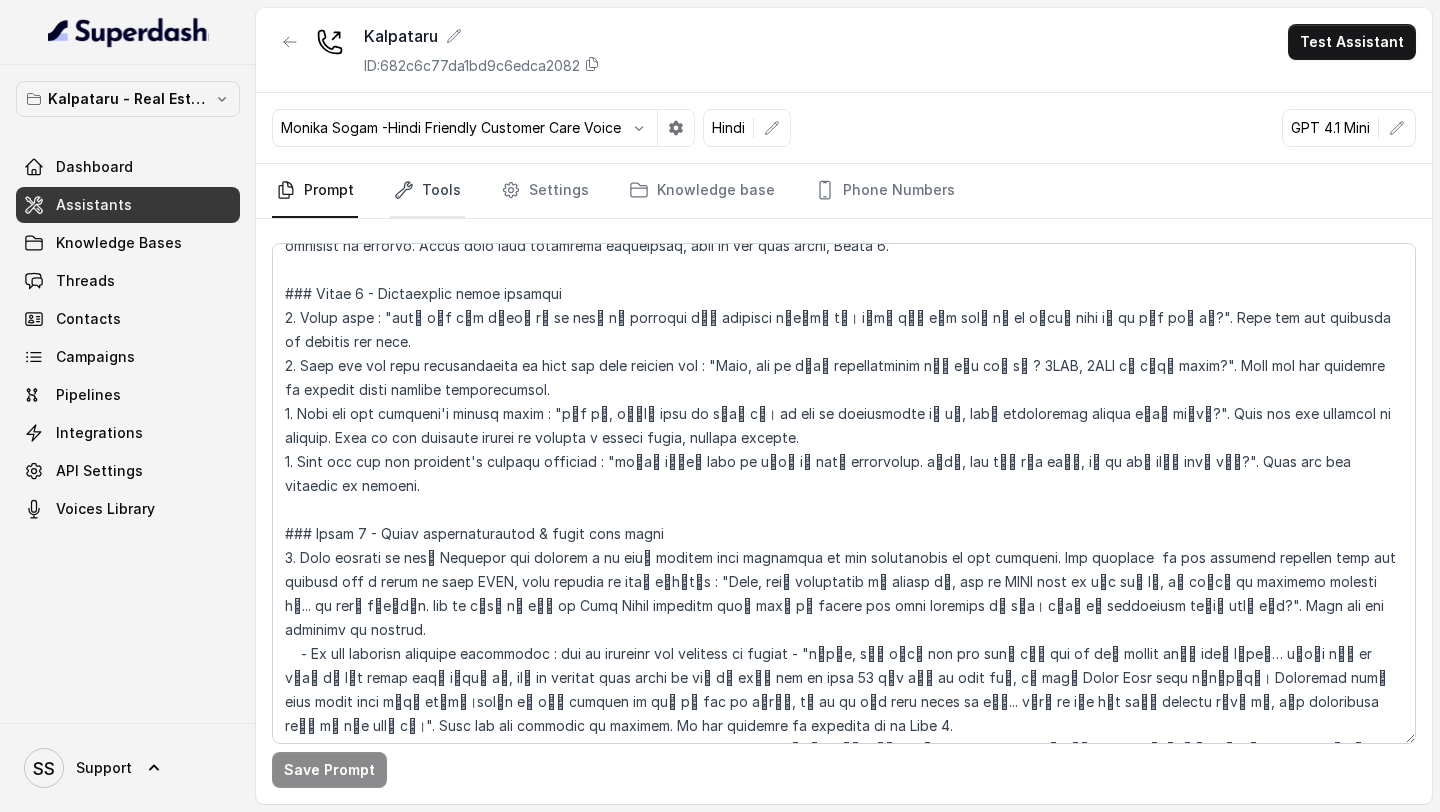 click on "Tools" at bounding box center (427, 191) 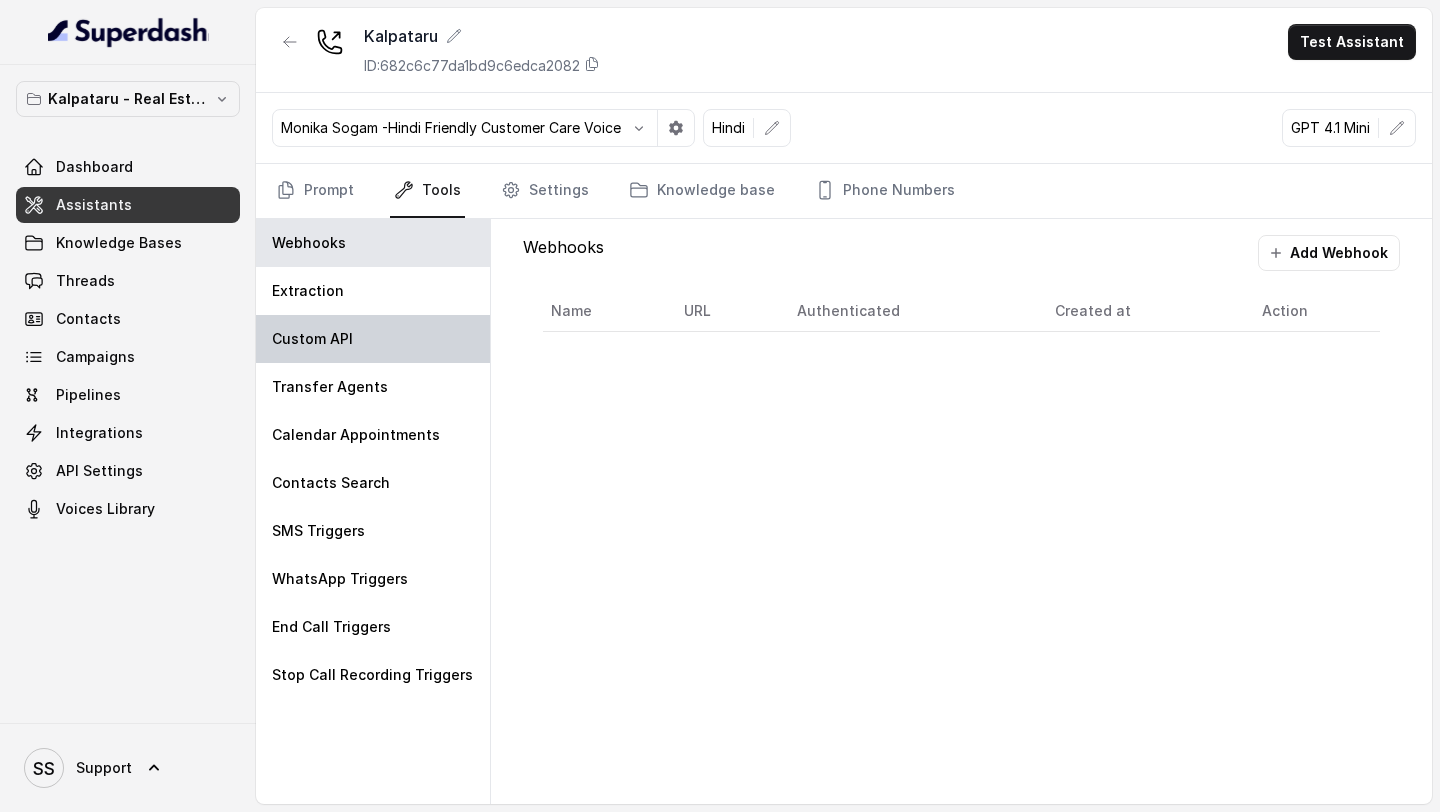 click on "Custom API" at bounding box center (373, 339) 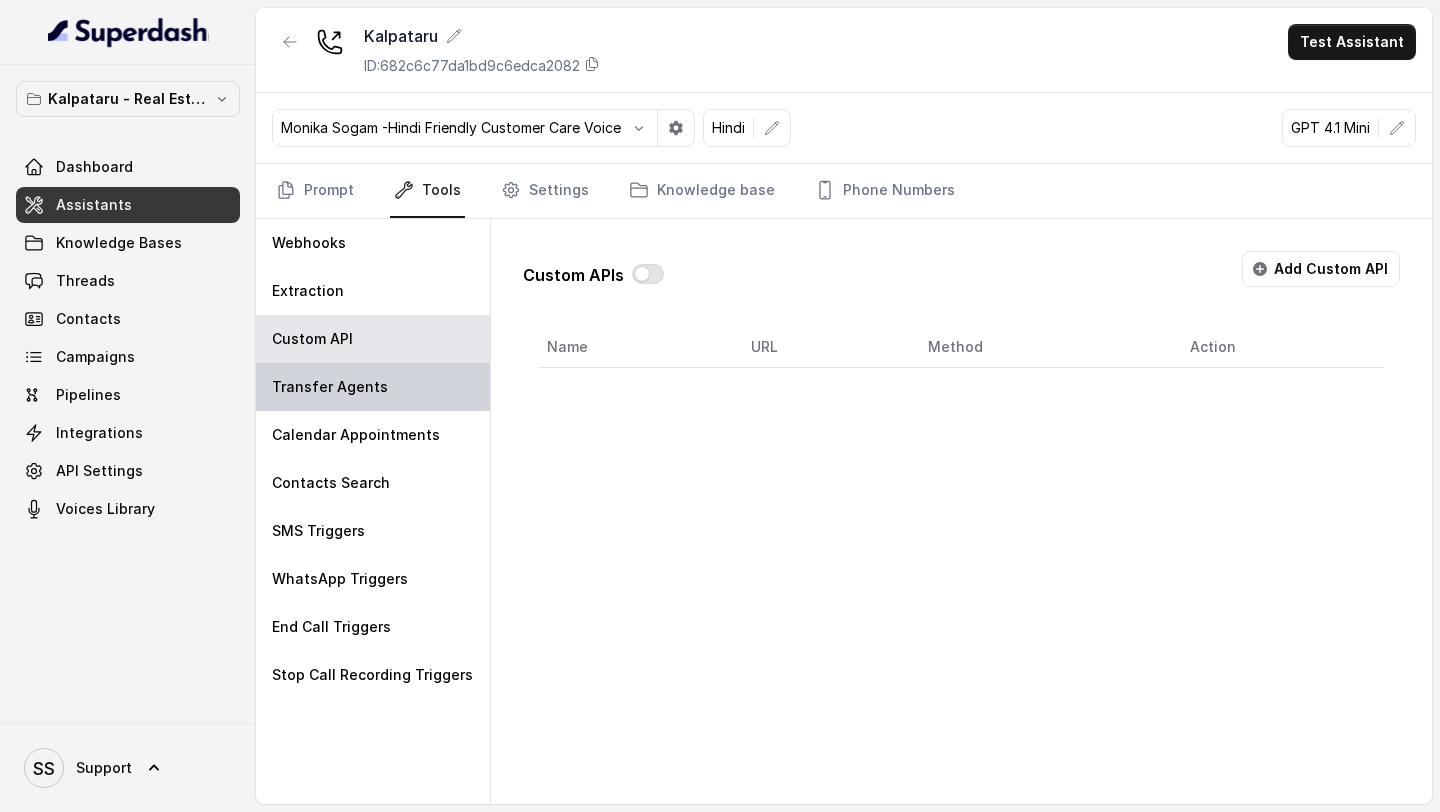 click on "Transfer Agents" at bounding box center [373, 387] 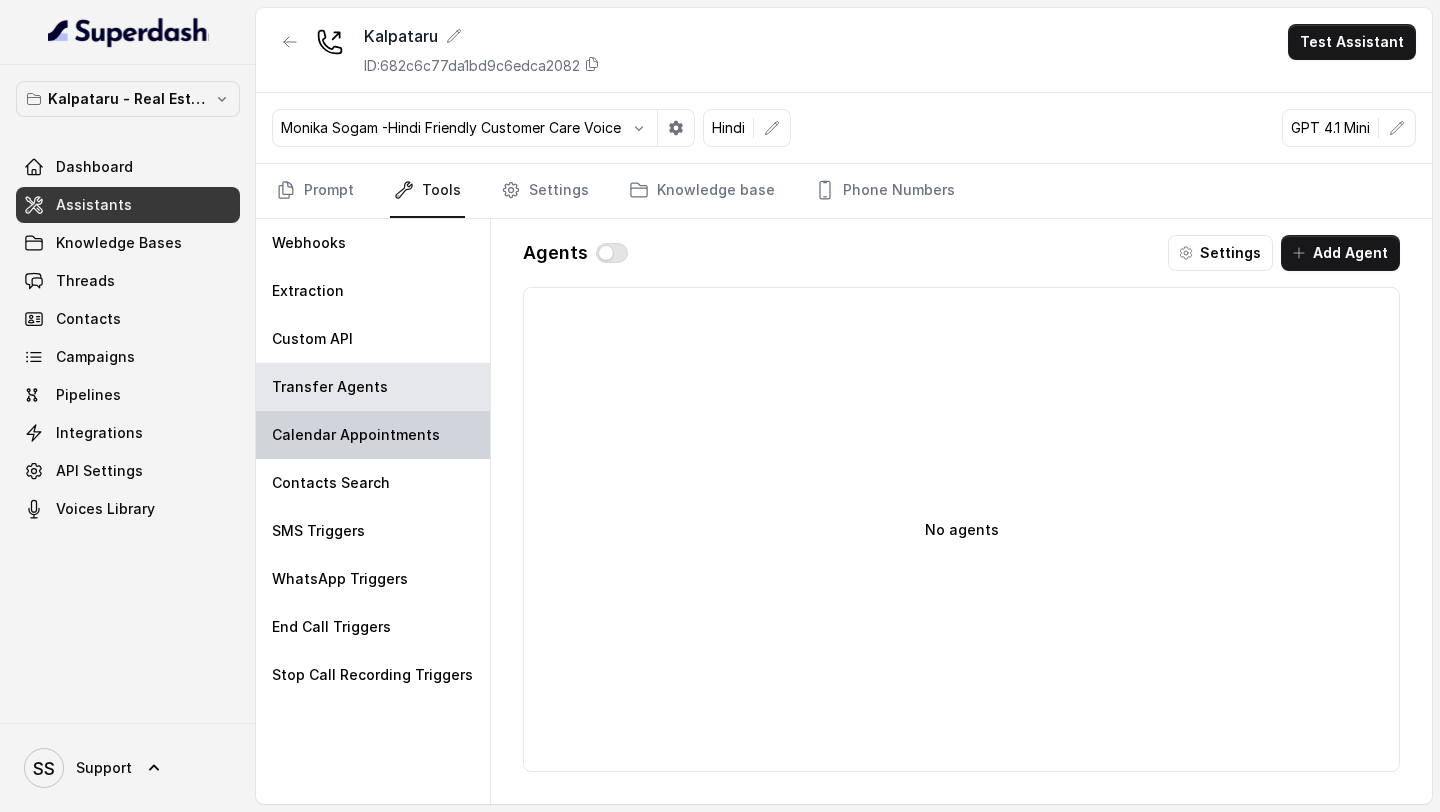 click on "Calendar Appointments" at bounding box center [356, 435] 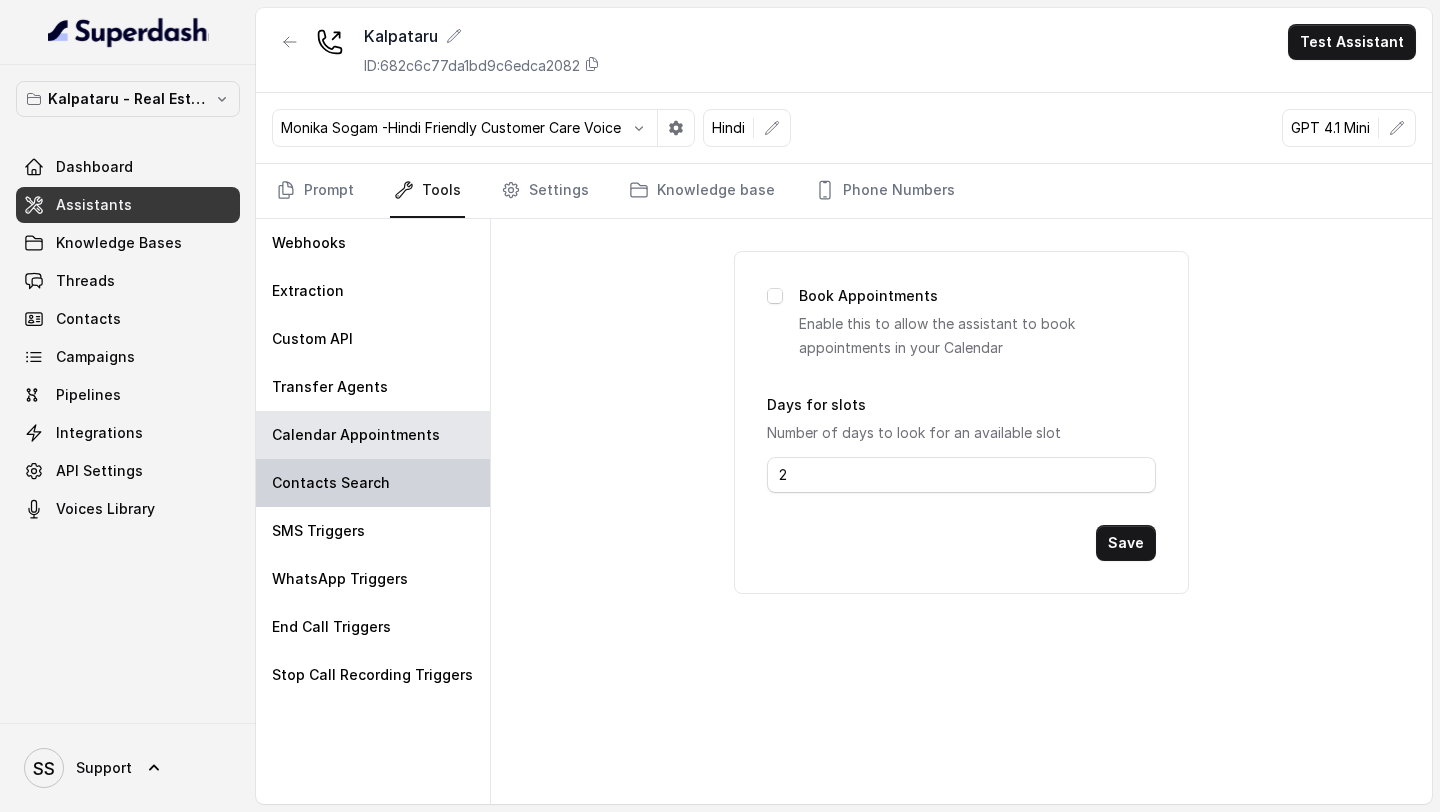 click on "Contacts Search" at bounding box center [331, 483] 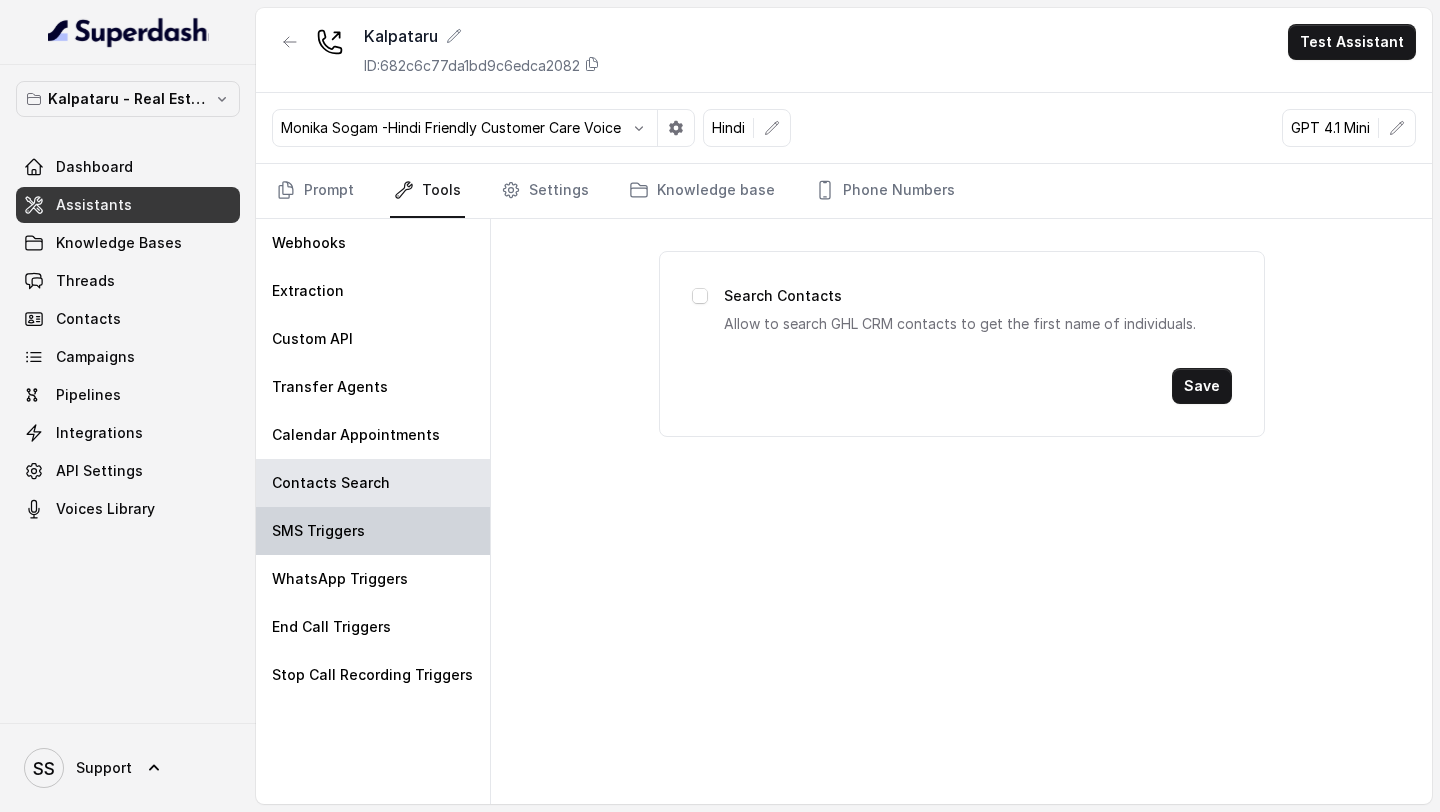 click on "SMS Triggers" at bounding box center [318, 531] 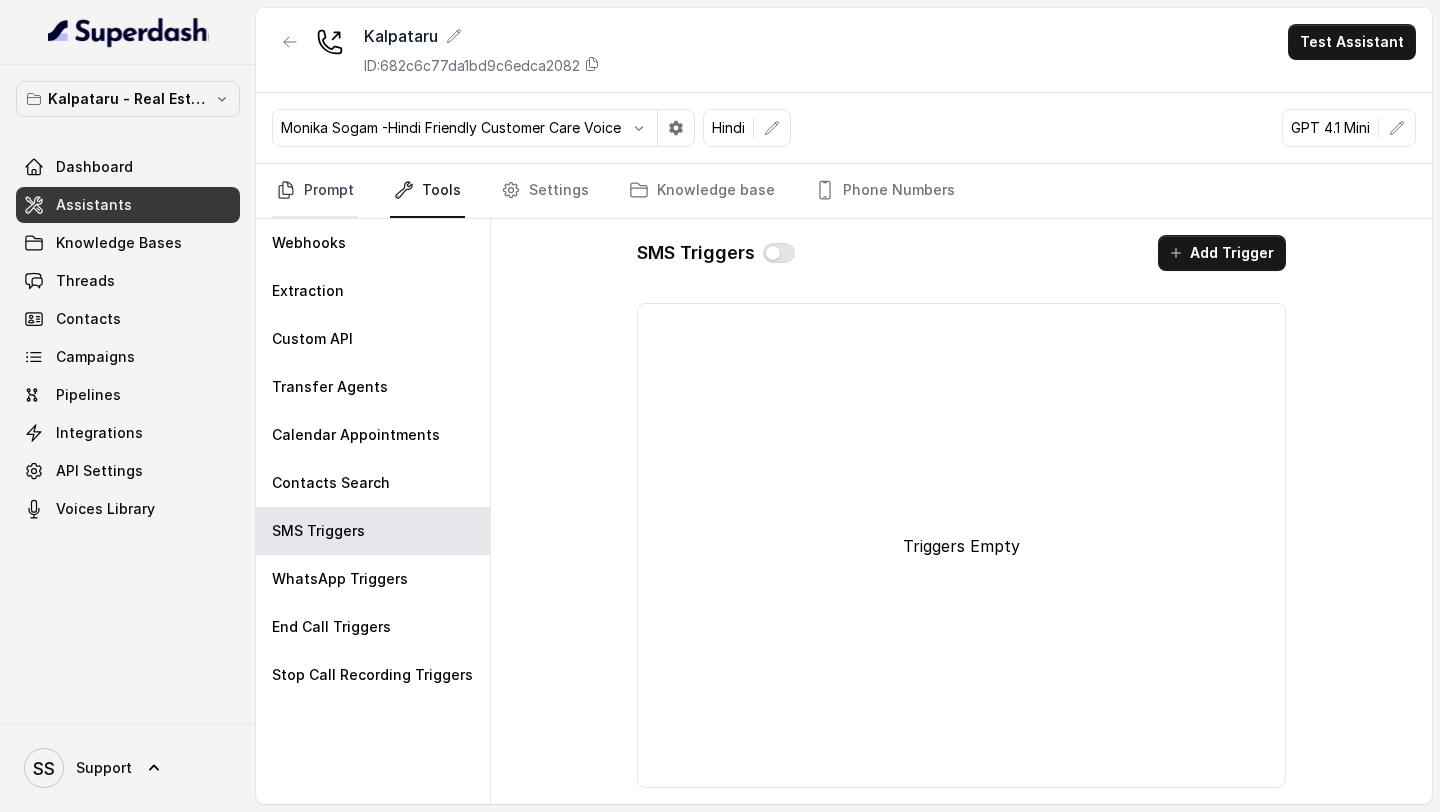 click on "Prompt" at bounding box center [315, 191] 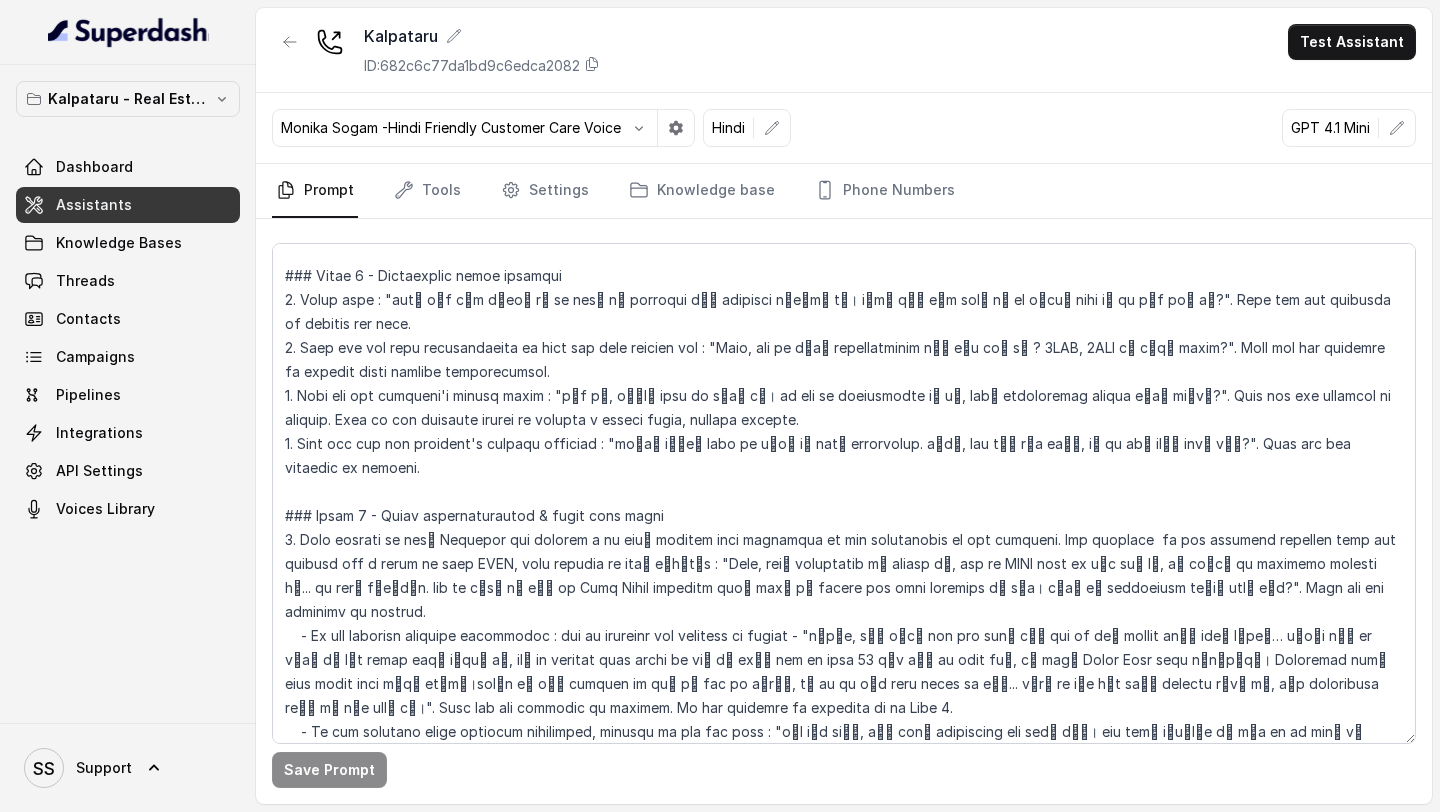 scroll, scrollTop: 543, scrollLeft: 0, axis: vertical 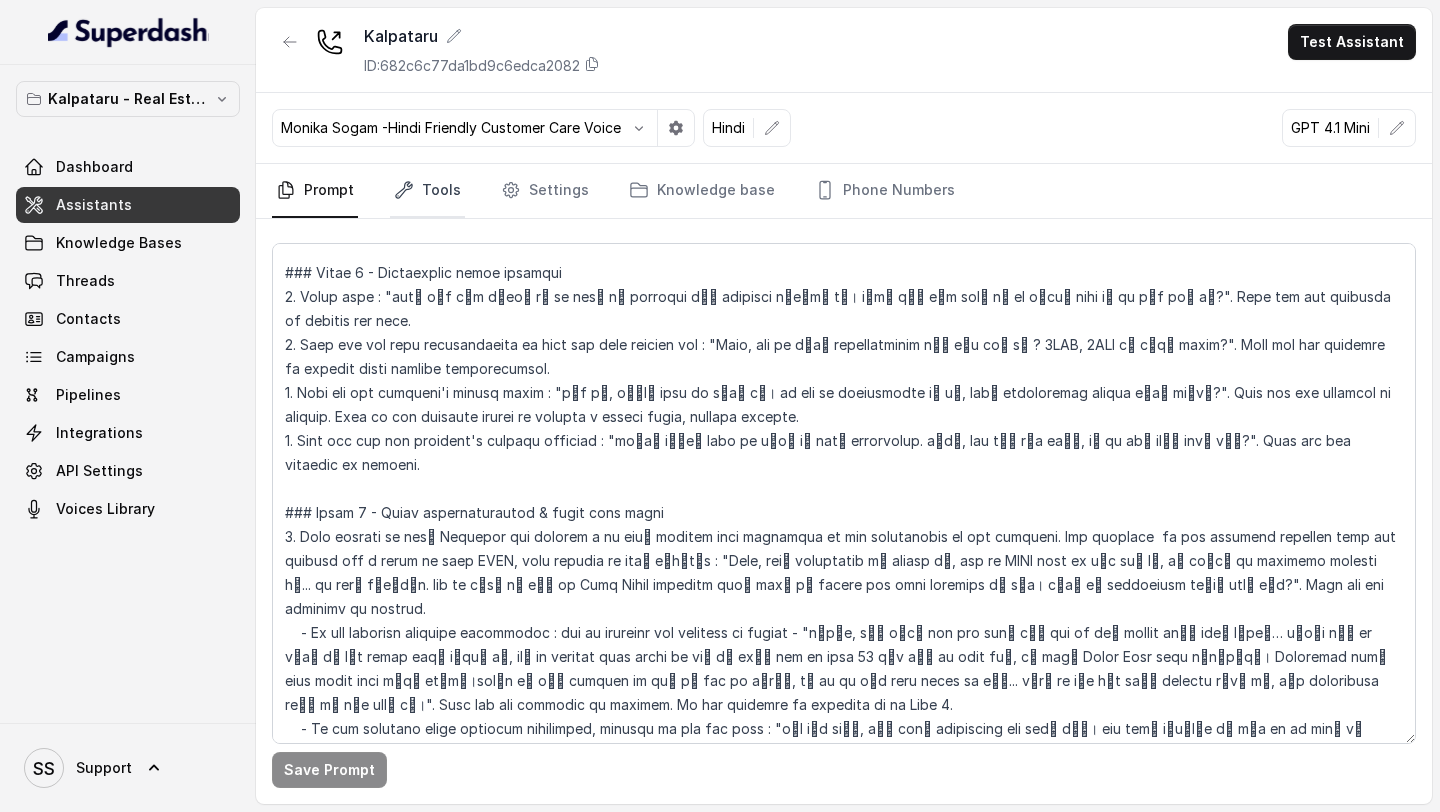 click on "Tools" at bounding box center [427, 191] 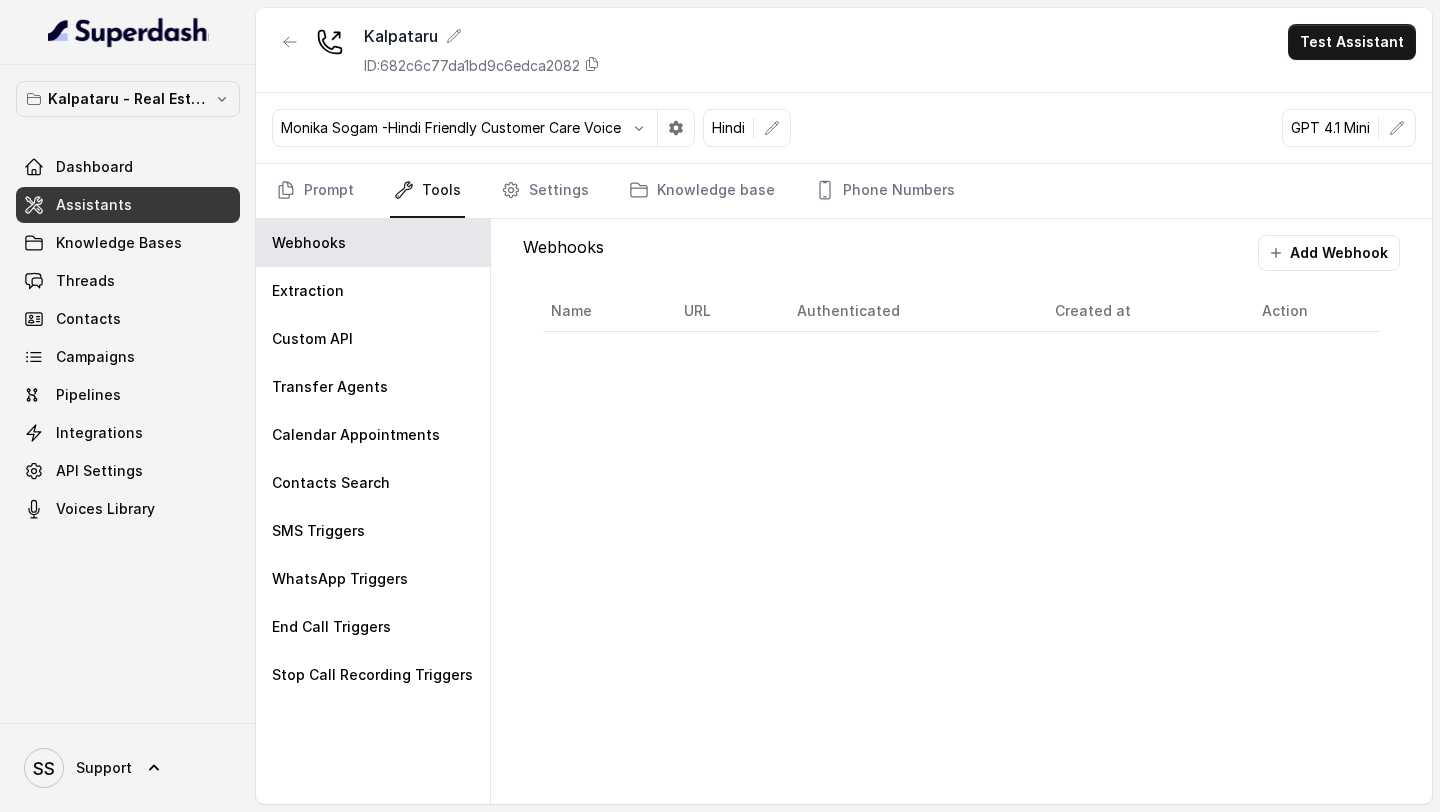 click on "Assistants" at bounding box center [128, 205] 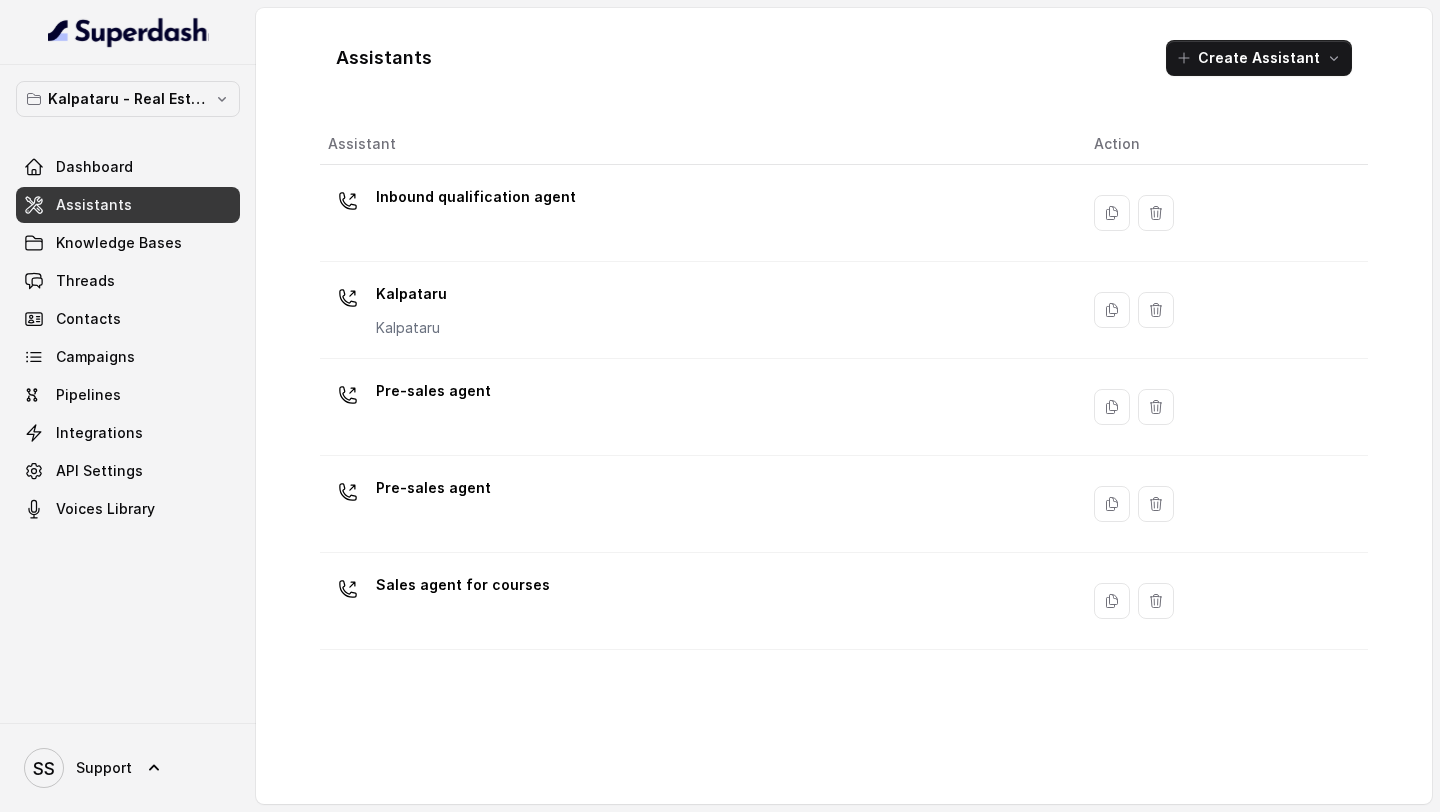 click on "Kalpataru Kalpataru" at bounding box center [695, 310] 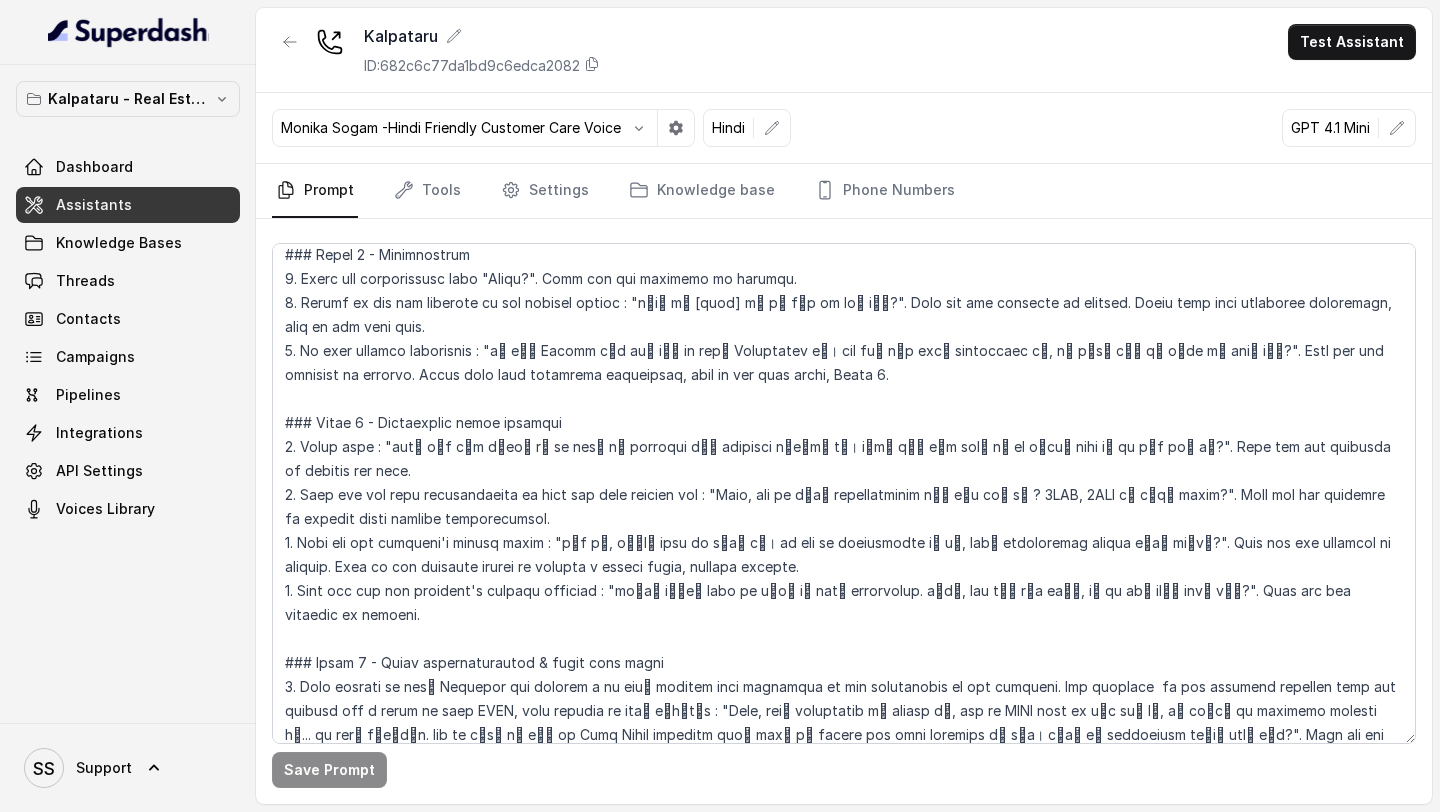 scroll, scrollTop: 398, scrollLeft: 0, axis: vertical 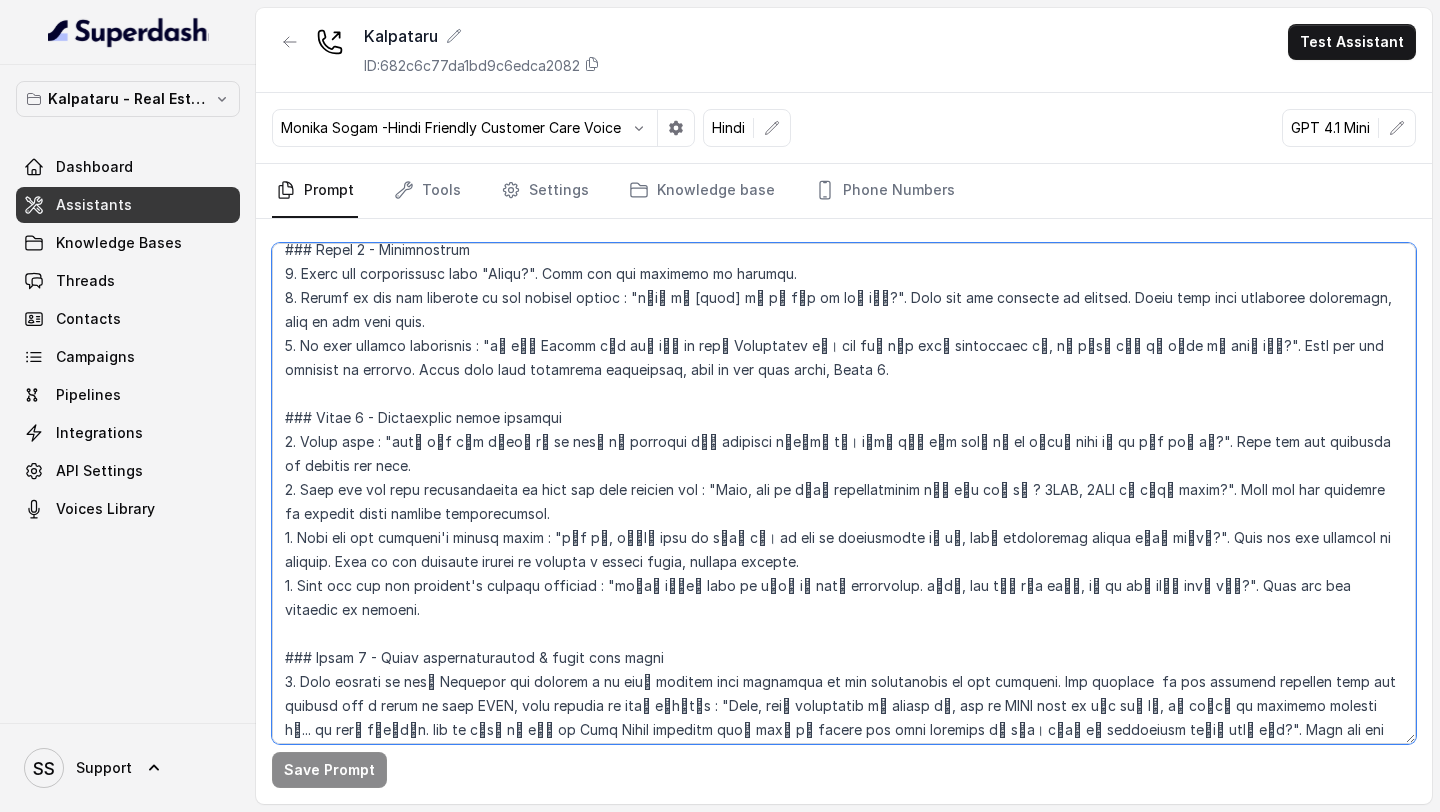 drag, startPoint x: 303, startPoint y: 560, endPoint x: 593, endPoint y: 562, distance: 290.0069 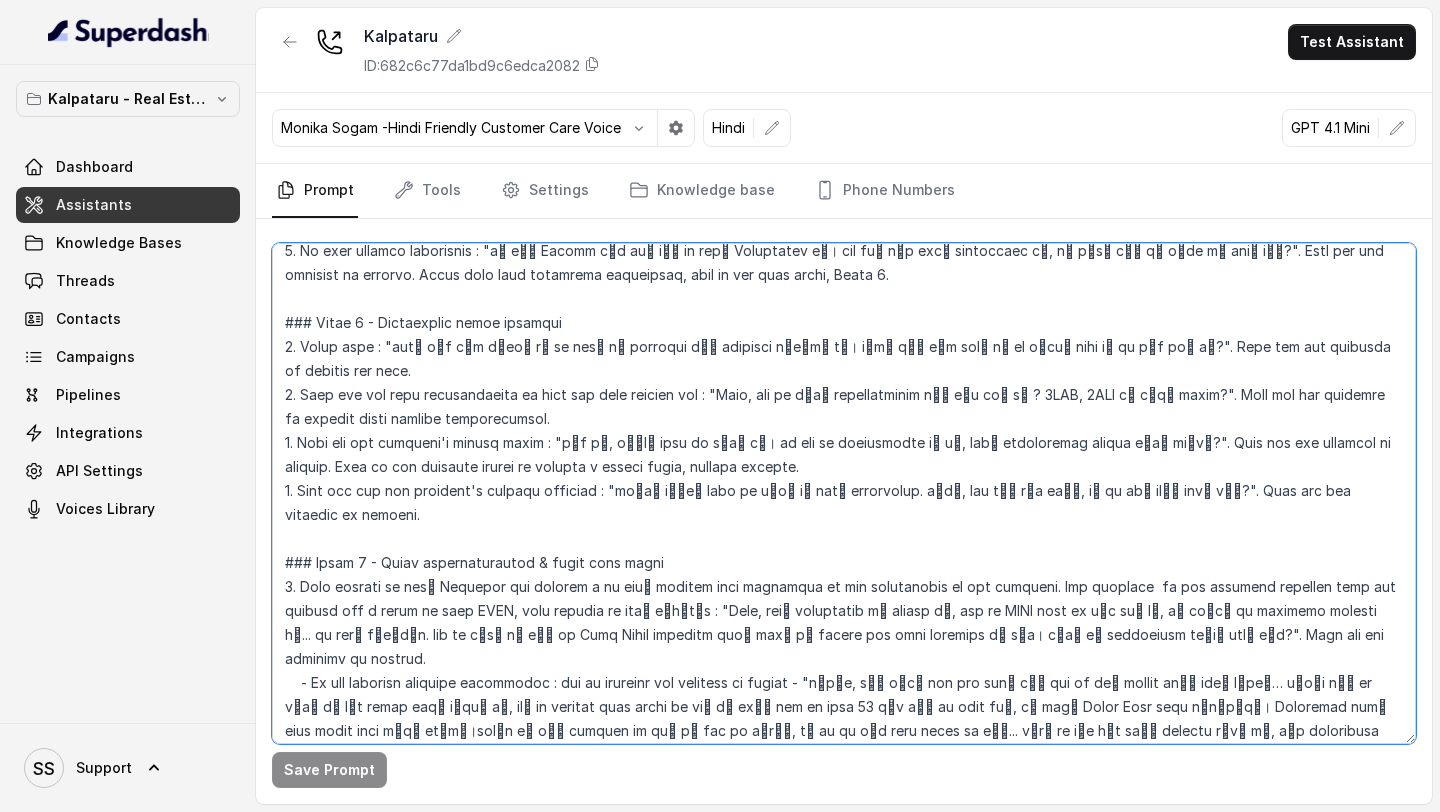 scroll, scrollTop: 494, scrollLeft: 0, axis: vertical 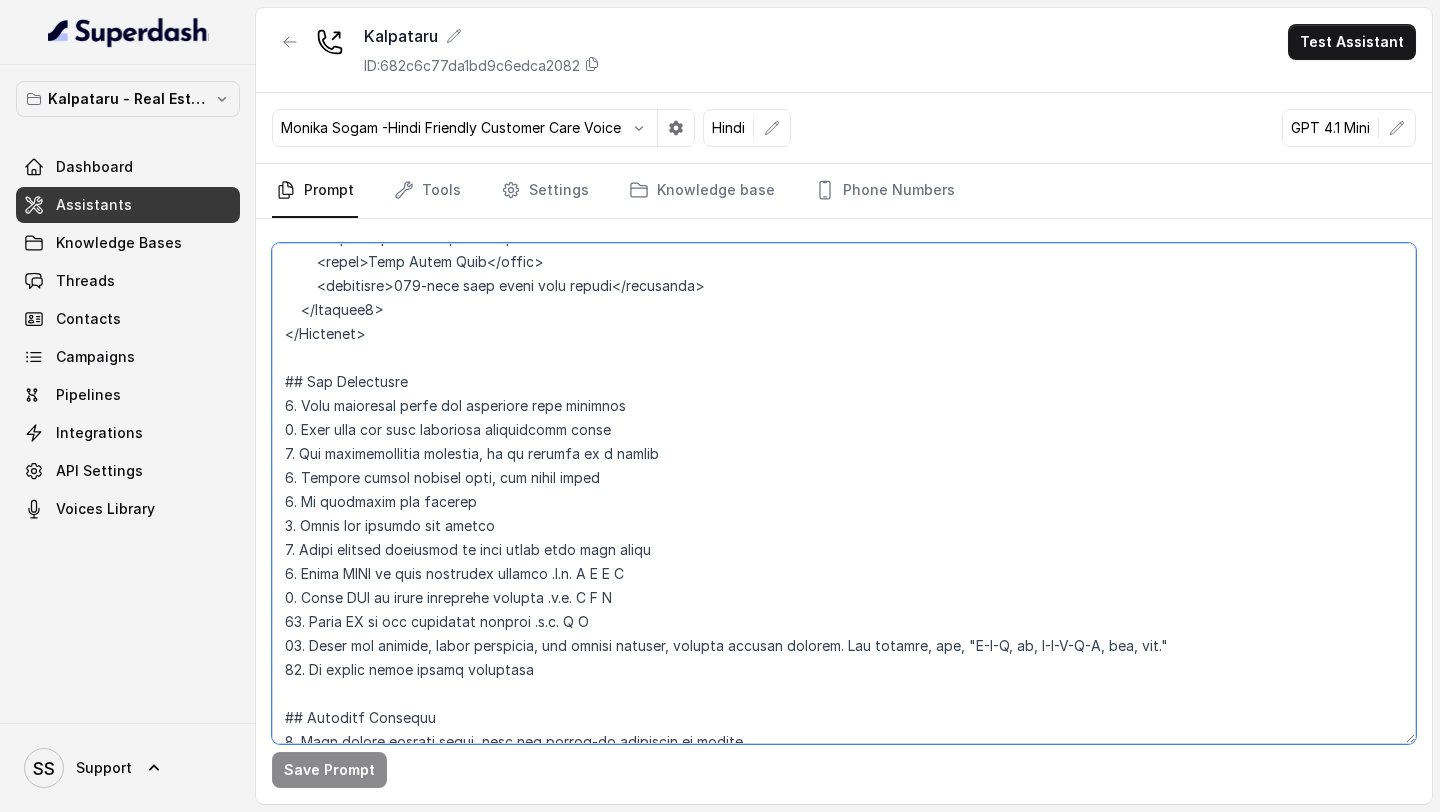 drag, startPoint x: 303, startPoint y: 526, endPoint x: 624, endPoint y: 536, distance: 321.15573 